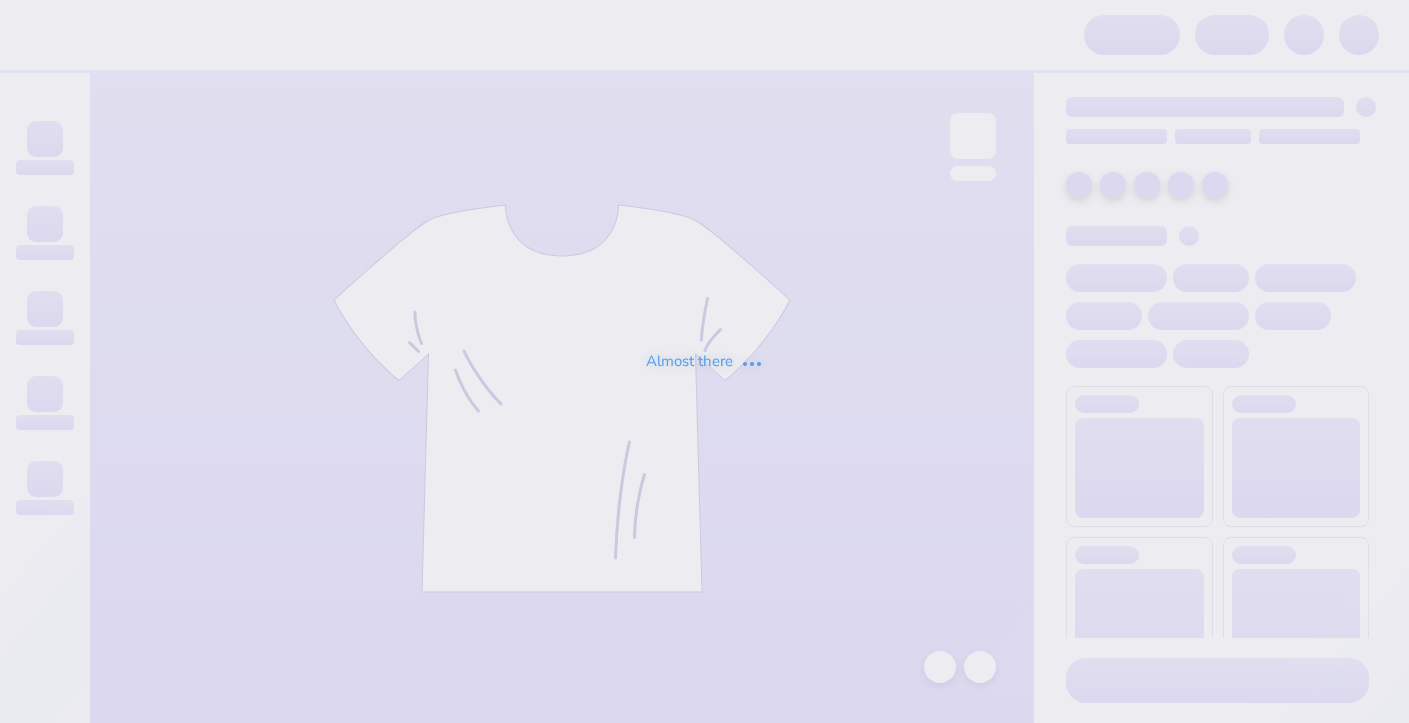scroll, scrollTop: 0, scrollLeft: 0, axis: both 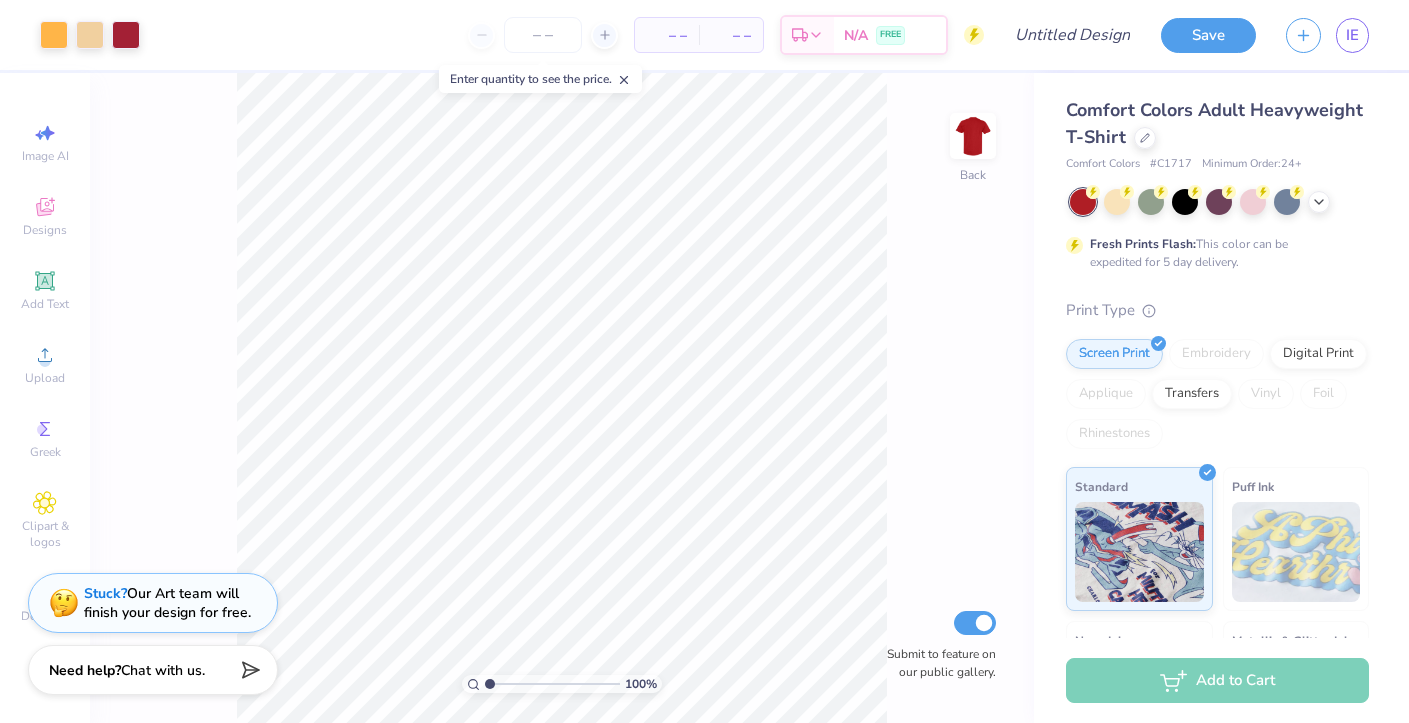 click 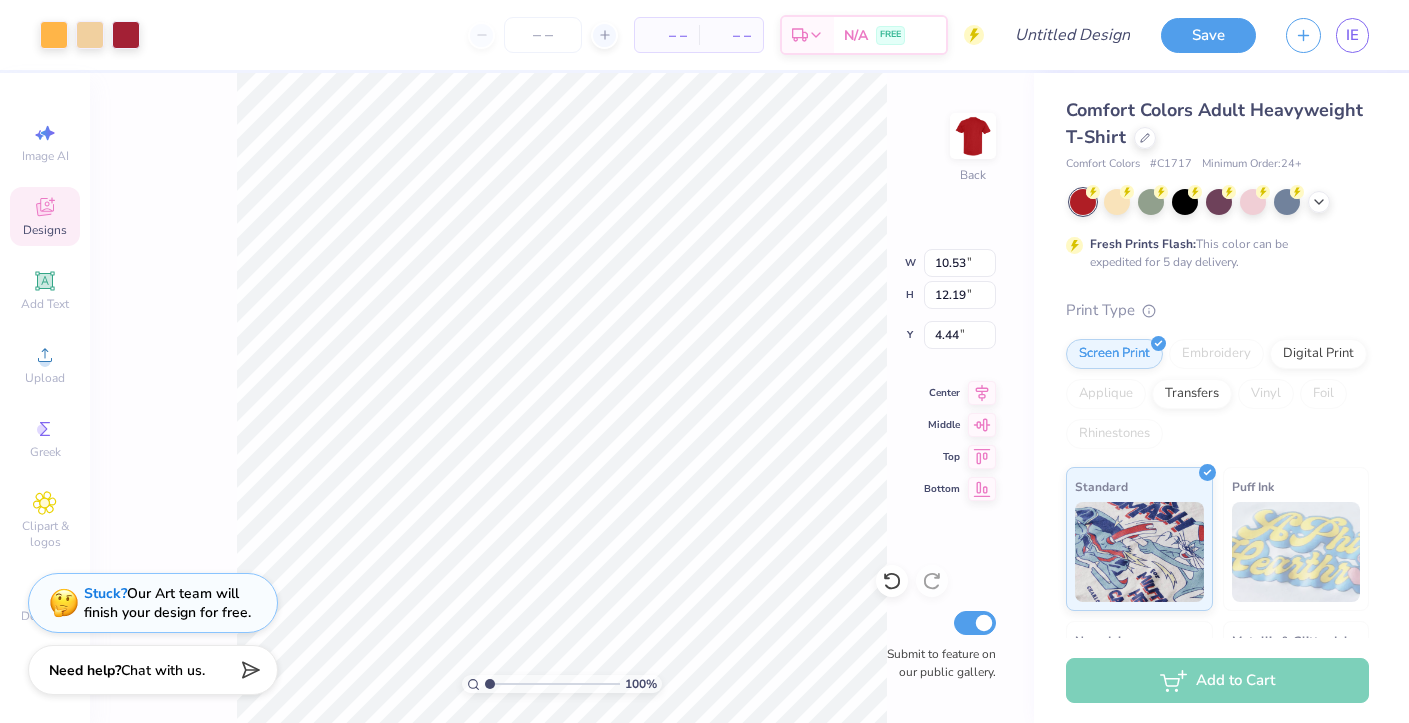 type on "4.44" 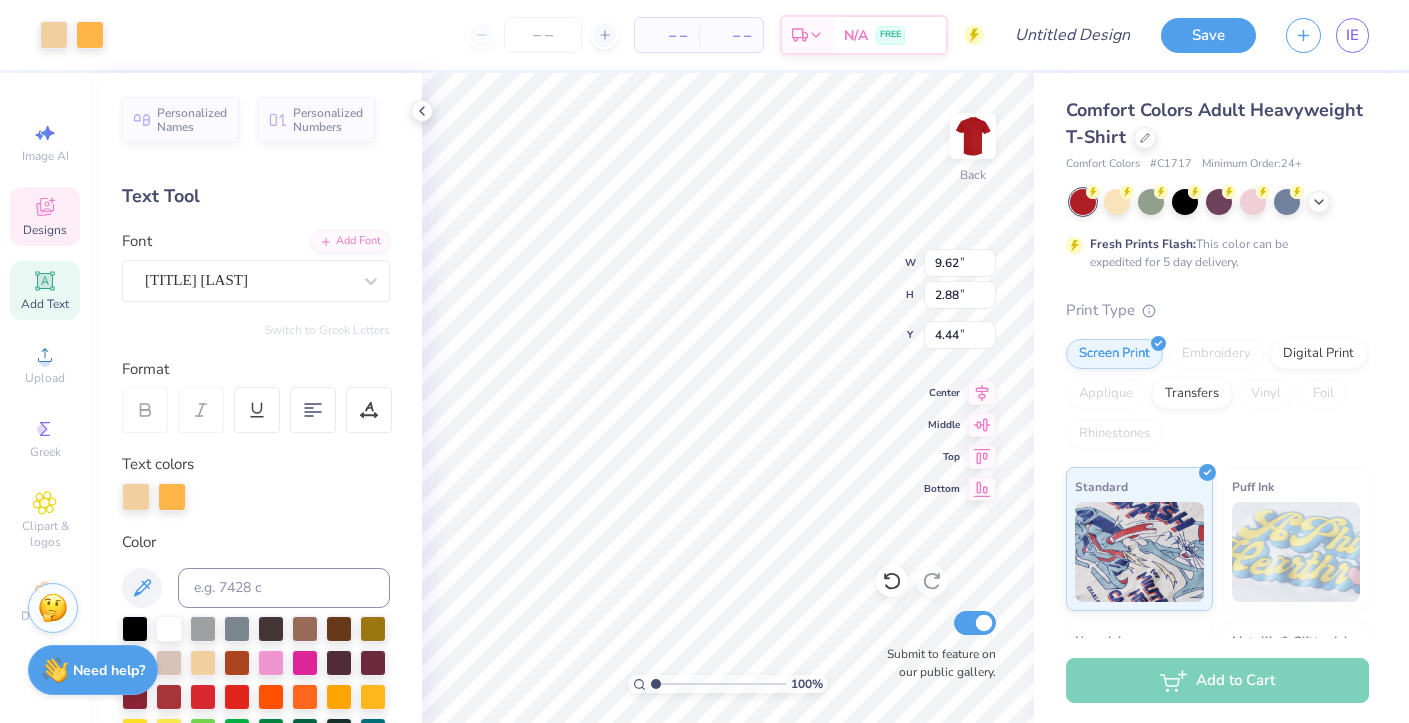 type on "9.62" 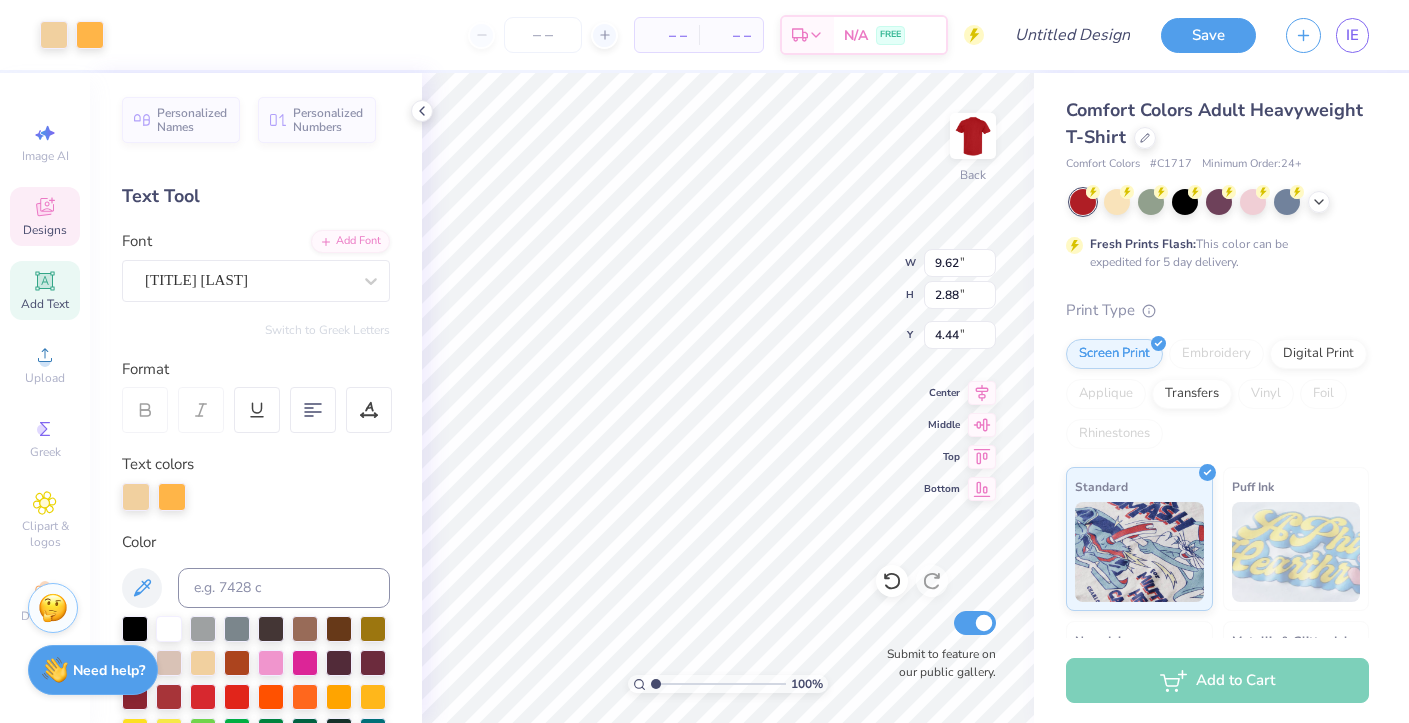 type on "2.88" 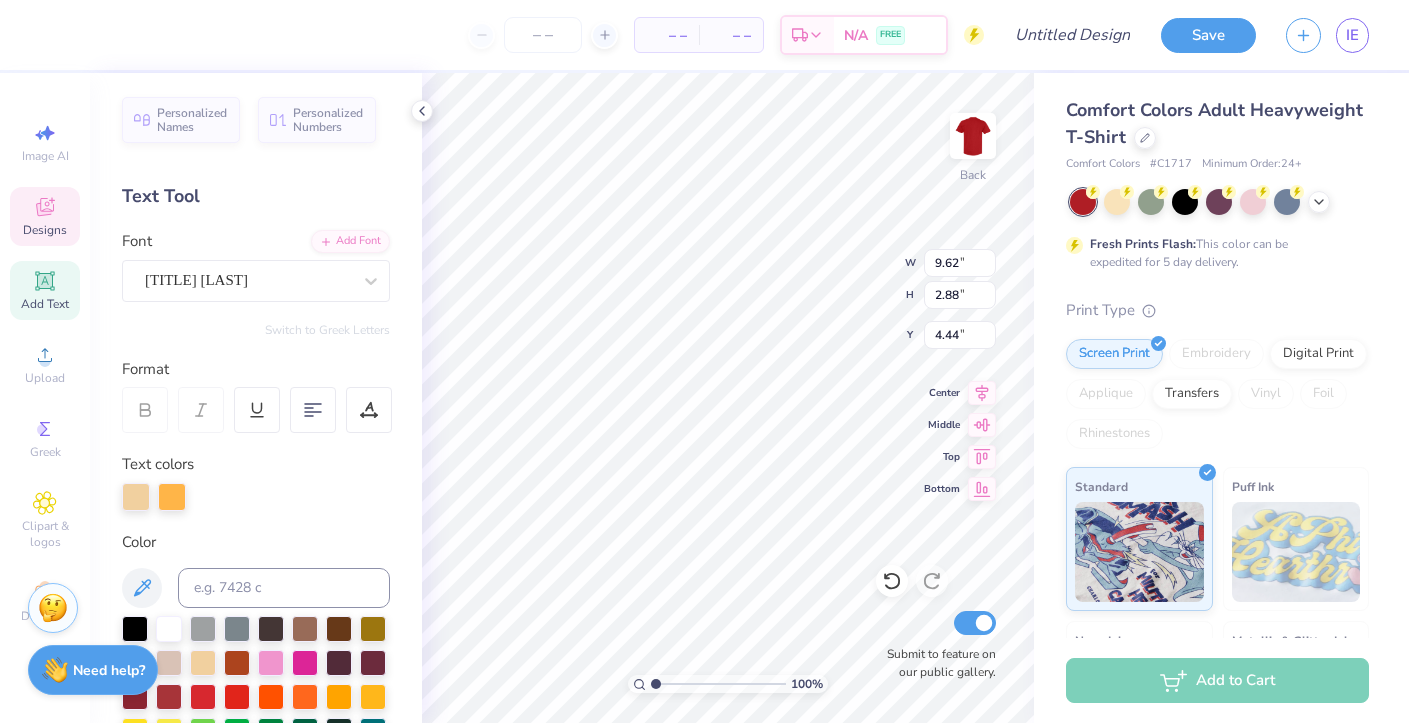 type on "G" 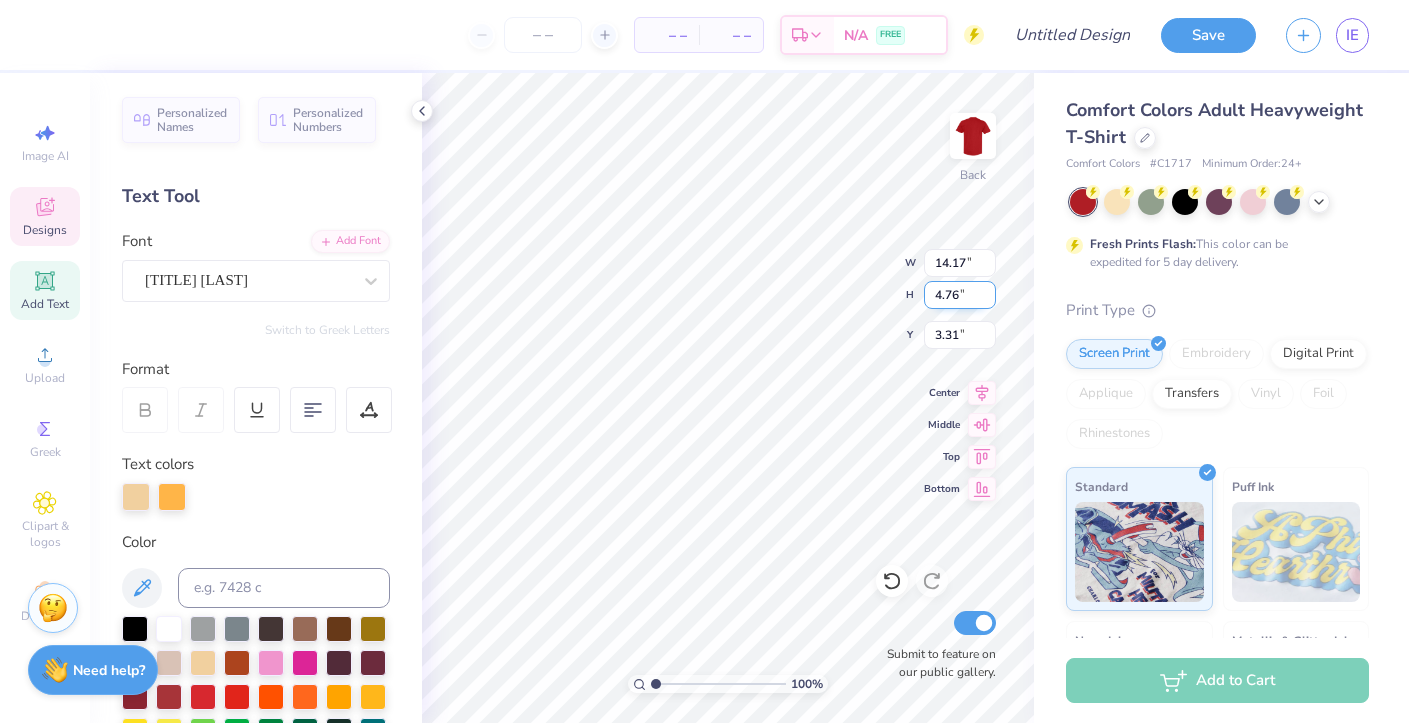 click on "4.76" at bounding box center [960, 295] 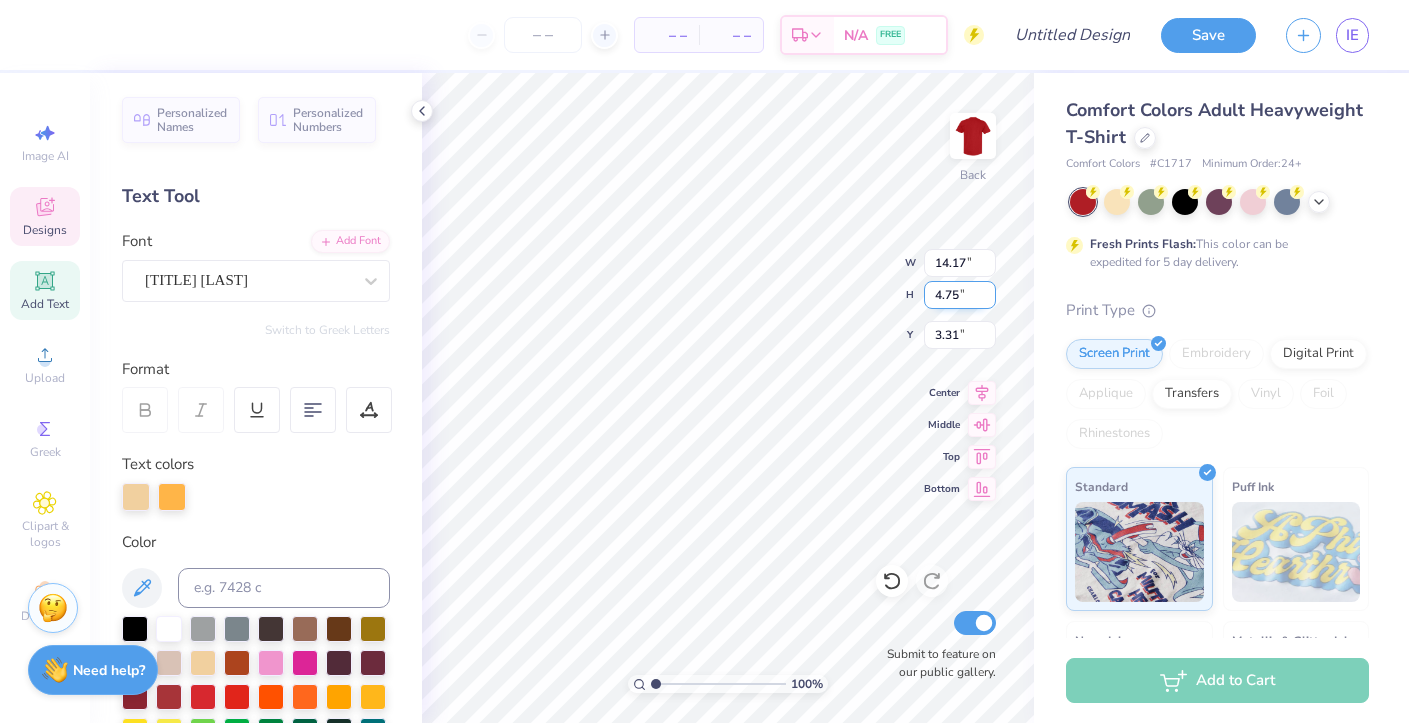 click on "4.75" at bounding box center [960, 295] 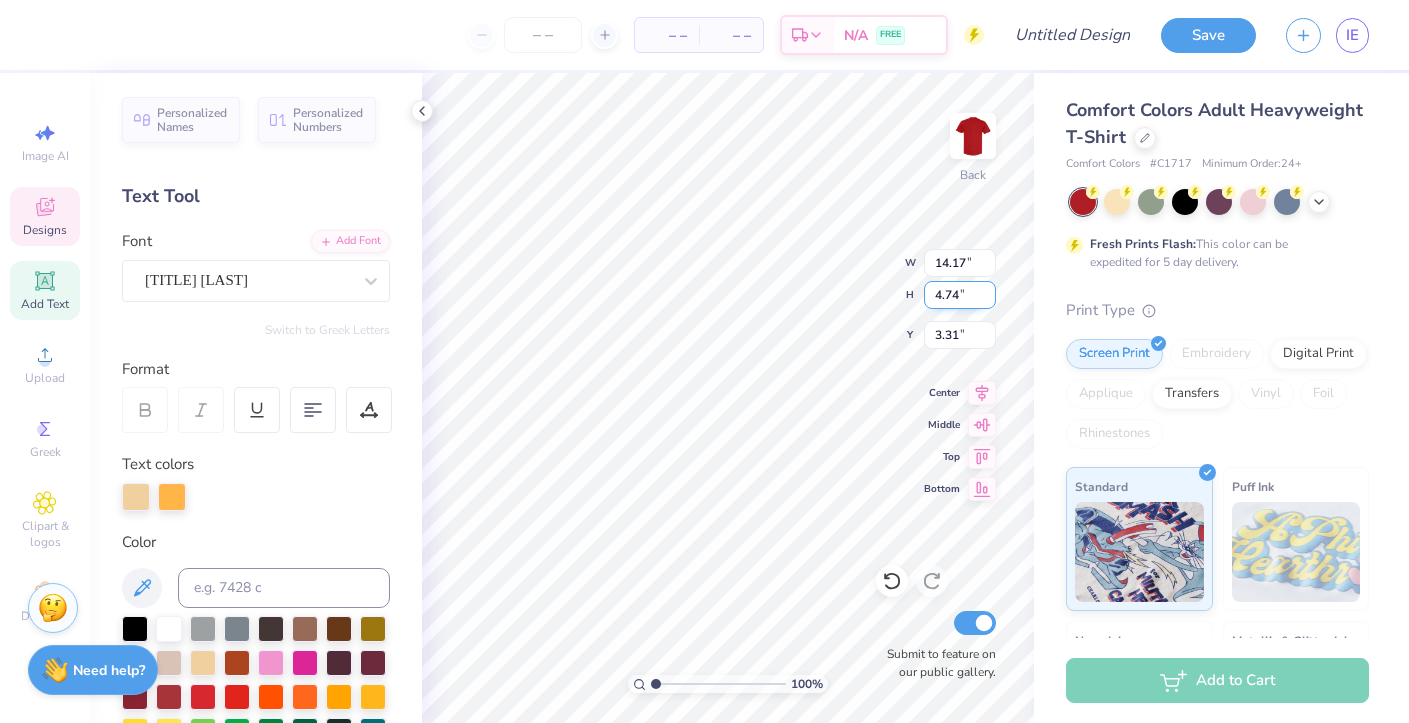 click on "4.74" at bounding box center (960, 295) 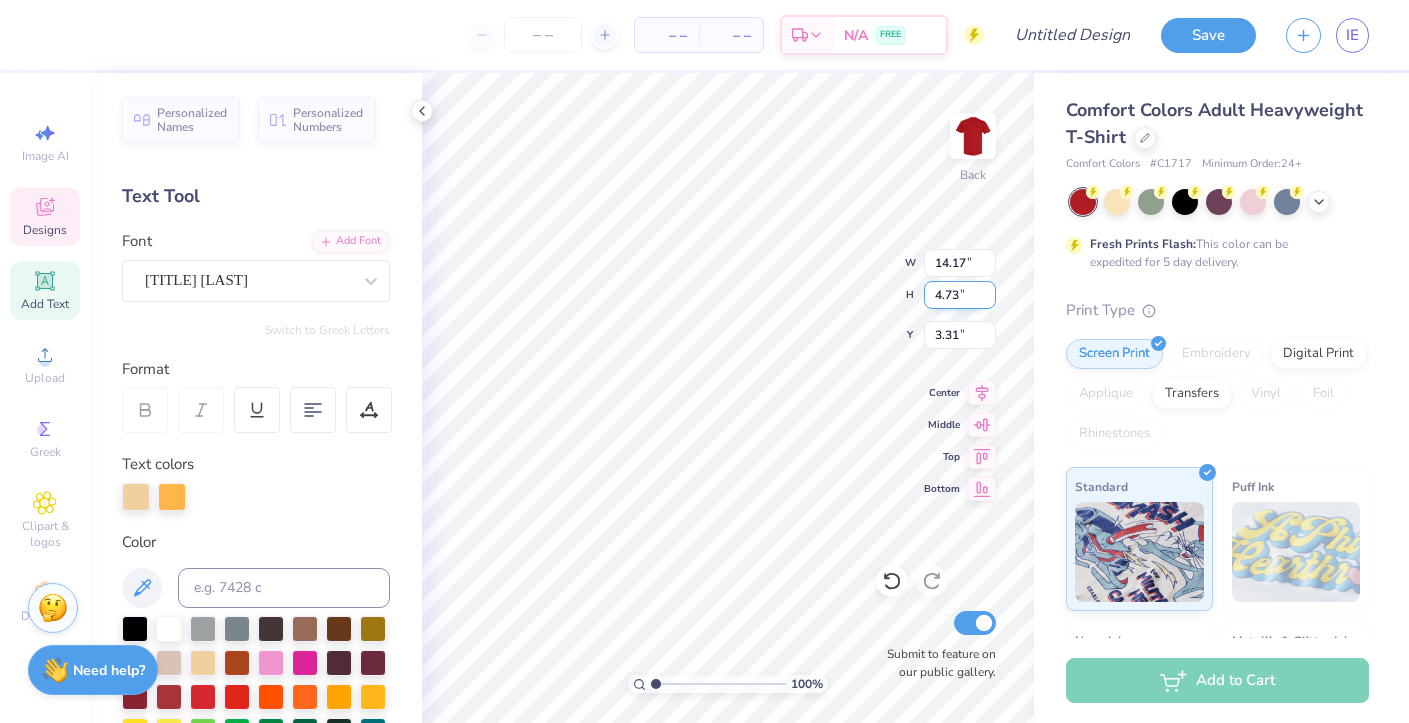 click on "4.73" at bounding box center (960, 295) 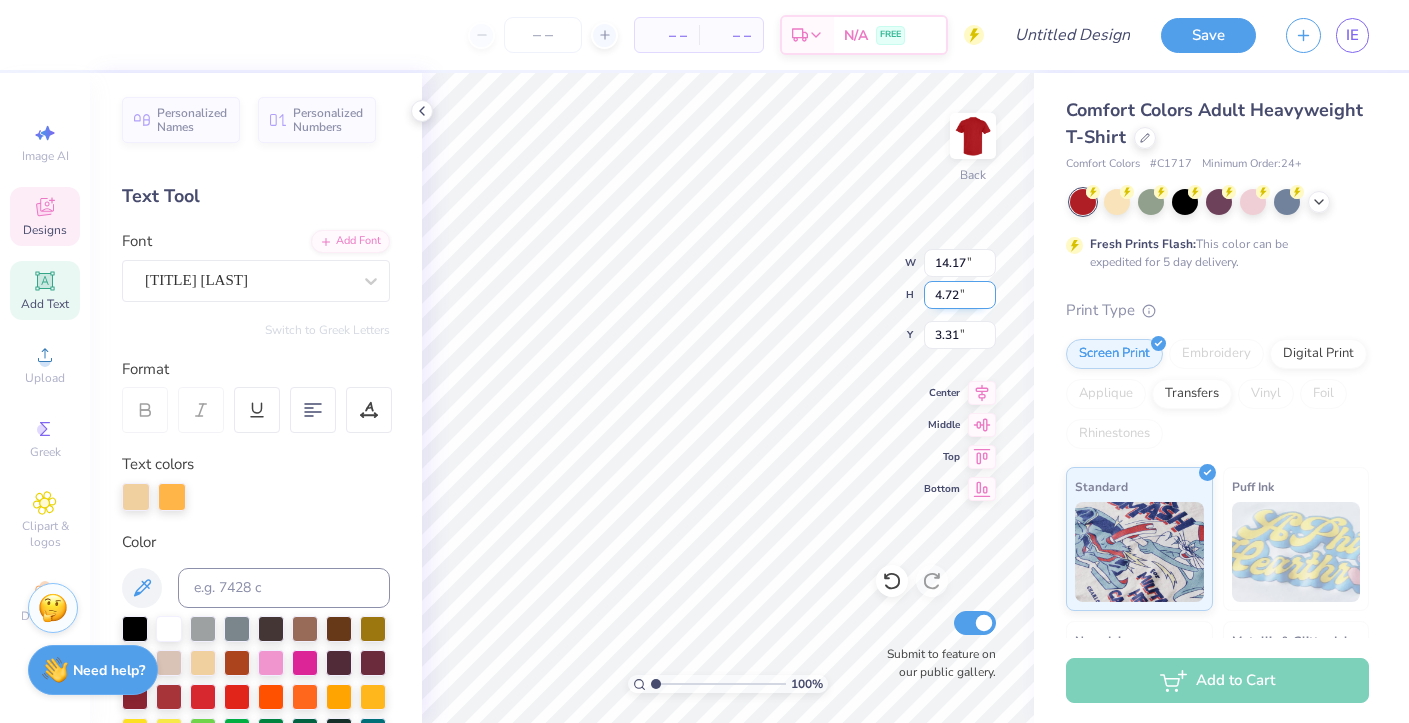 click on "4.72" at bounding box center [960, 295] 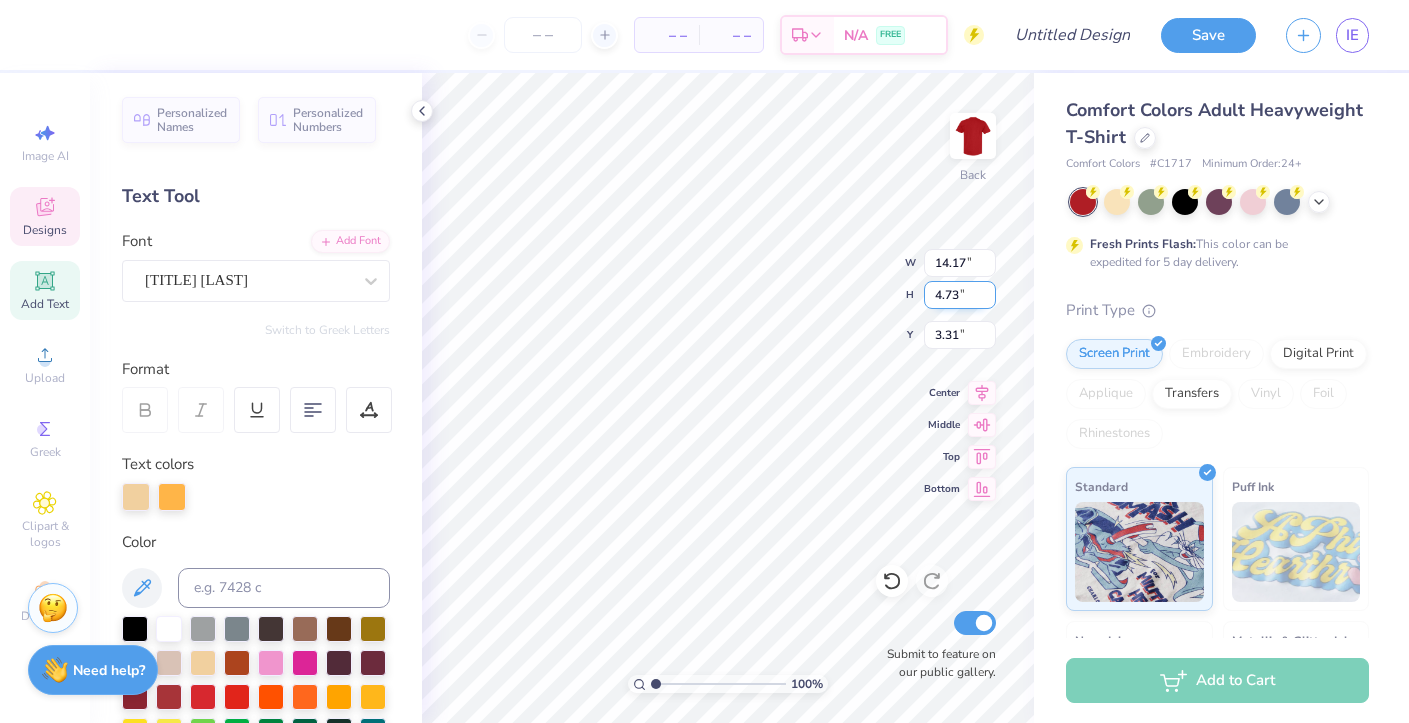 click on "4.73" at bounding box center (960, 295) 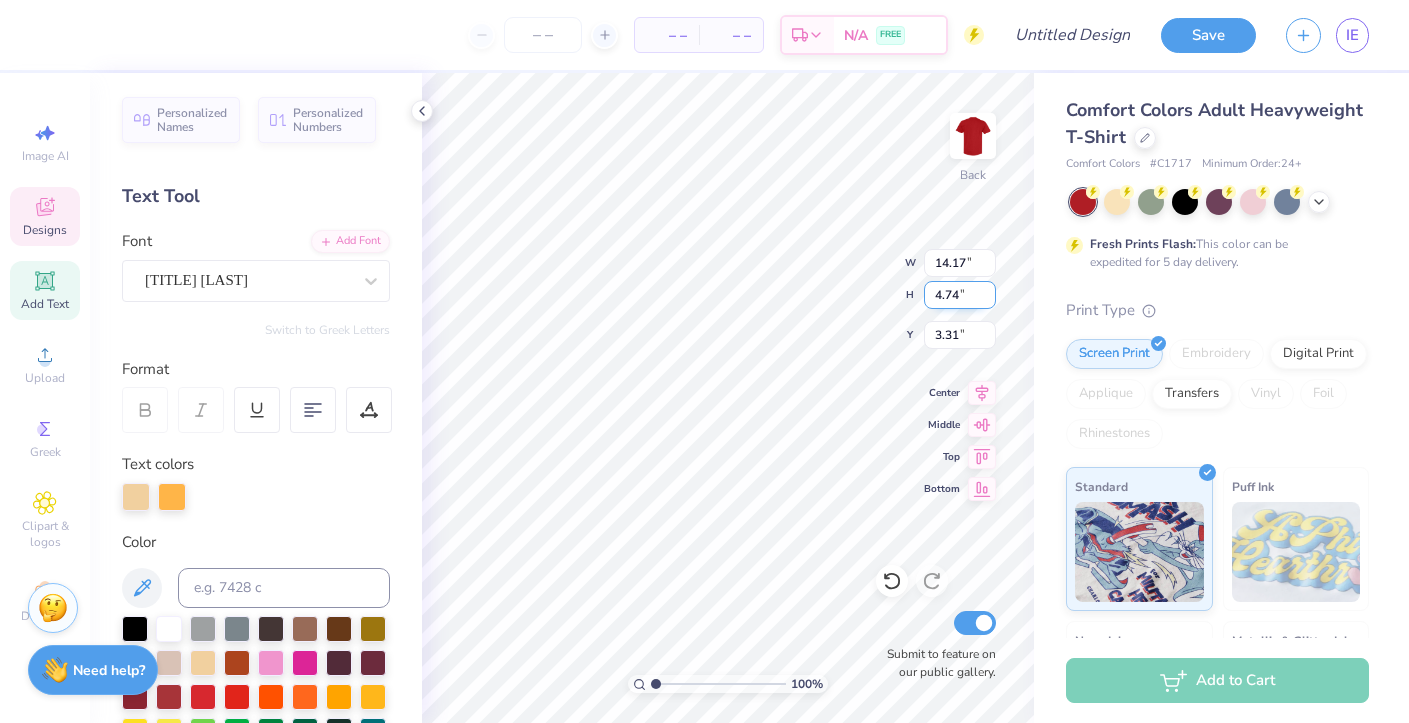 click on "4.74" at bounding box center (960, 295) 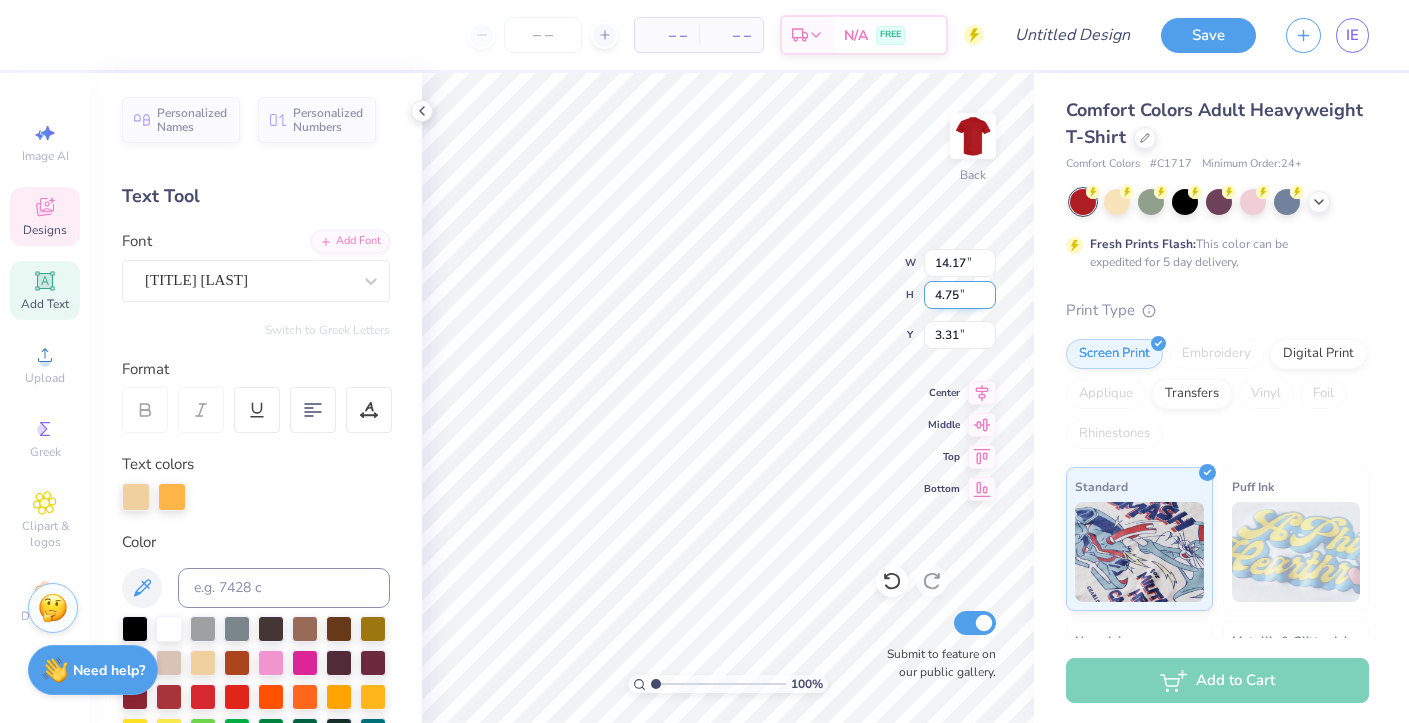 click on "4.75" at bounding box center [960, 295] 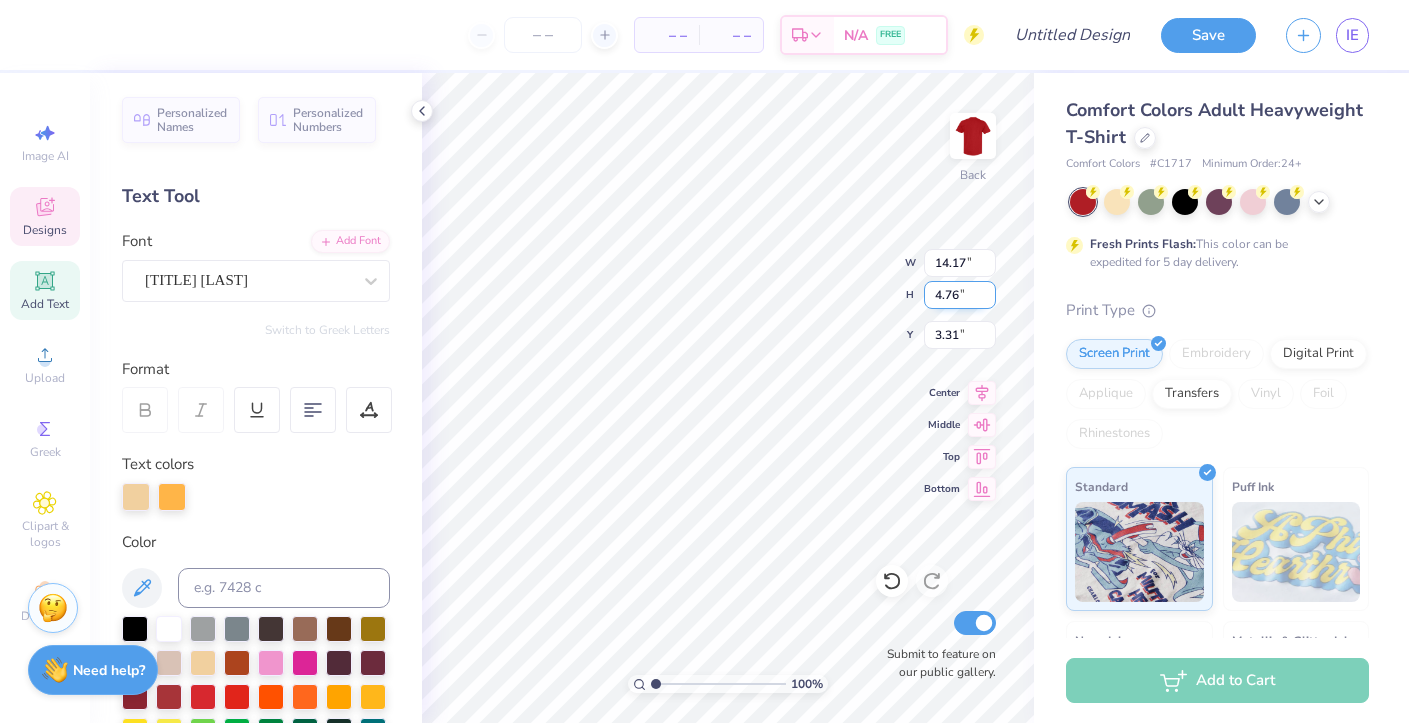 click on "4.76" at bounding box center [960, 295] 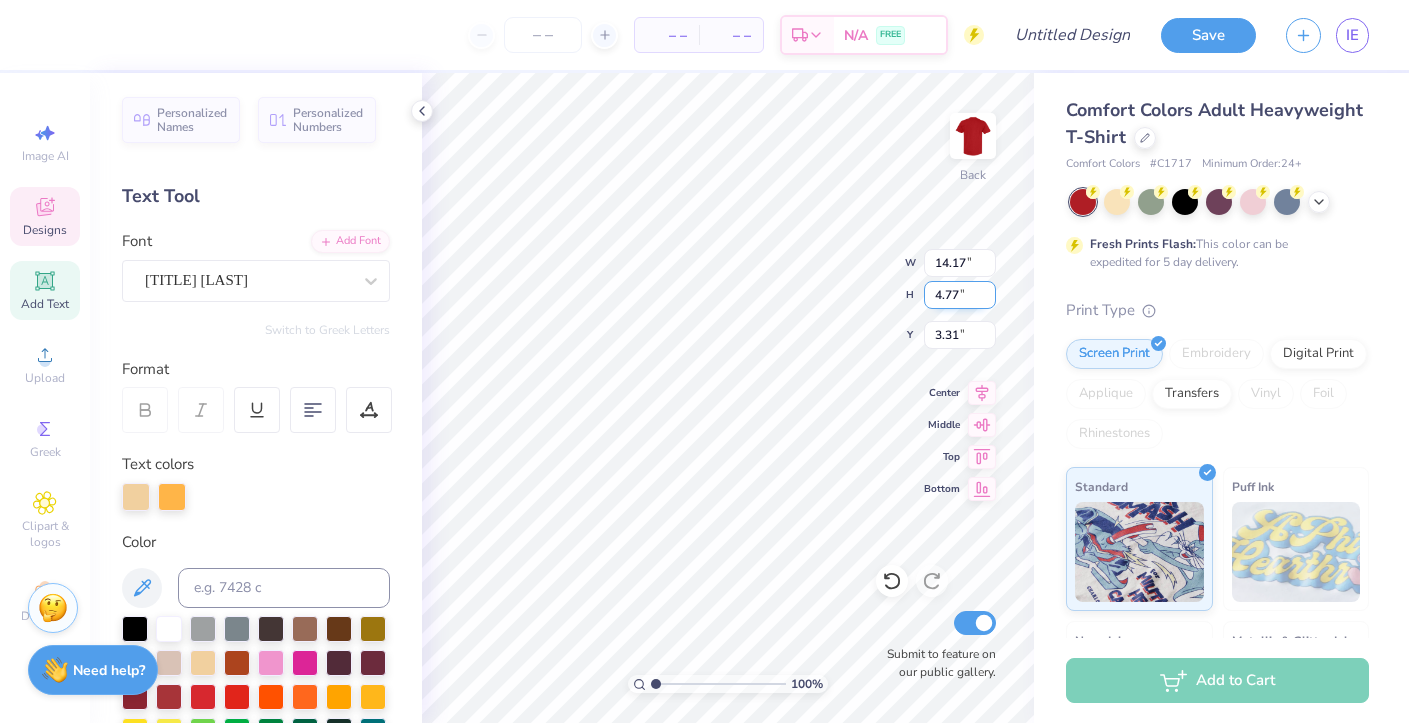 click on "4.77" at bounding box center [960, 295] 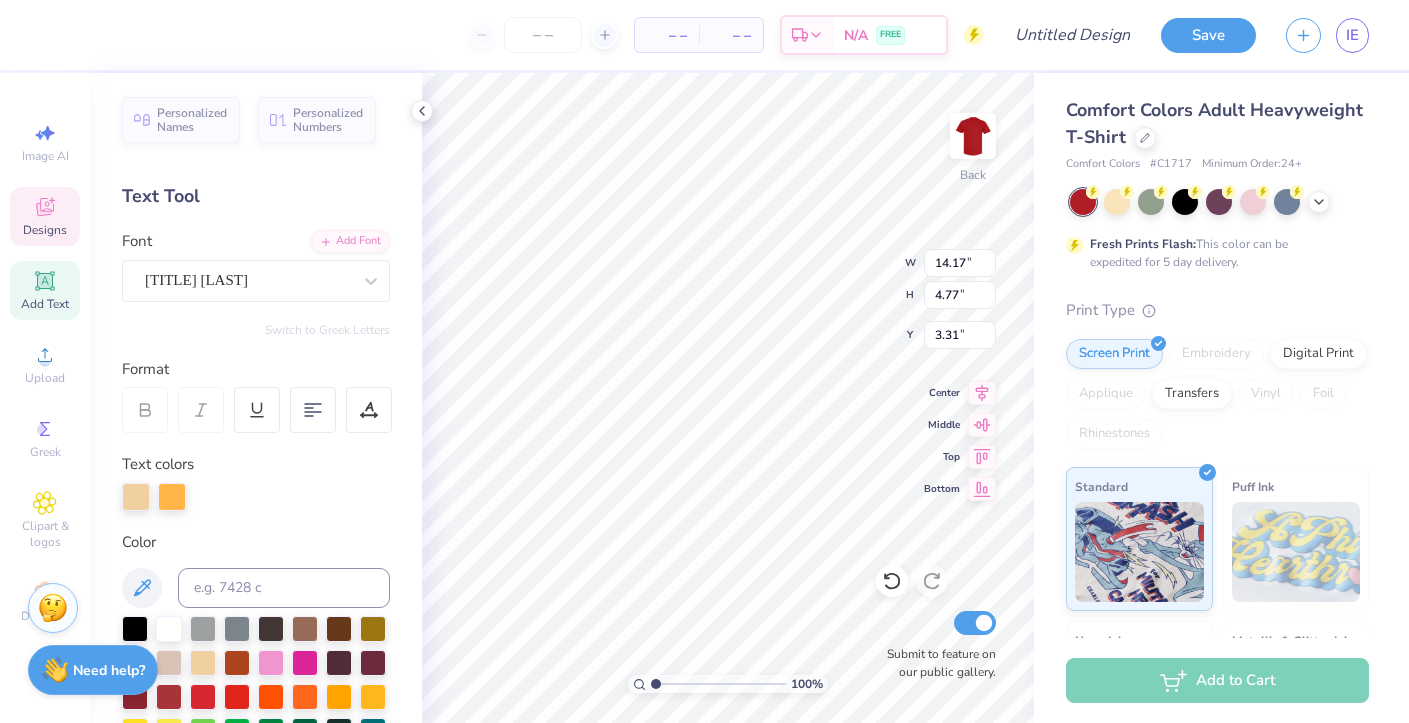 scroll, scrollTop: 0, scrollLeft: 0, axis: both 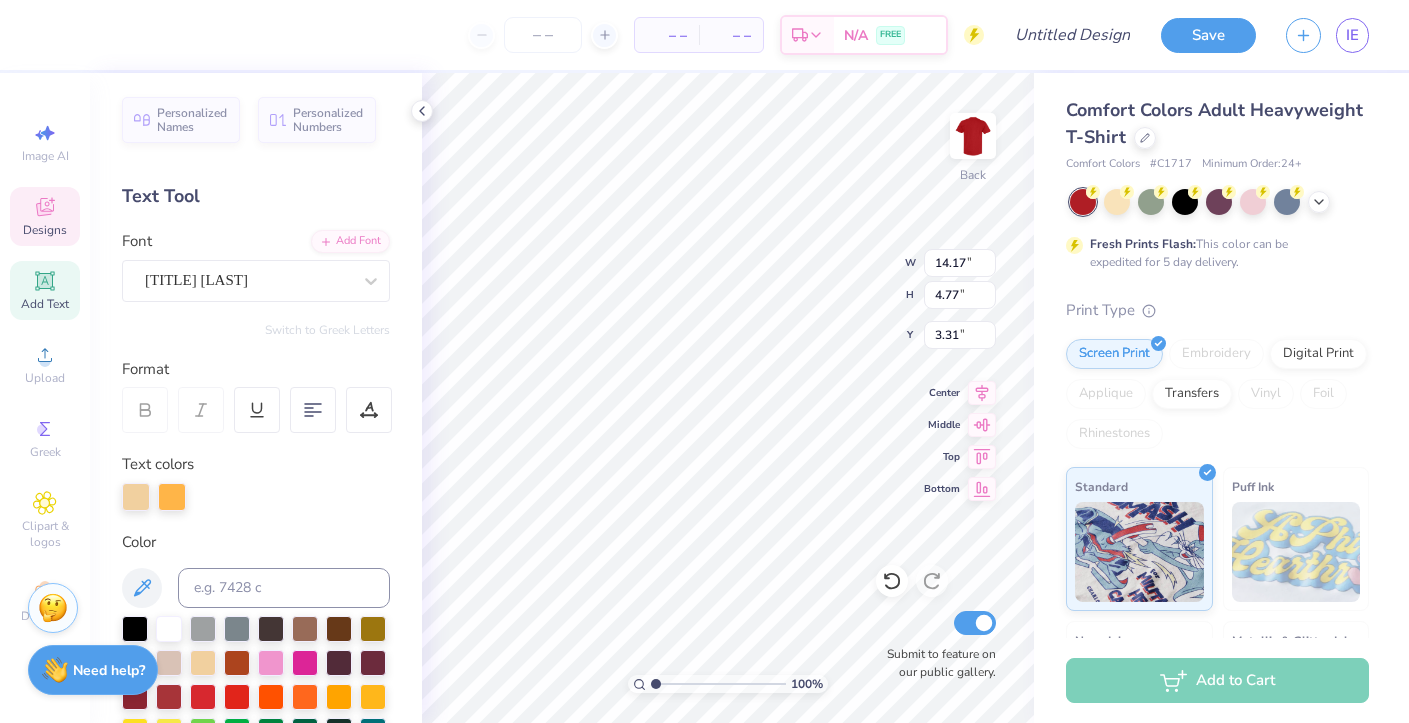 type on "5.54" 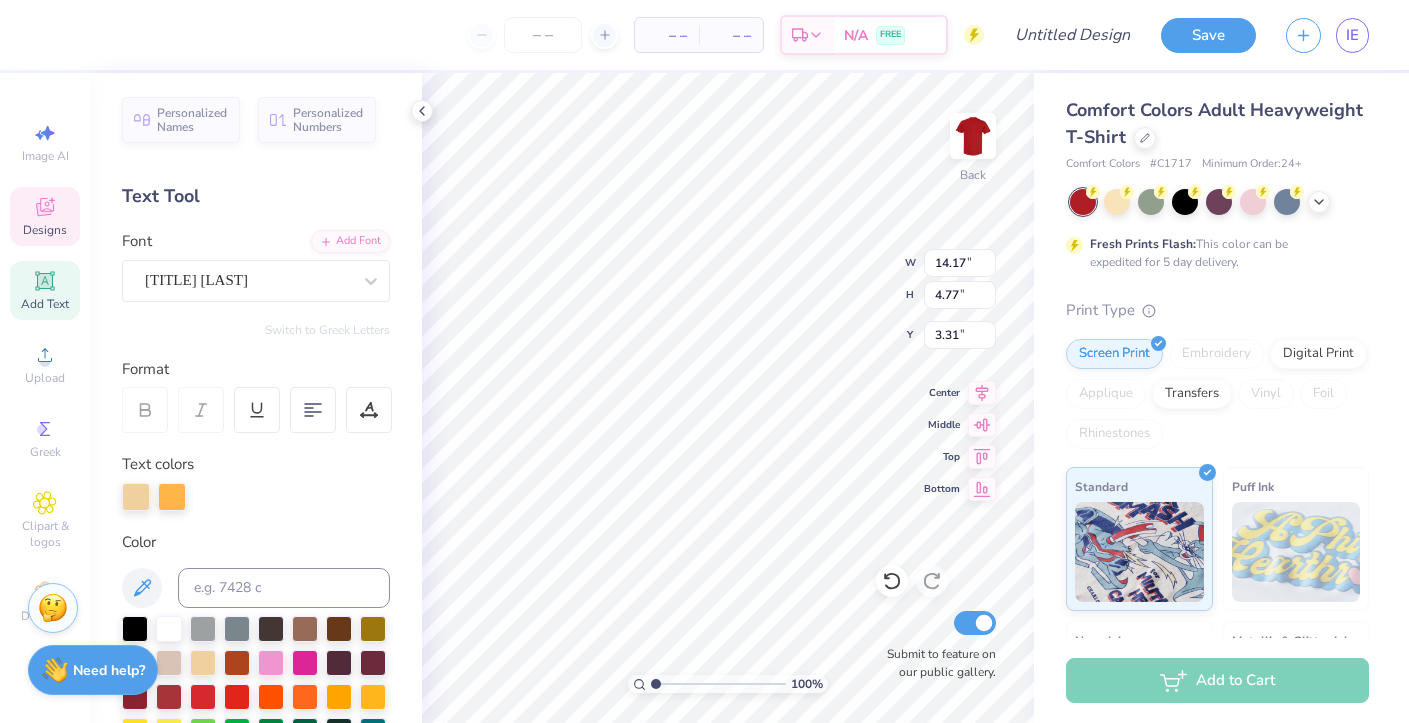 type on "3.20" 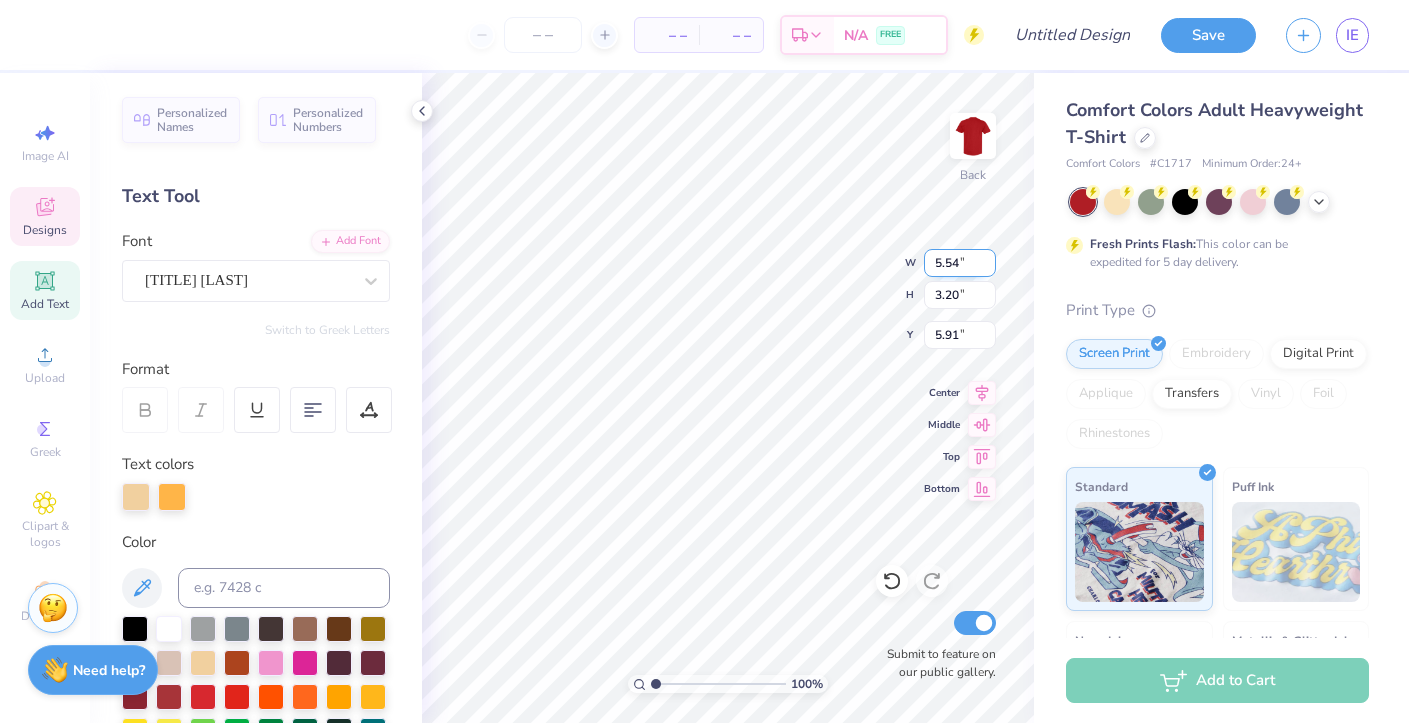type on "14.17" 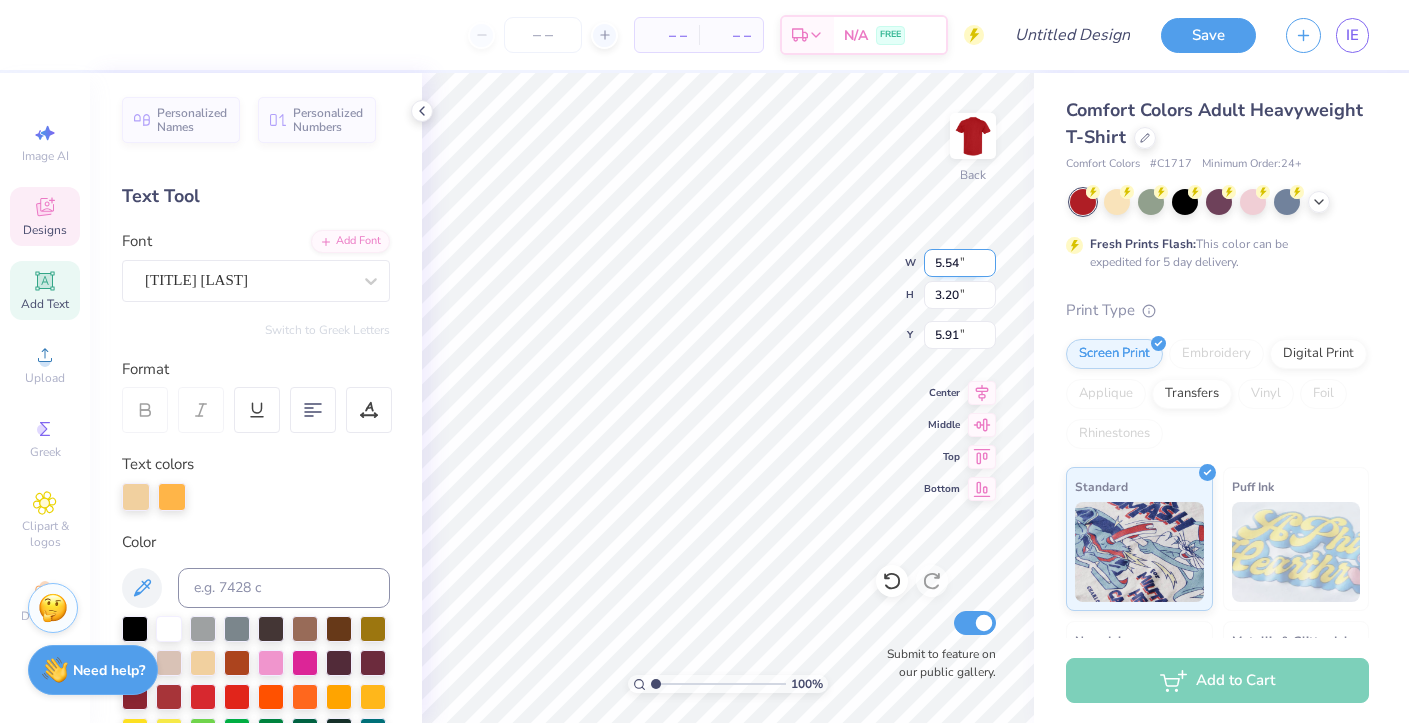 type on "4.77" 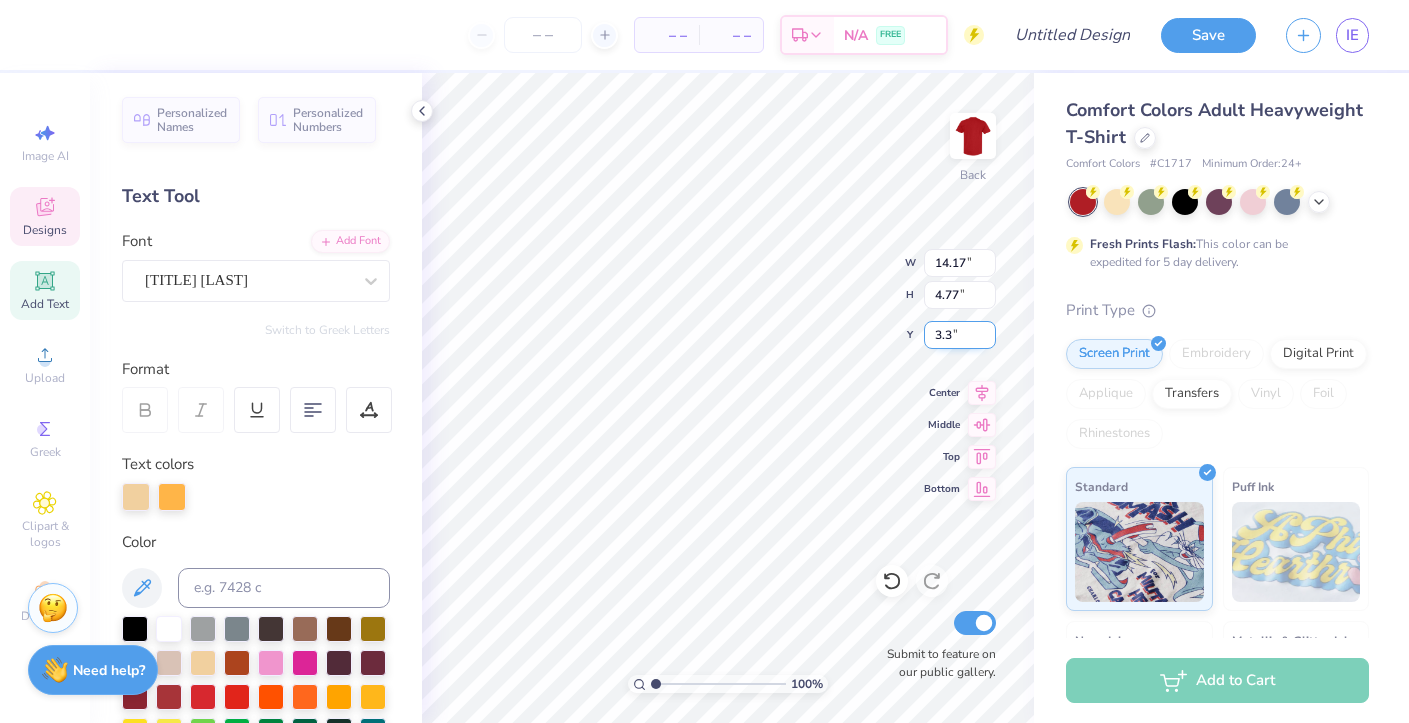 click on "3.3" at bounding box center (960, 335) 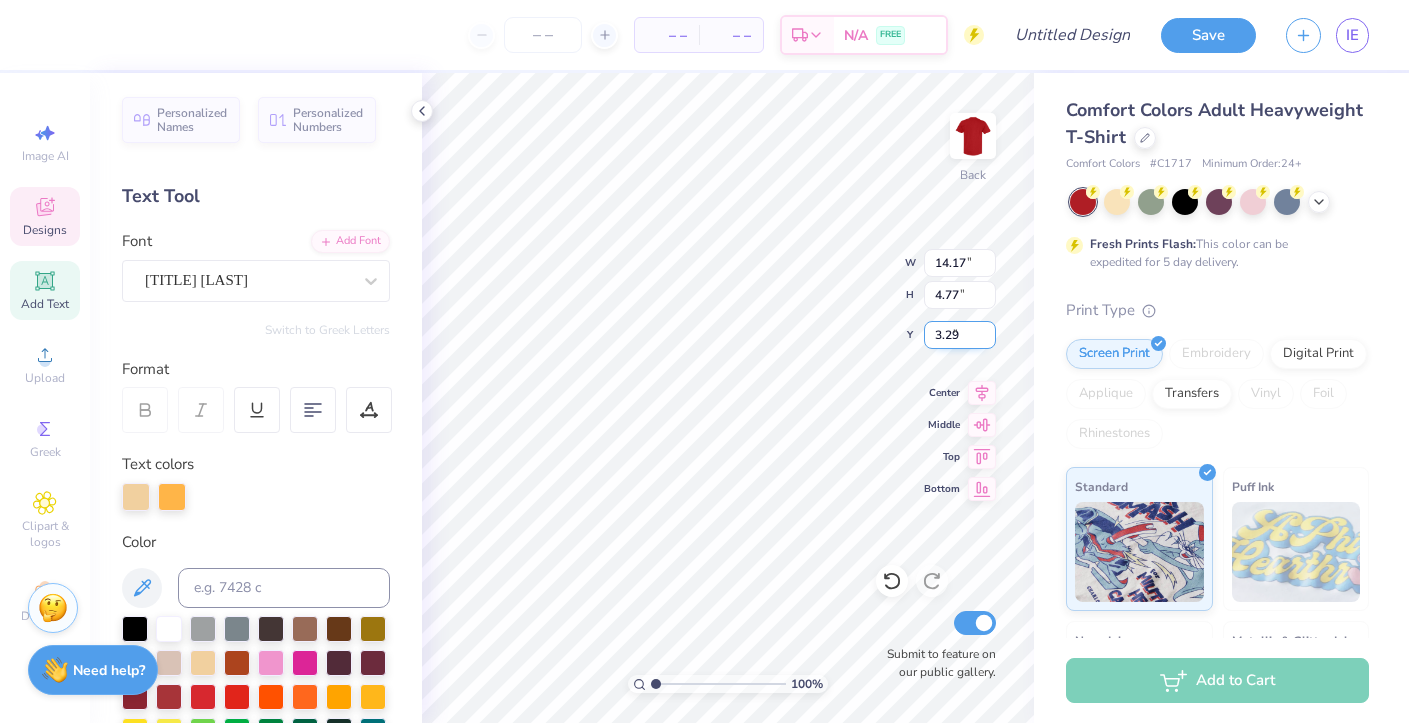 click on "3.29" at bounding box center (960, 335) 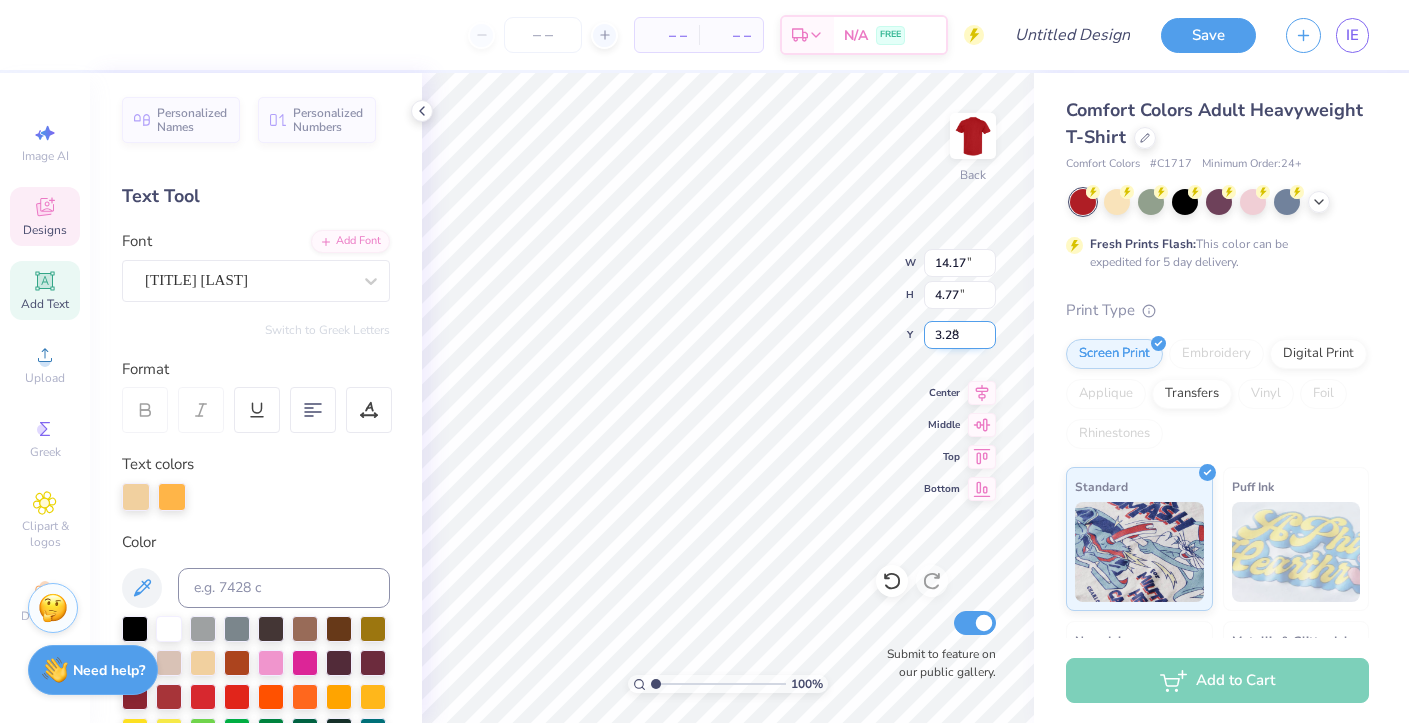 click on "3.28" at bounding box center [960, 335] 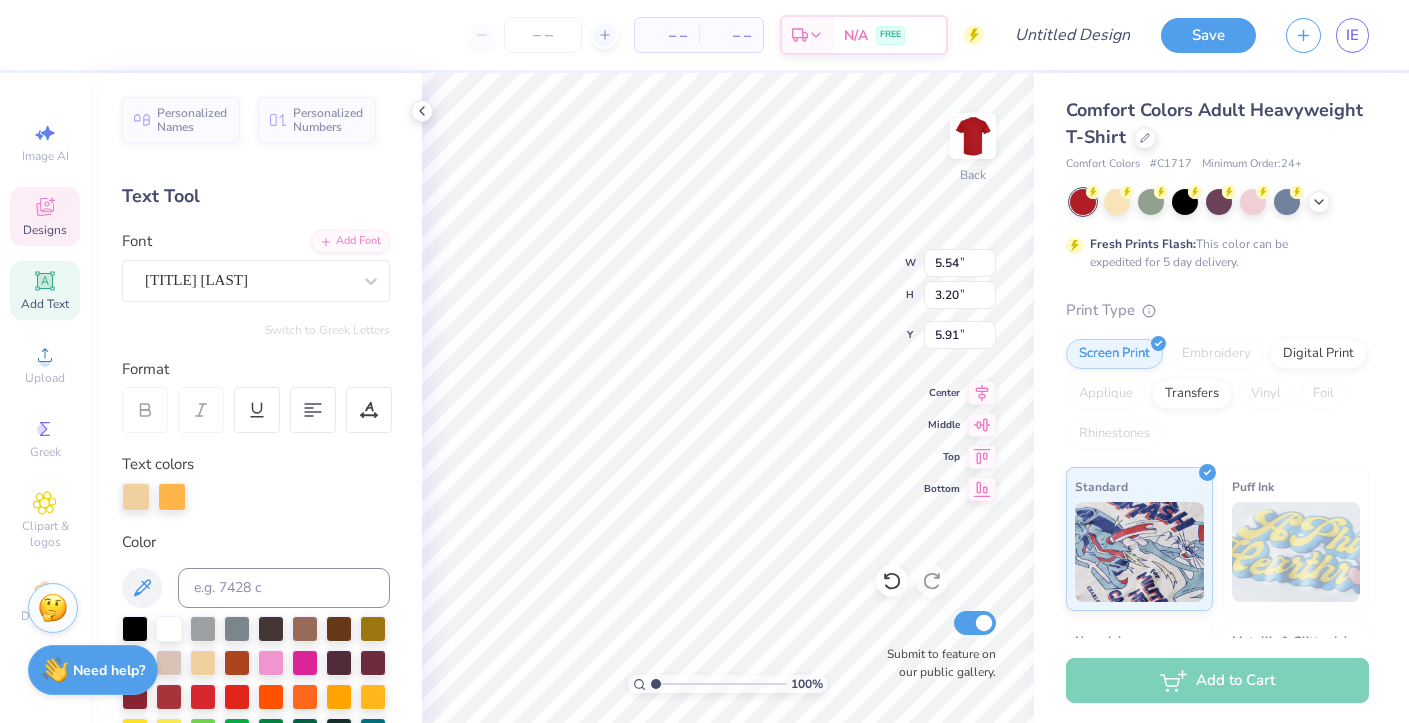 type on "14.17" 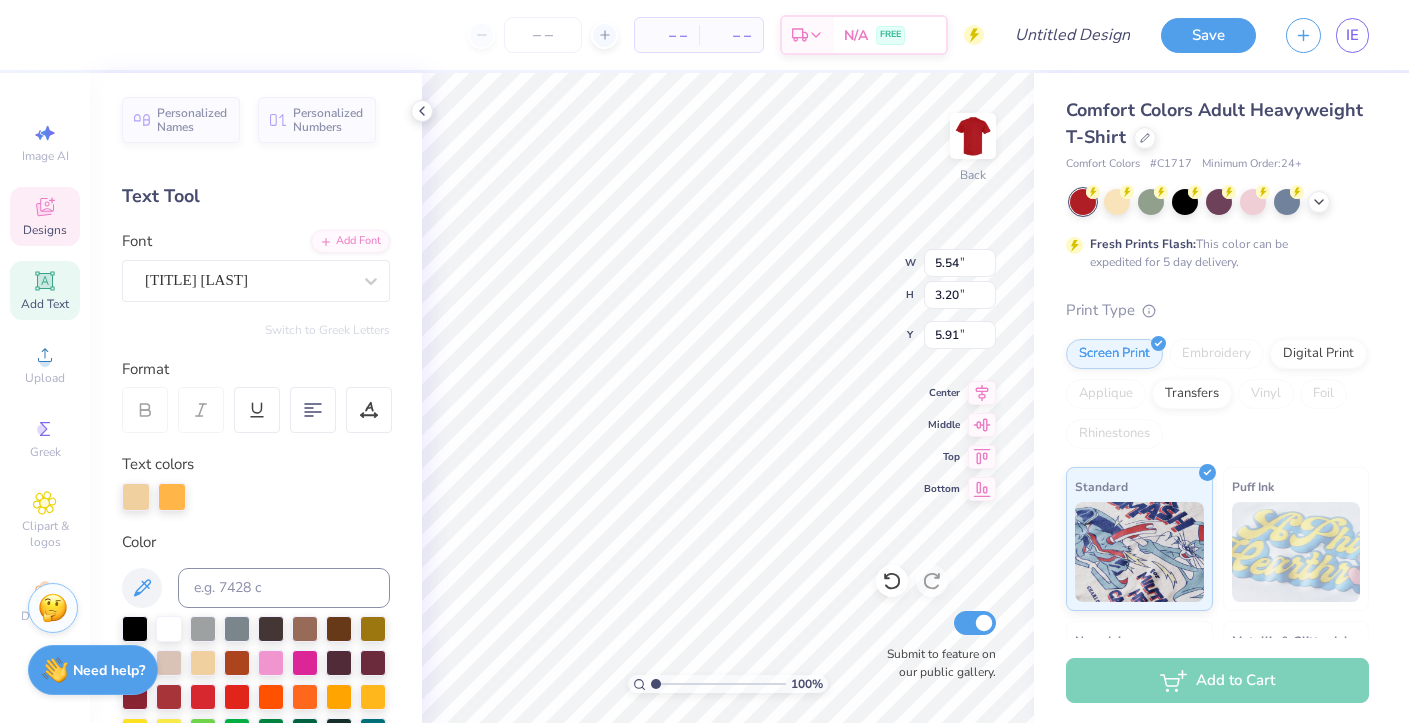 type on "4.77" 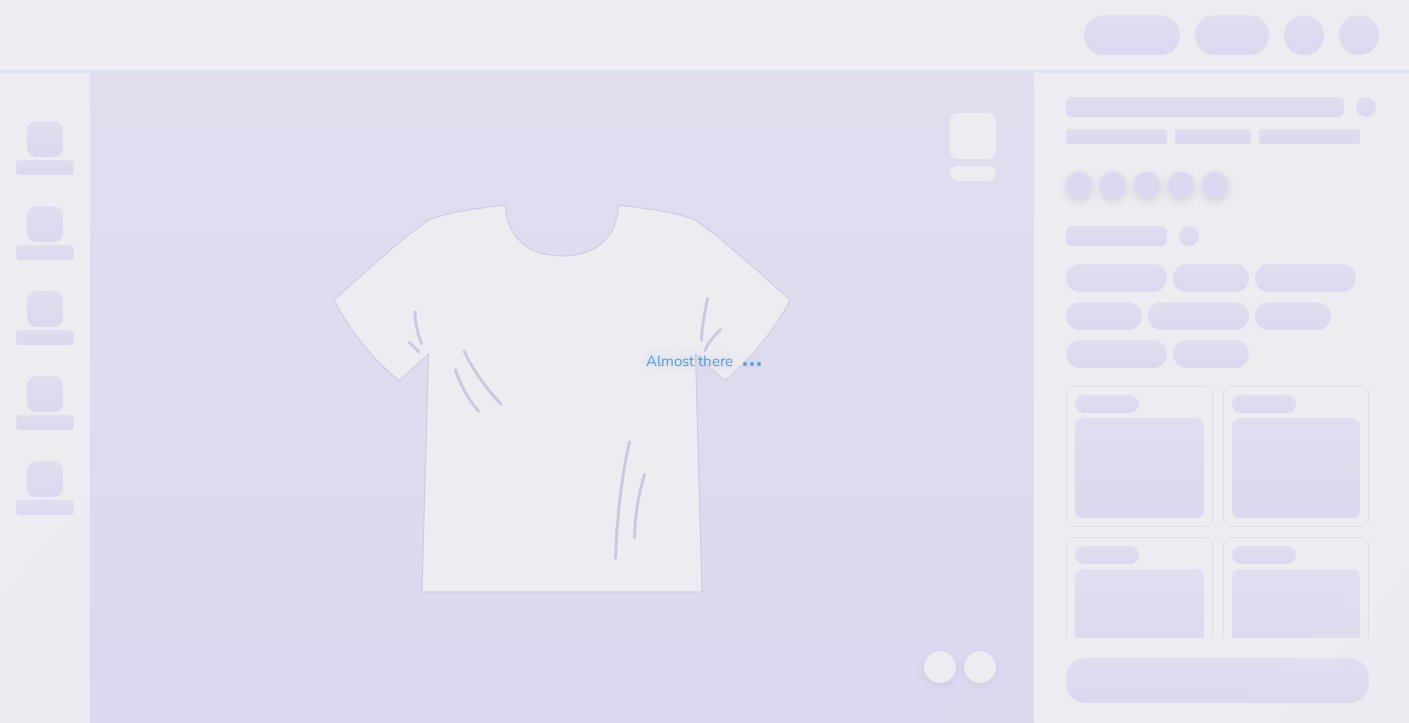 scroll, scrollTop: 0, scrollLeft: 0, axis: both 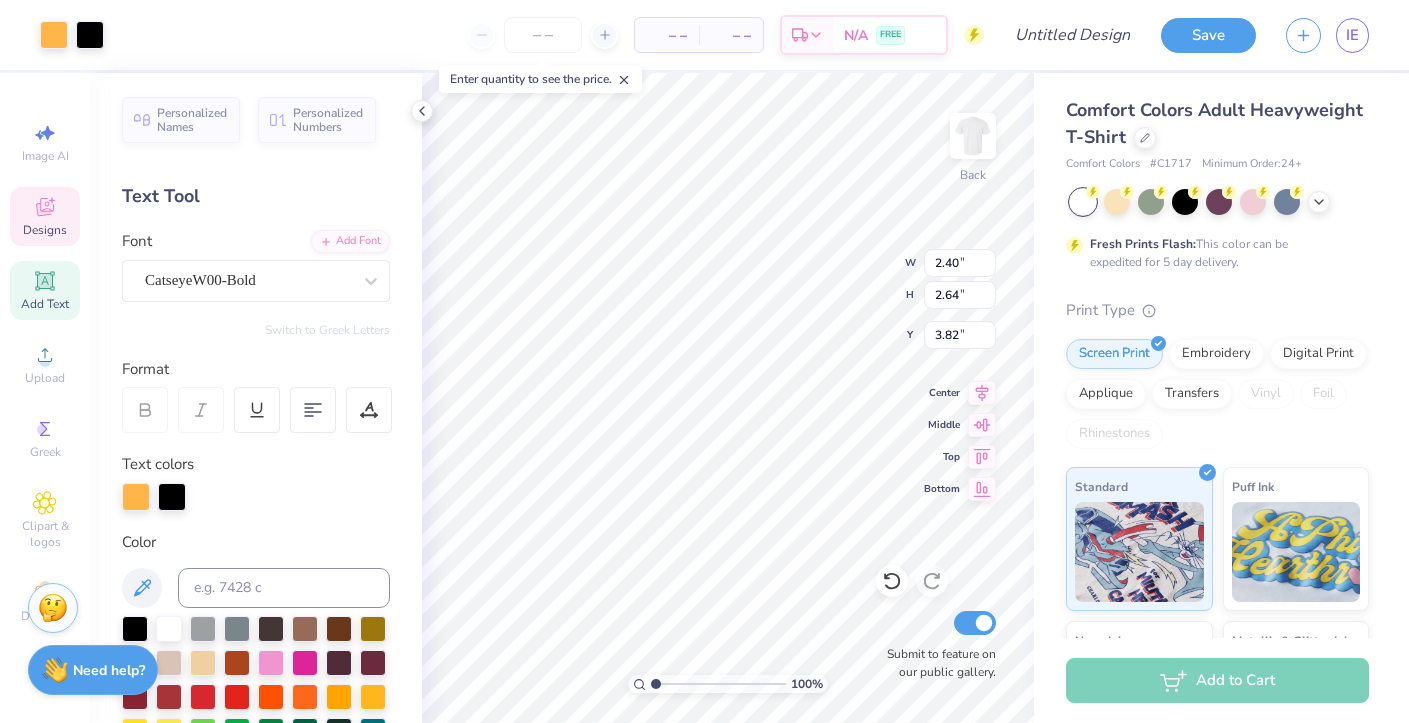 type on "1.86" 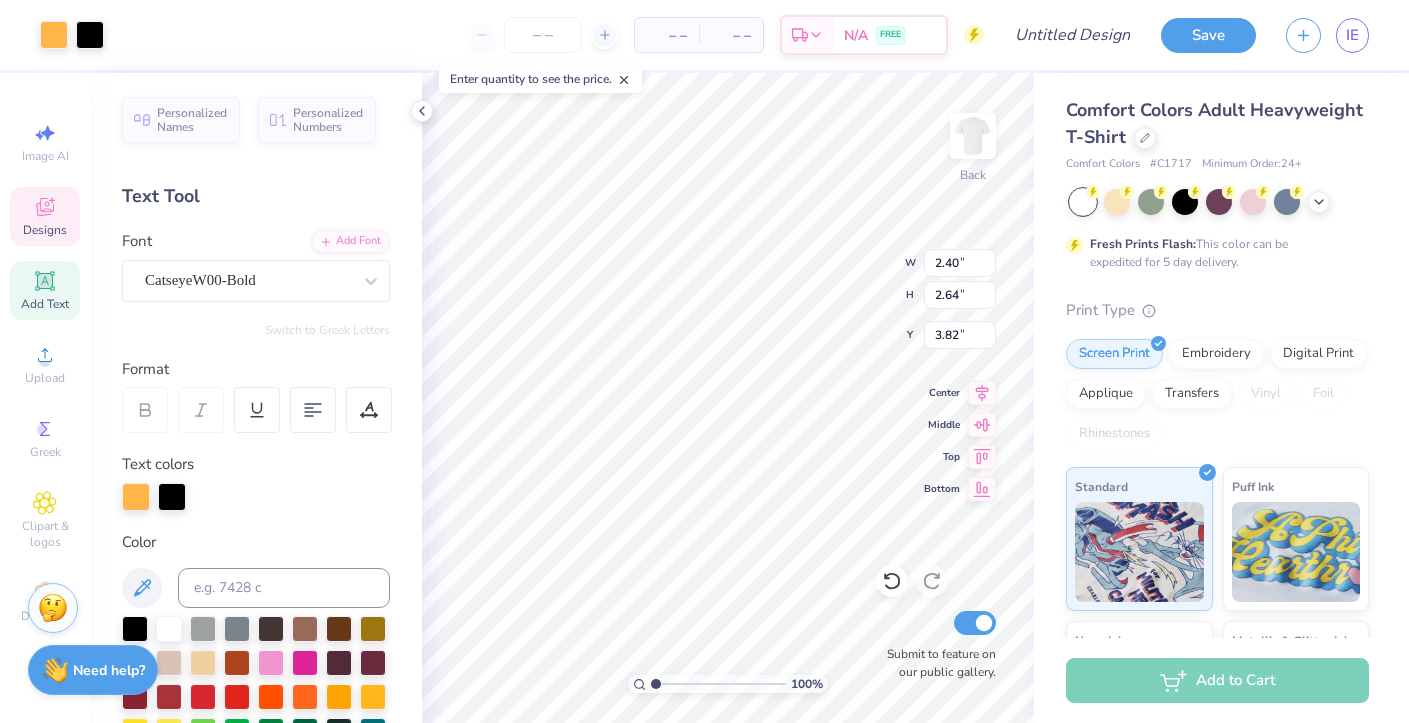 type on "2.51" 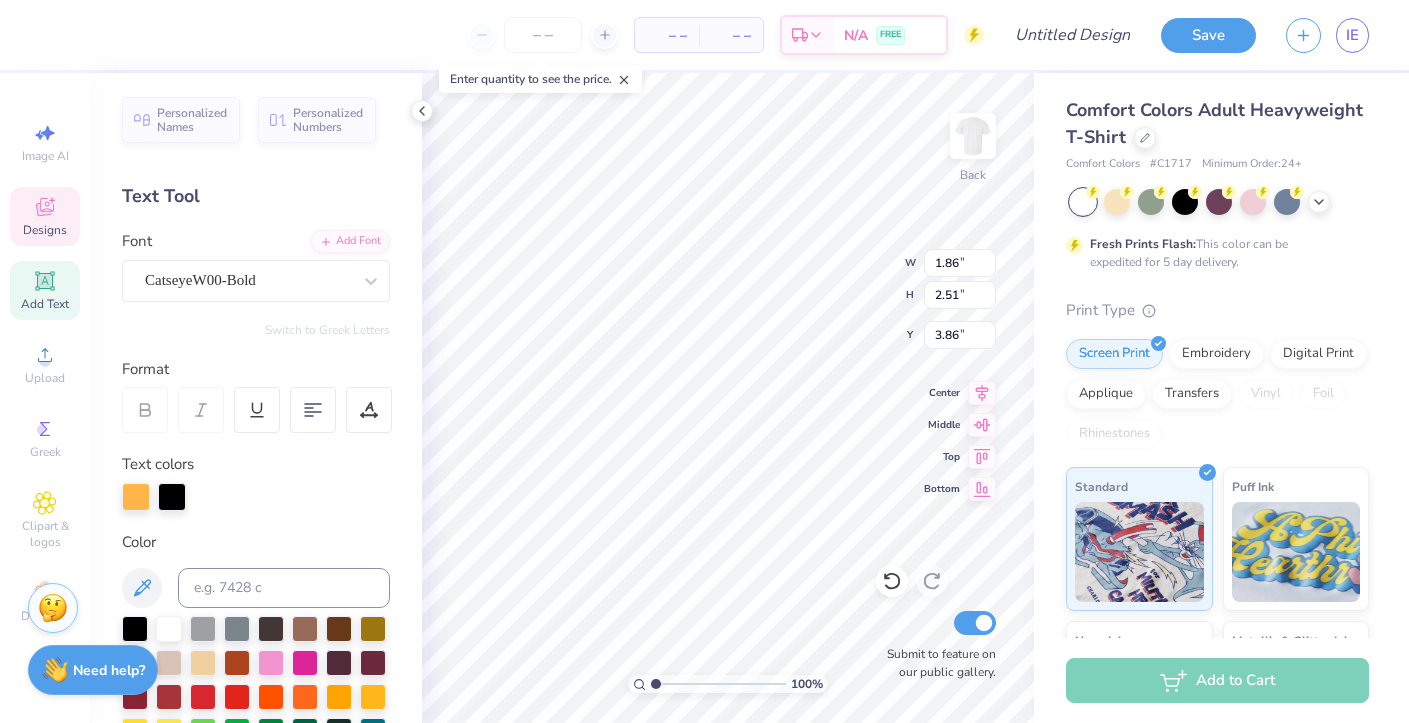 type on "R" 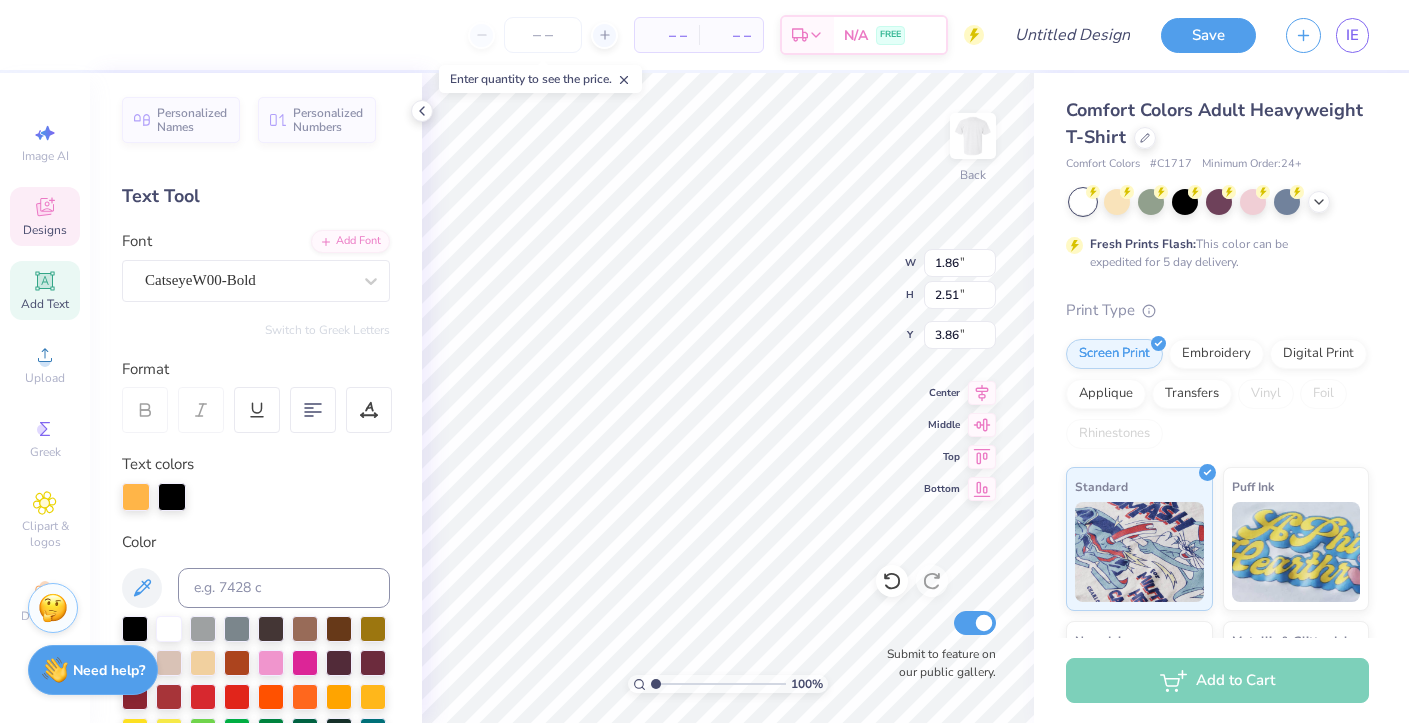 type on "1.84" 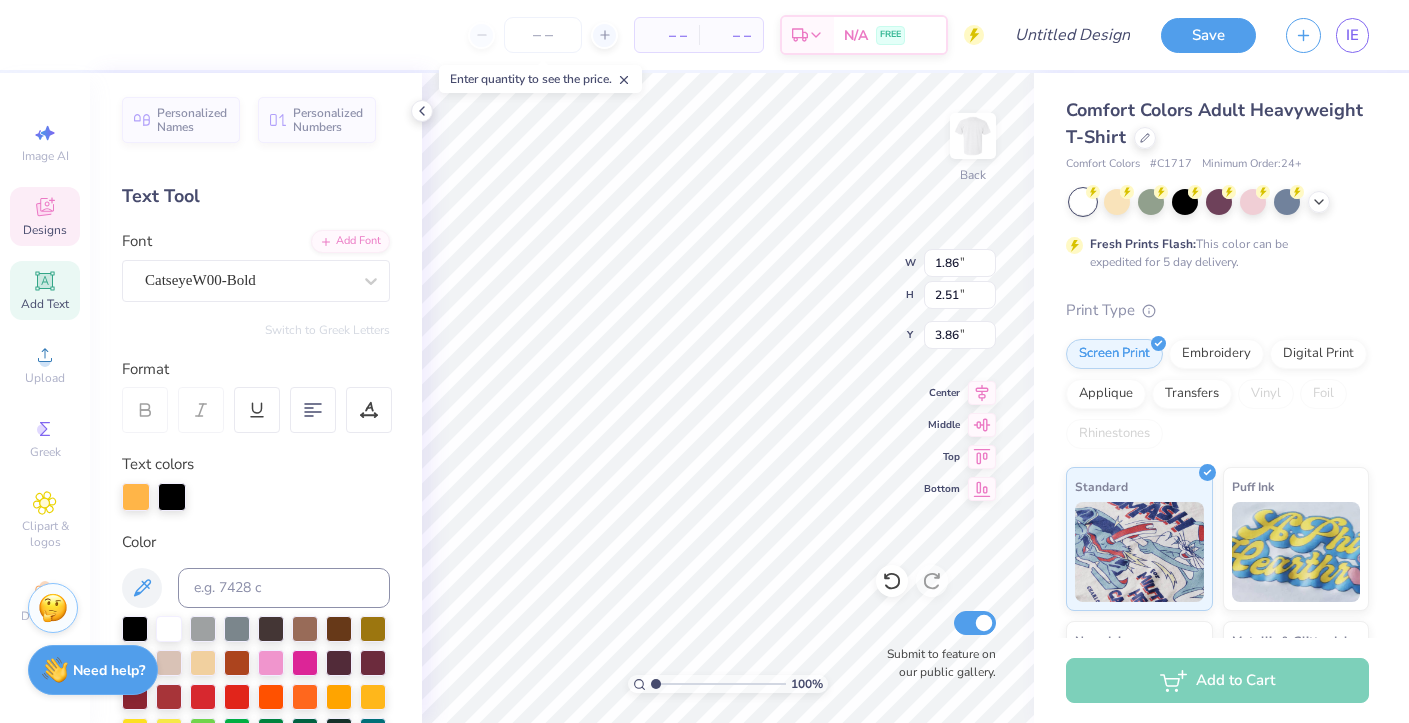 type on "2.53" 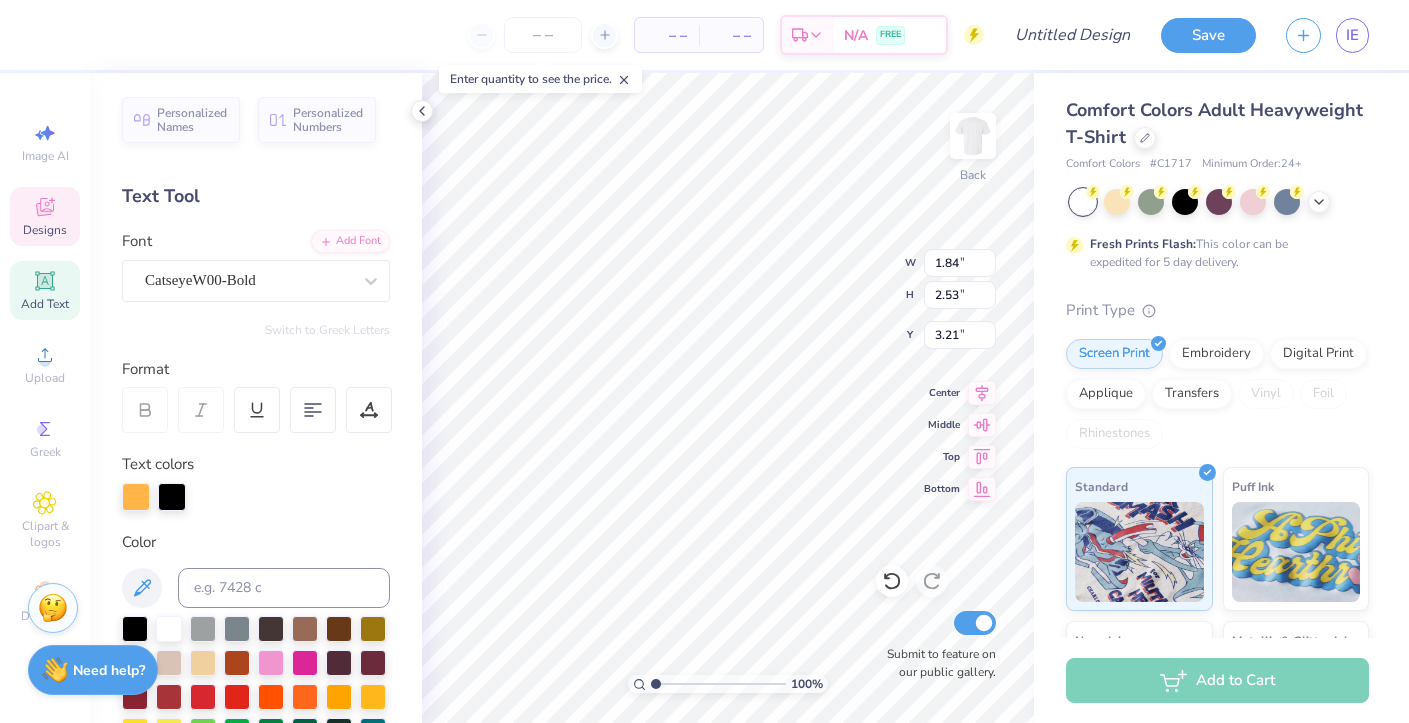 type on "o" 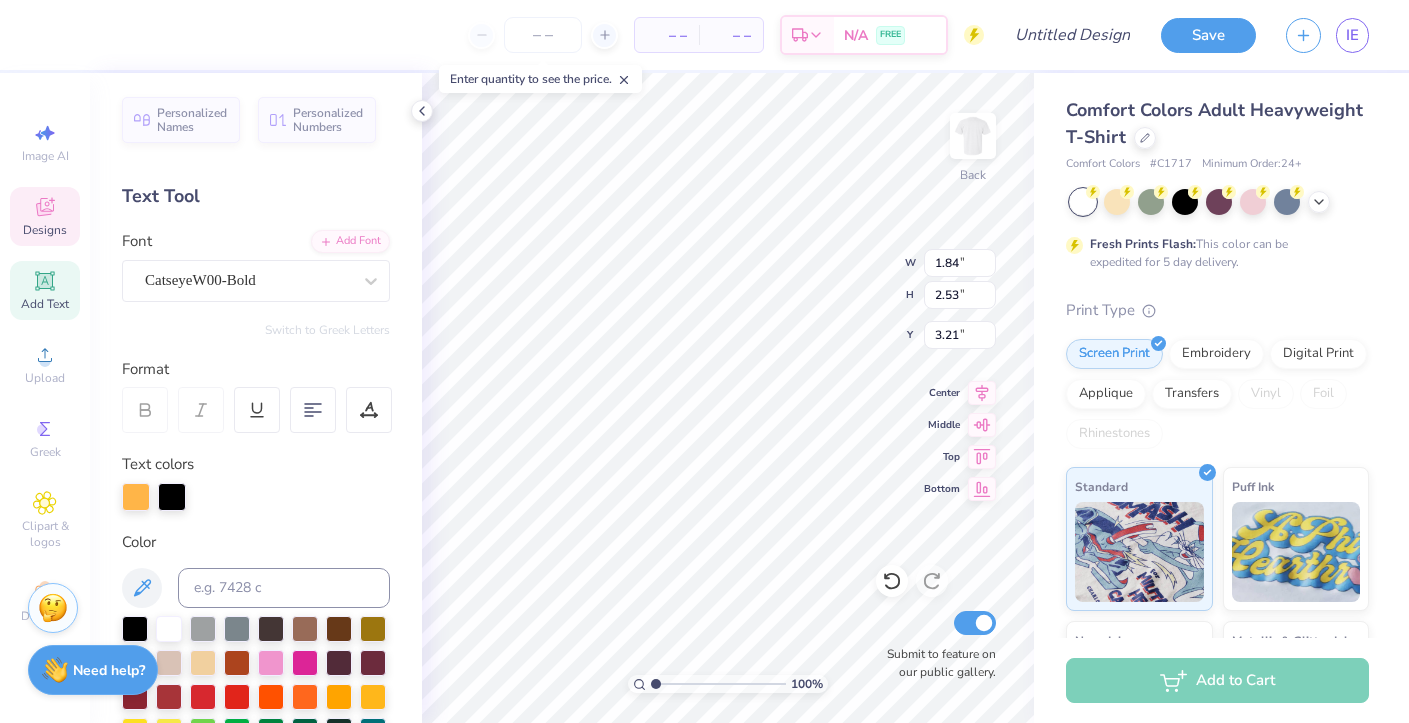 type on "2.49" 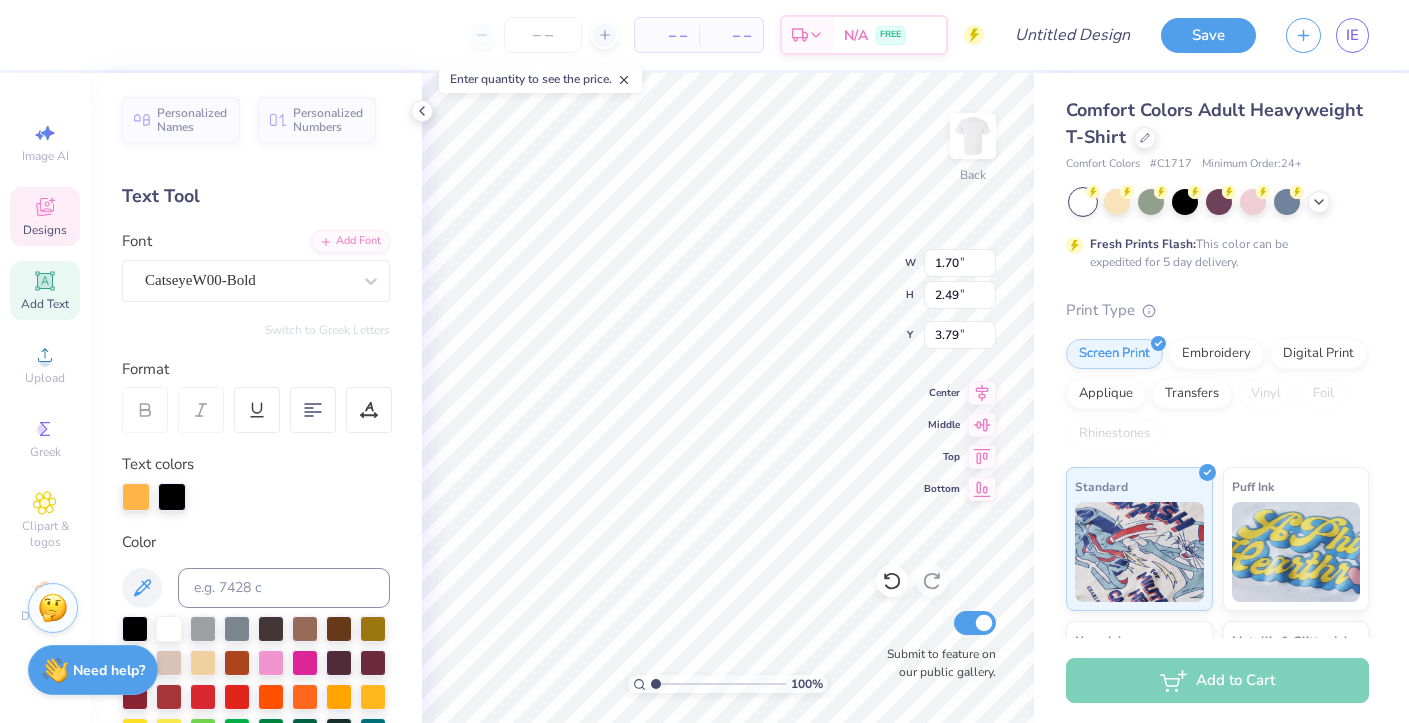 type on "1.44" 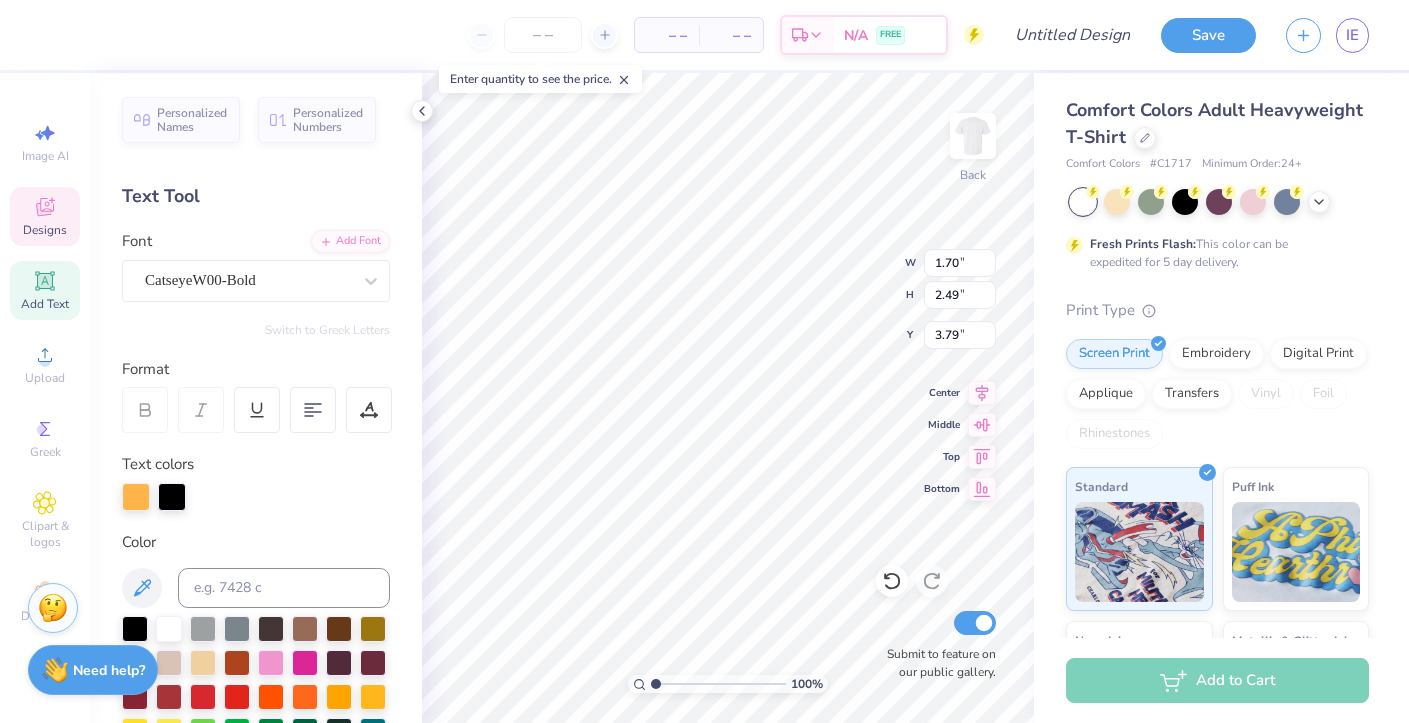 type on "1.83" 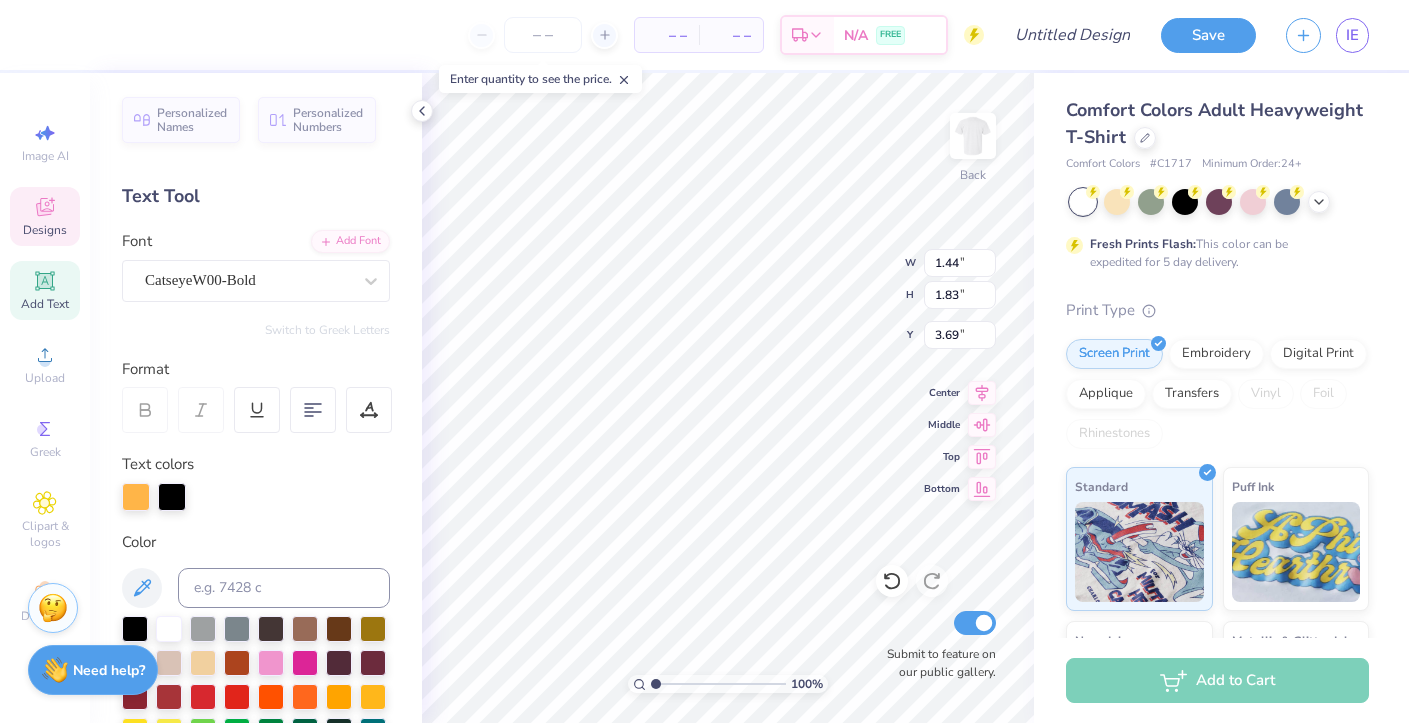 type on "1.88" 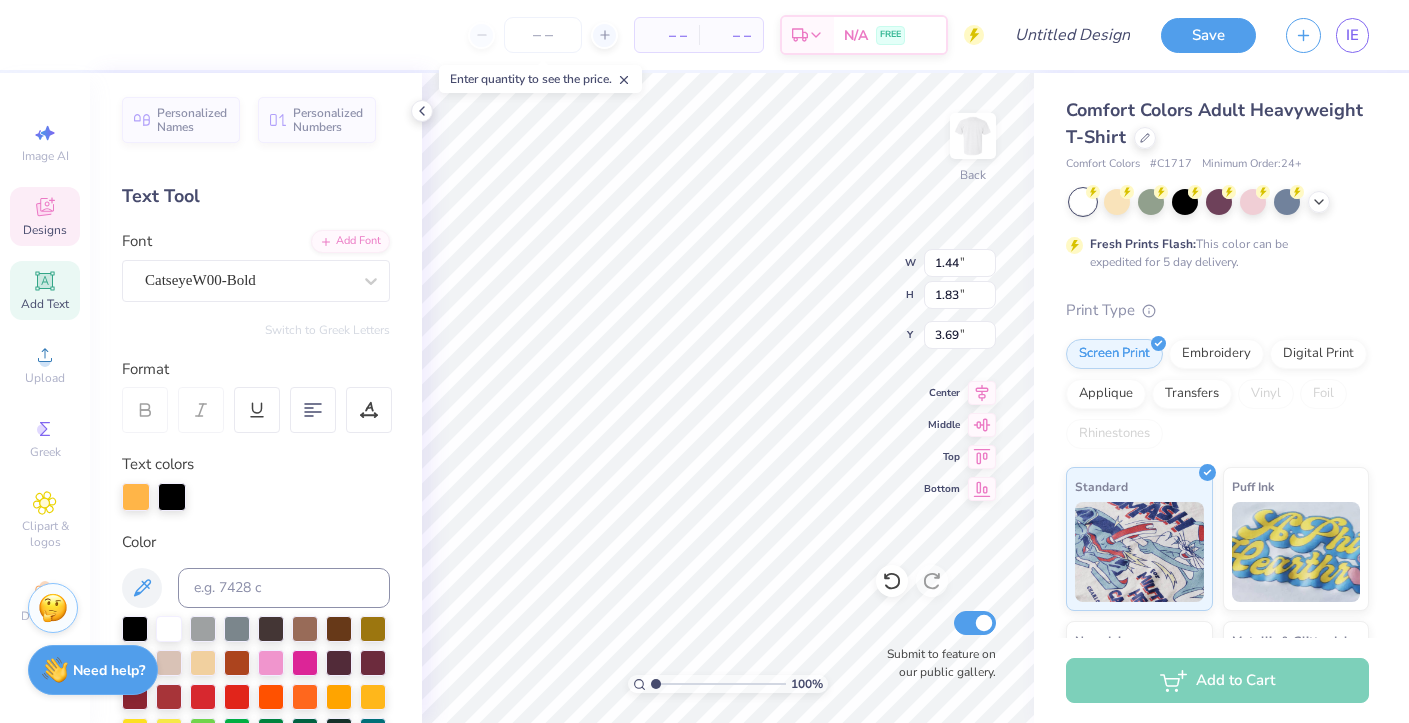 type on "2.51" 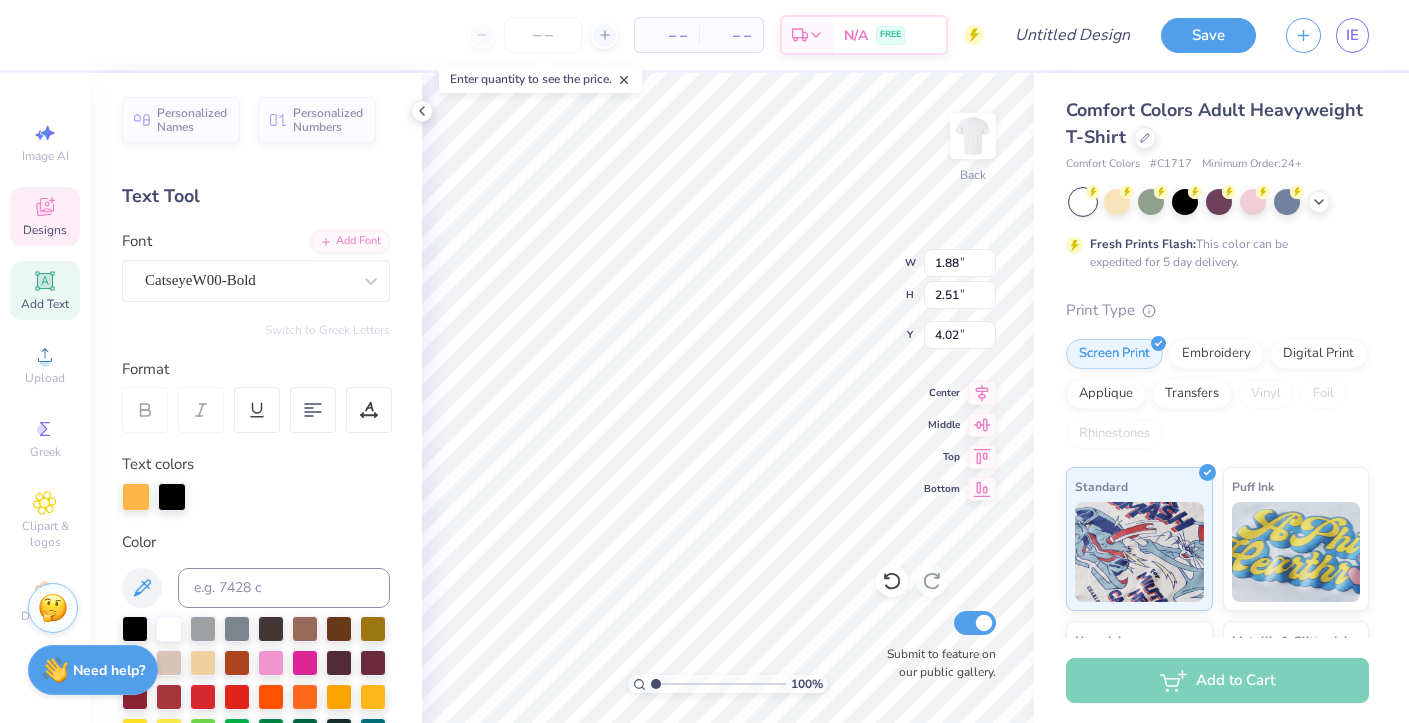 type on "G" 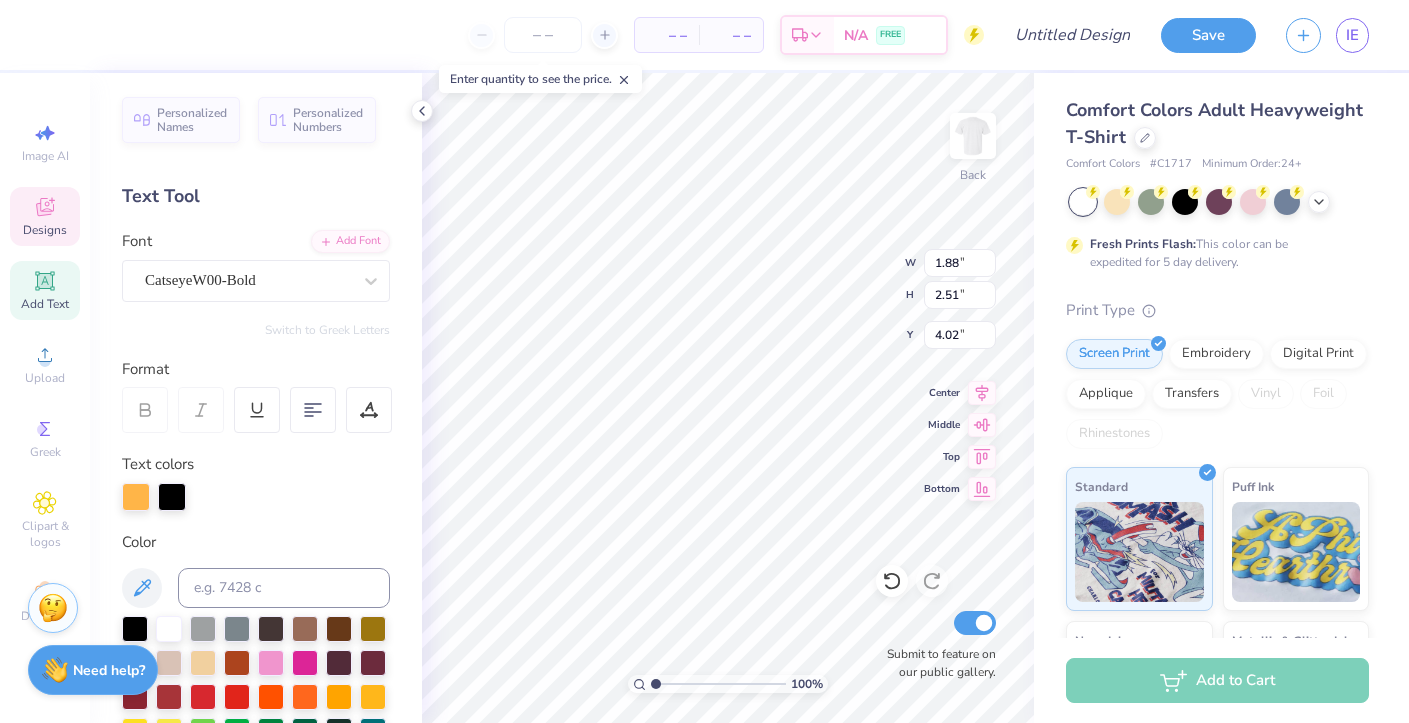 type on "1.83" 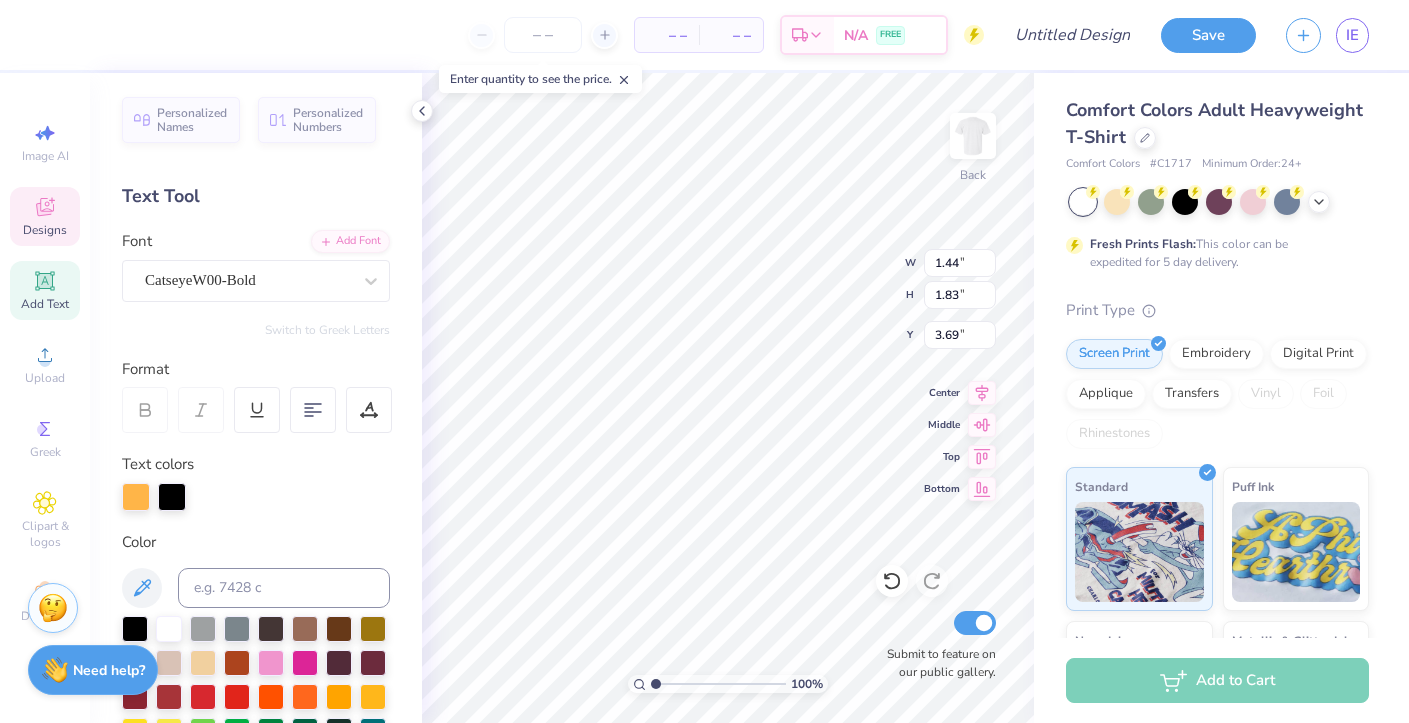 type on ";" 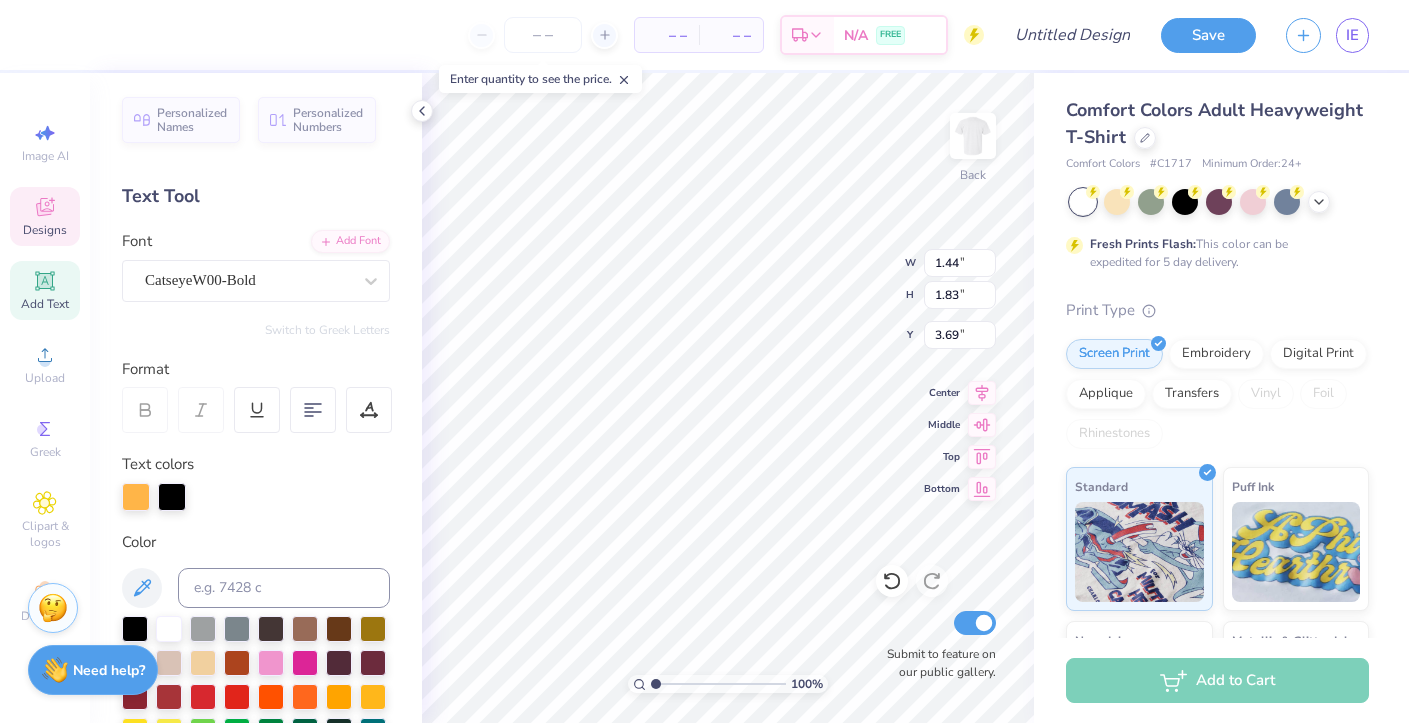 type on "2.49" 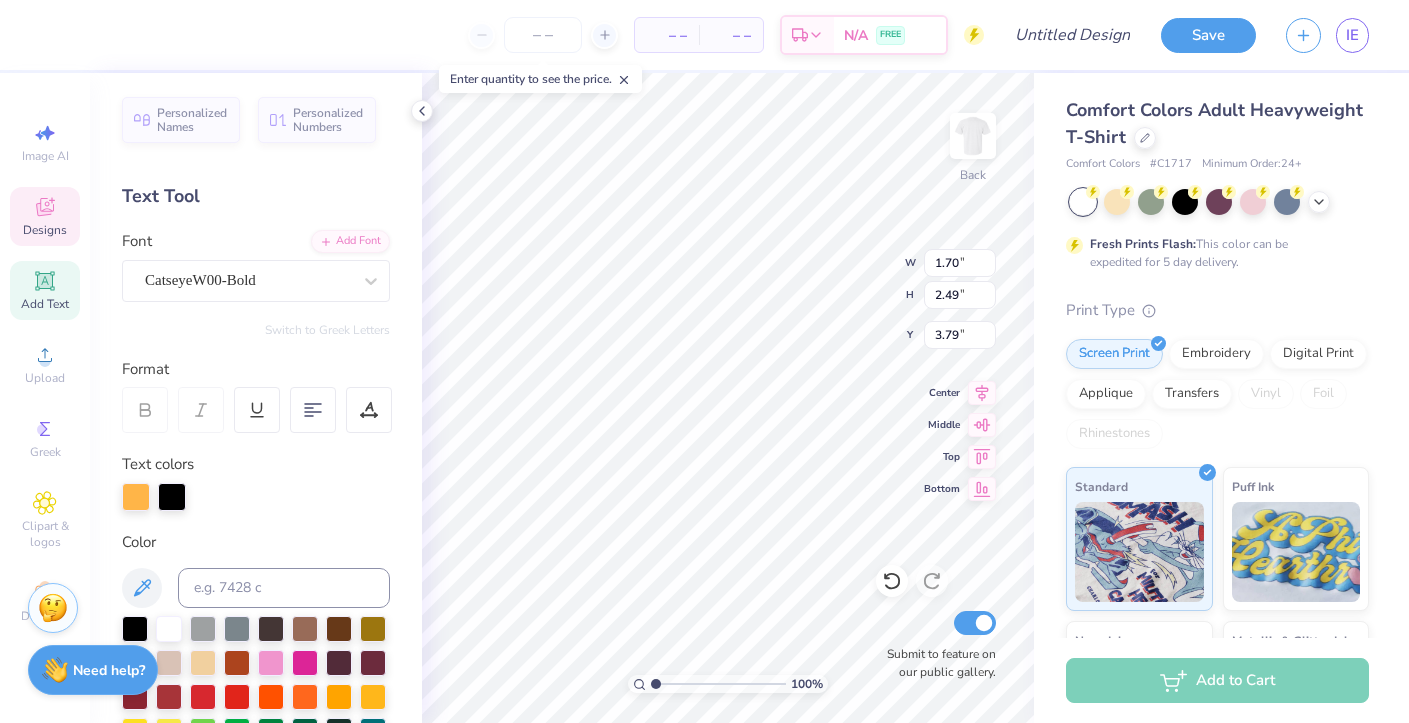 type on "A" 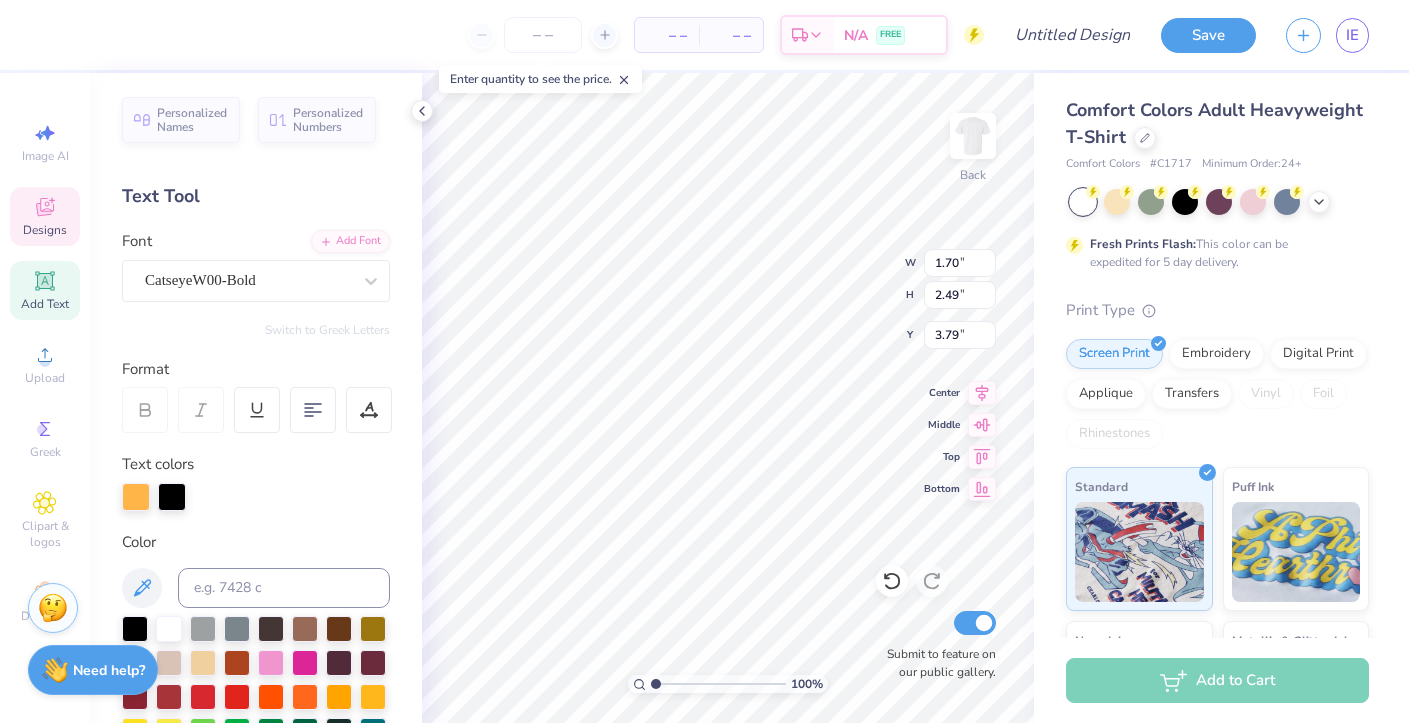 type on "a" 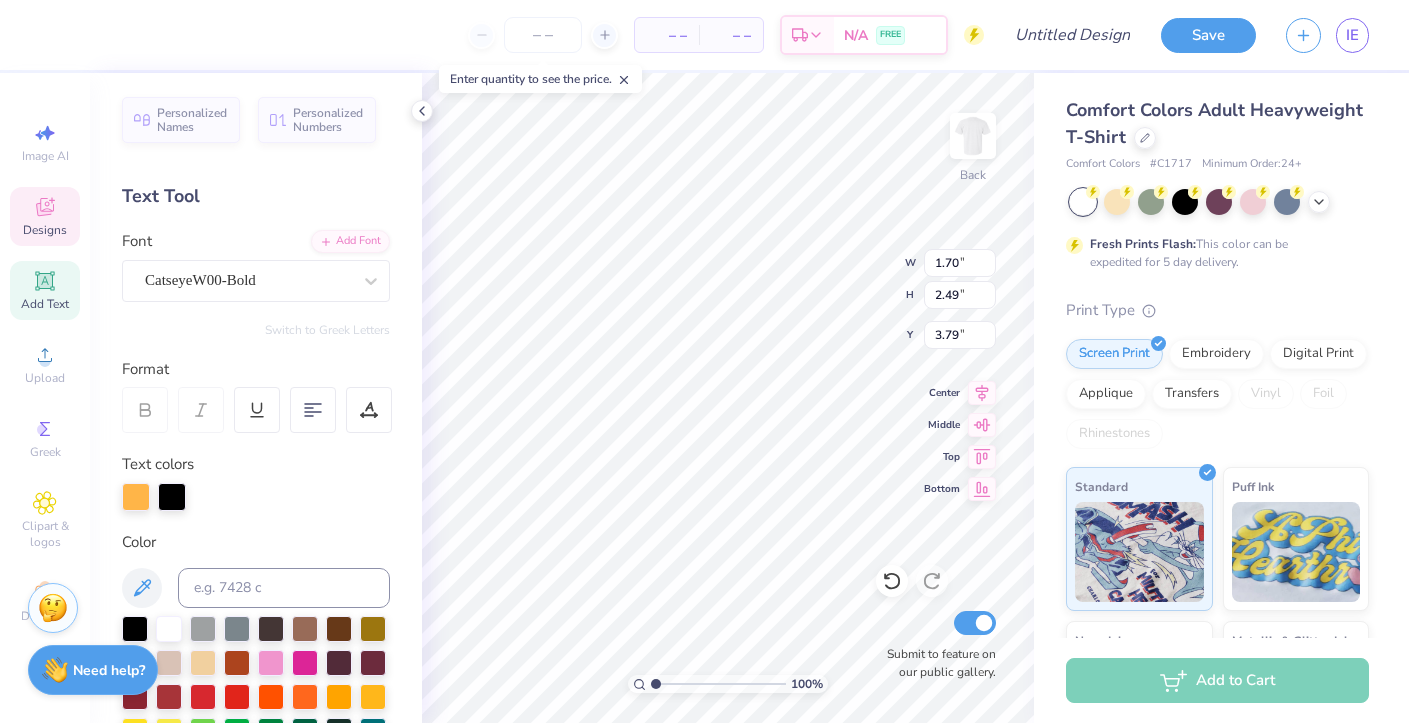 type on "2.40" 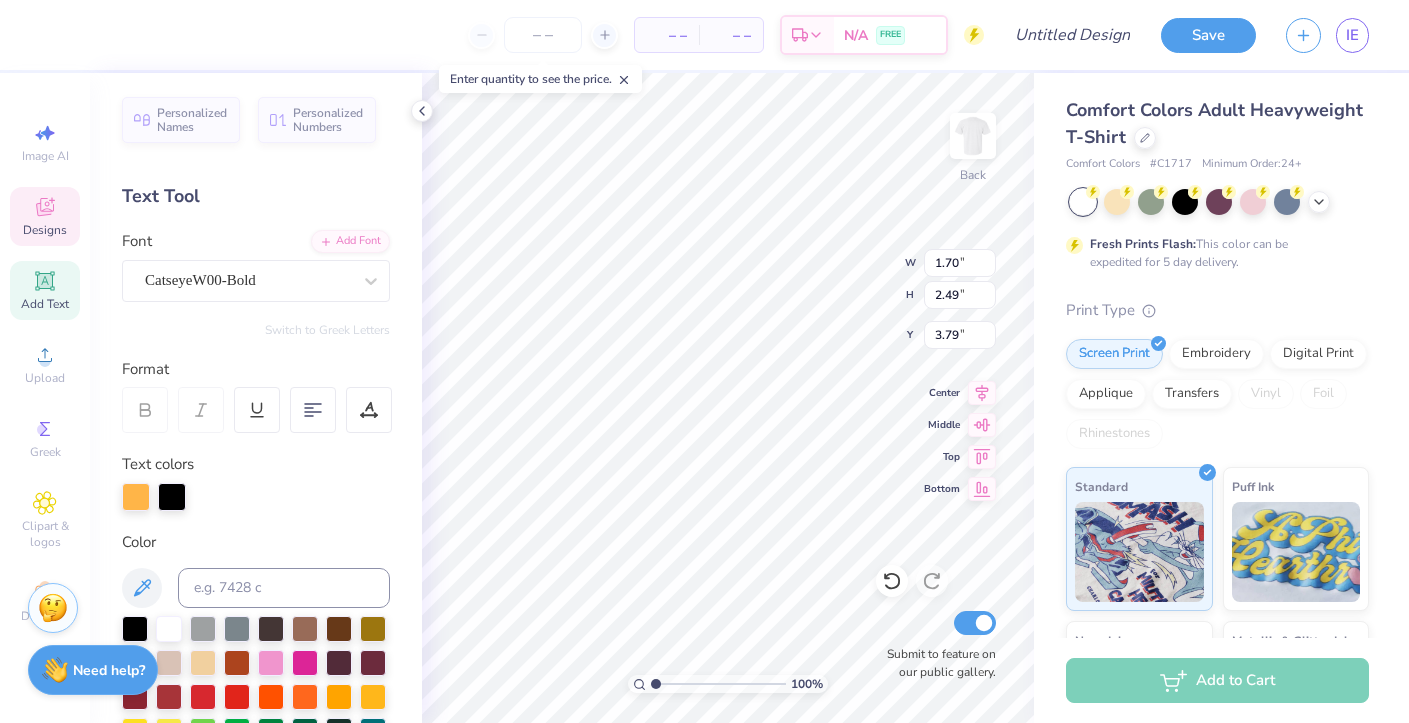 type on "2.64" 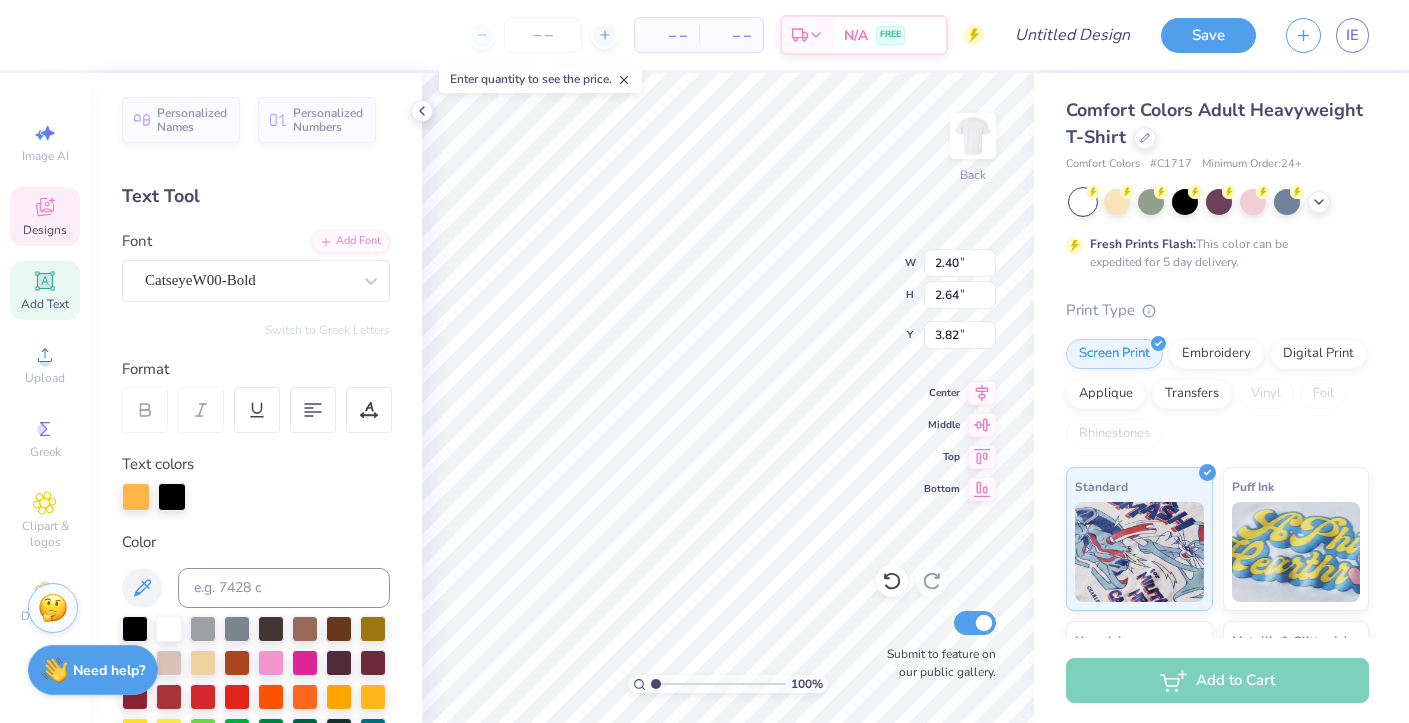 type on "M" 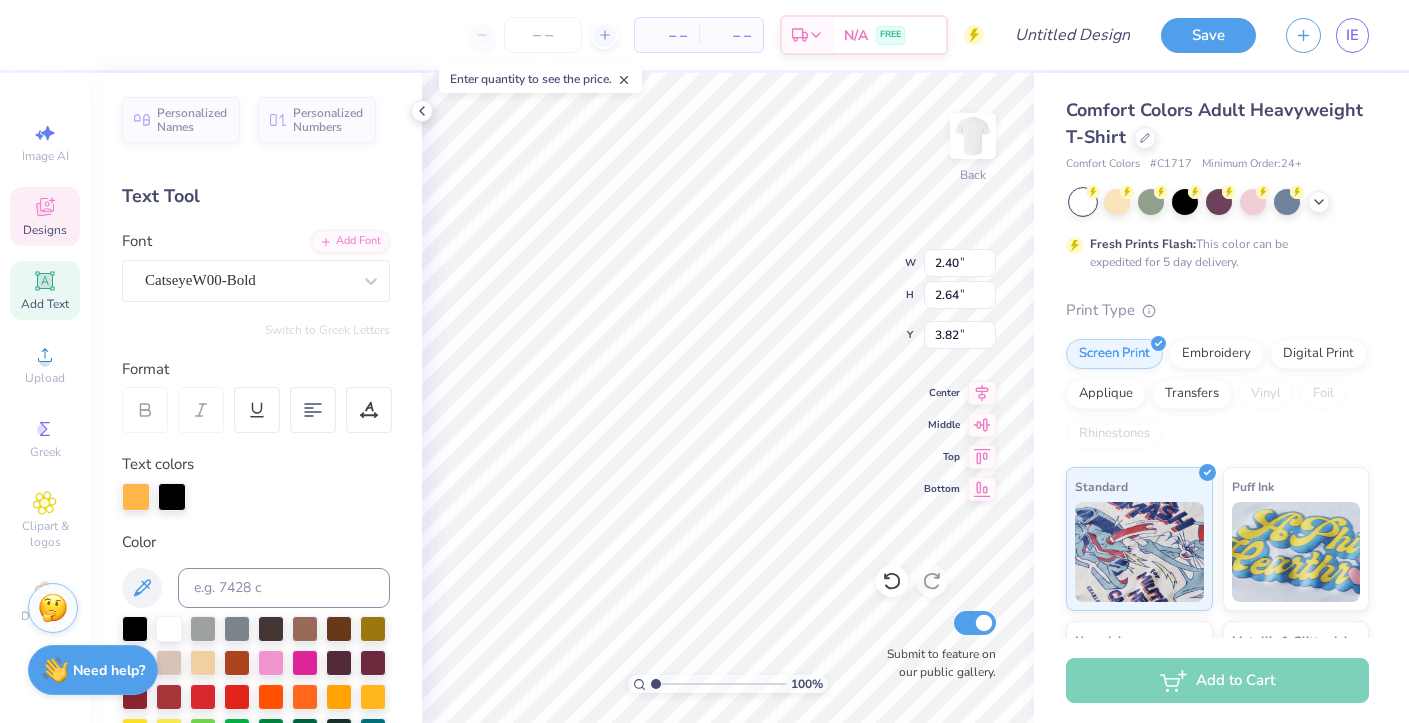 type on "d" 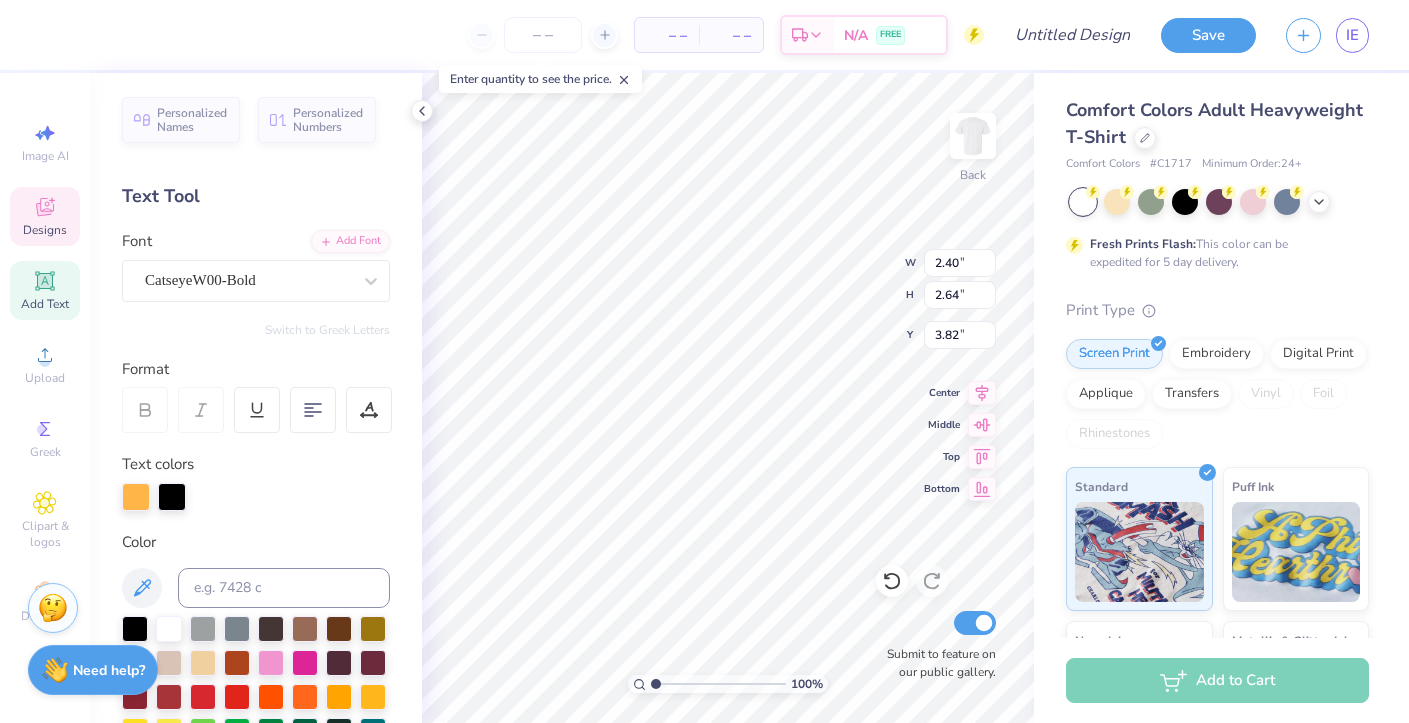 type on "1.70" 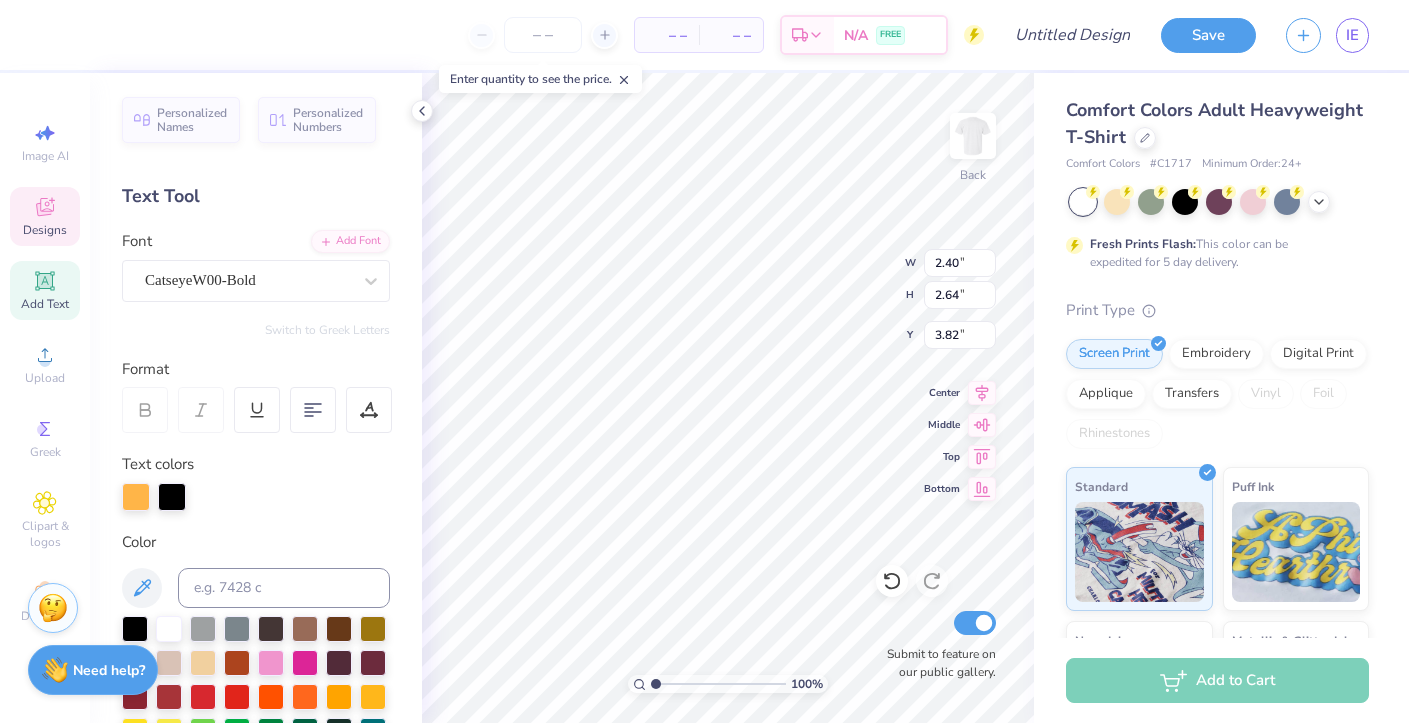 type on "2.51" 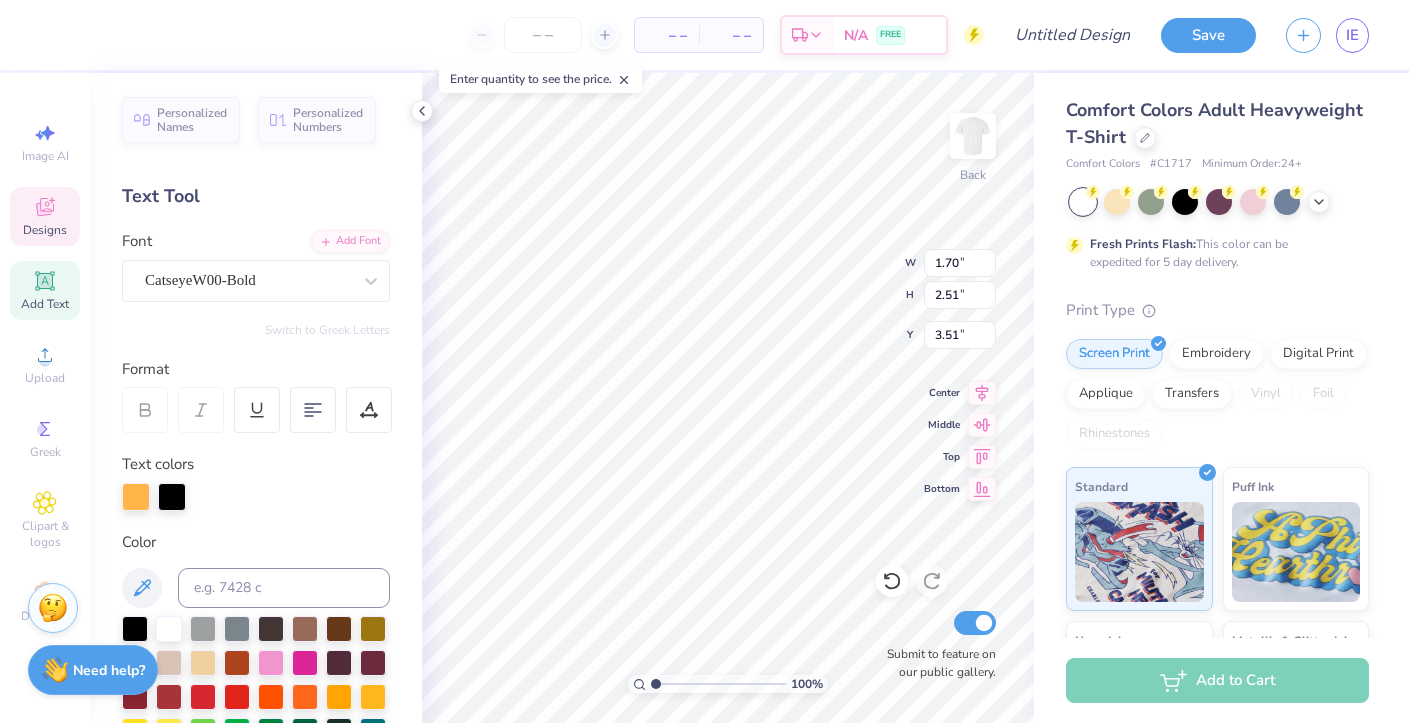type on "1.59" 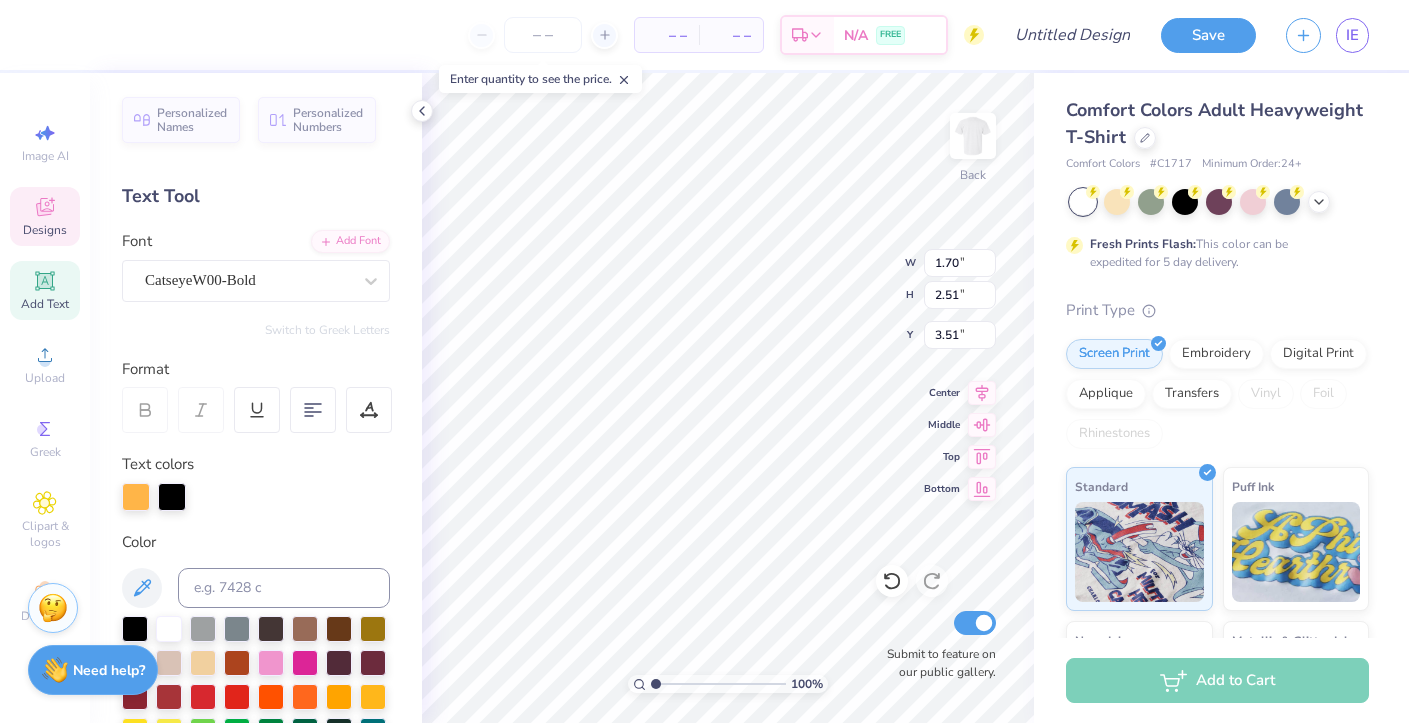 type on "2.40" 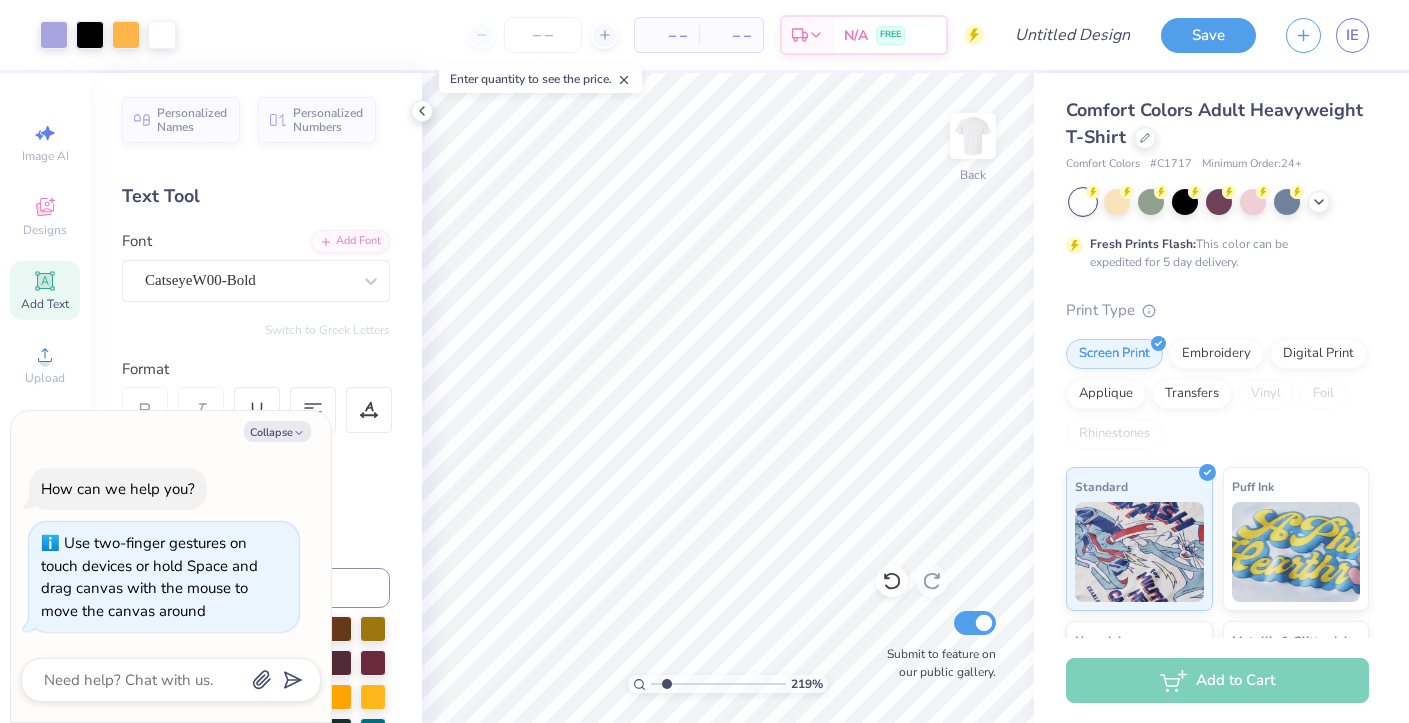 type on "2.19" 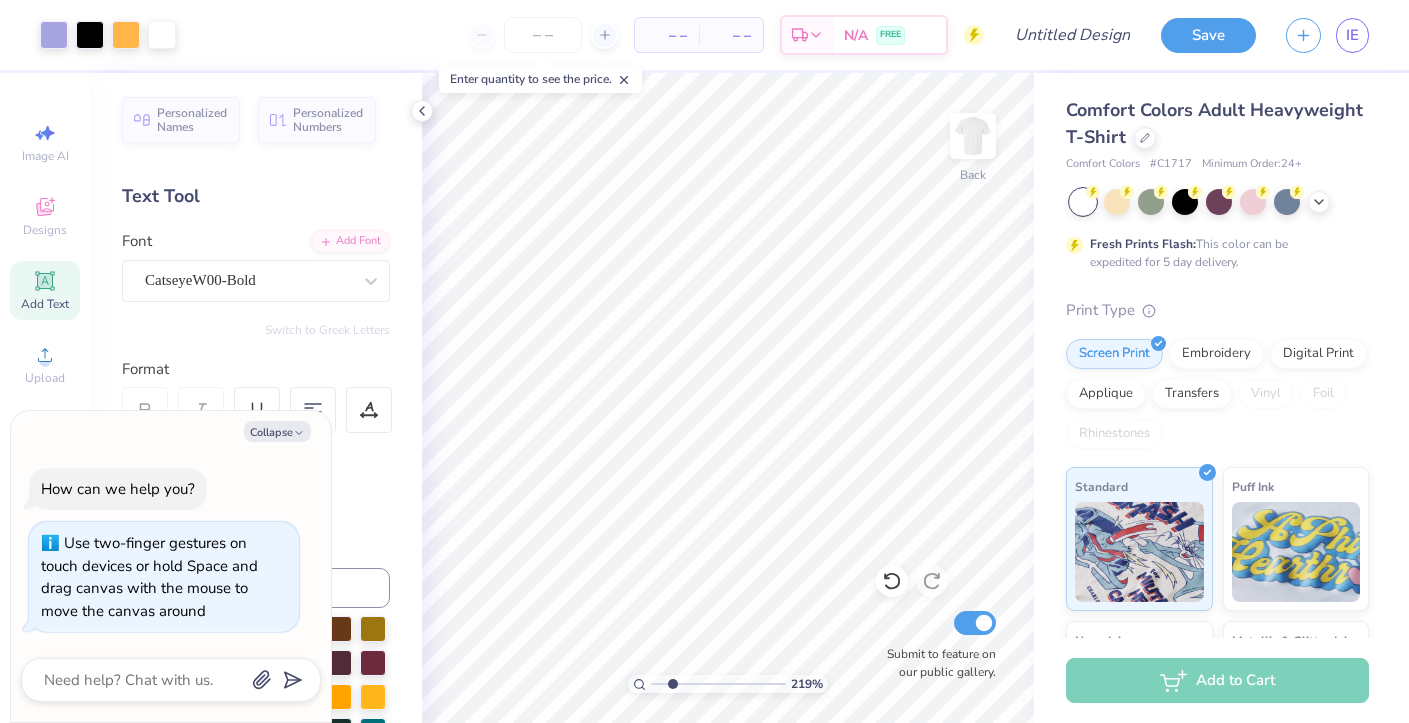 type on "x" 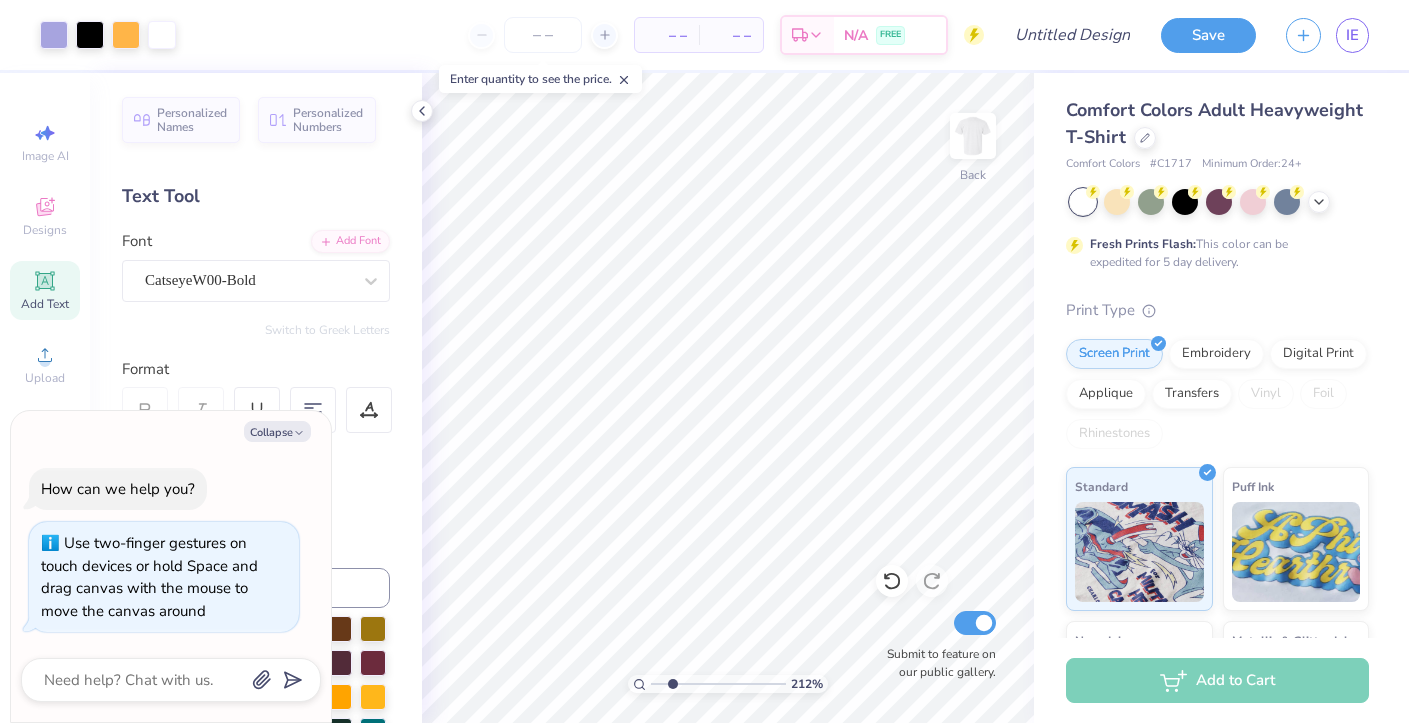 type on "2.12" 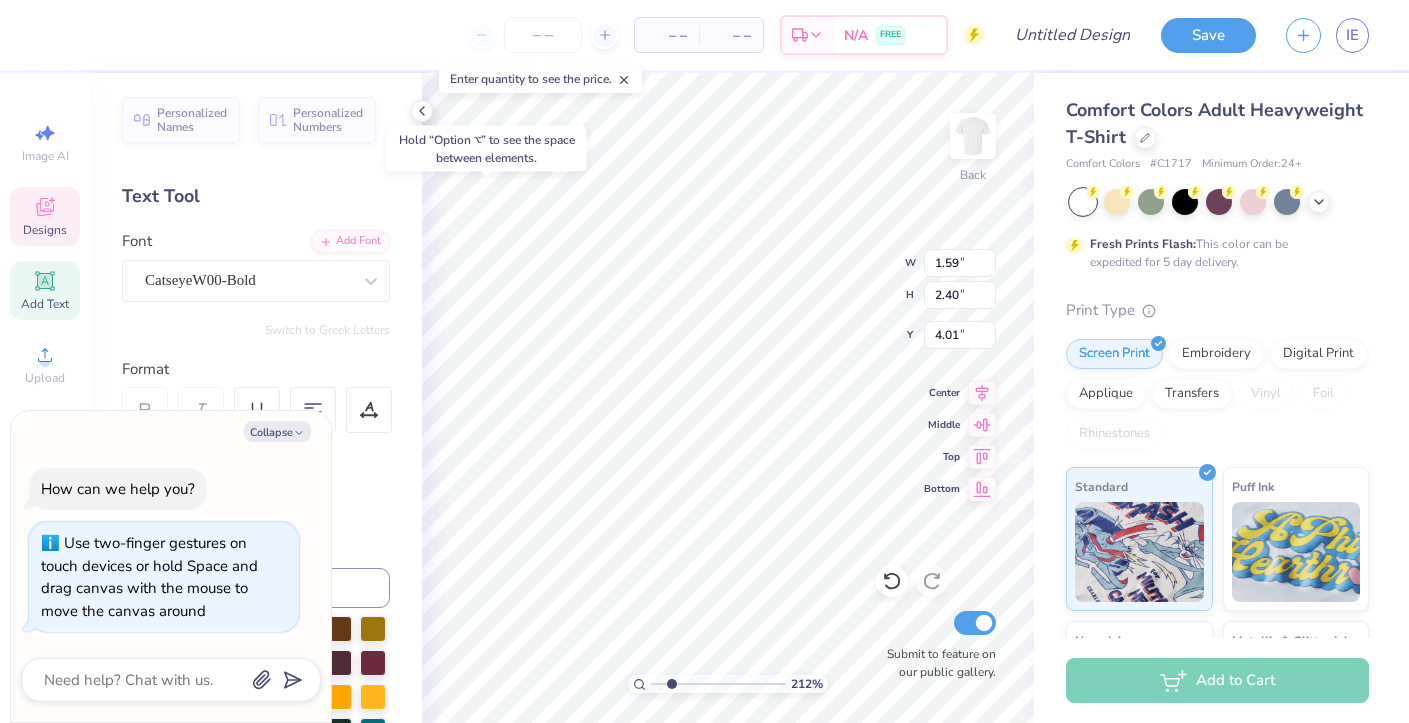 type on "x" 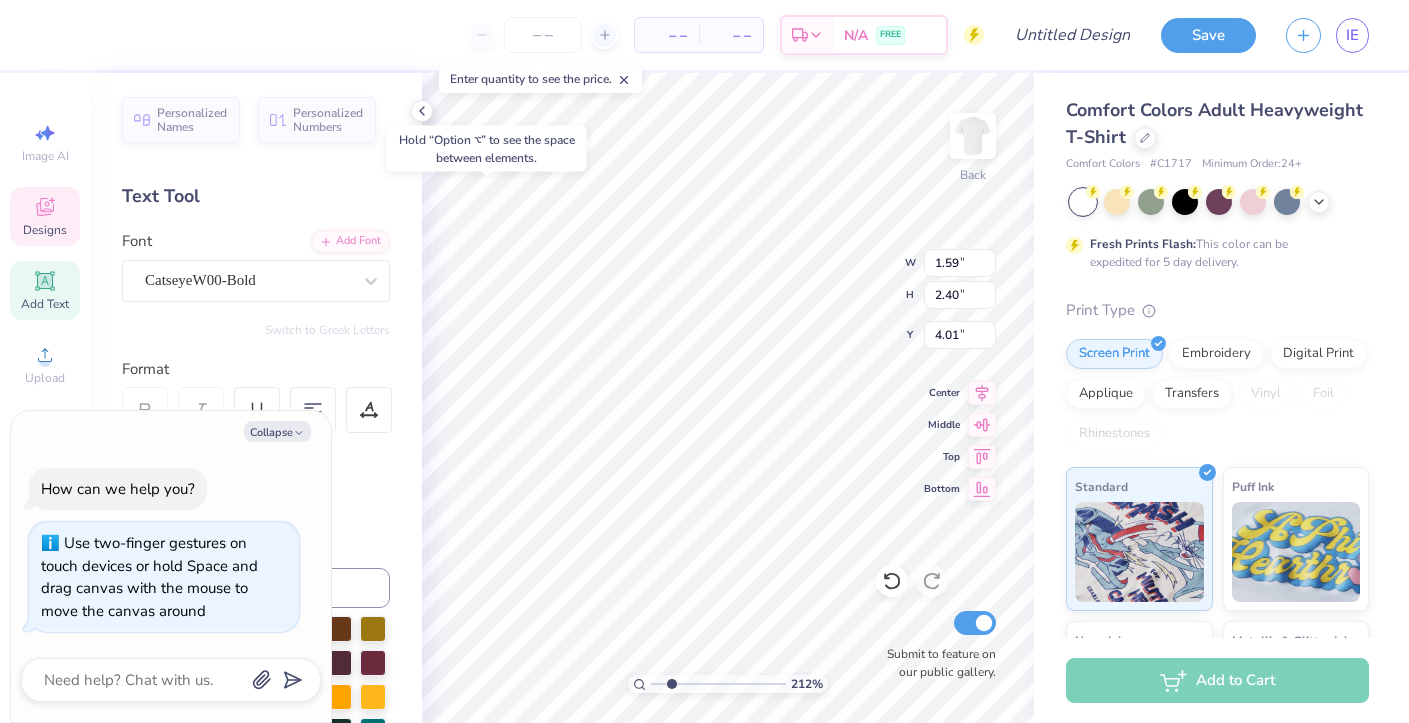 type on "4.22" 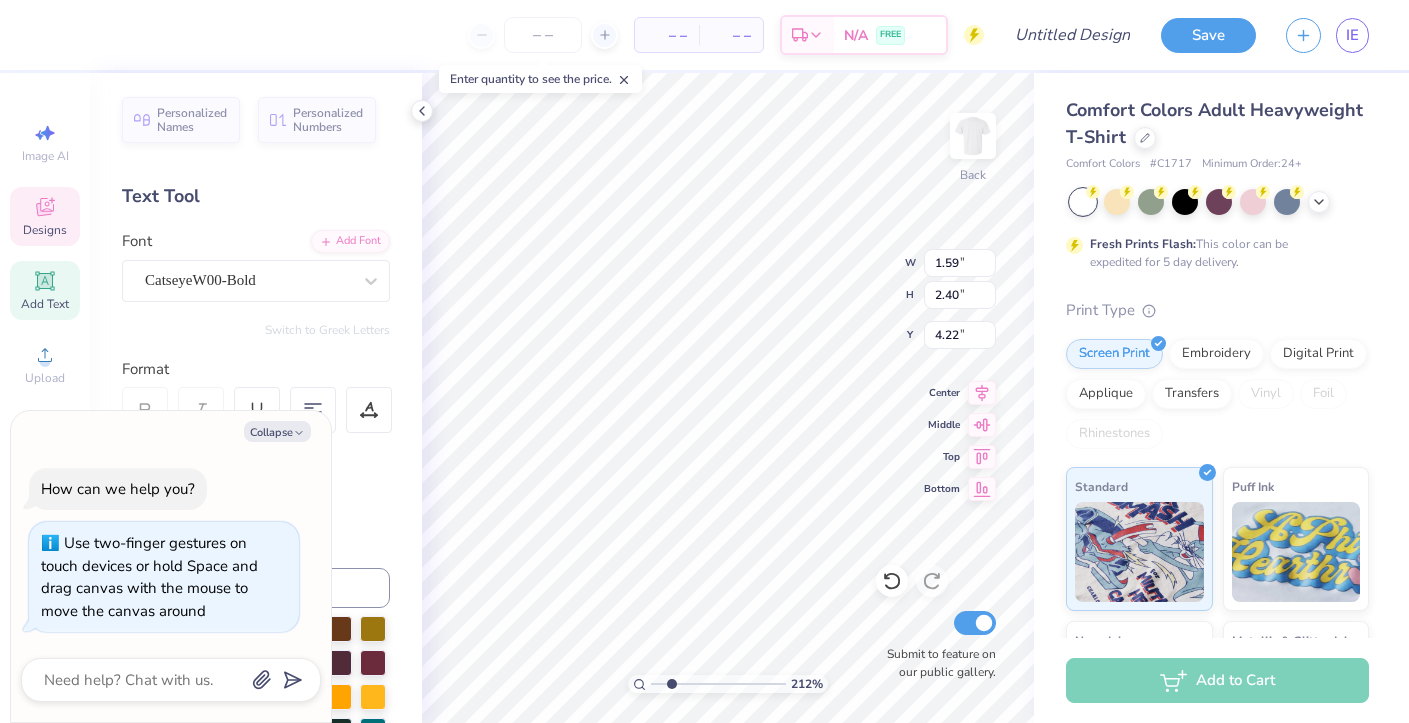 type on "1.06" 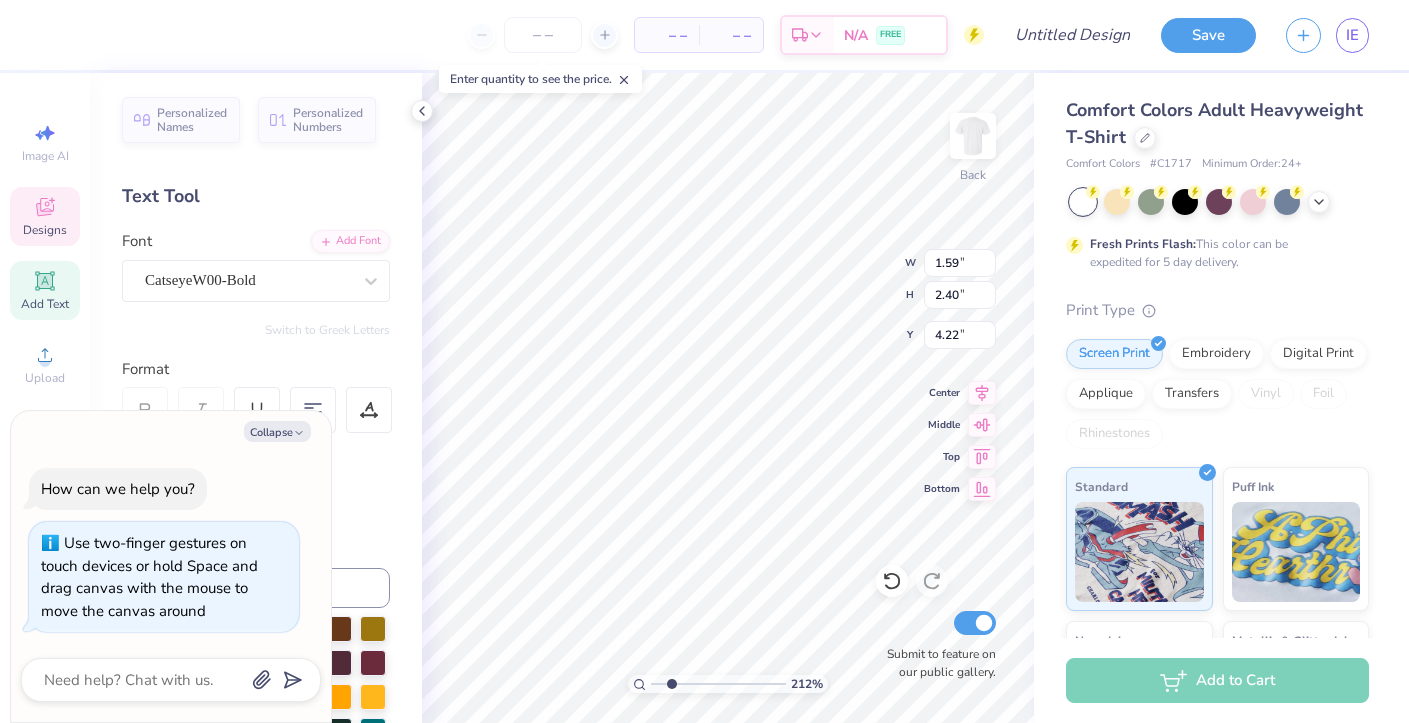 type on "2.47" 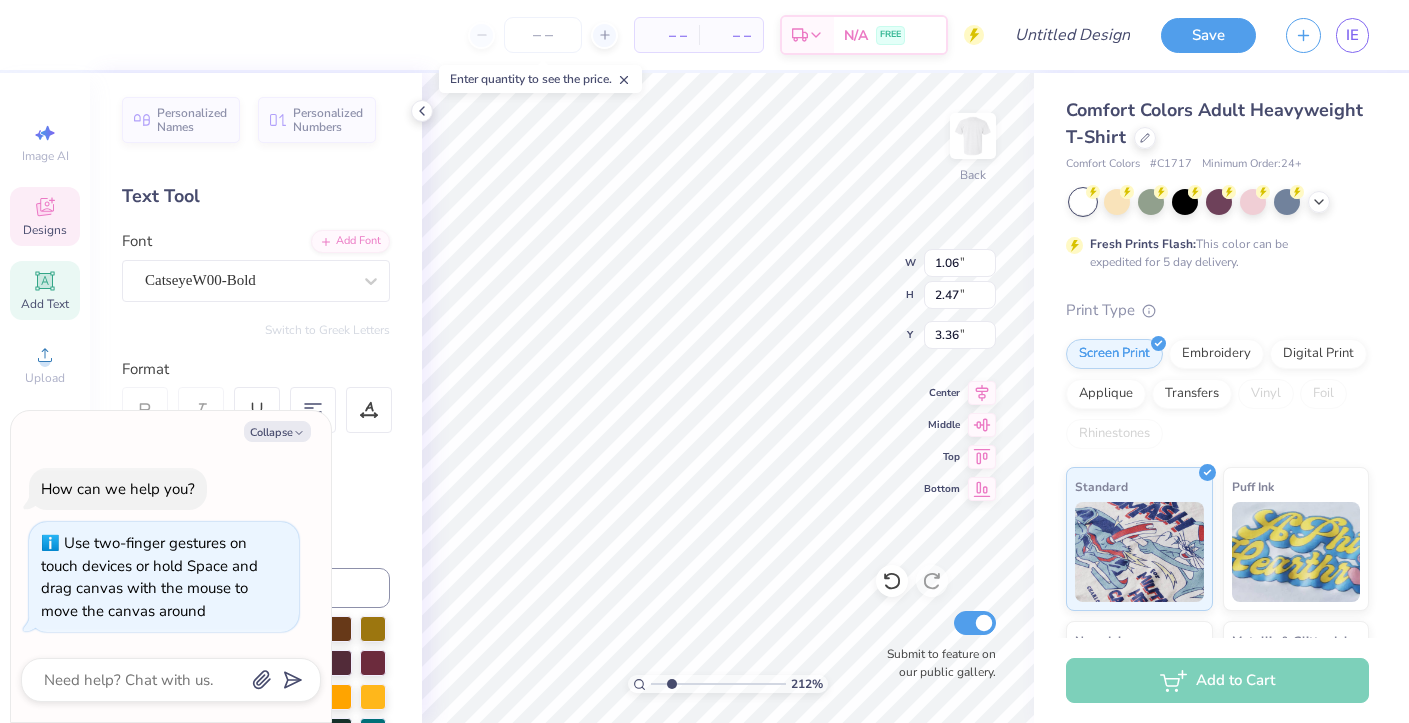 type on "x" 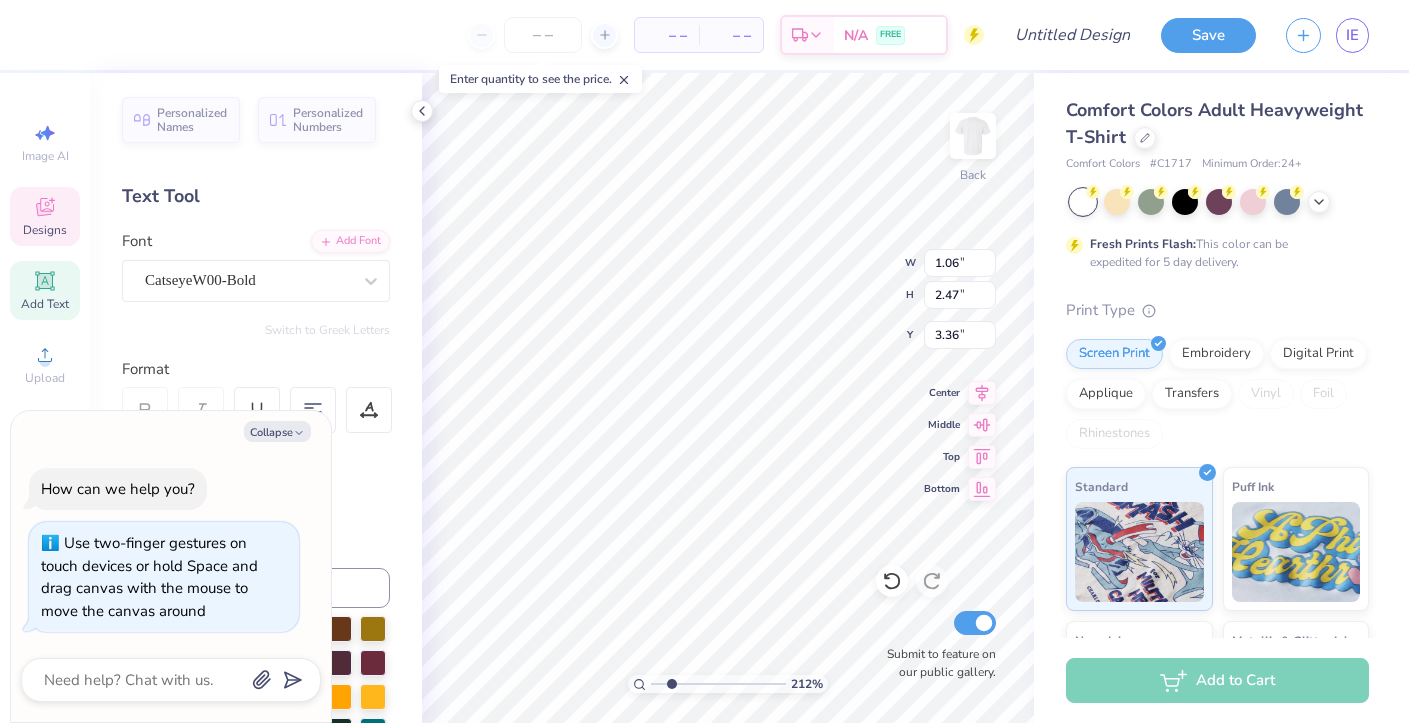 type on "3.68" 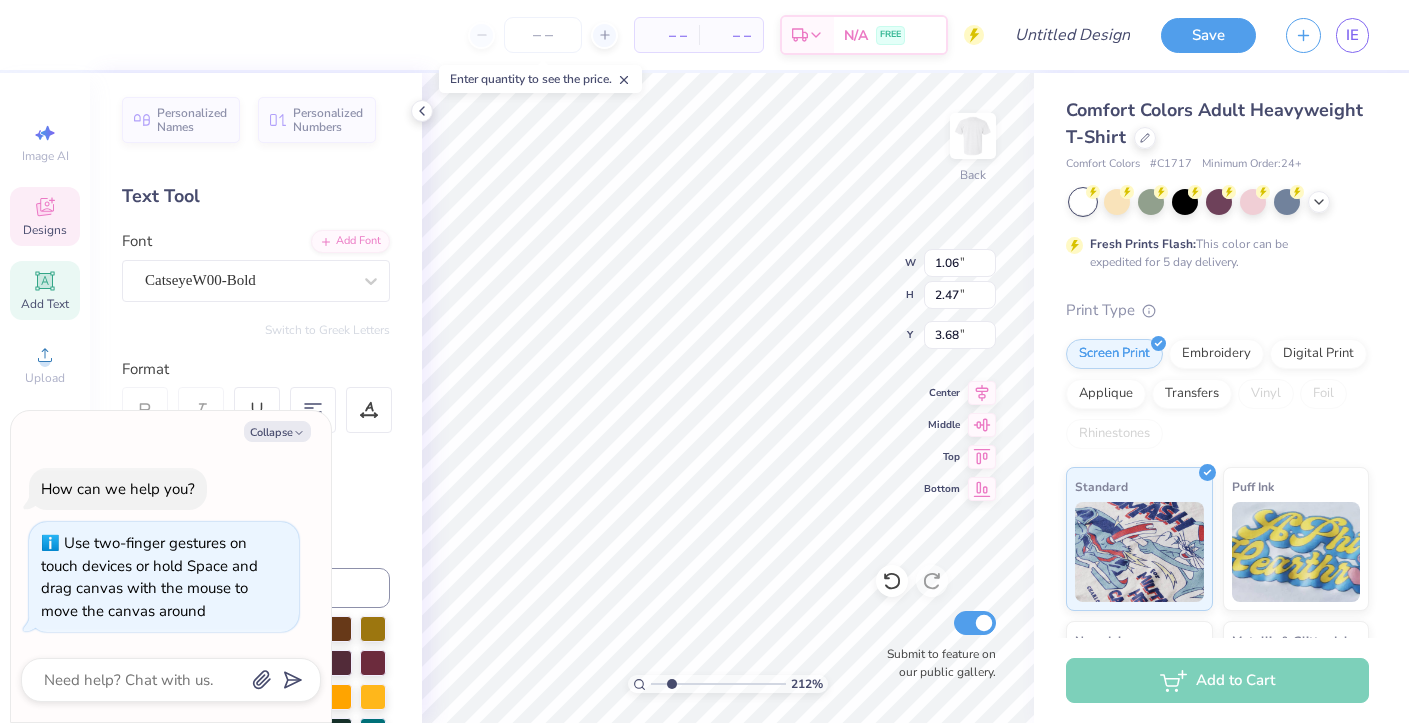 type on "1.37" 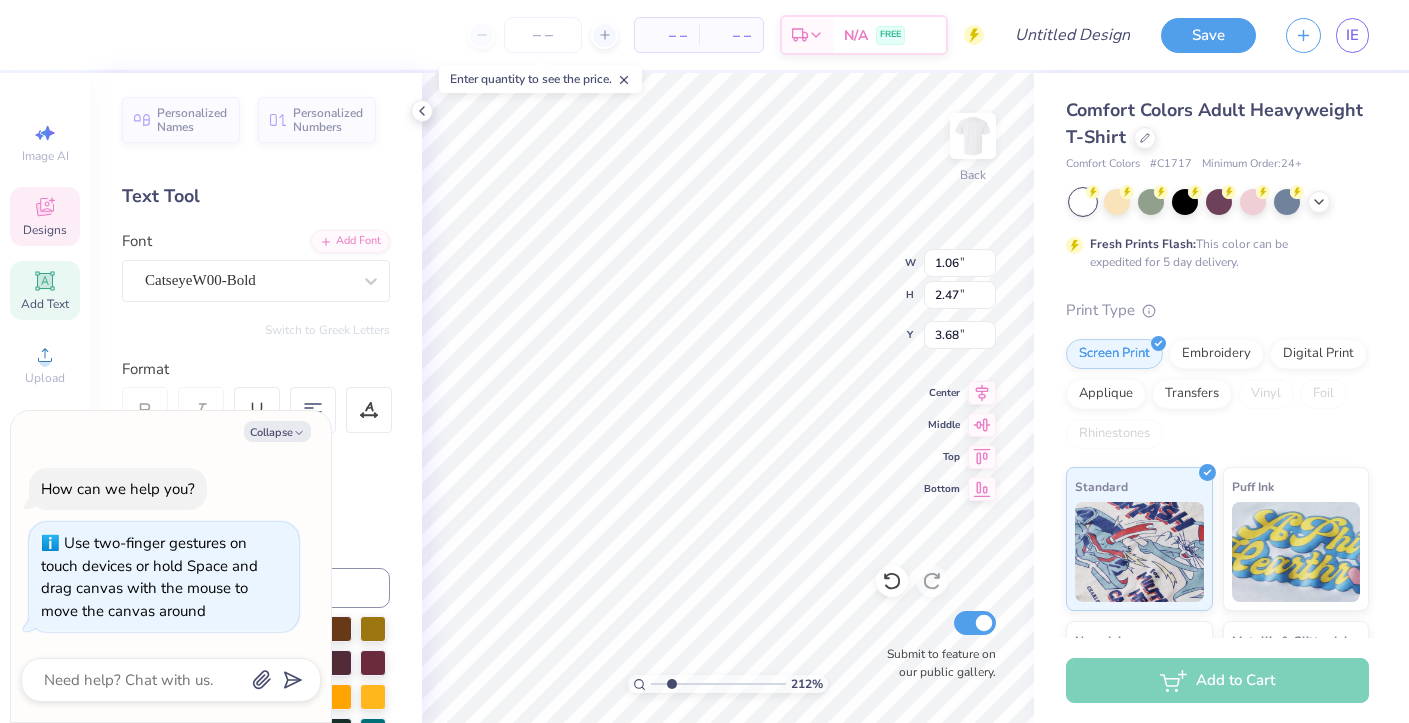type on "1.90" 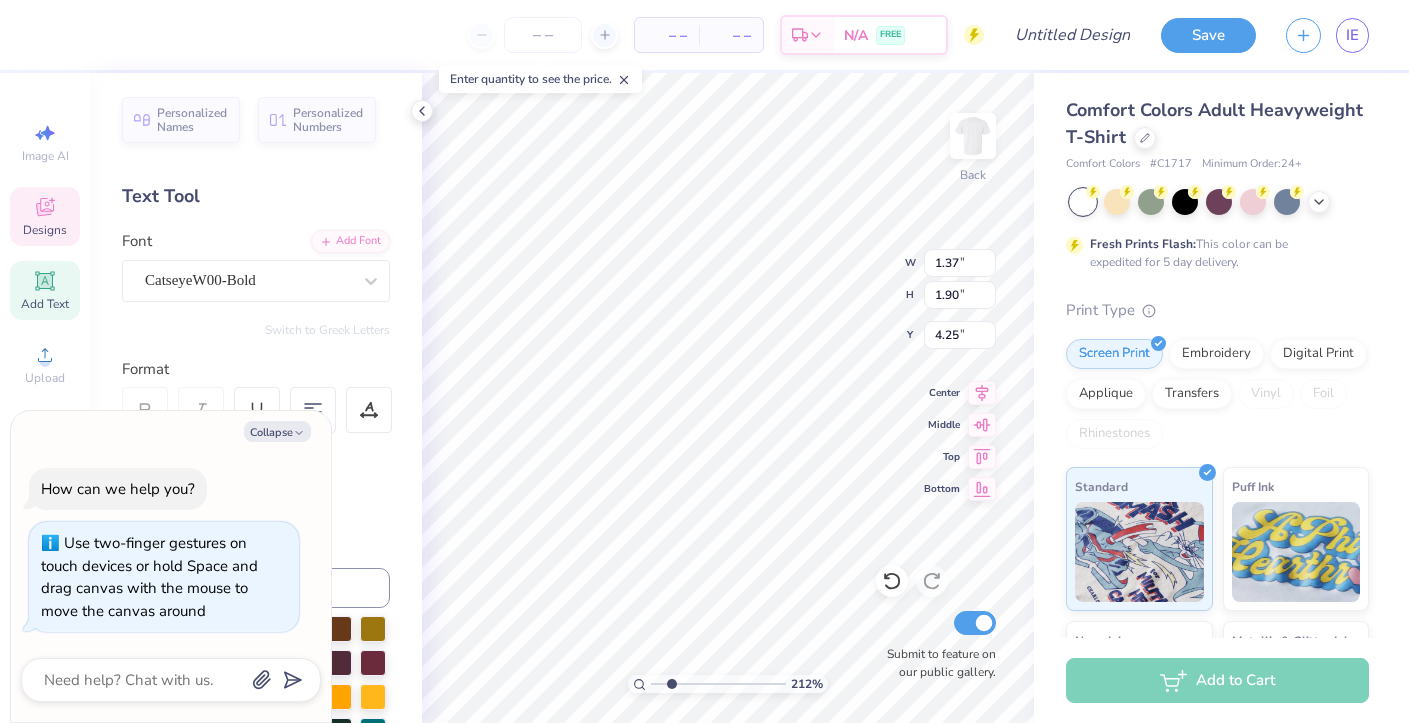 type on "x" 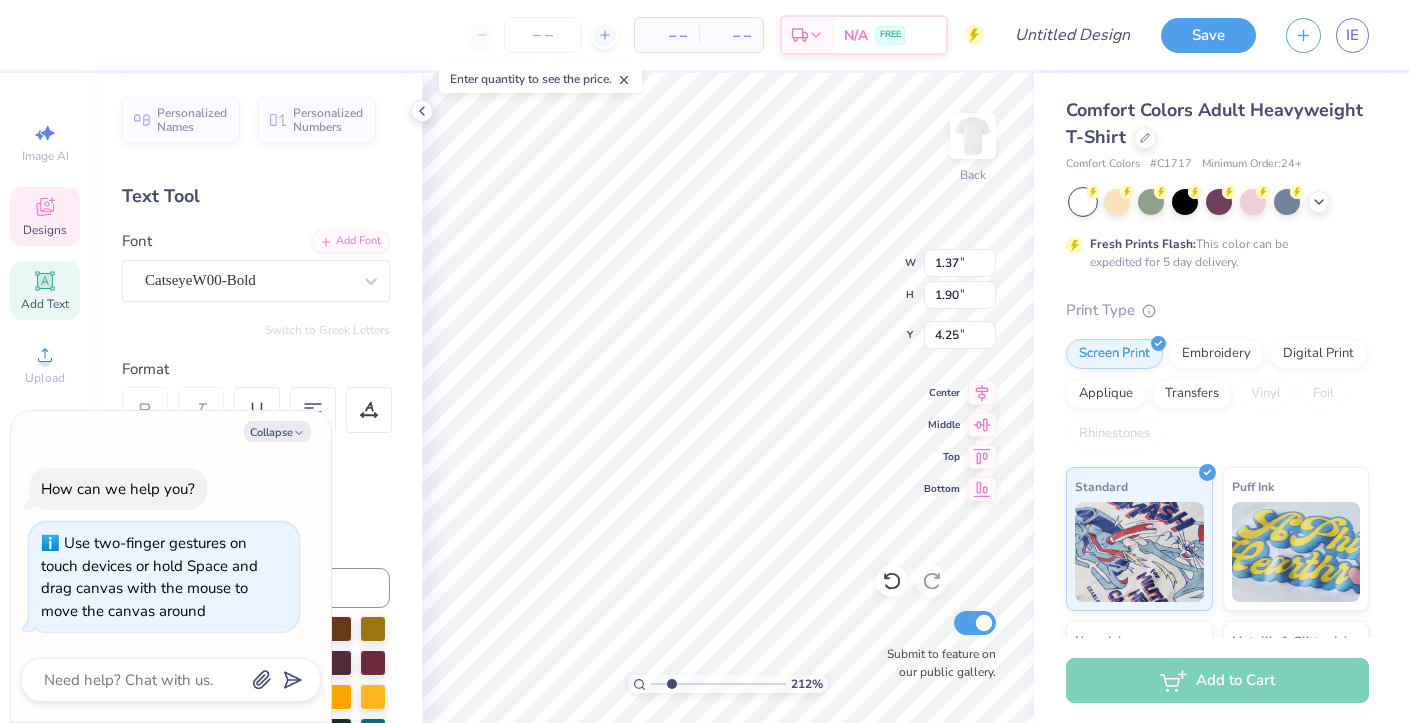 type on "4.39" 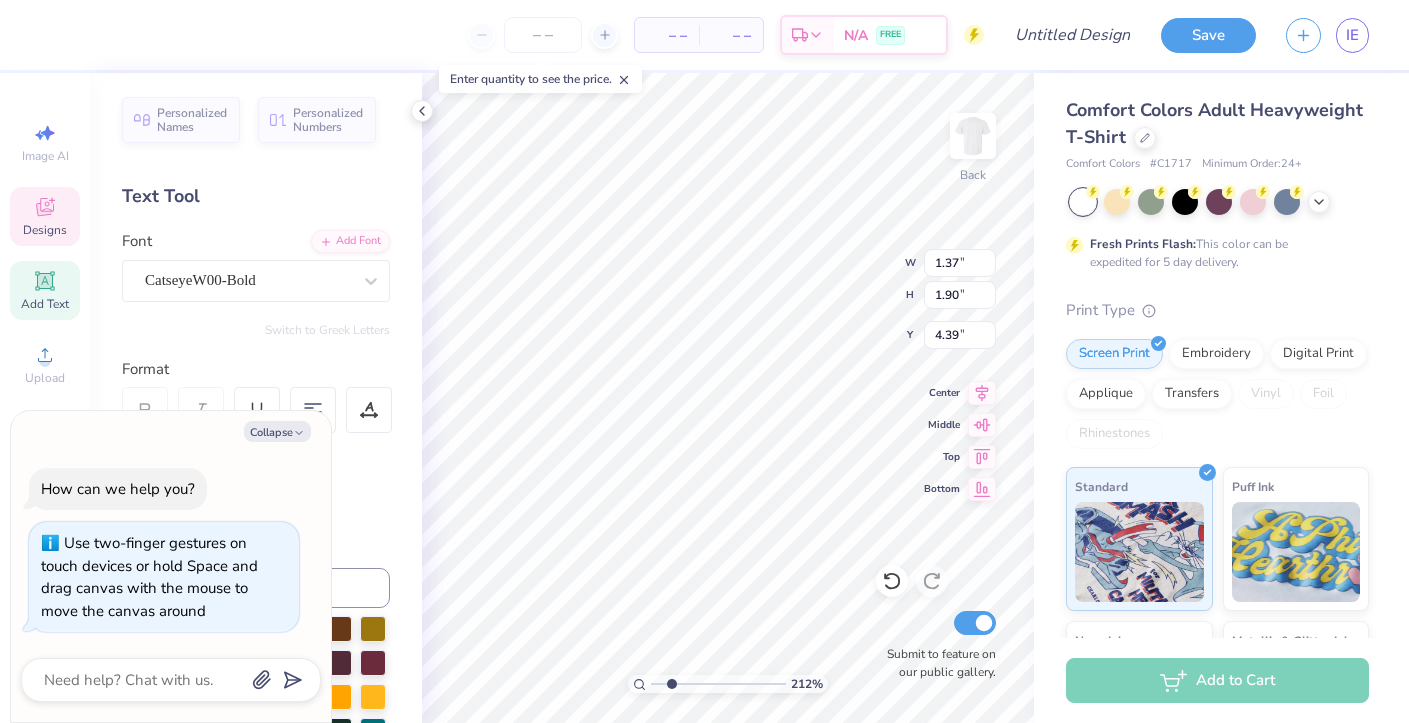 type on "x" 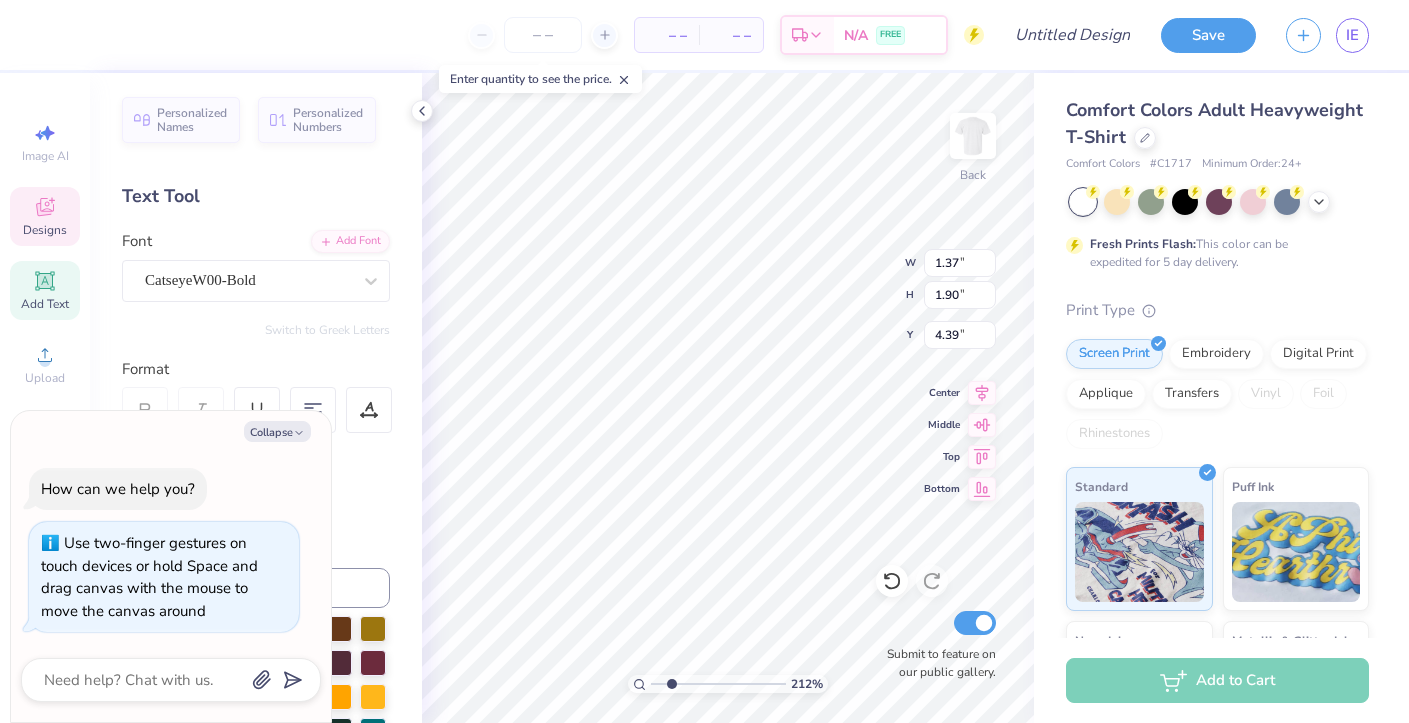 type on "1.56" 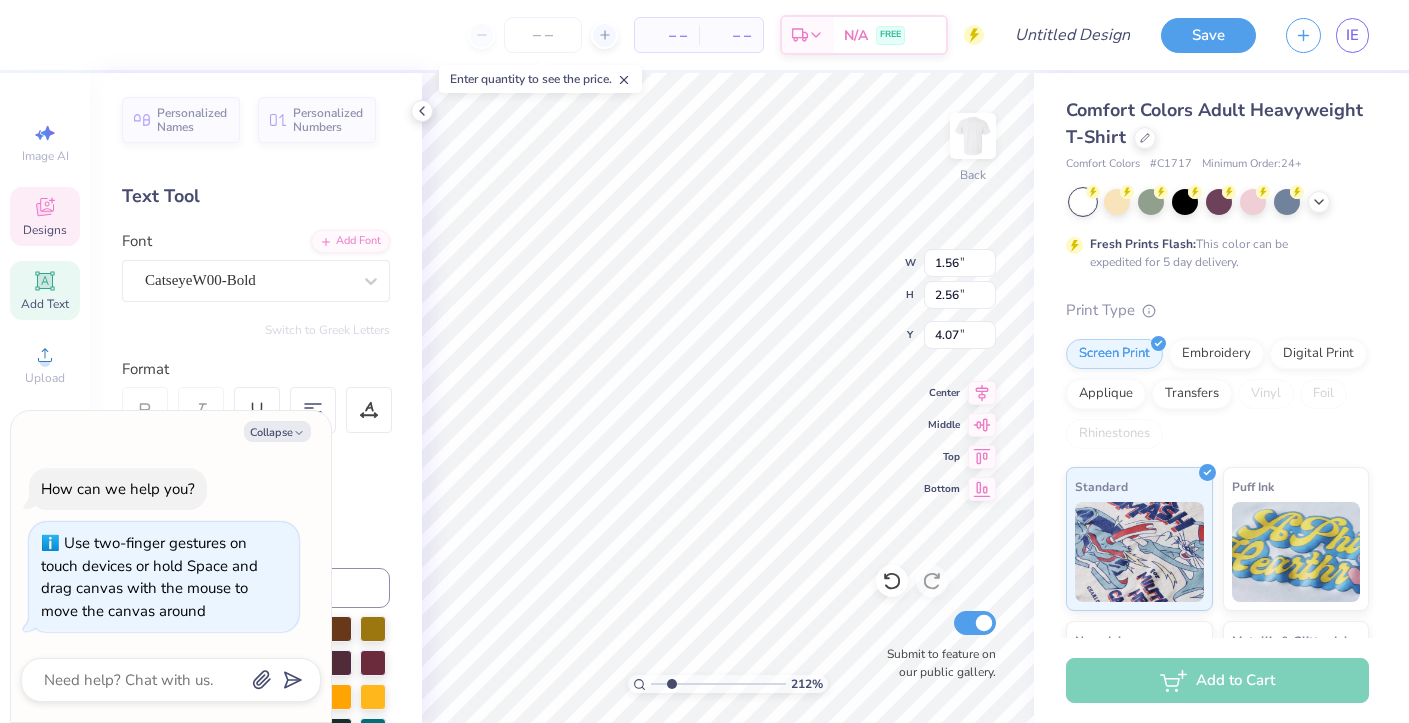 type on "x" 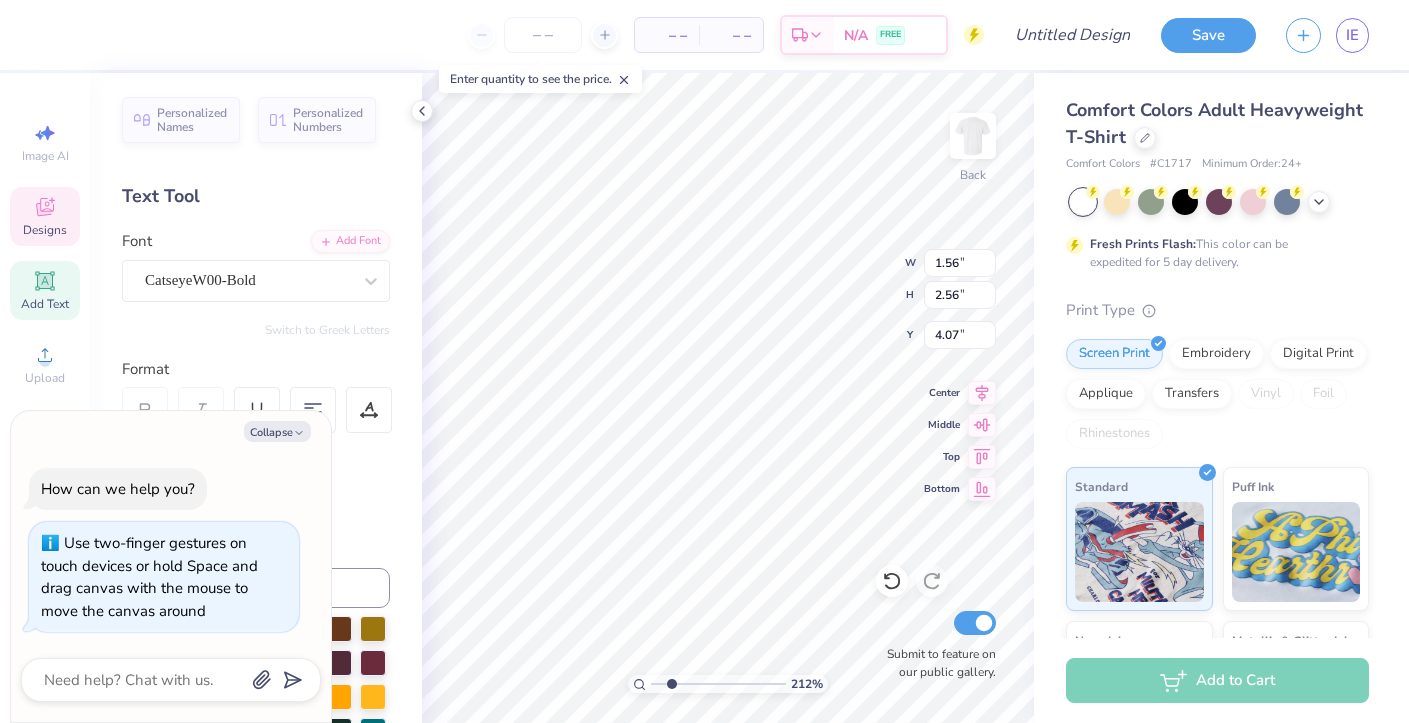 type on "3.74" 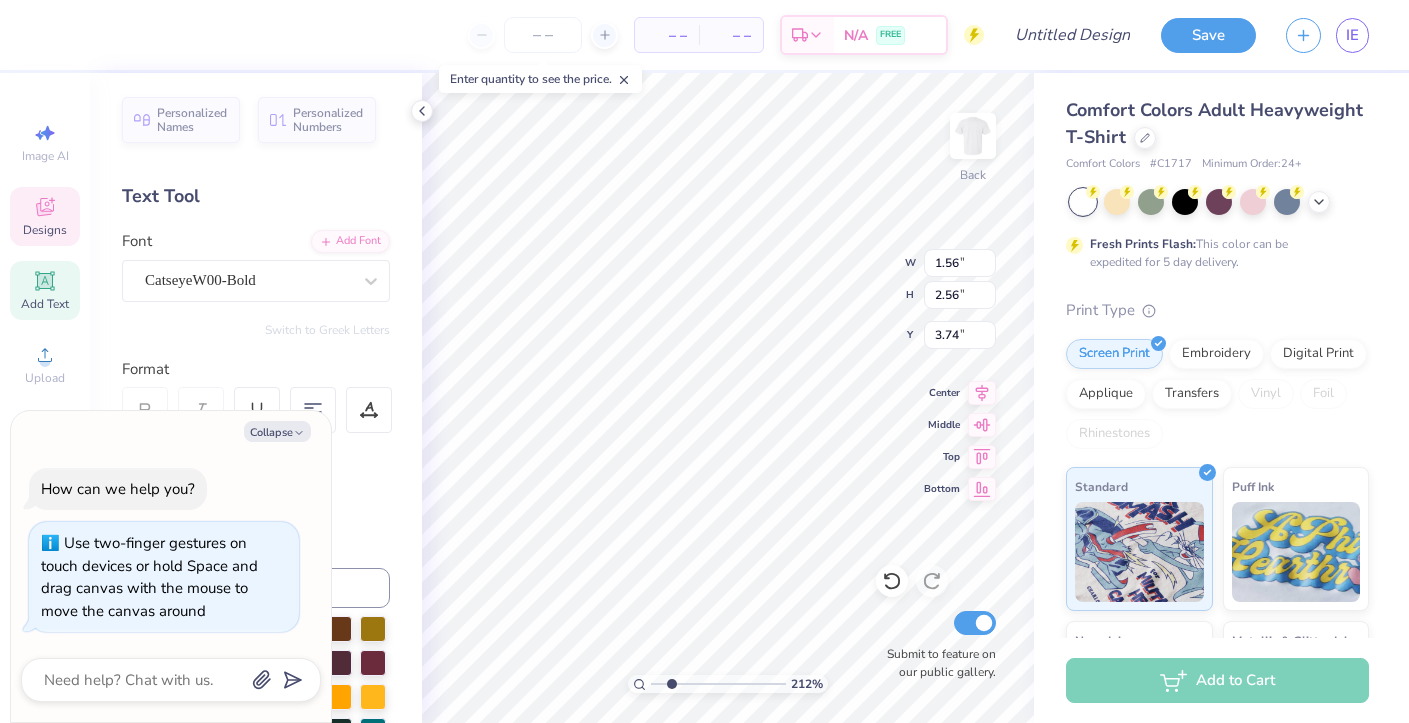 type on "x" 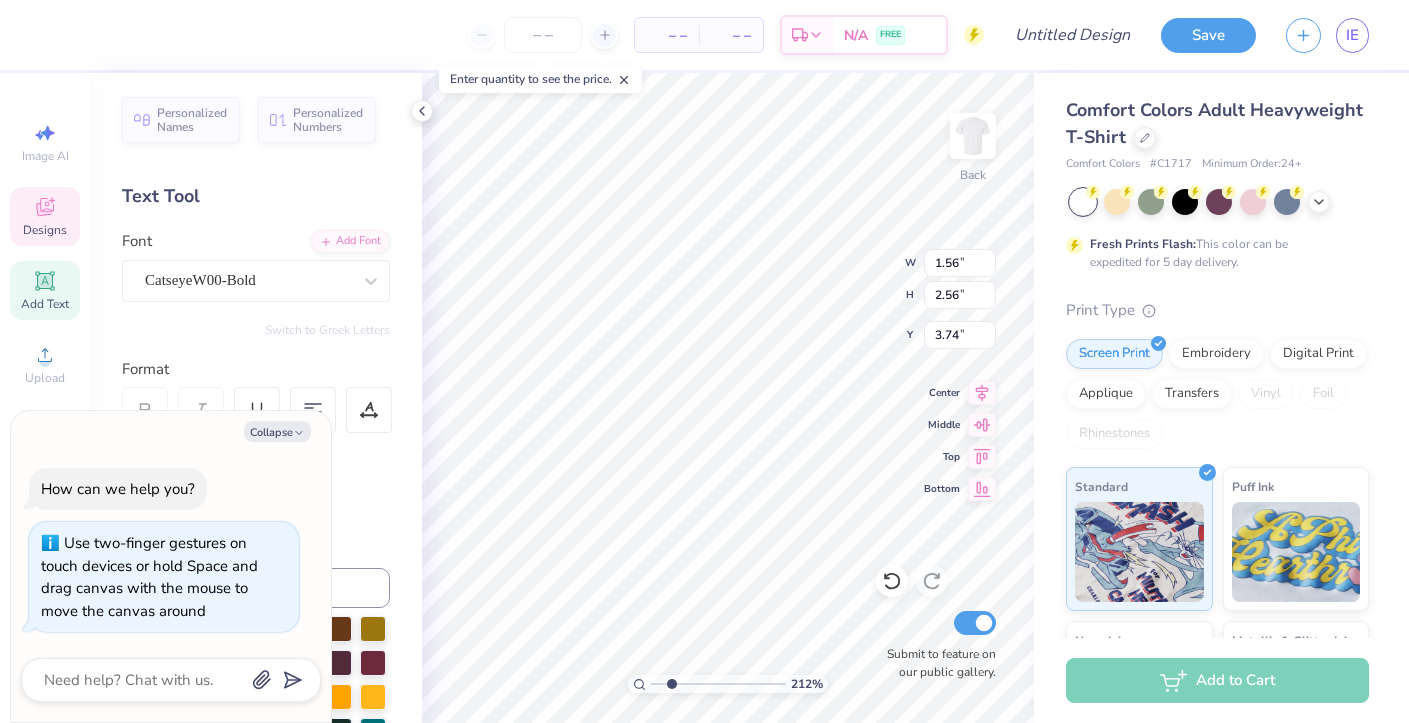 type on "1.70" 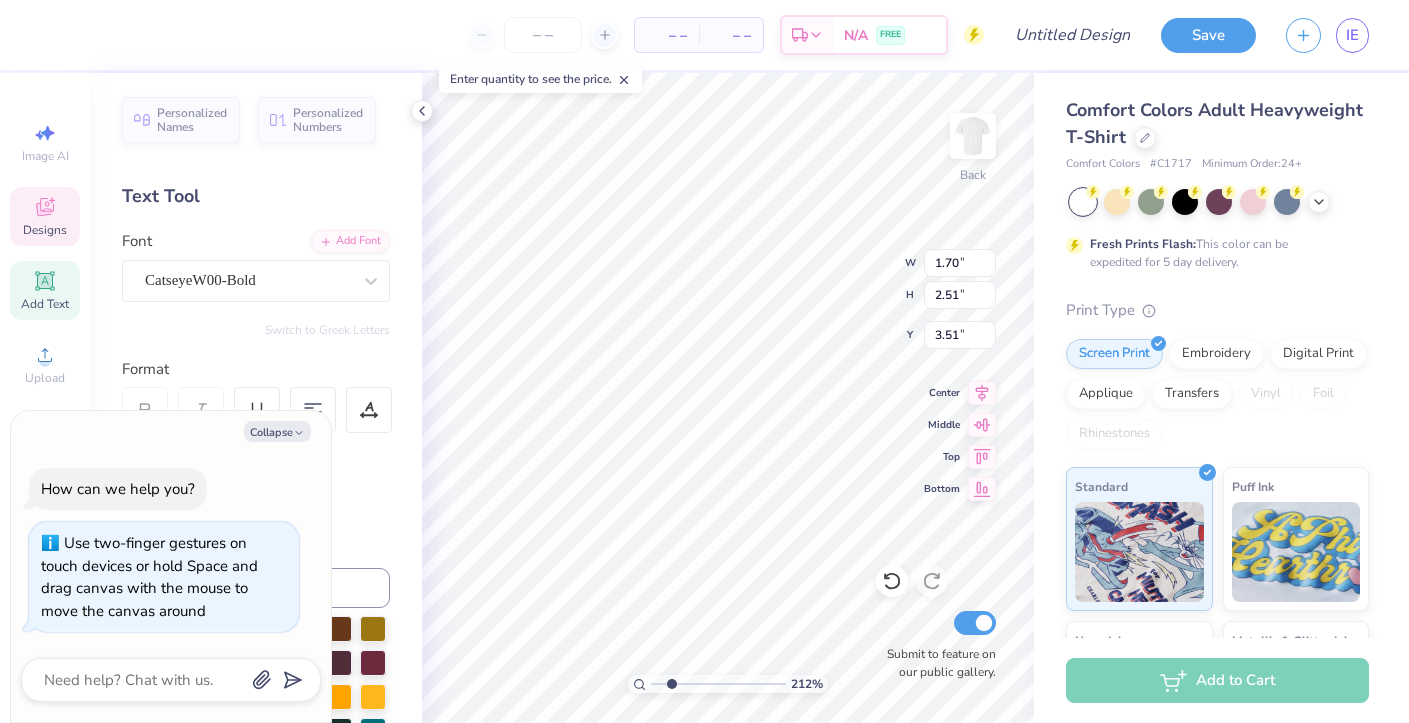 type on "x" 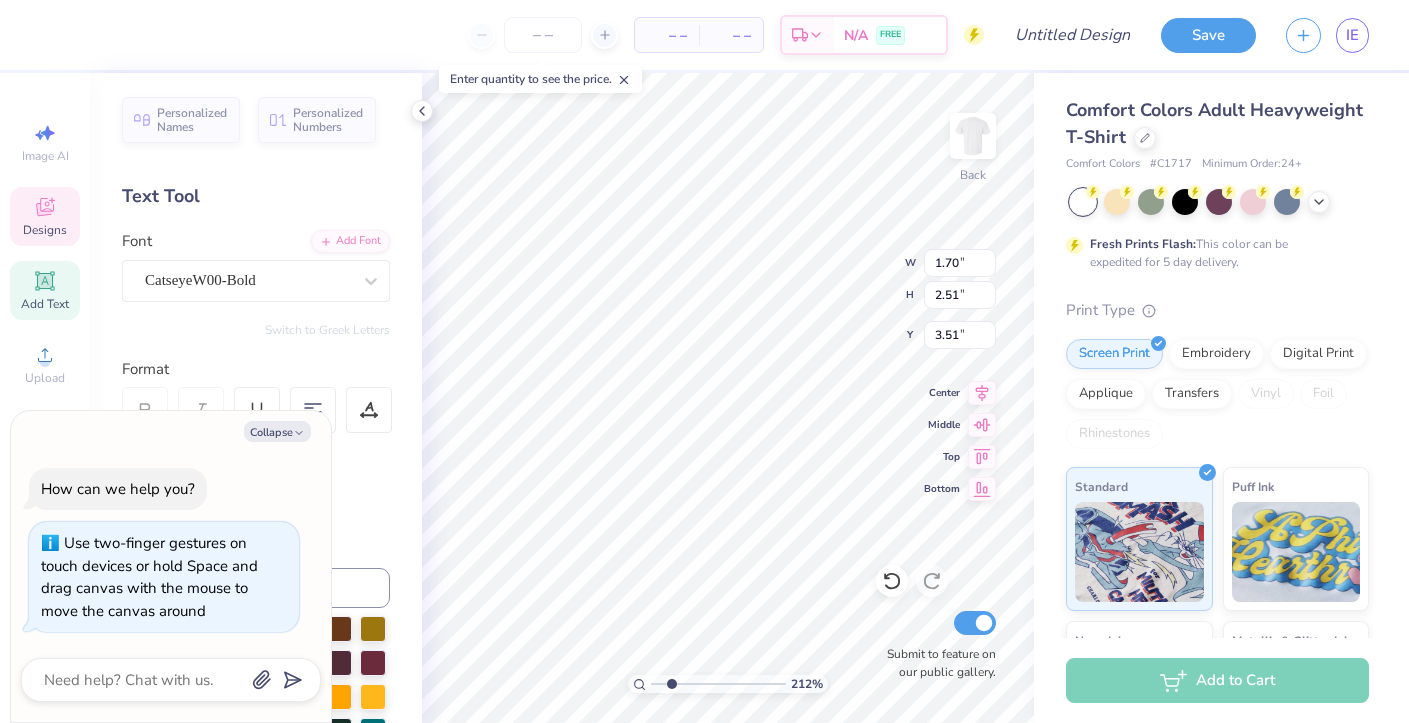 type on "1.56" 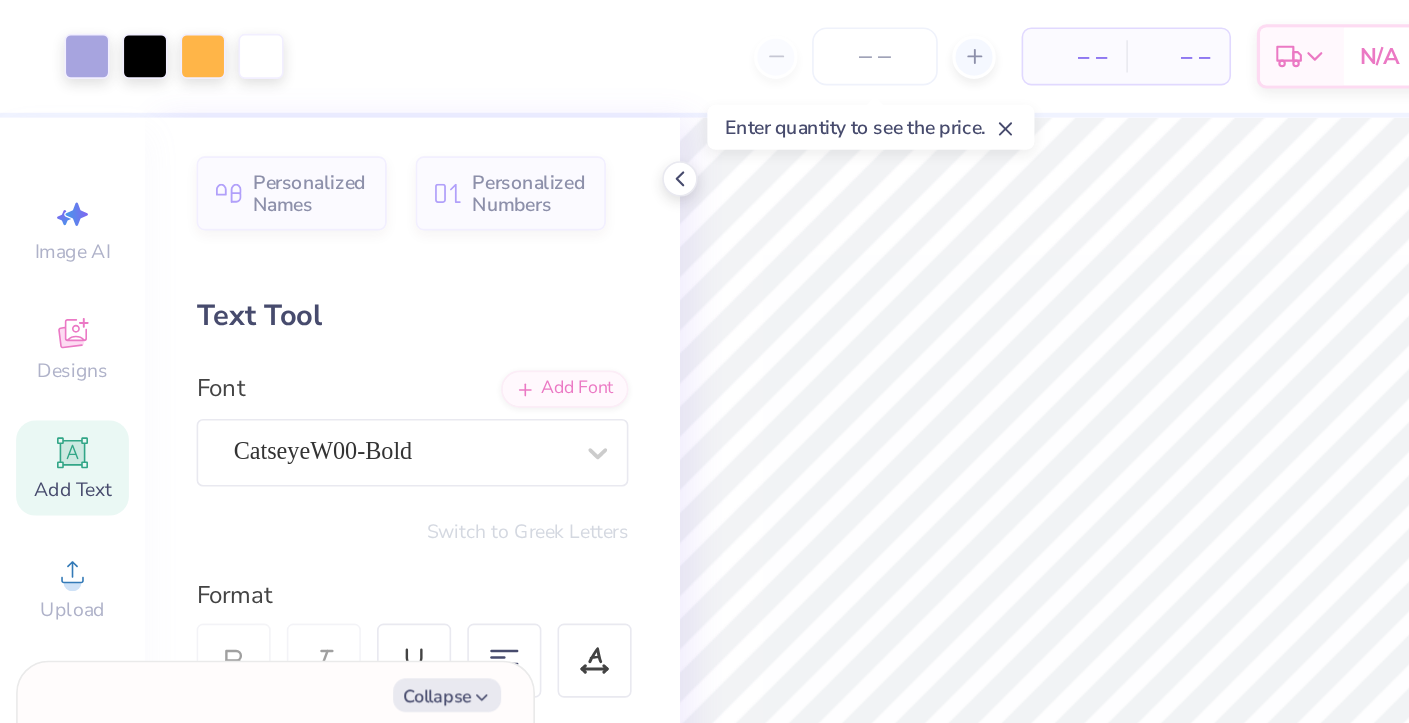 click 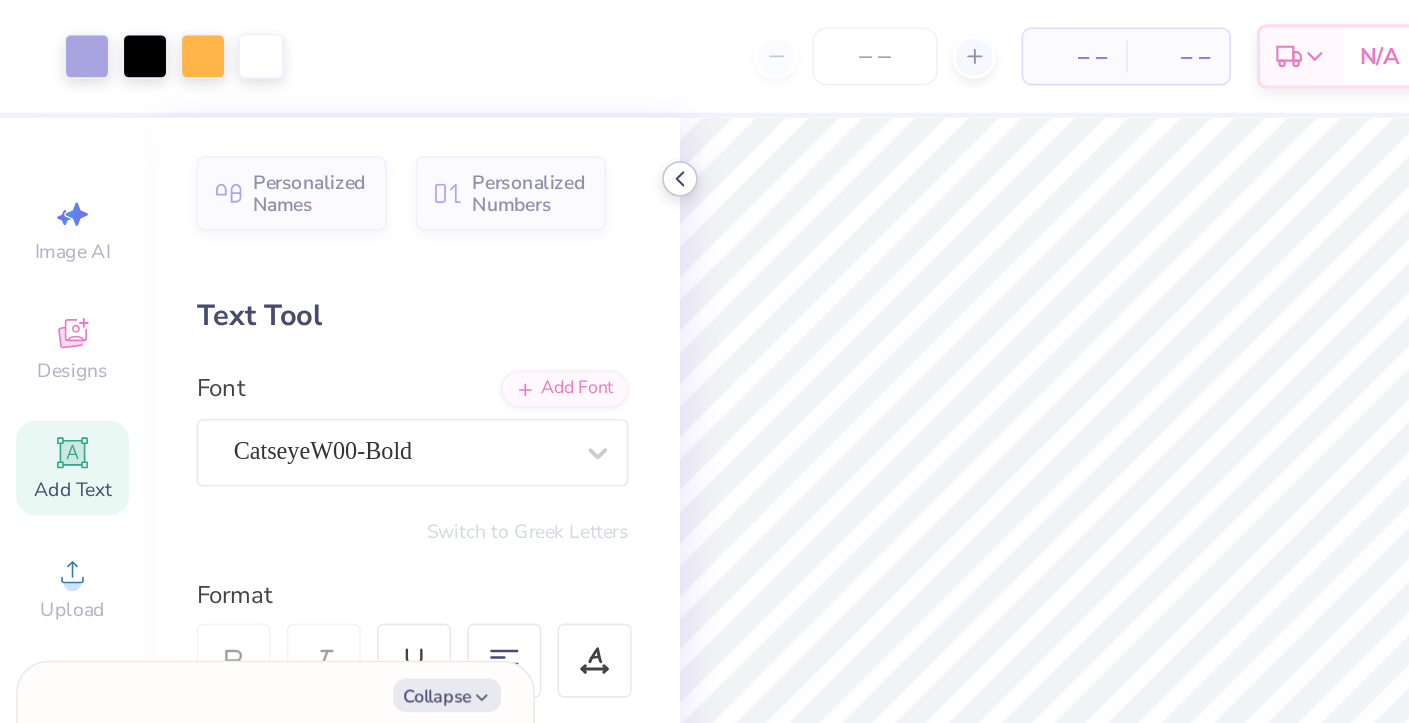 click 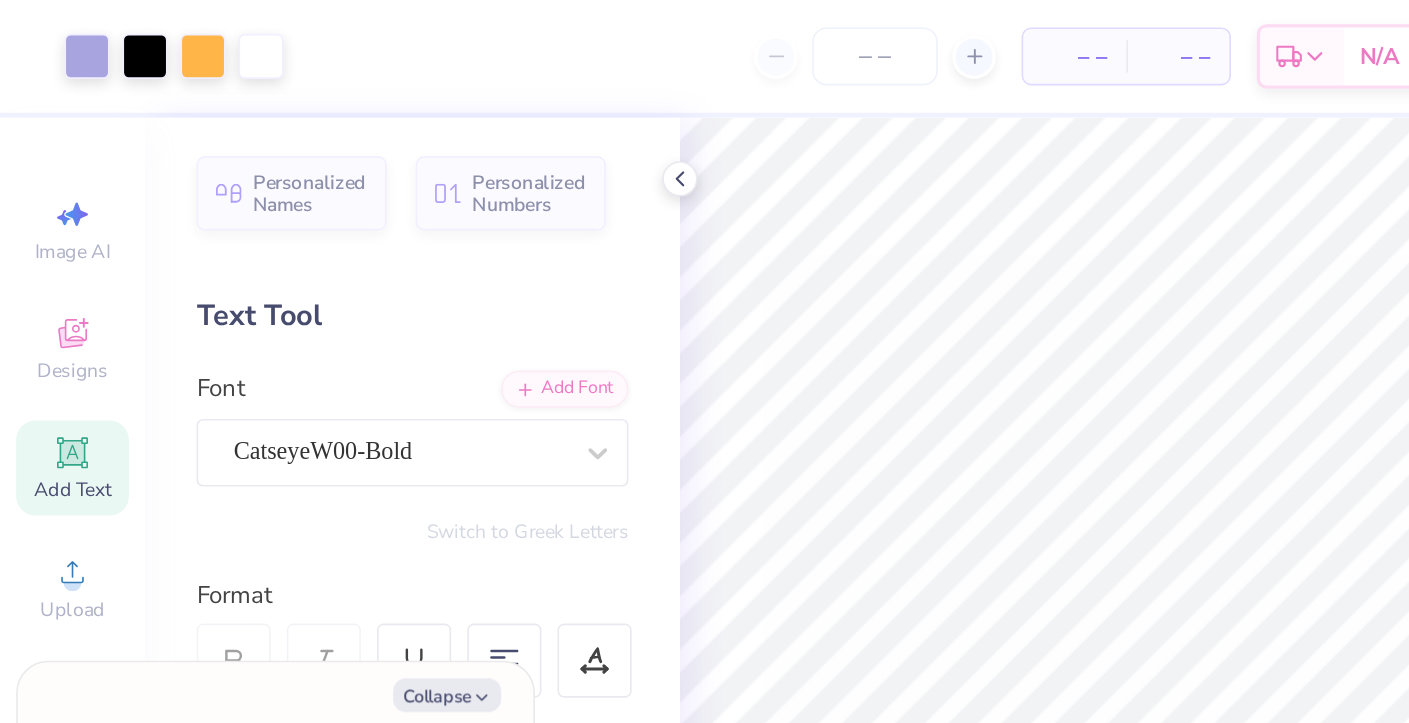 type on "x" 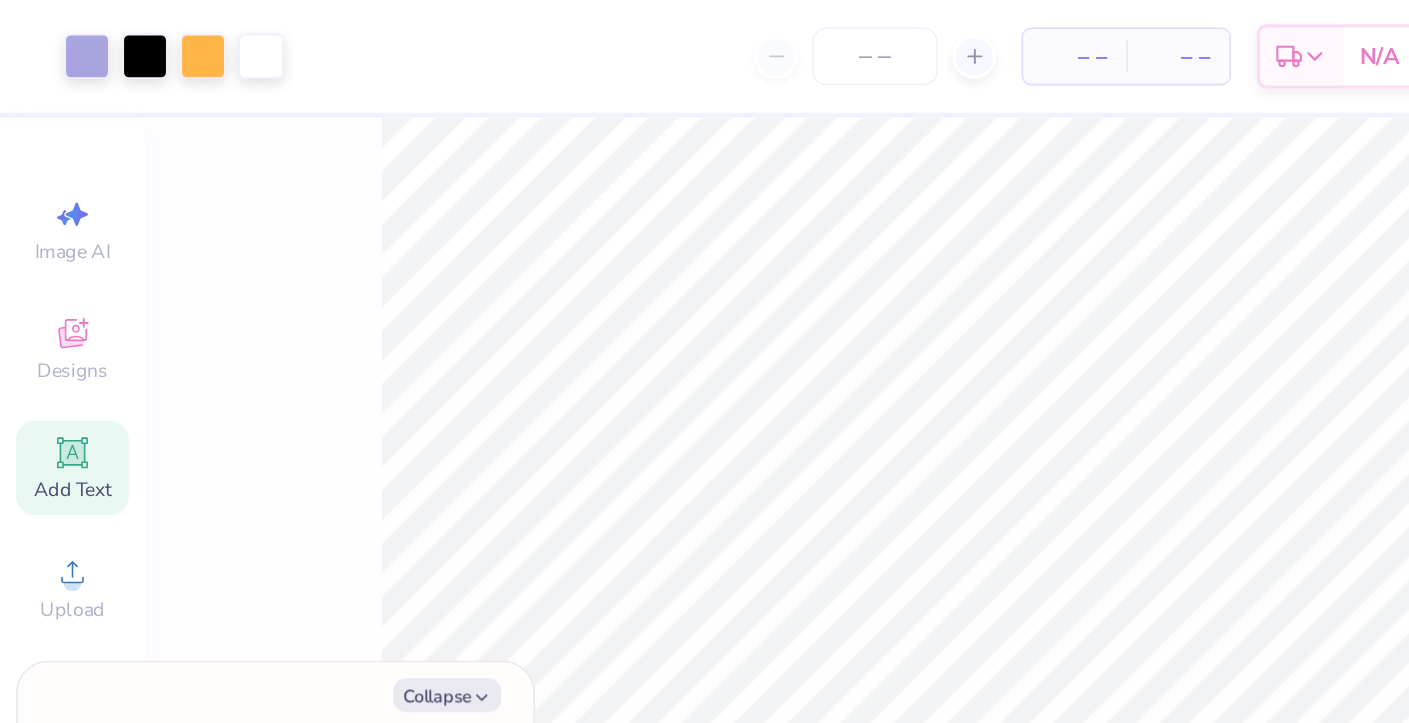 type on "1" 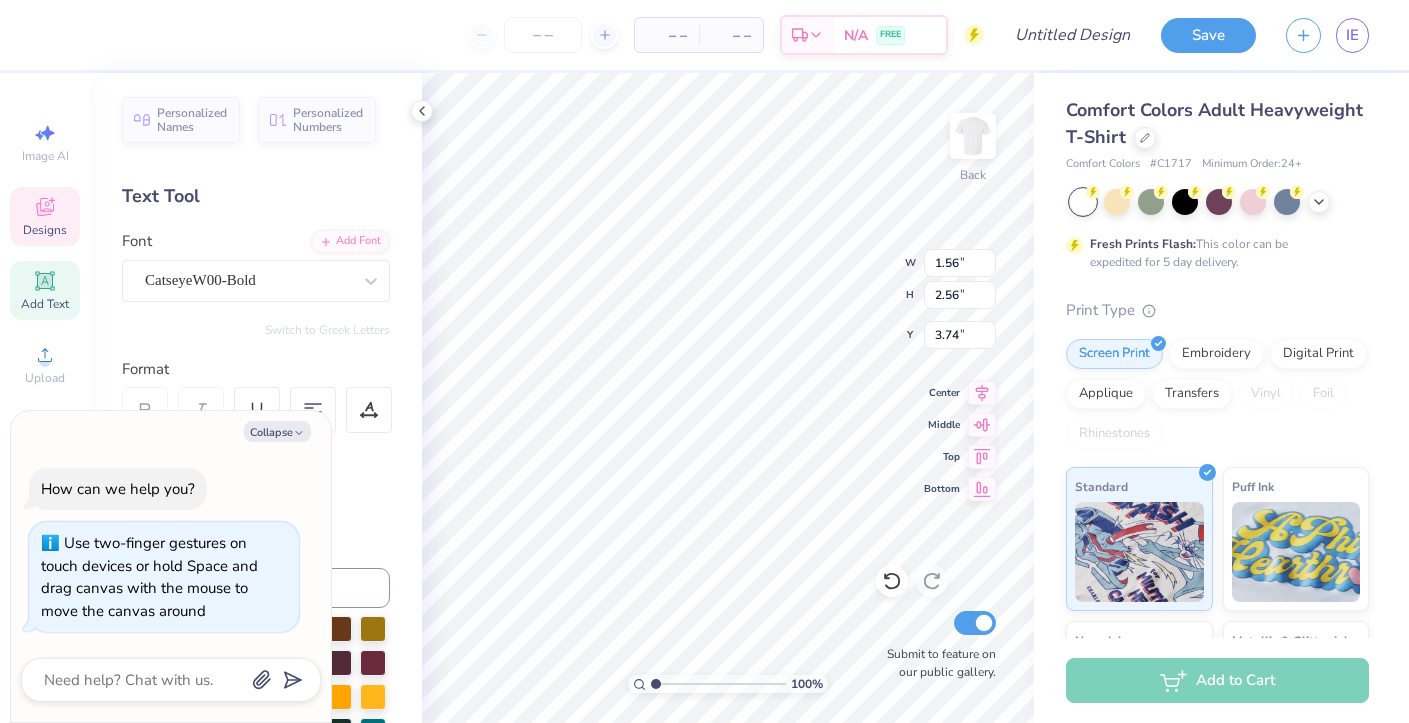 type on "x" 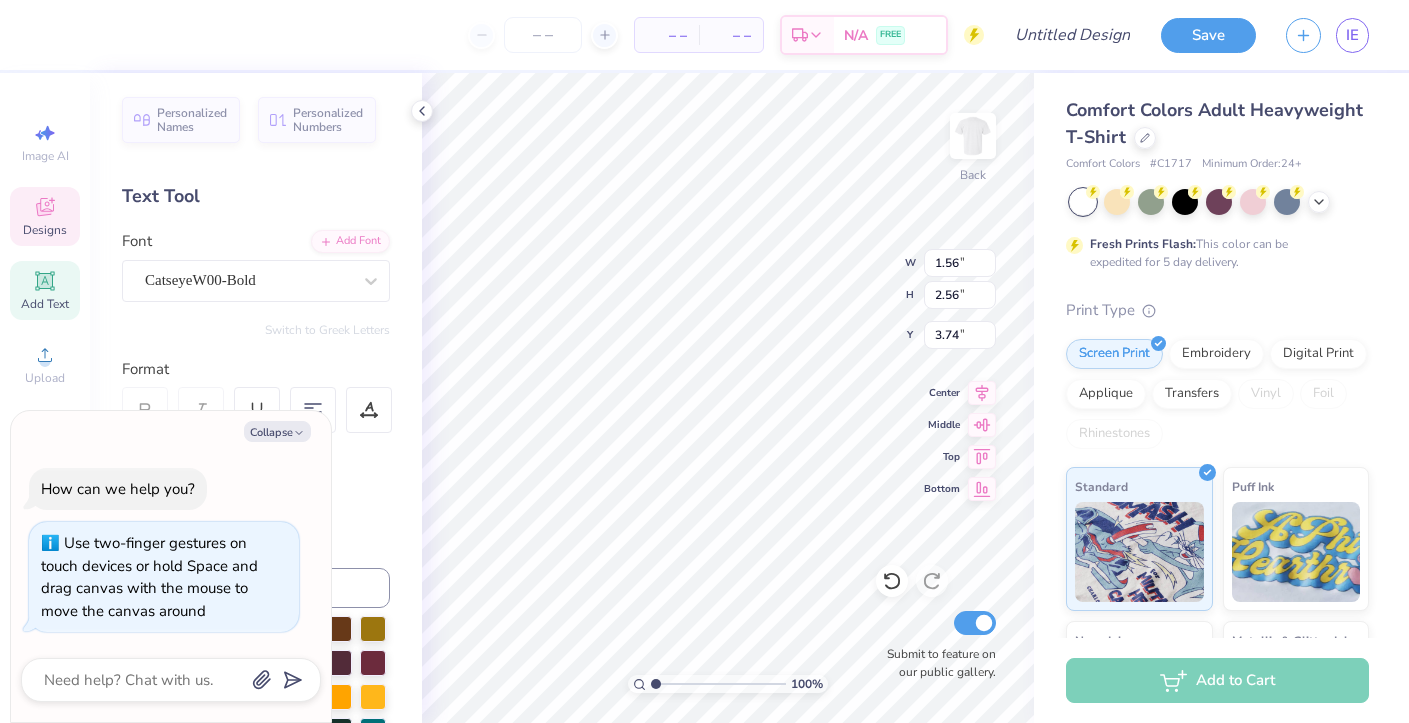 type on "4.07" 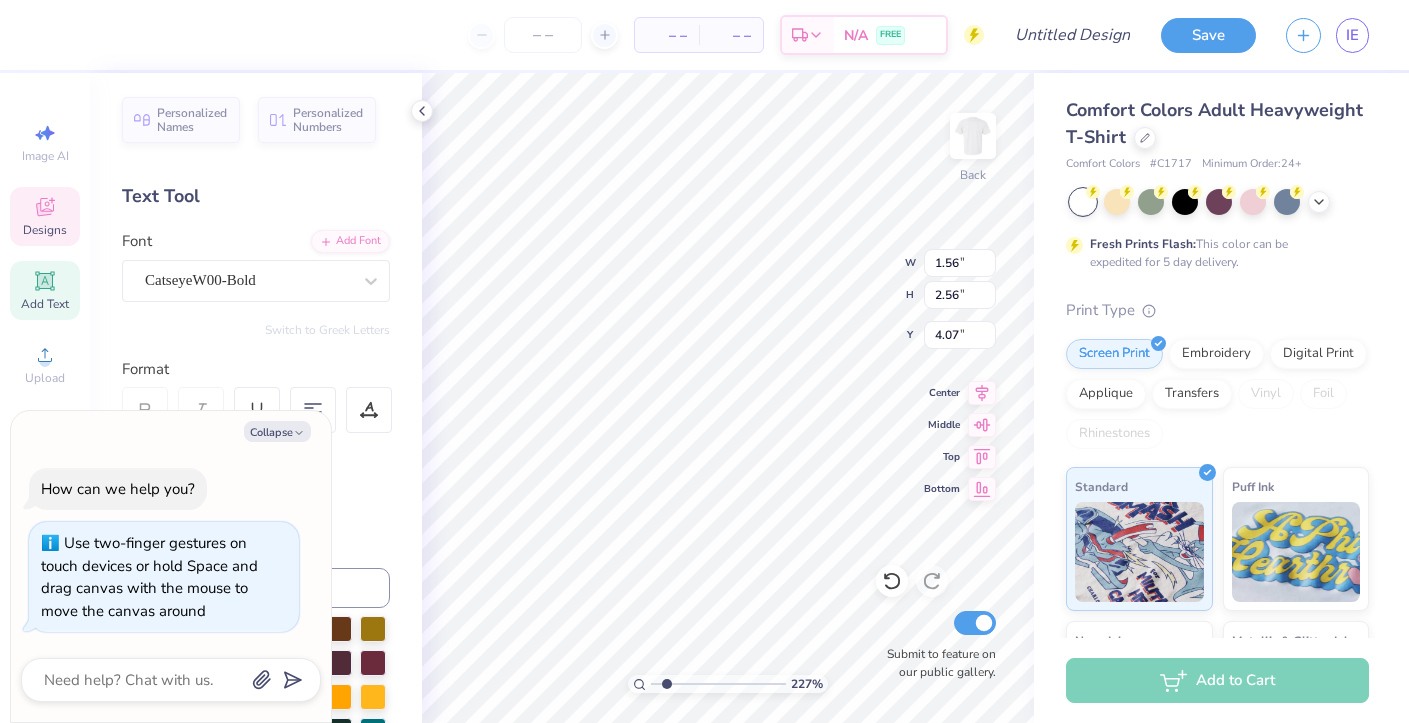 type on "1.67" 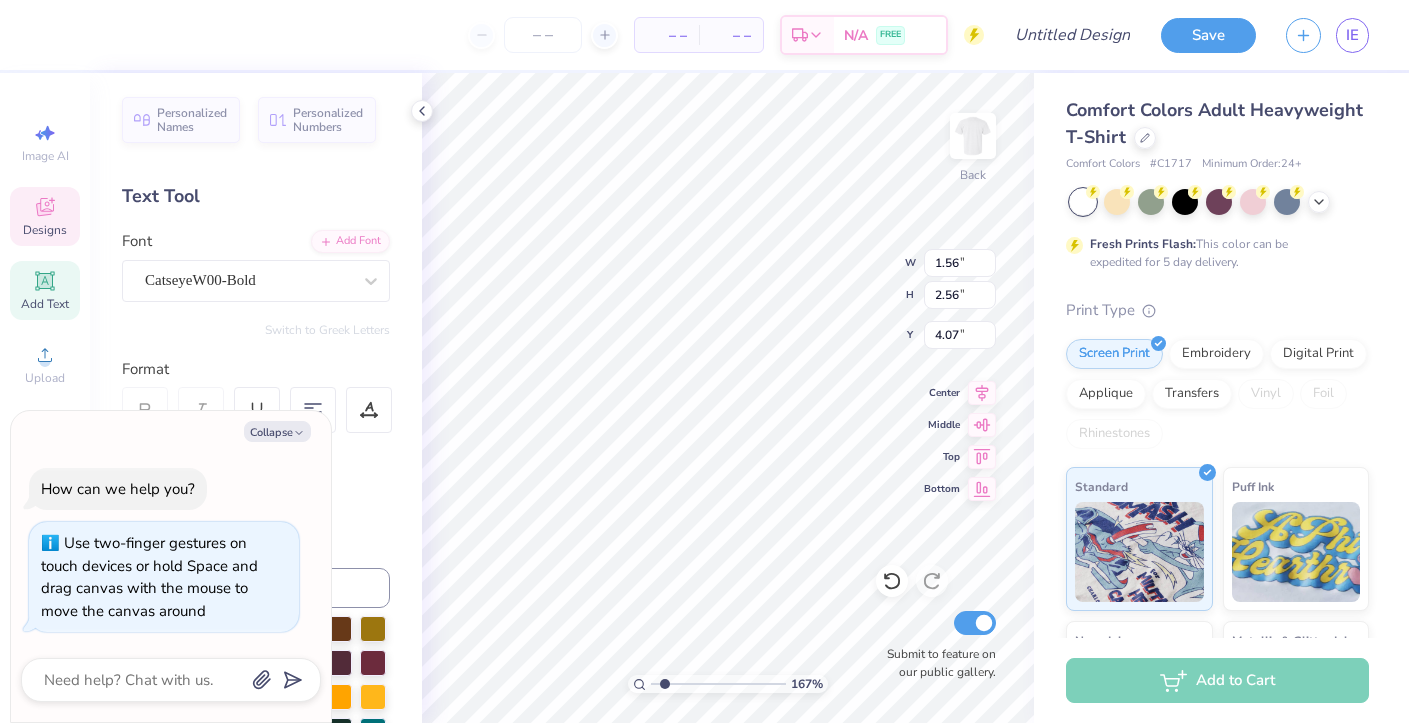 drag, startPoint x: 652, startPoint y: 683, endPoint x: 665, endPoint y: 672, distance: 17.029387 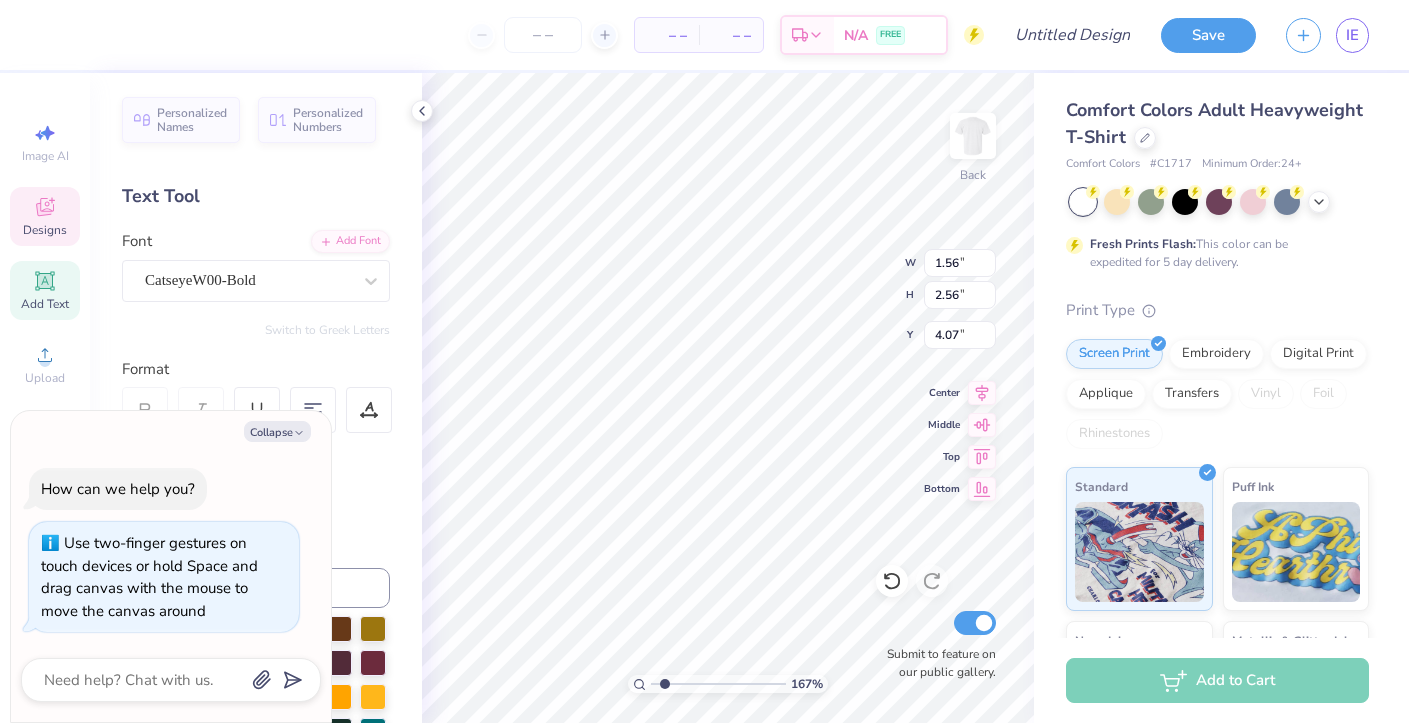 type on "x" 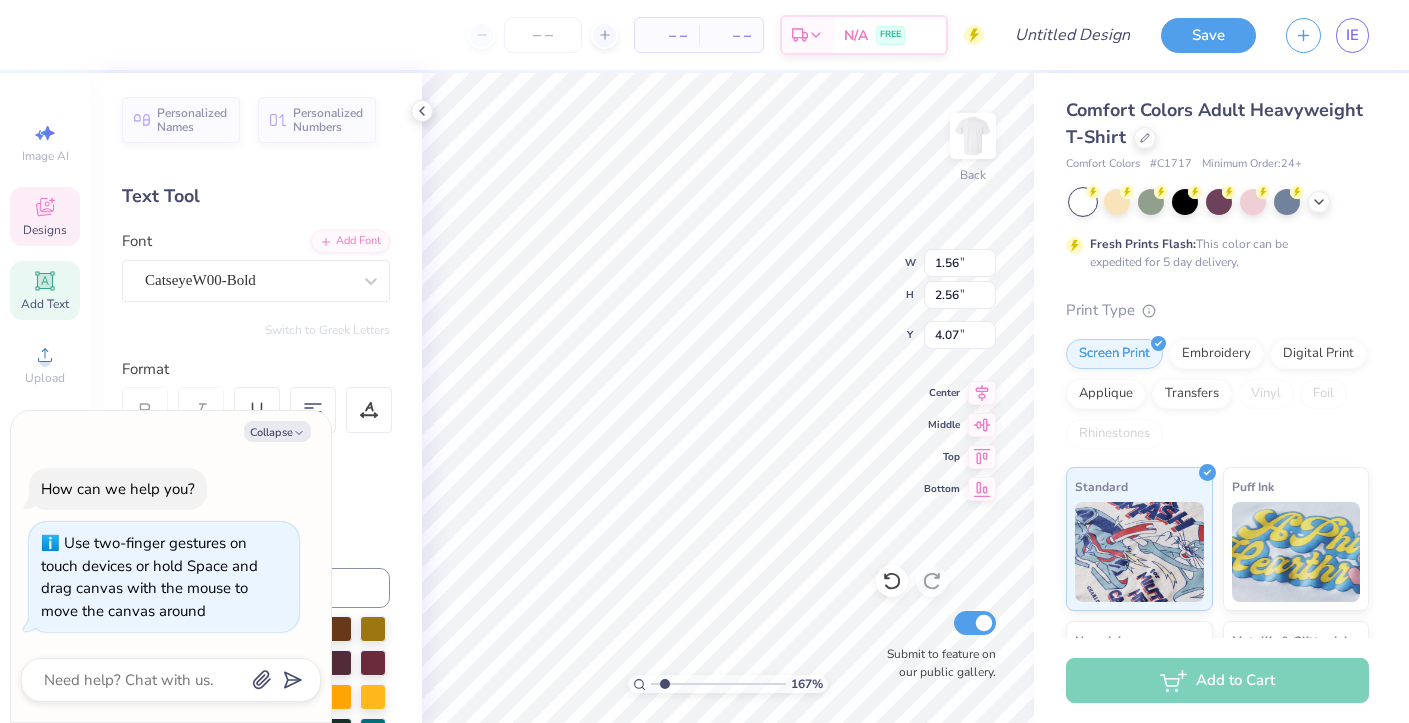 type 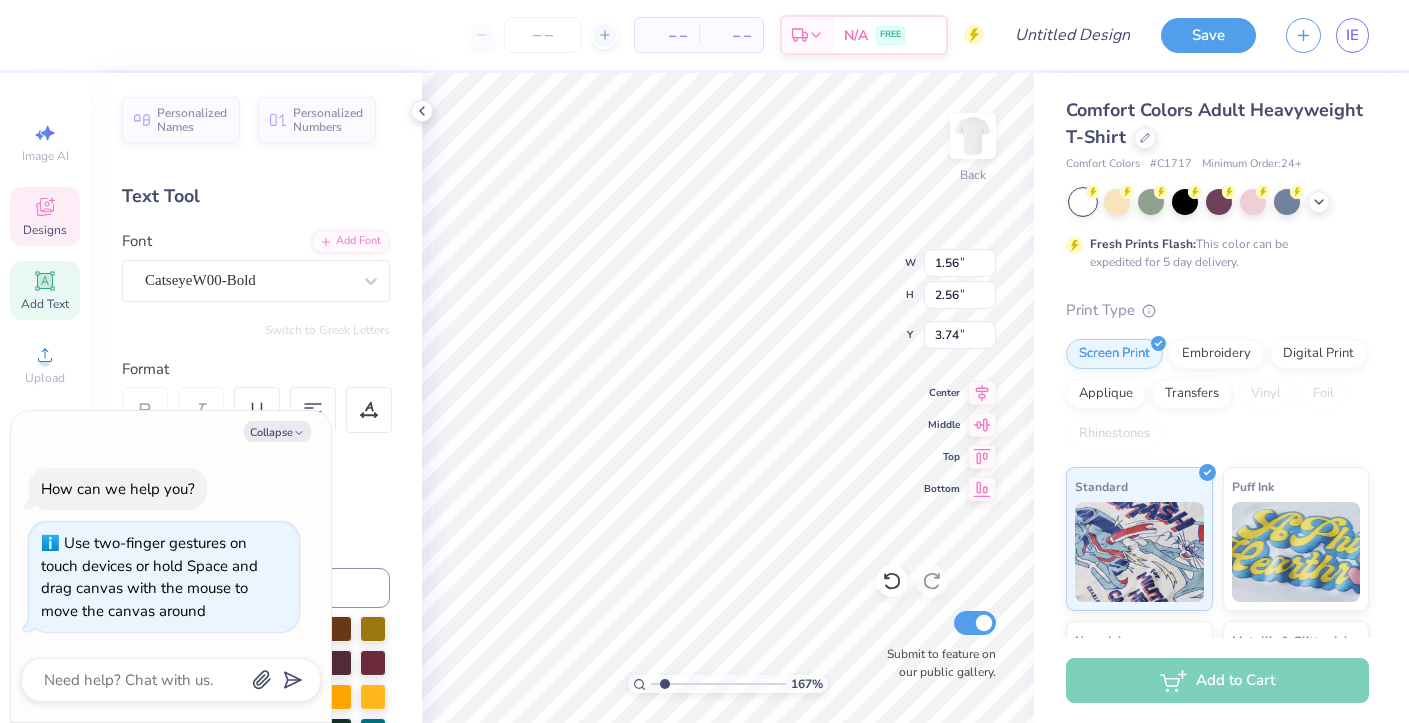 type on "x" 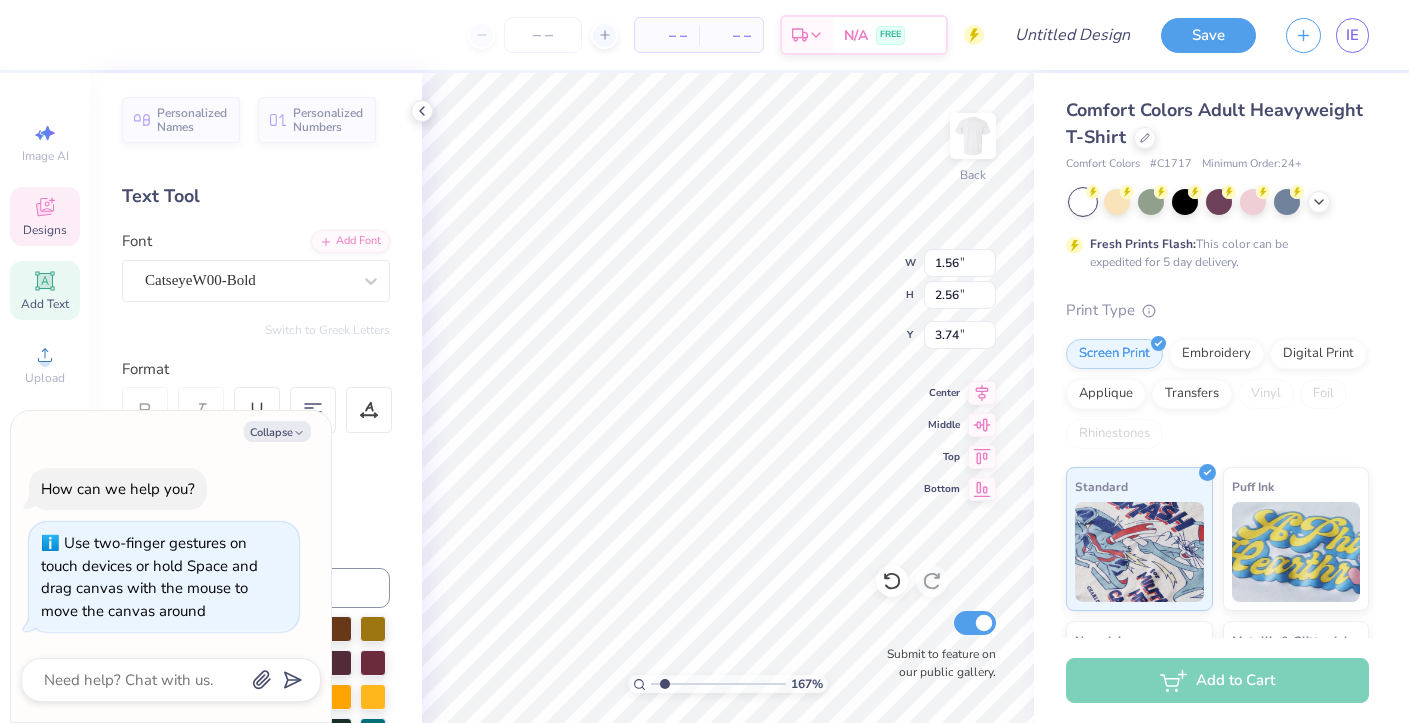 type on "0.75" 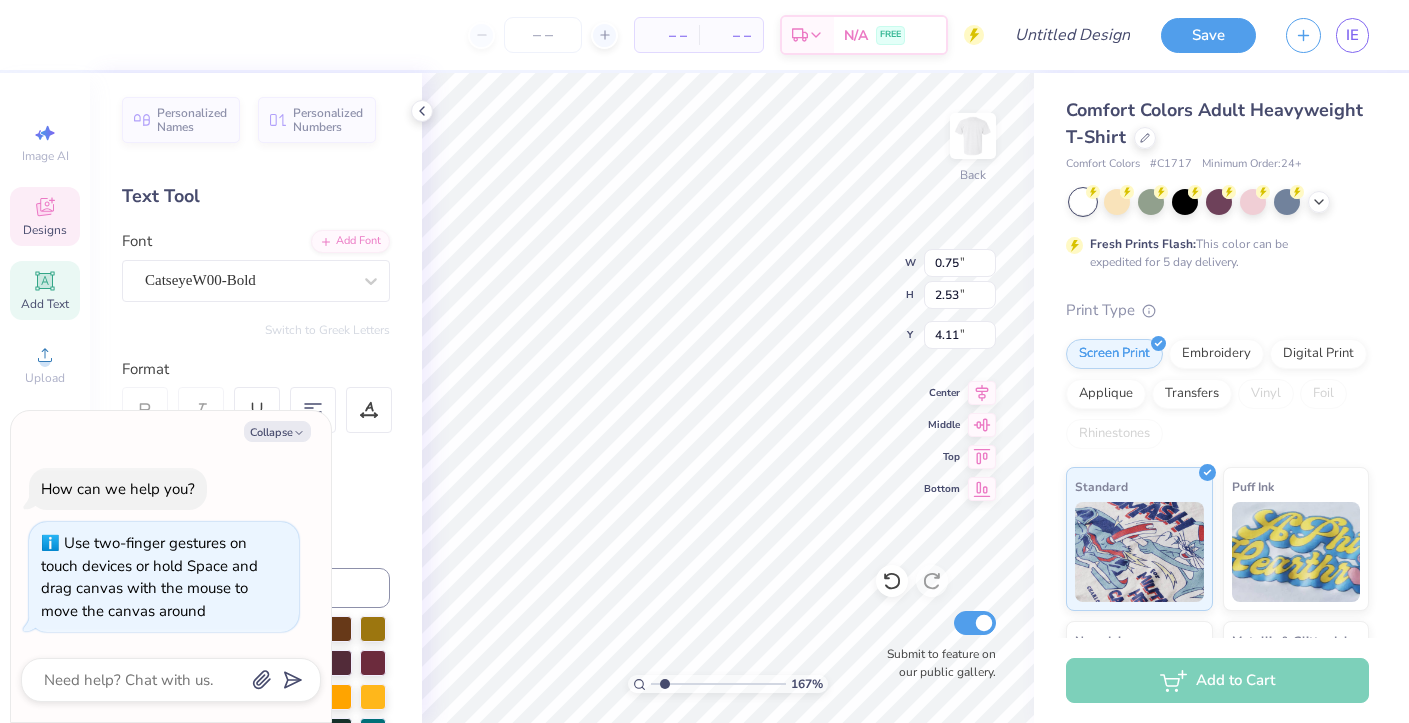 type on "x" 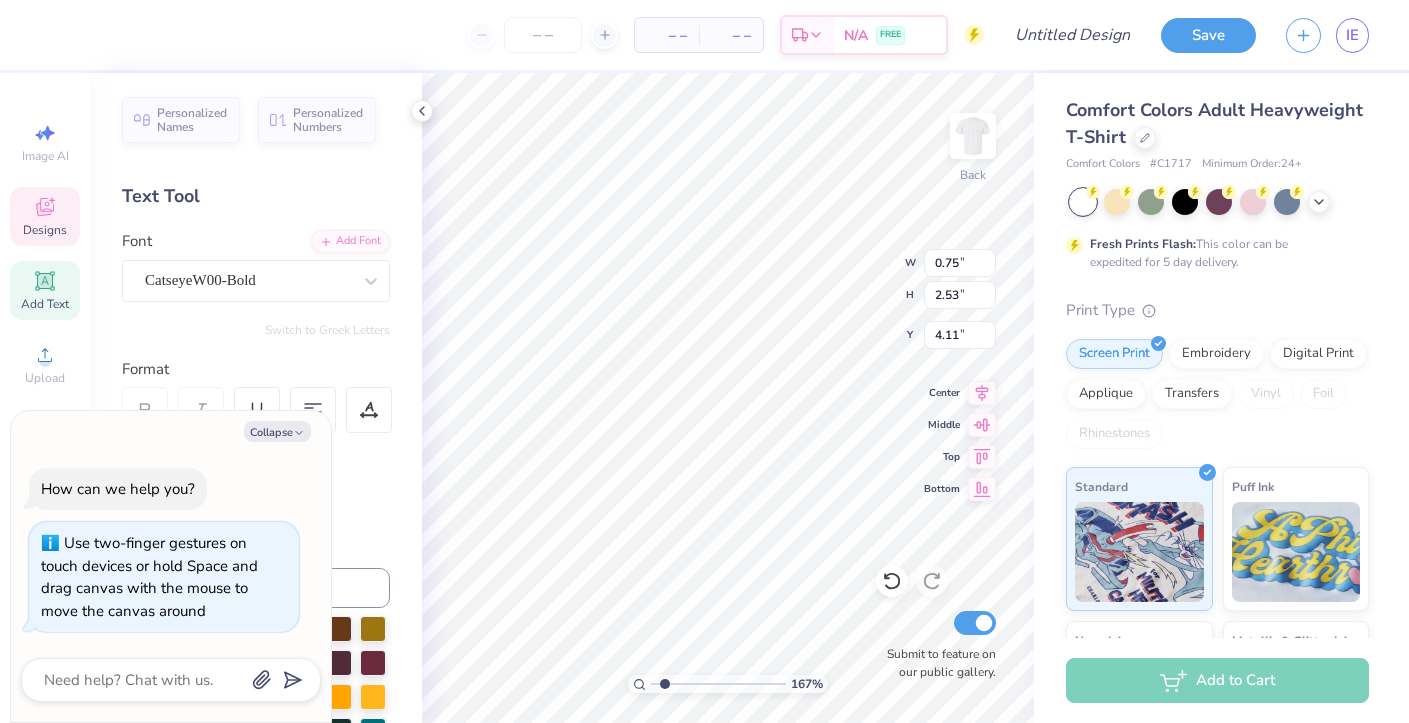 type on "4.08" 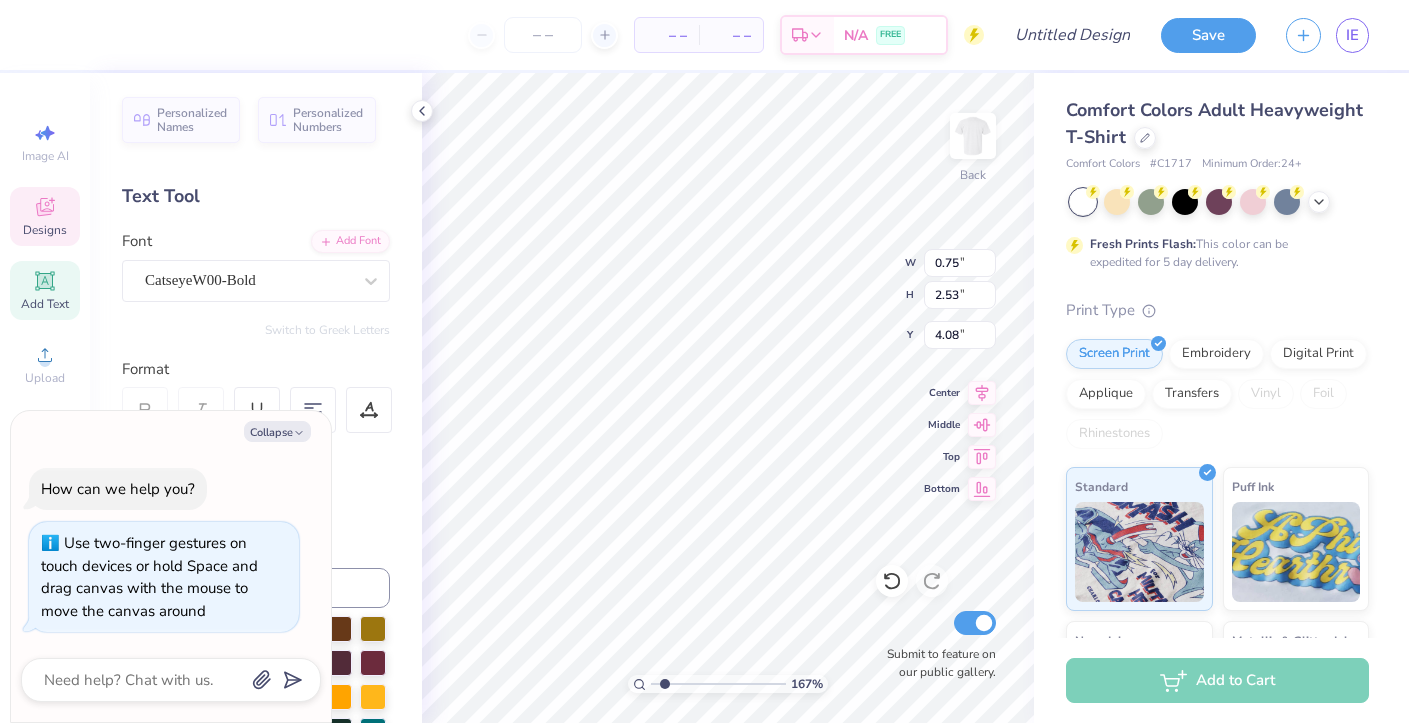 type on "x" 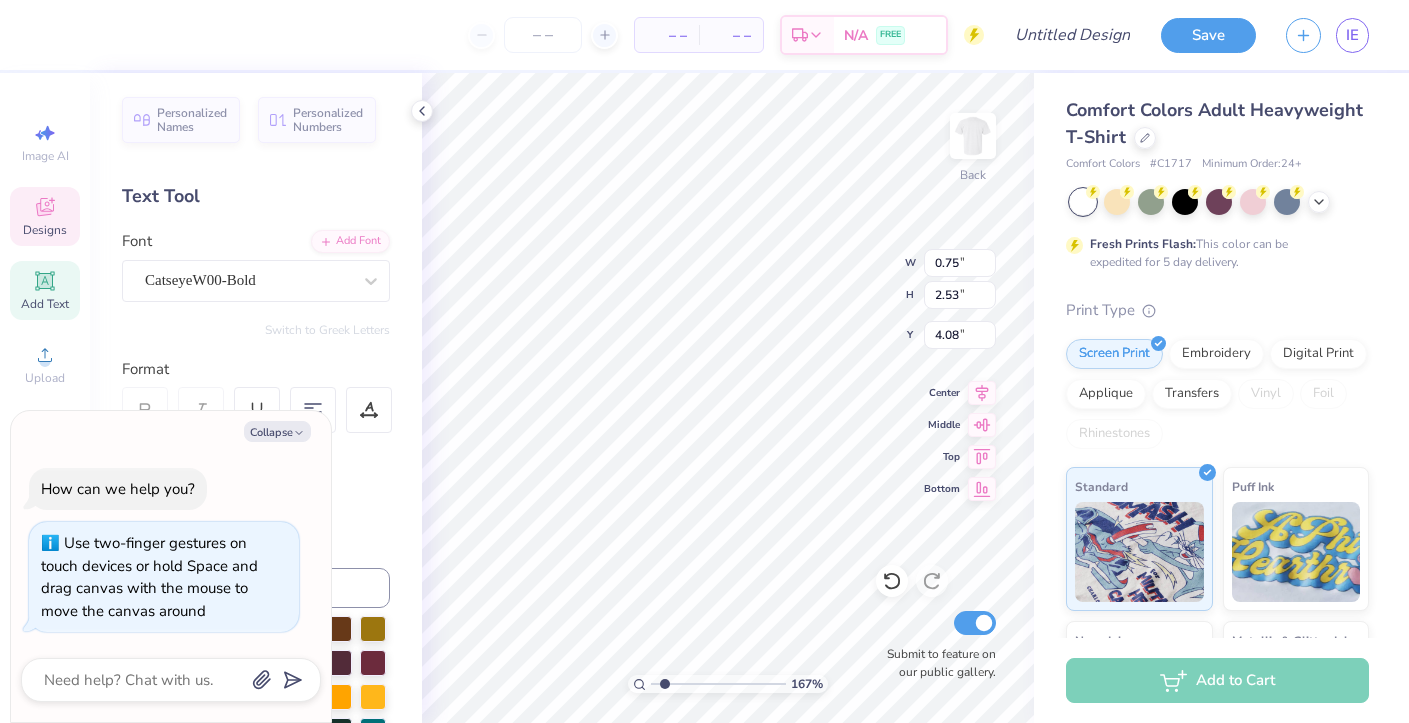 type on "0.45" 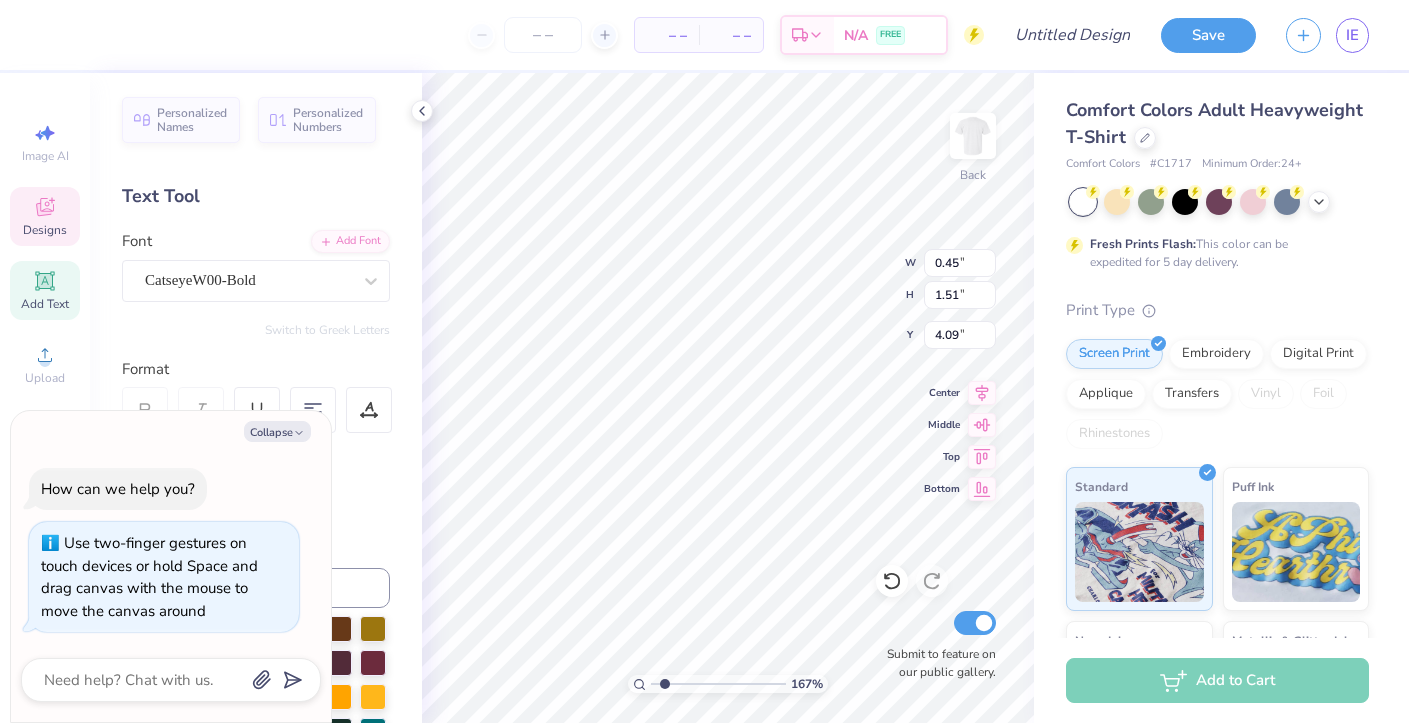 type on "x" 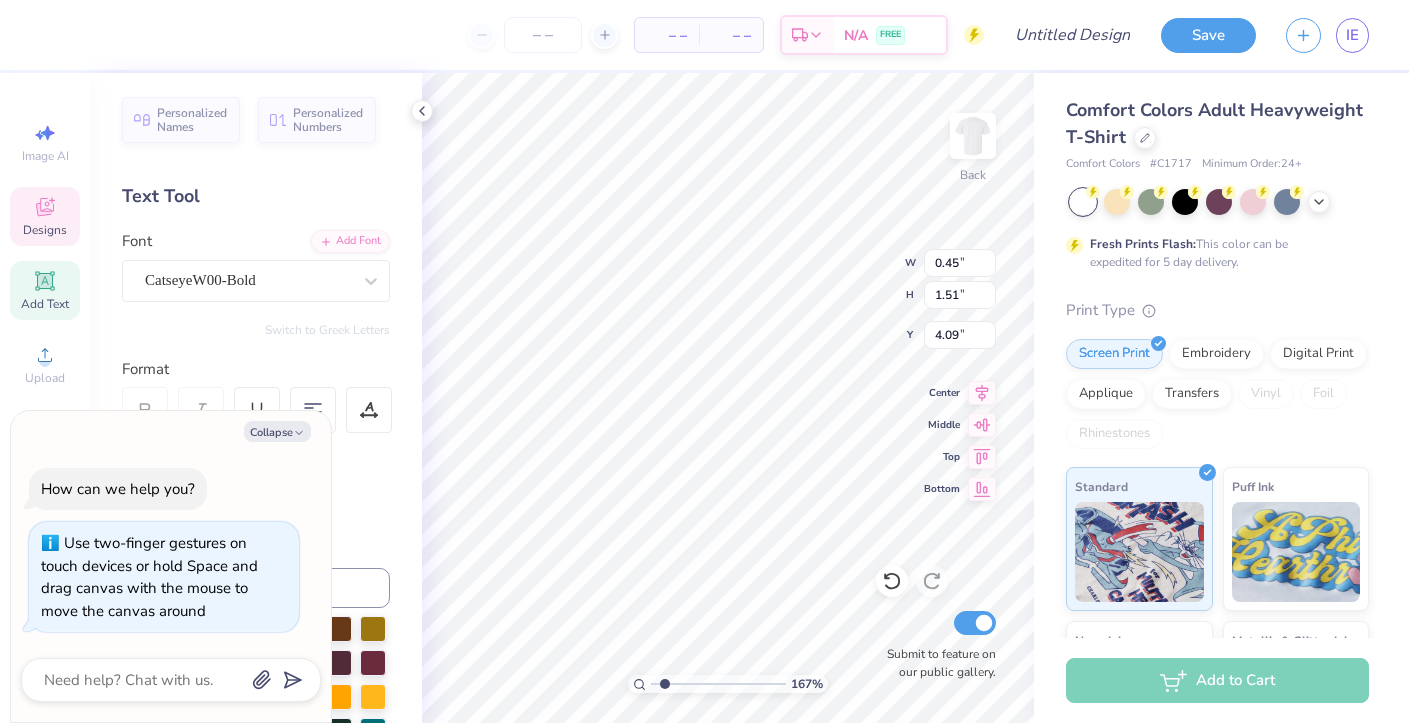 type on "0.65" 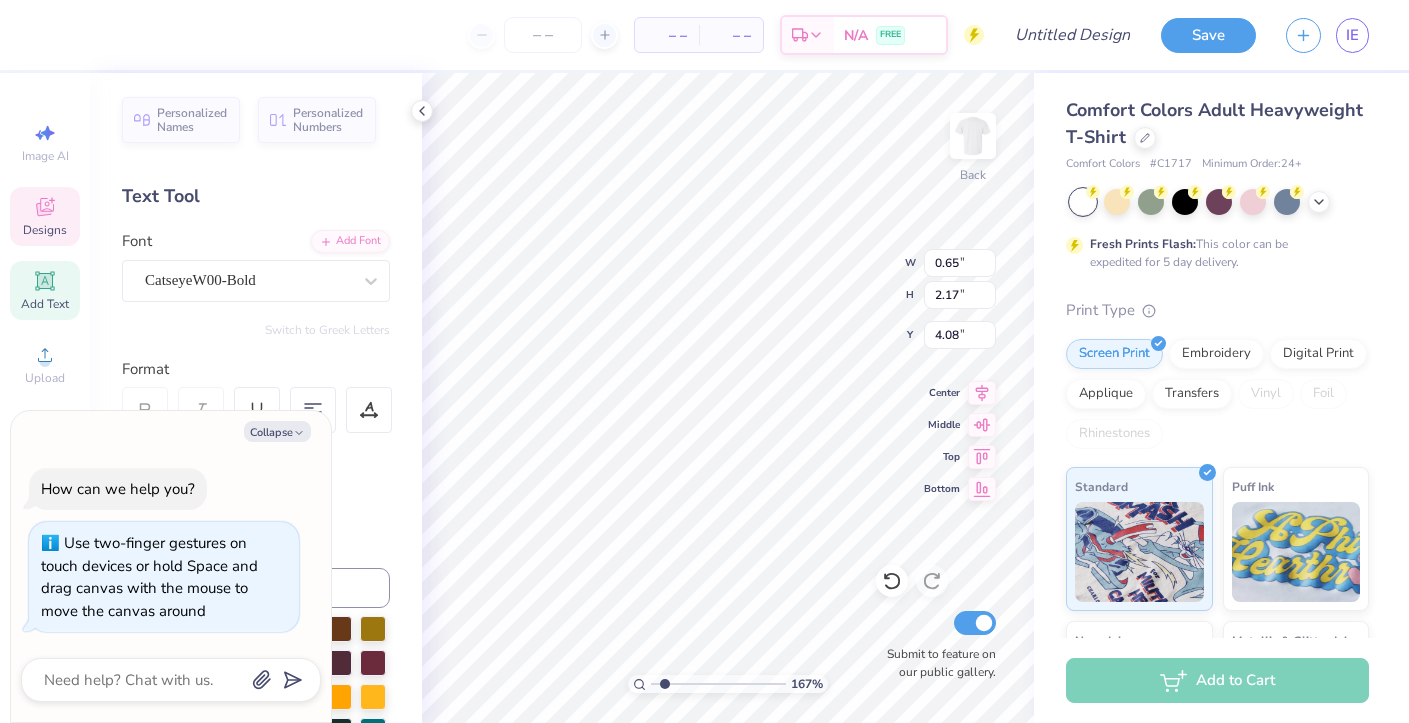type on "x" 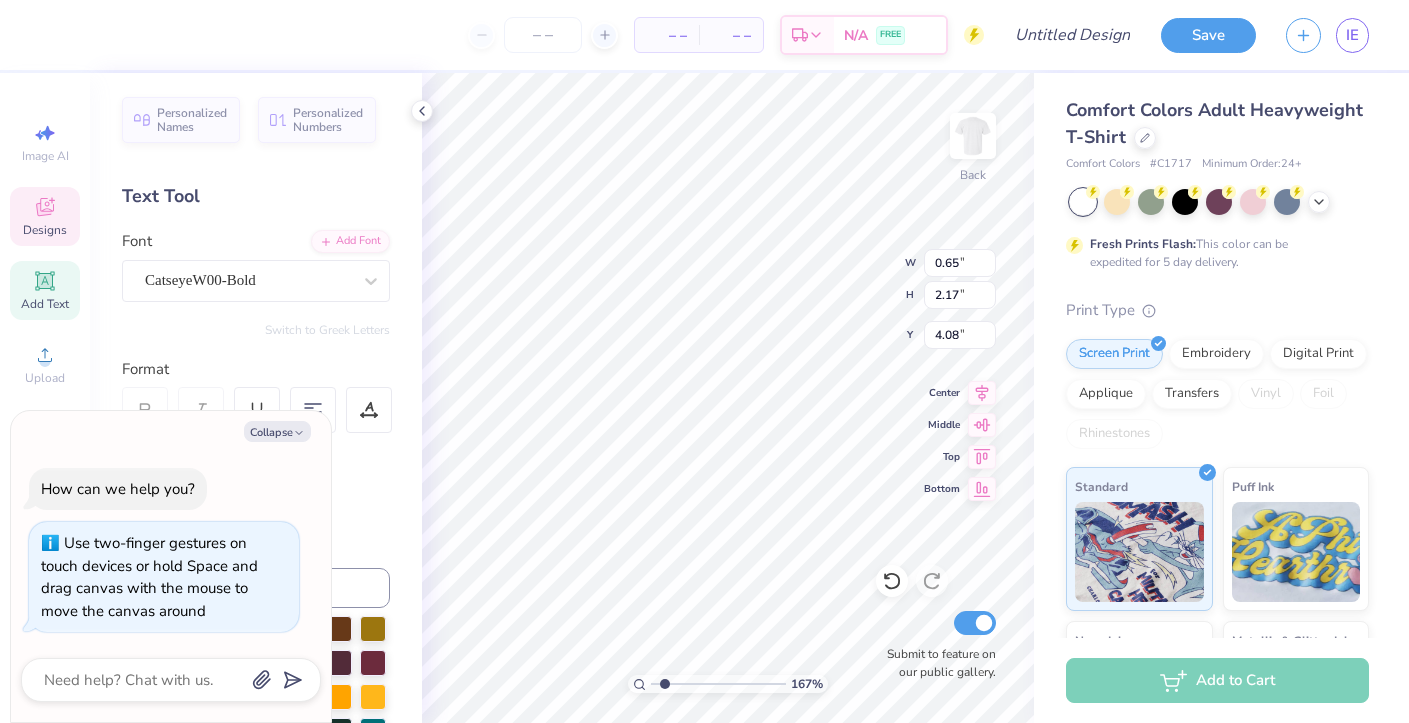 type on "4.12" 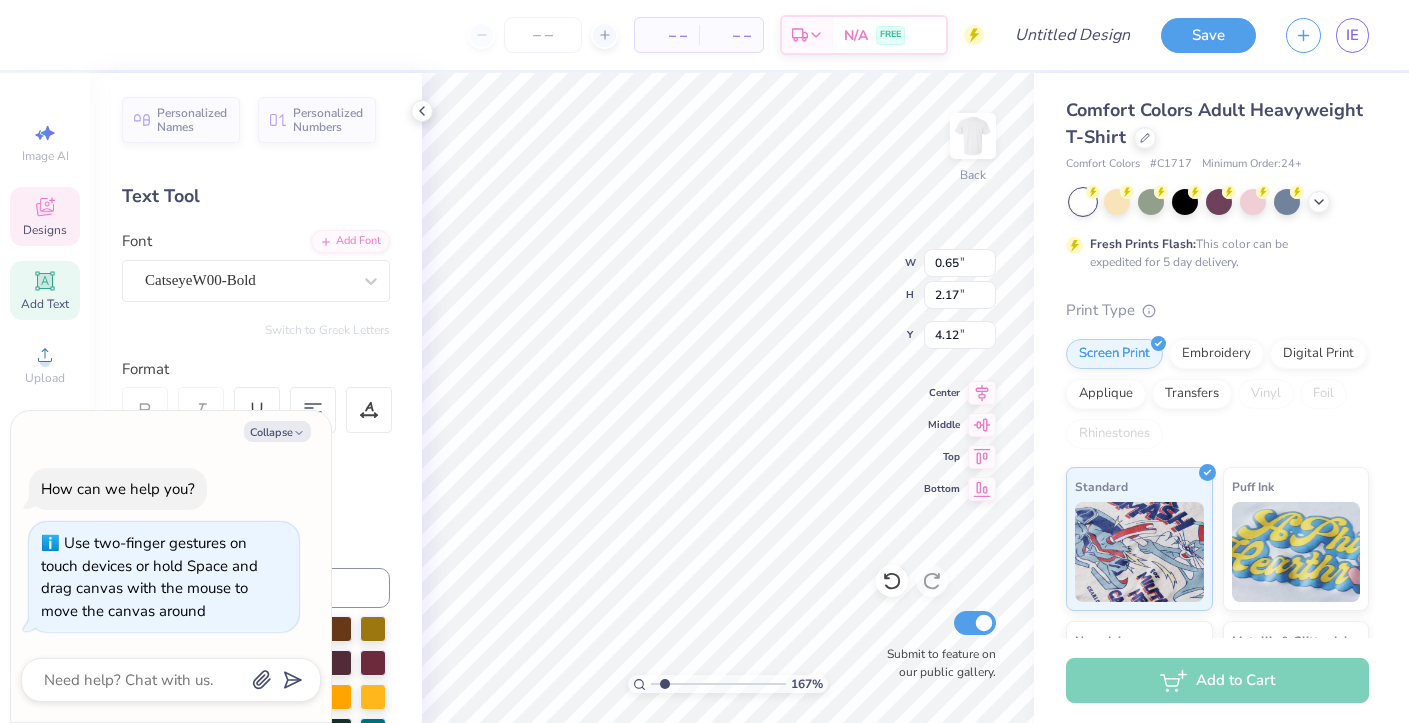 type on "1.70" 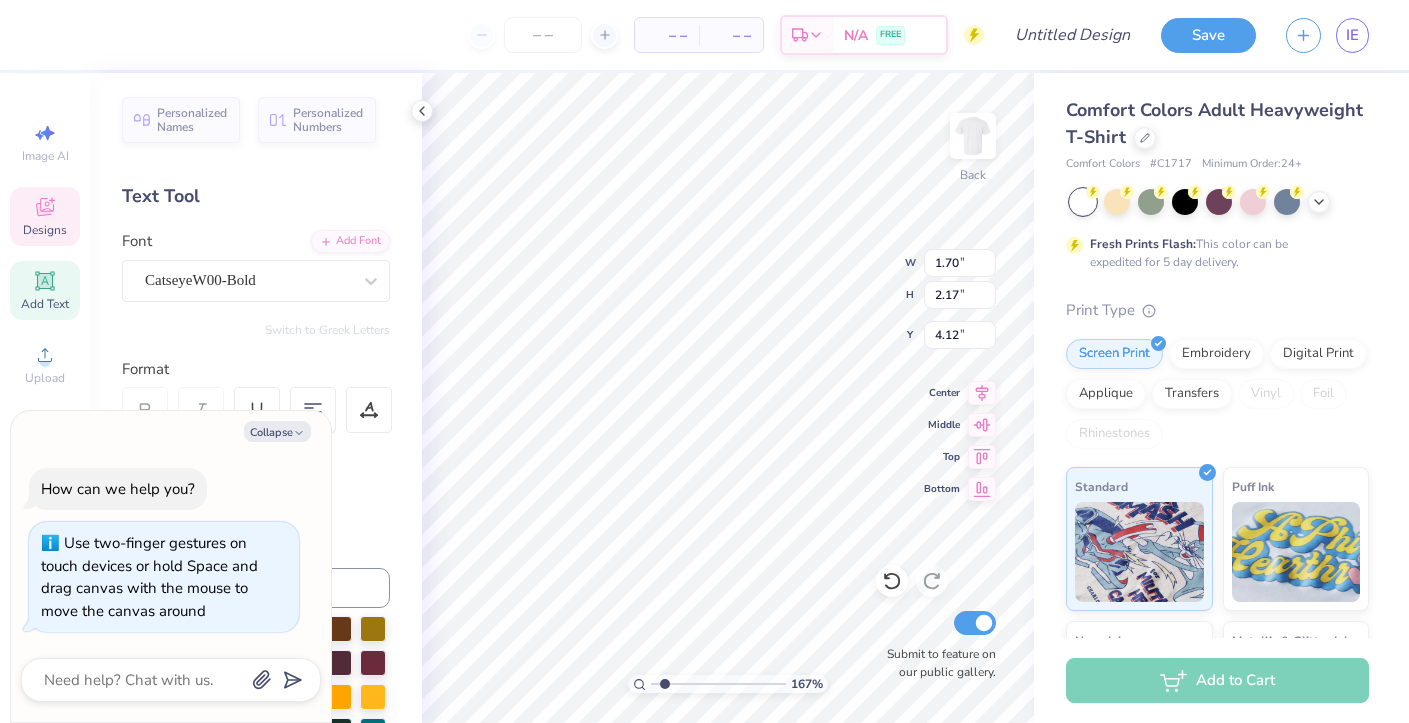 type on "2.51" 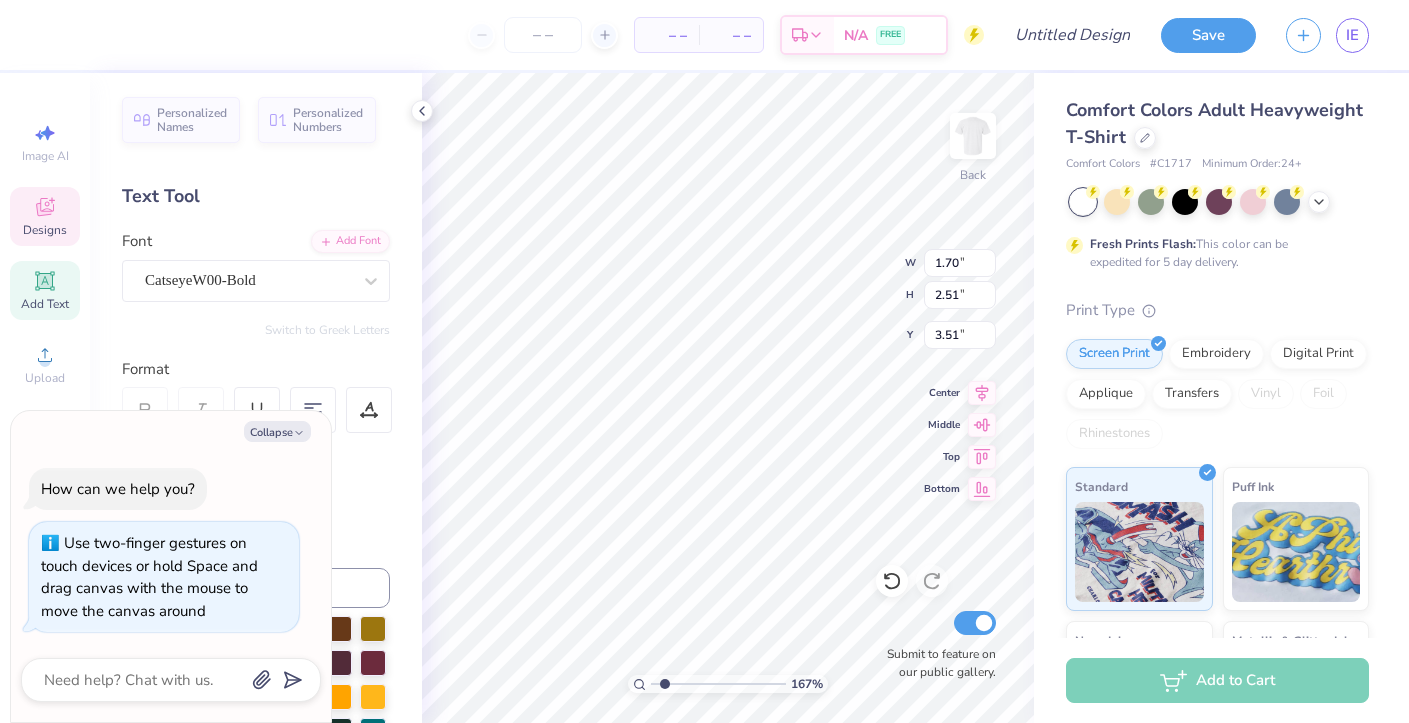 type on "x" 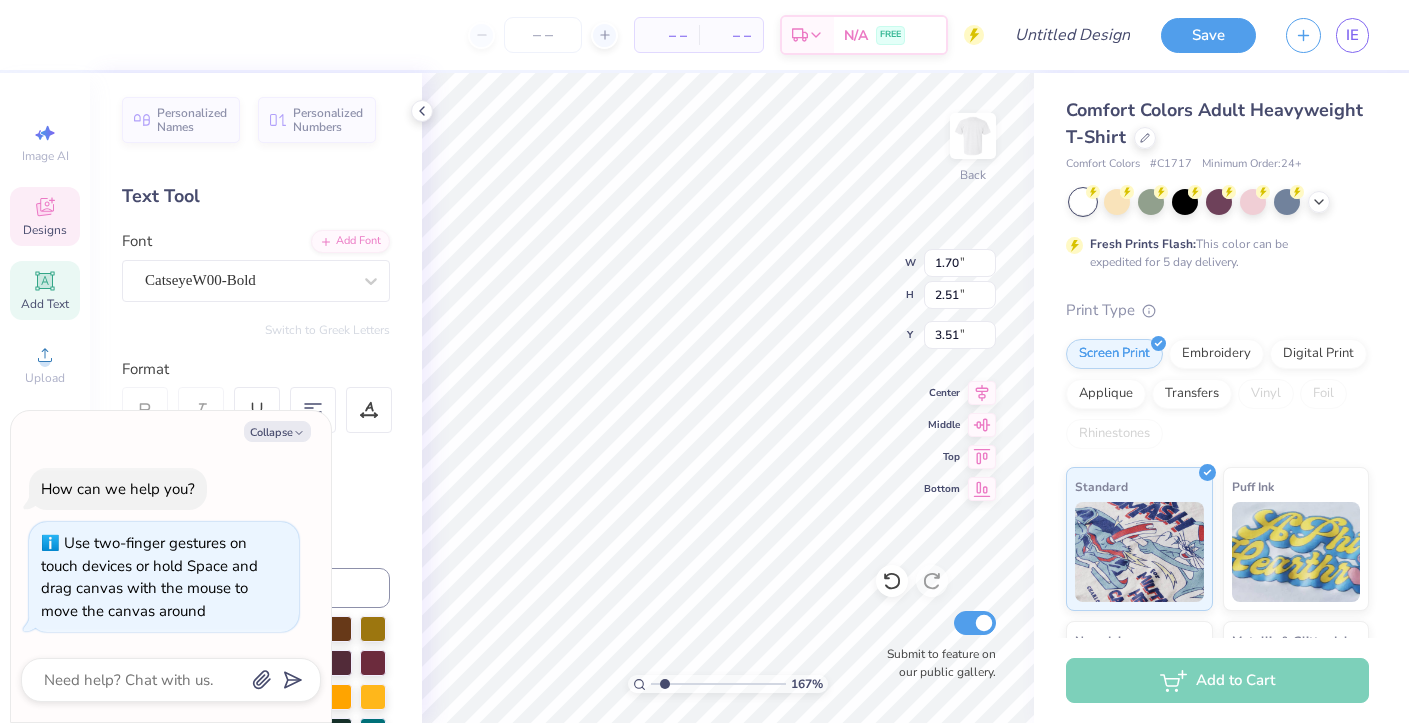 type on "3.32" 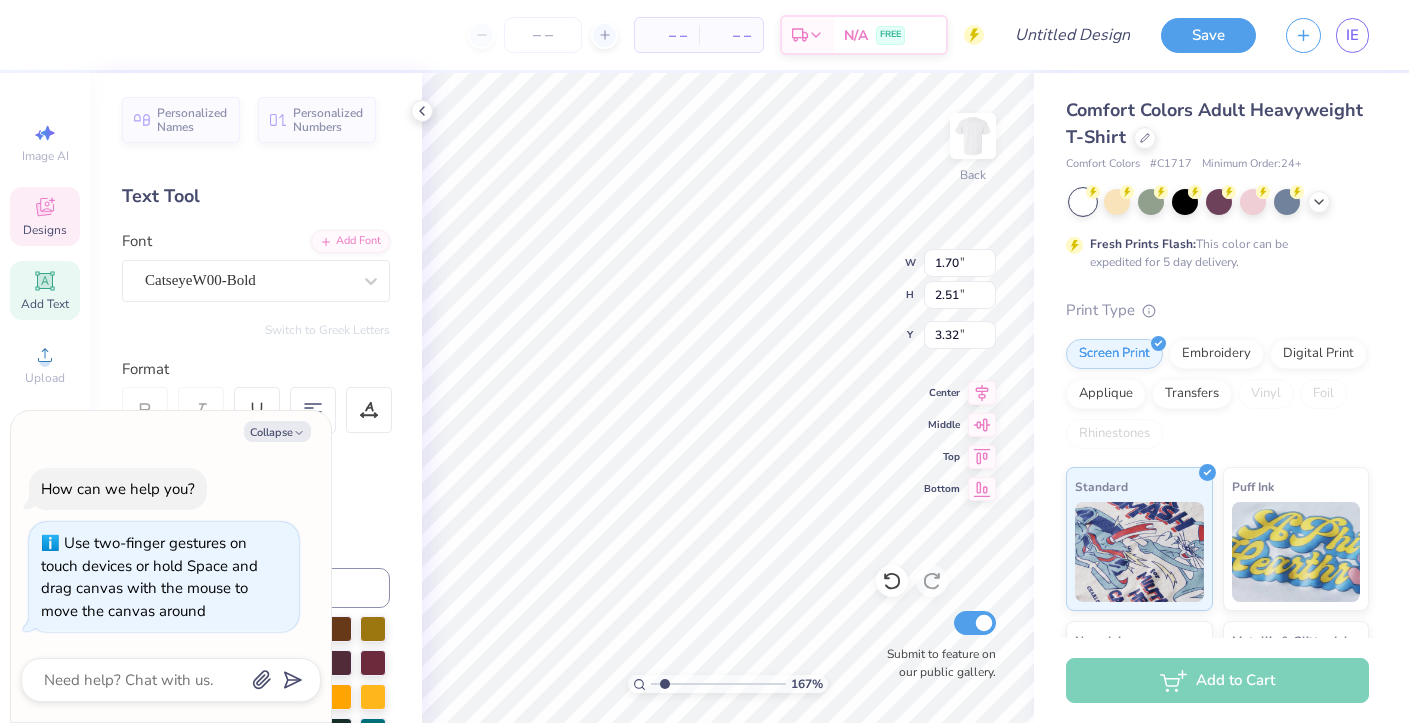 type on "x" 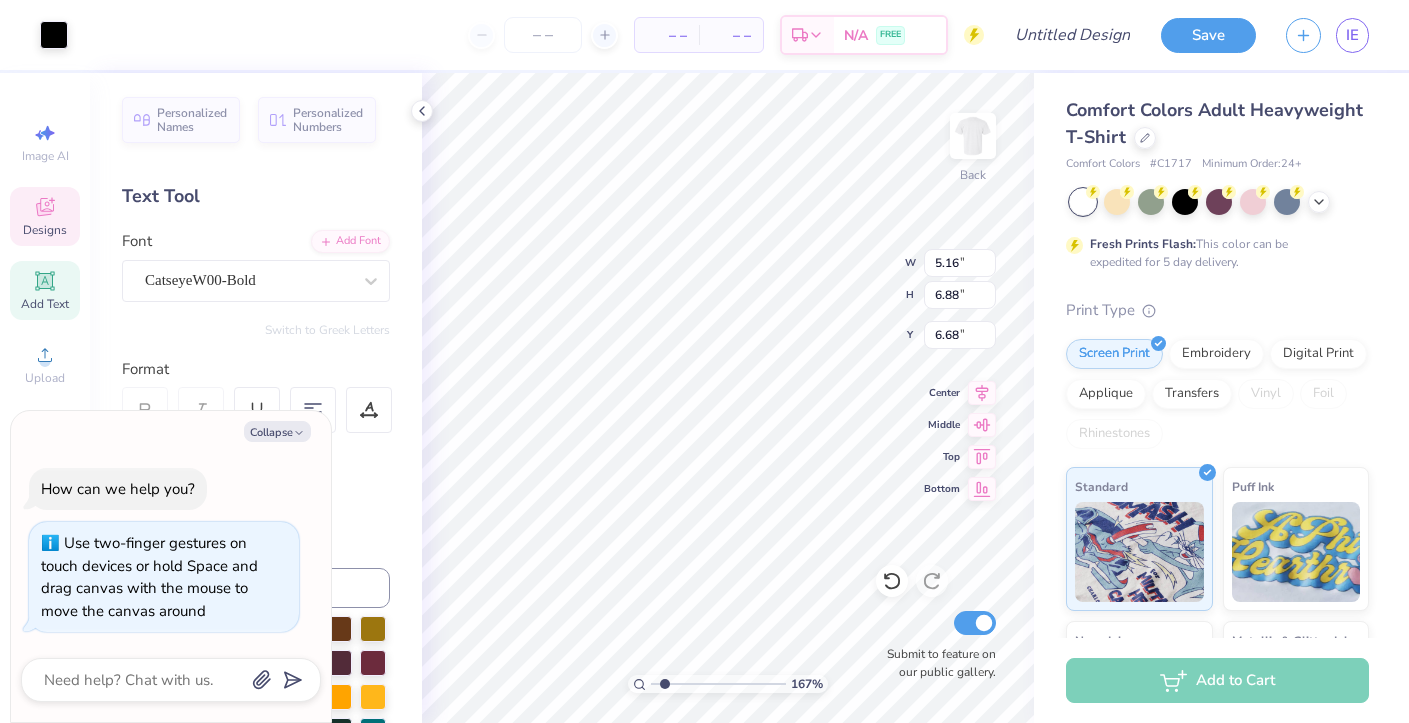 type on "x" 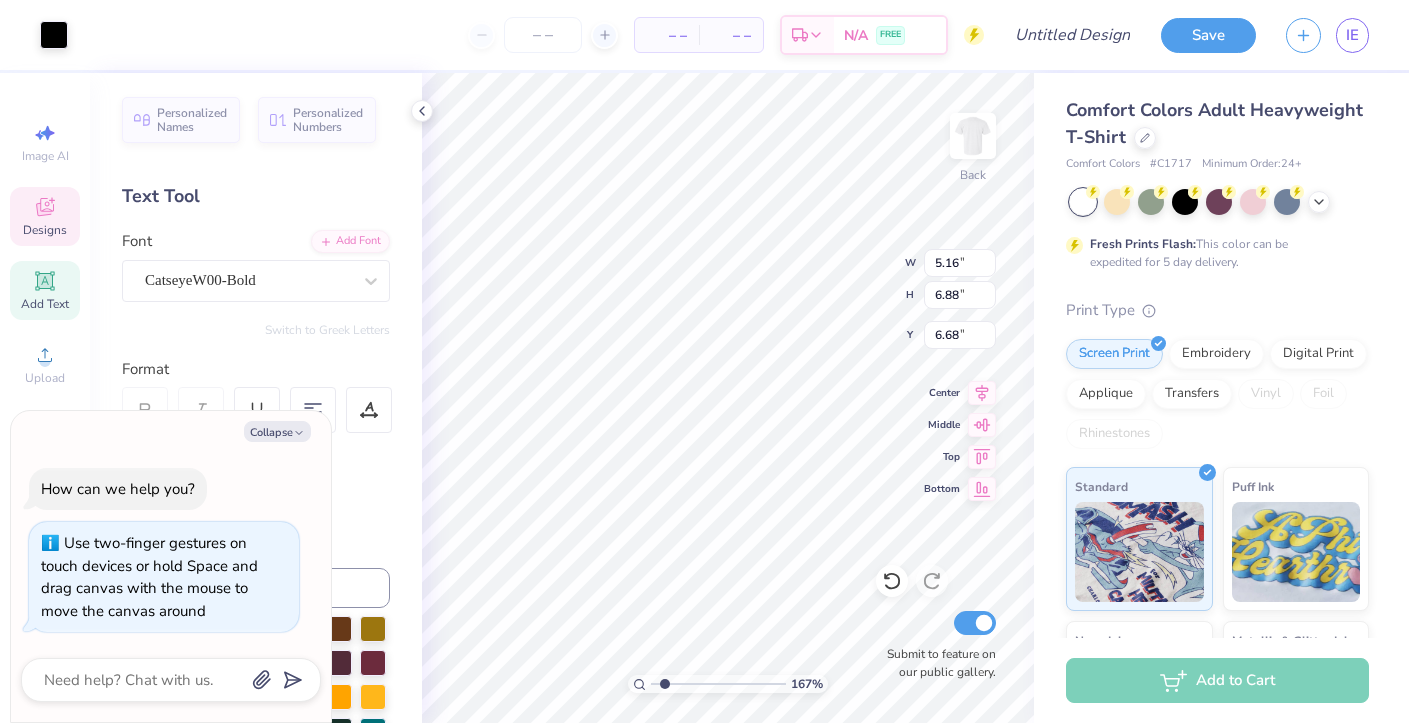 type on "5.16" 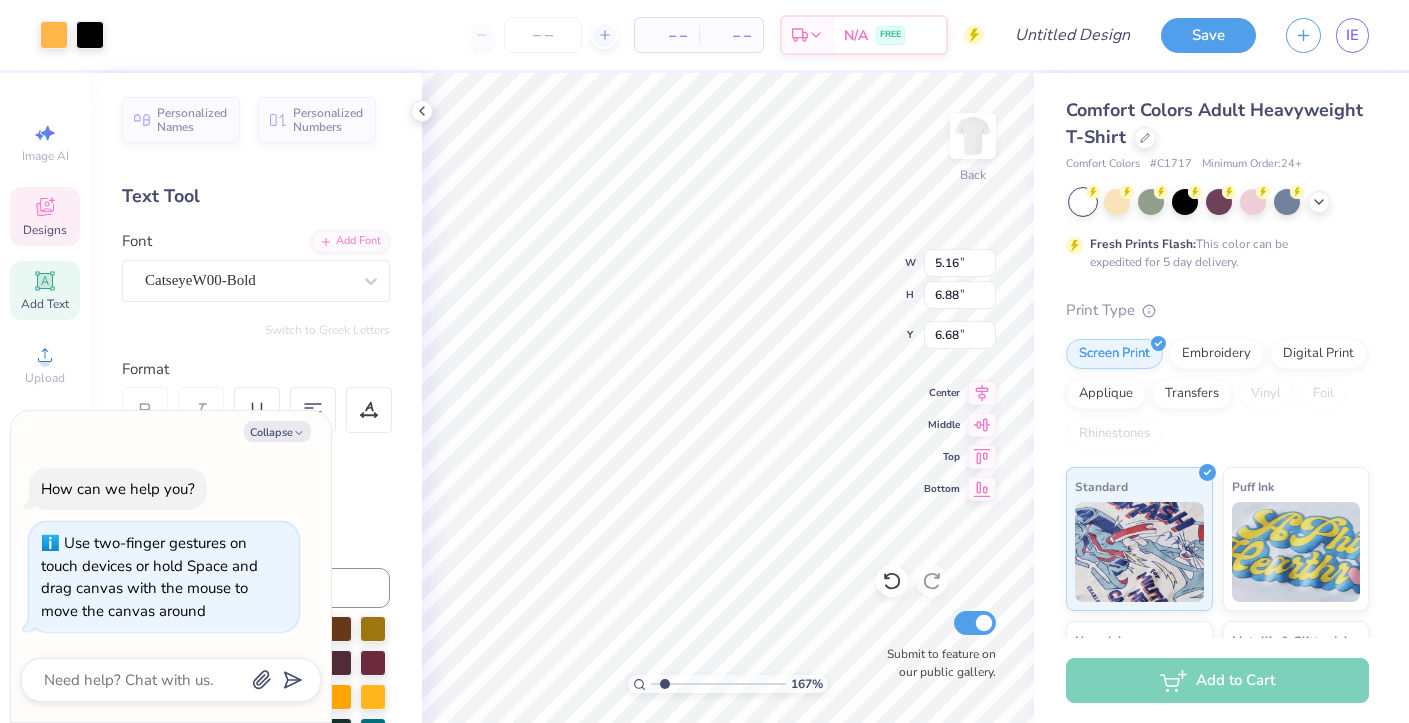 type on "x" 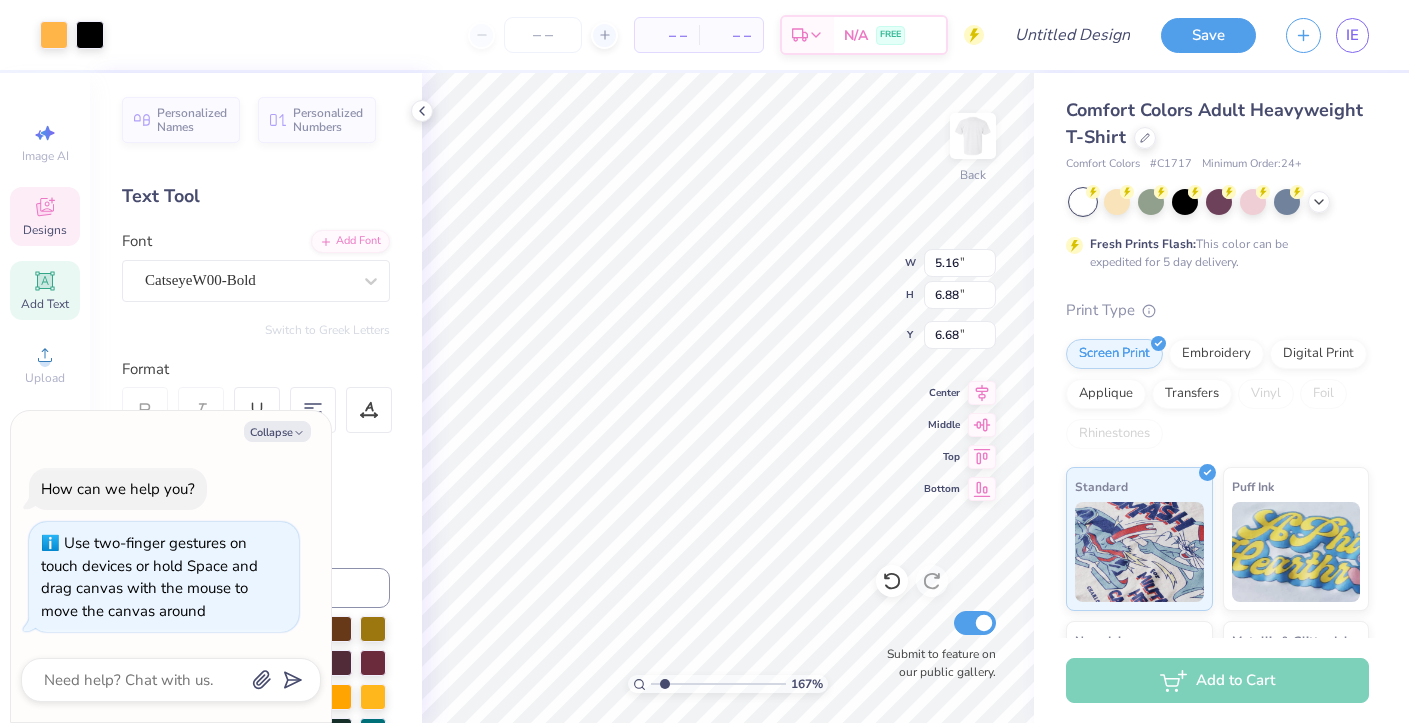 type on "1.59" 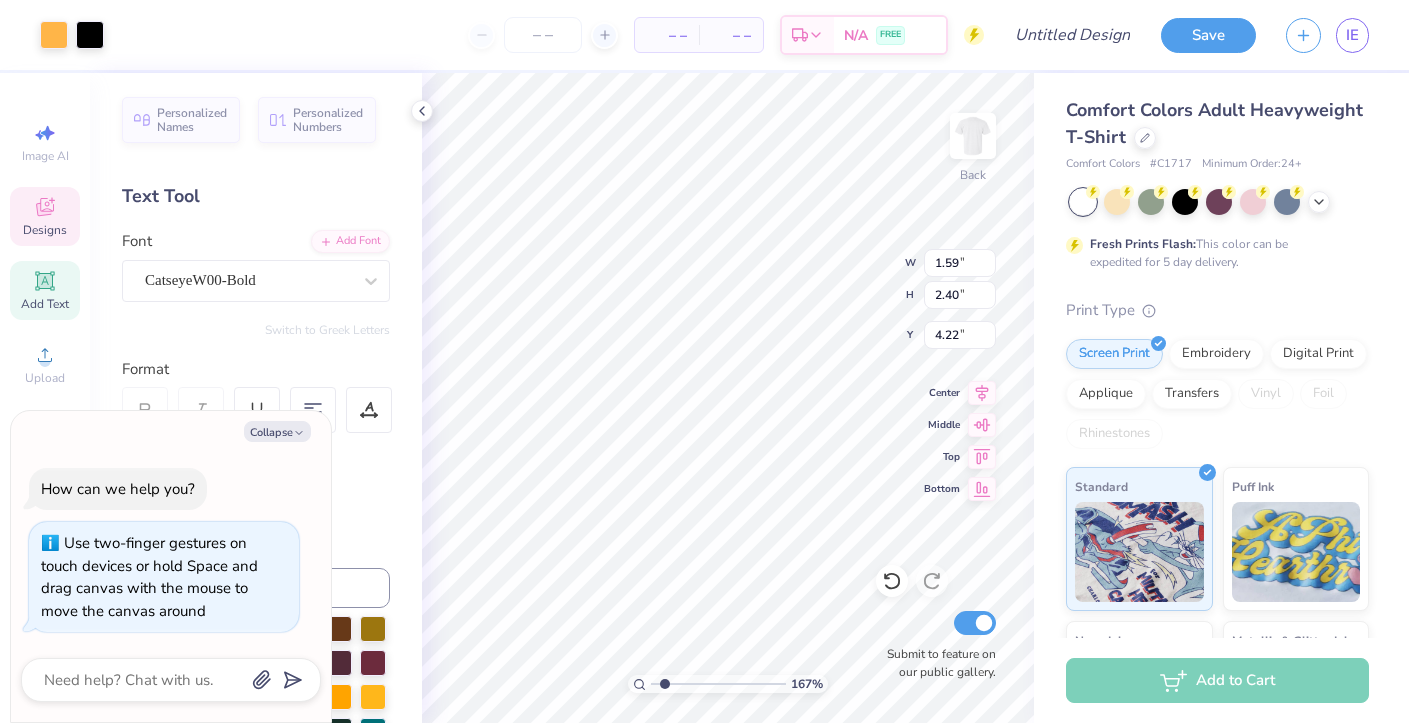 type on "x" 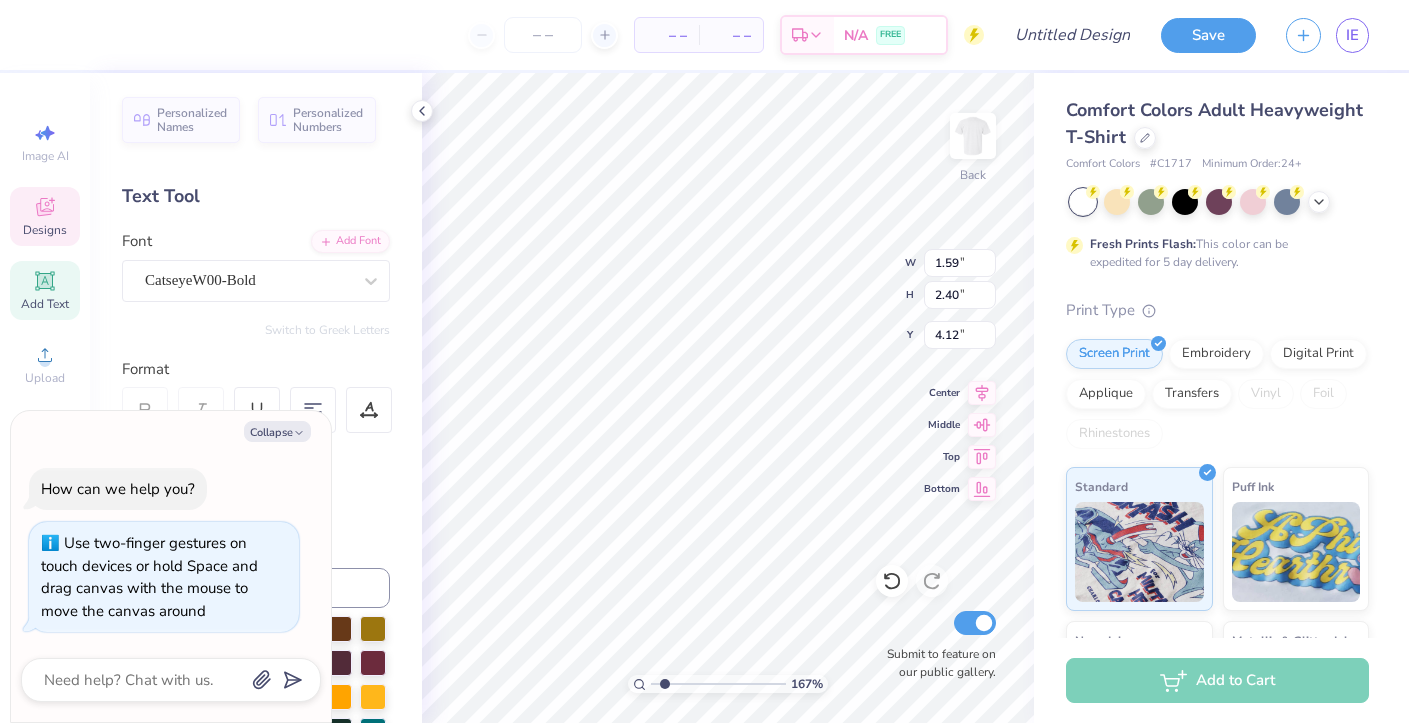 type on "x" 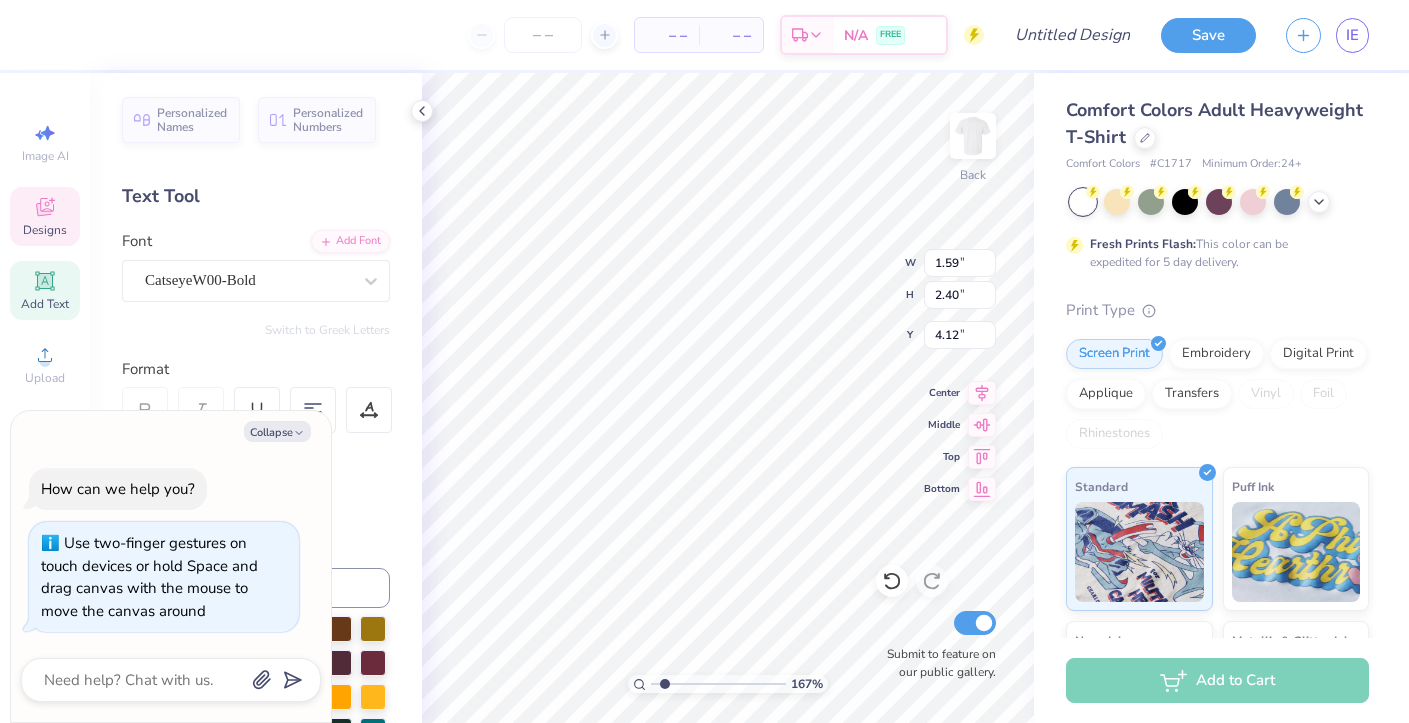 type on "4.39" 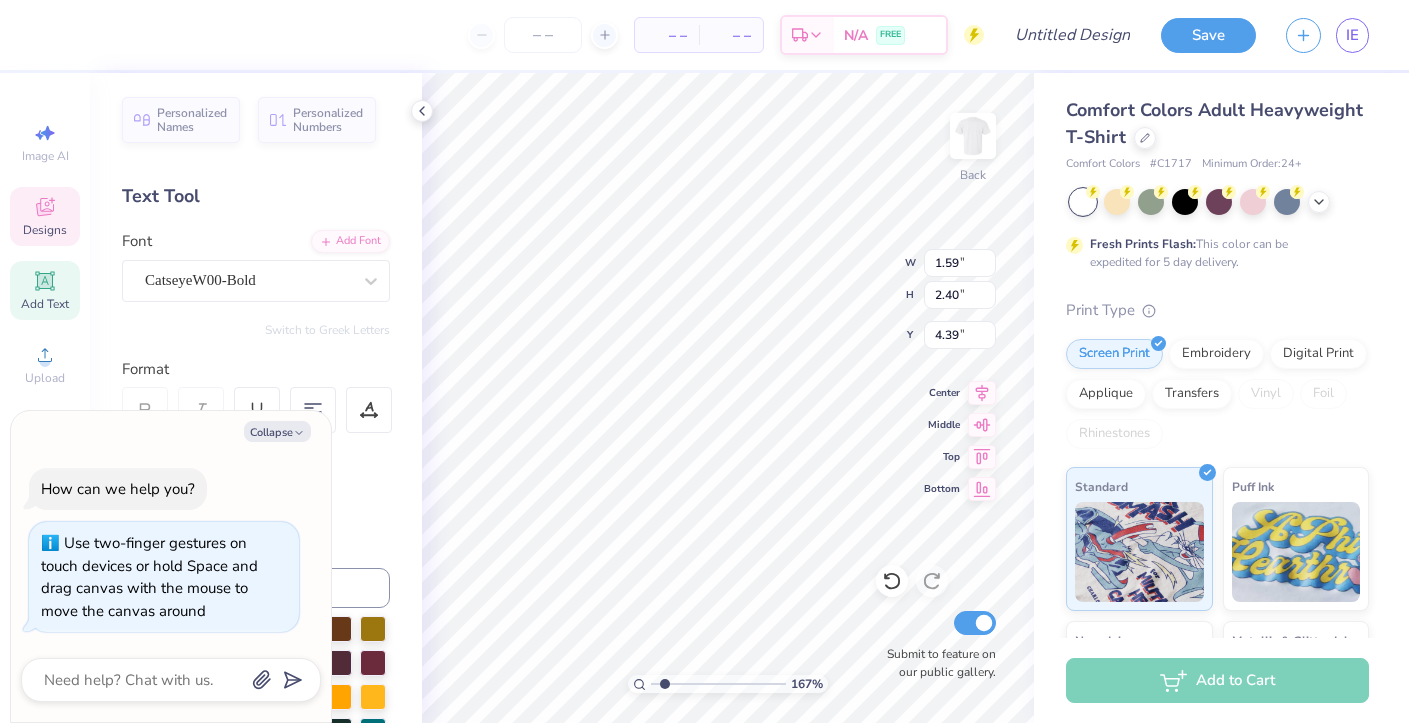 type on "1.06" 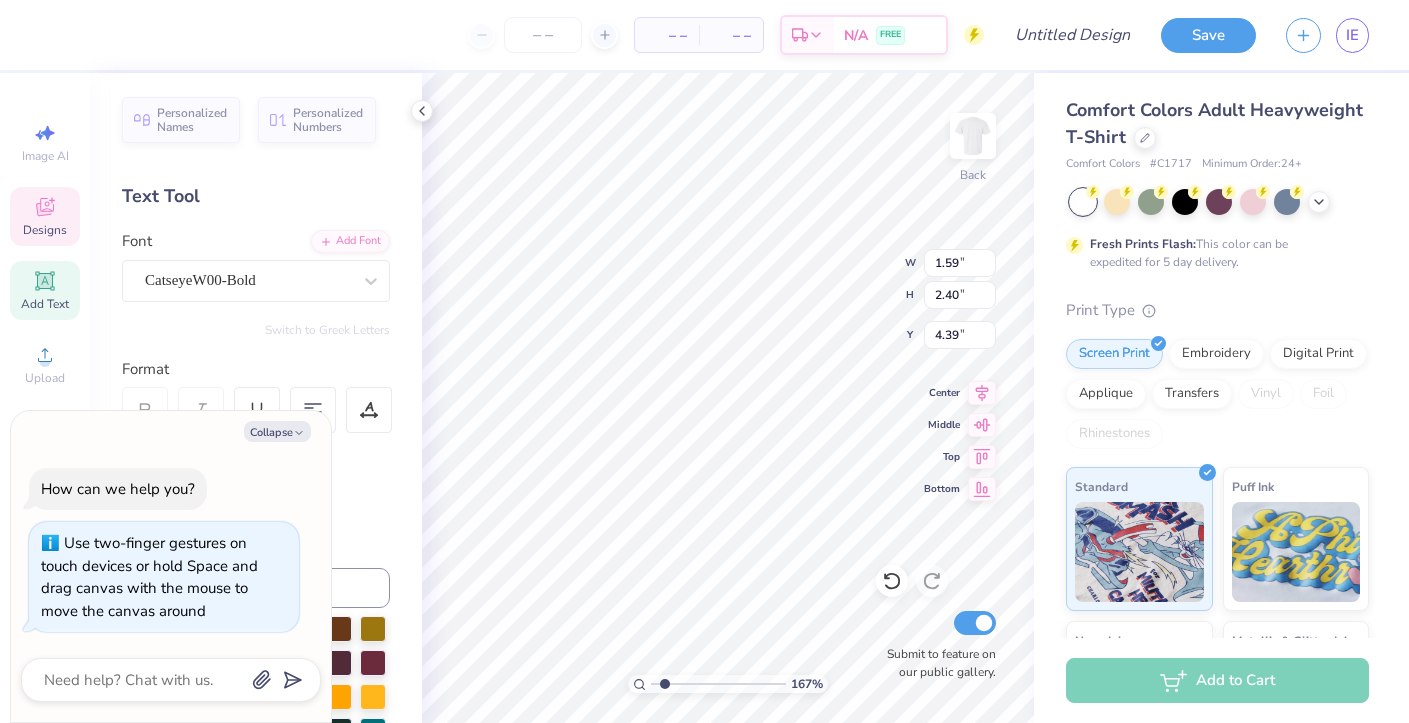 type on "2.47" 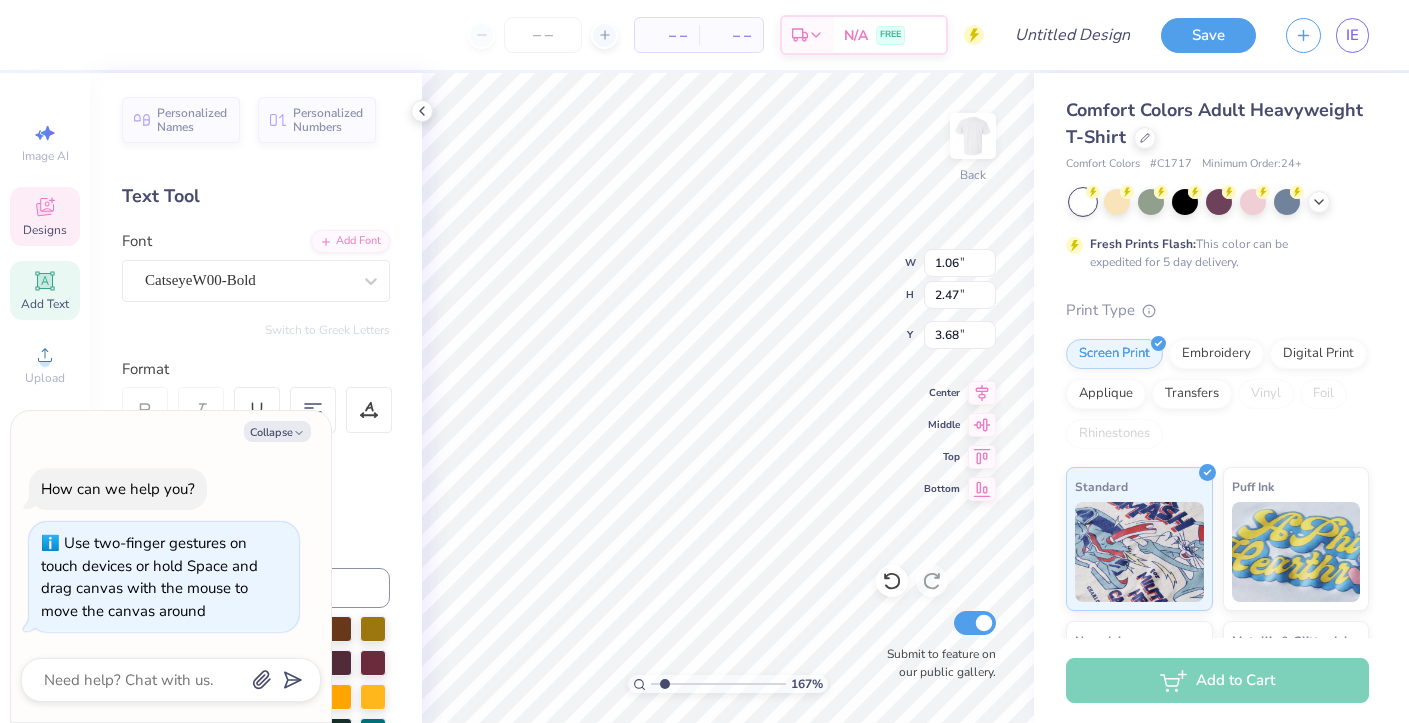 type on "x" 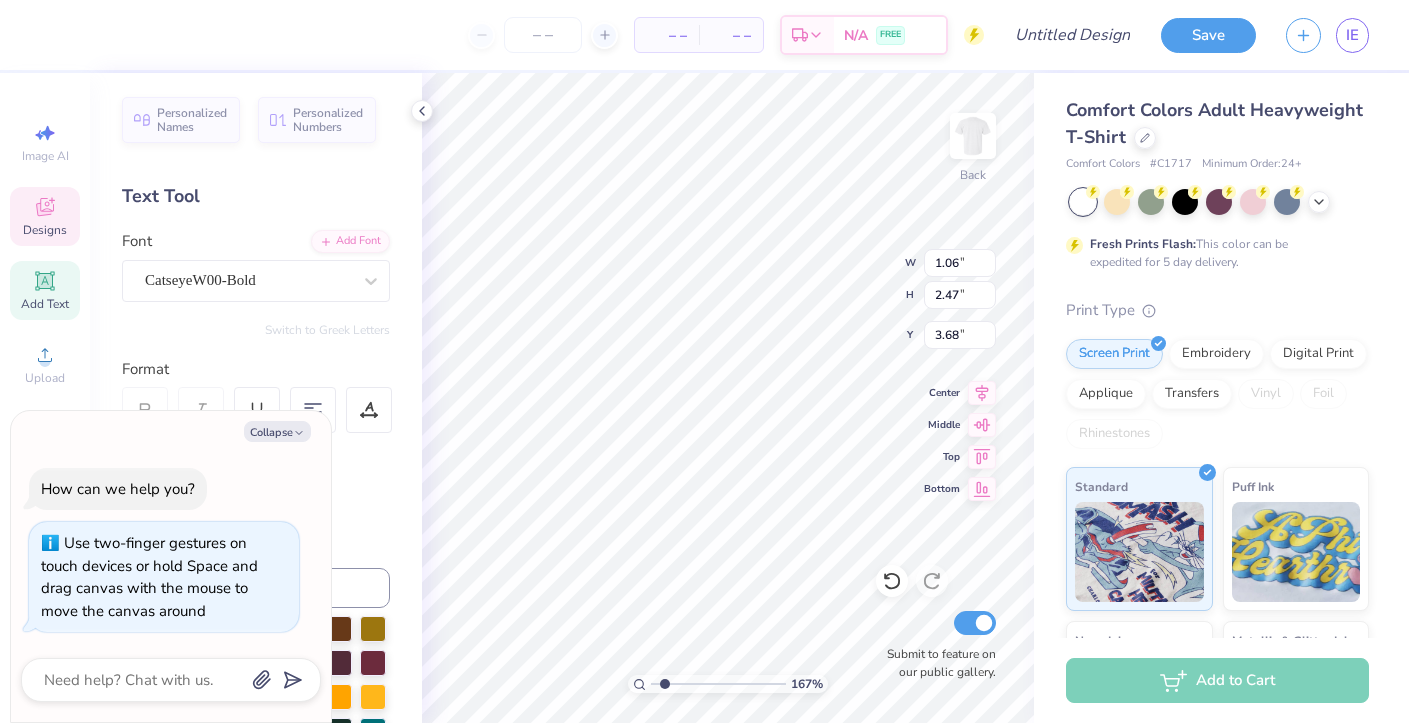 type on "3.56" 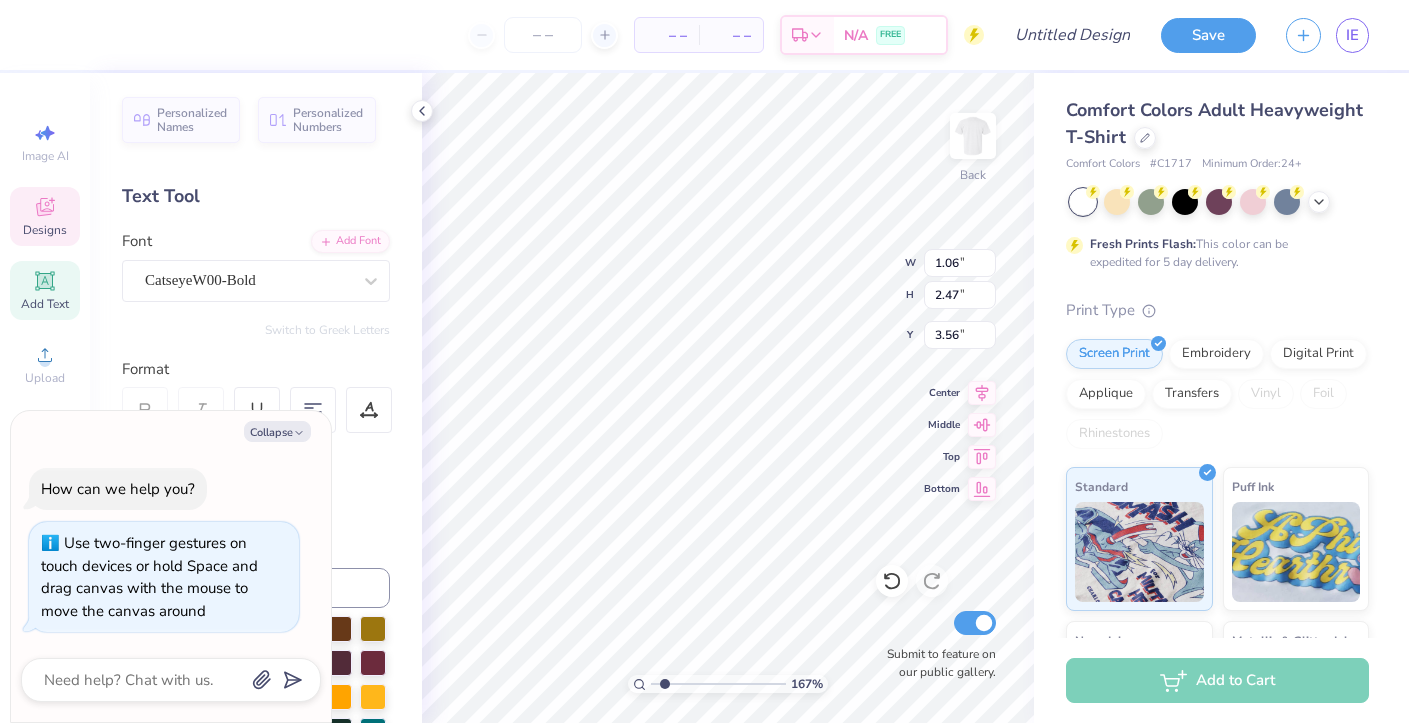 type on "x" 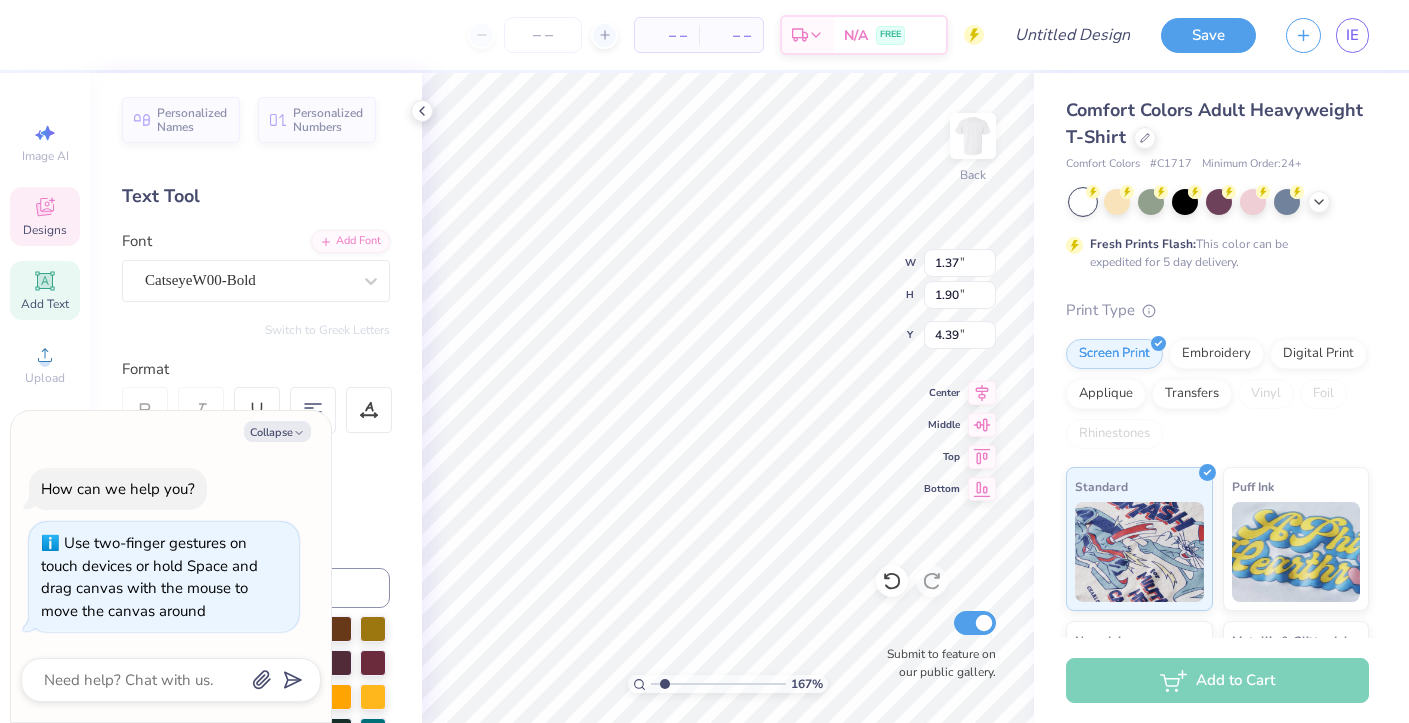 type on "x" 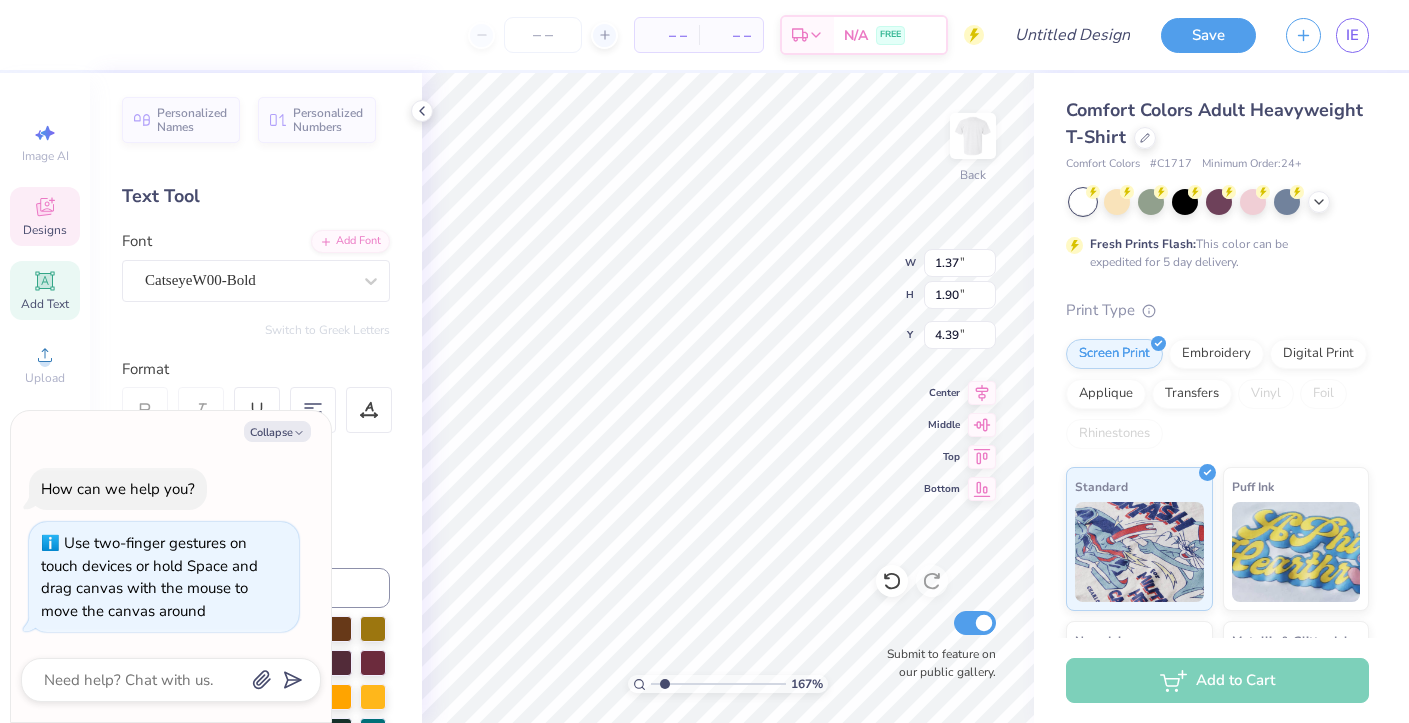 type on "1.56" 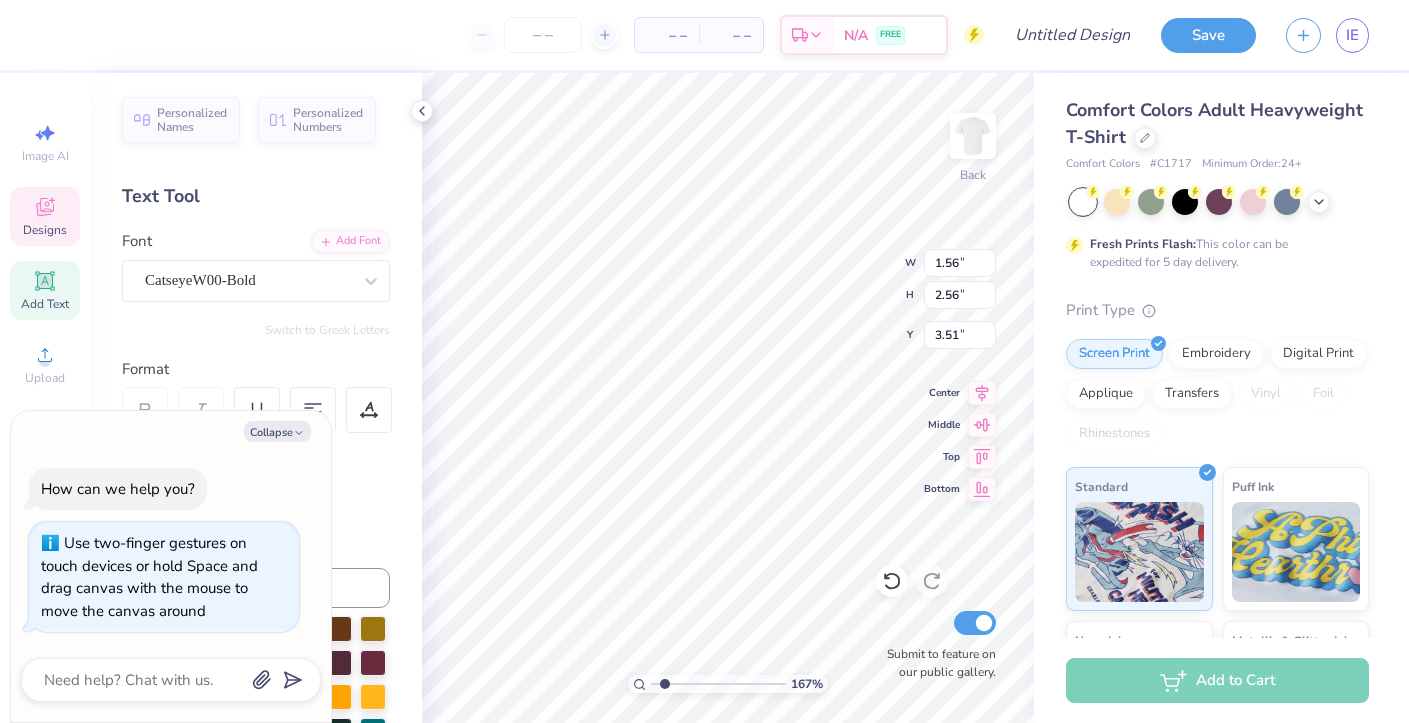 type on "x" 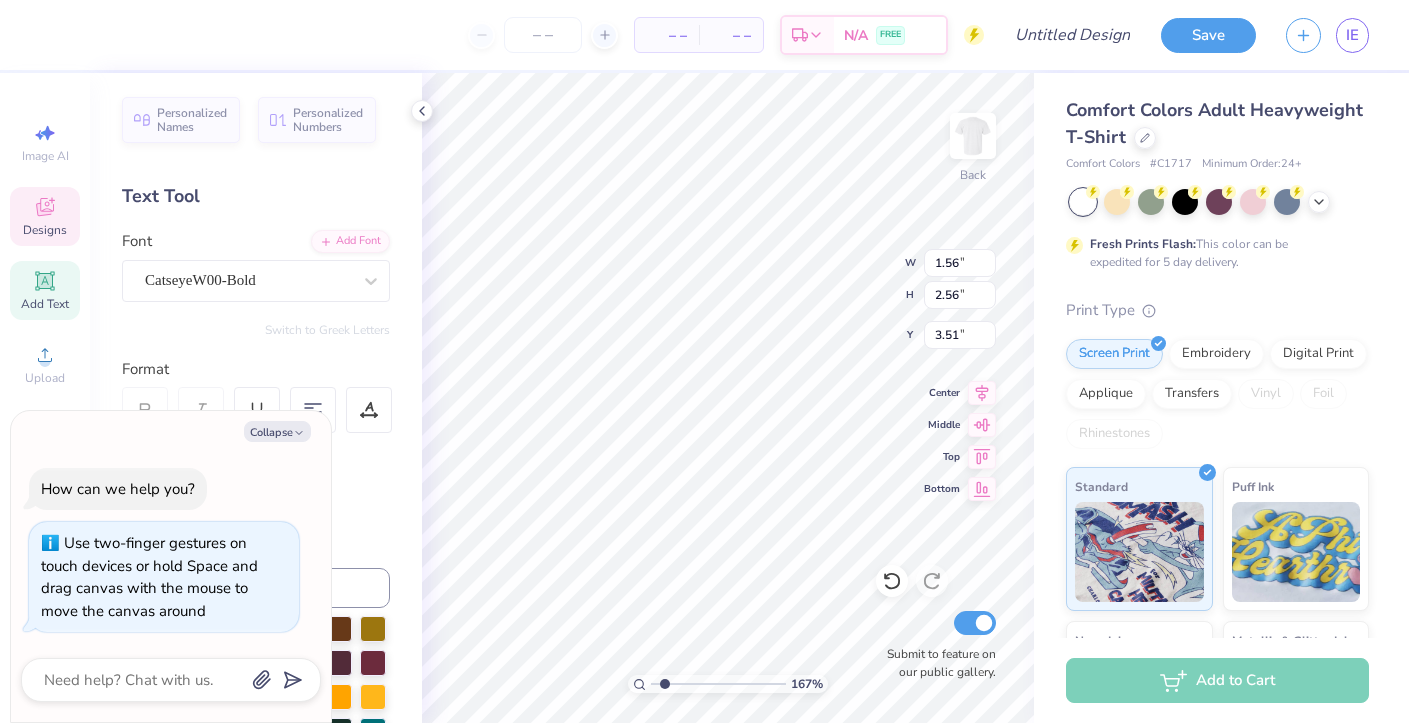 type on "3.45" 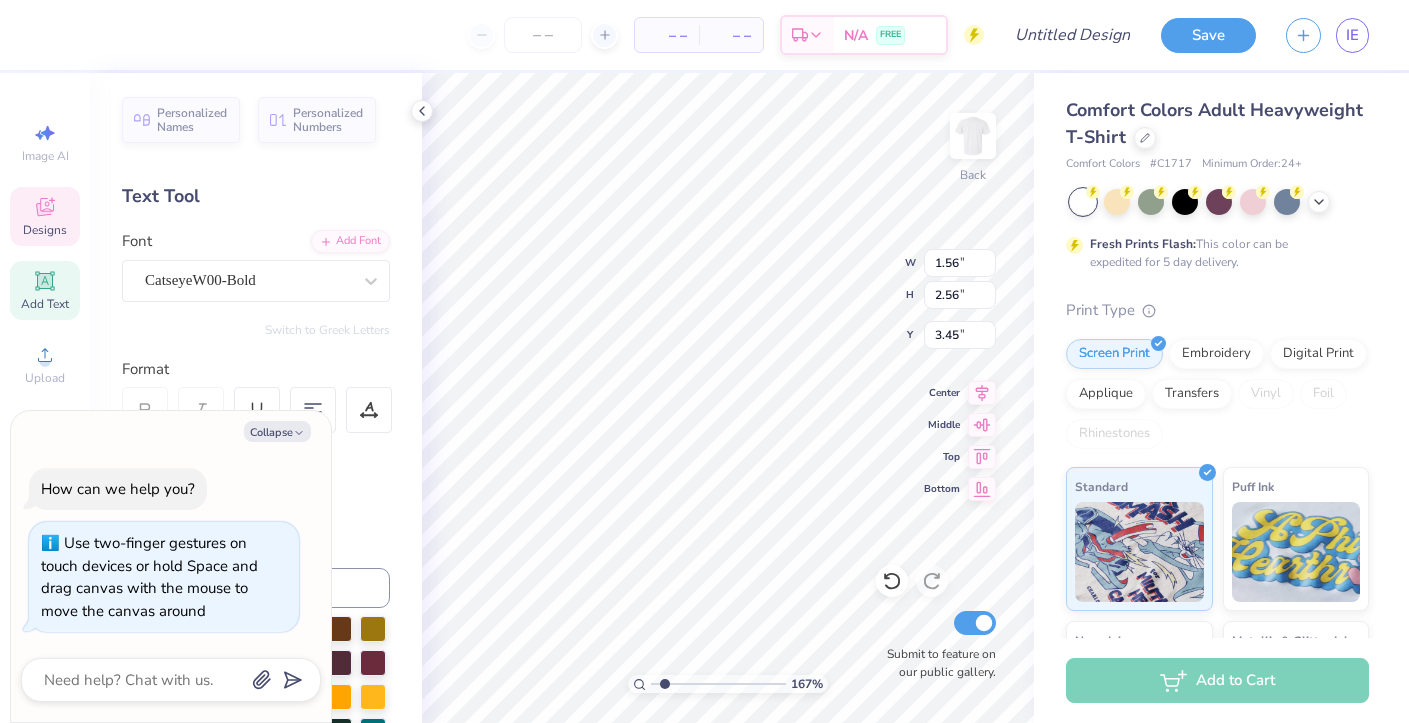 type on "x" 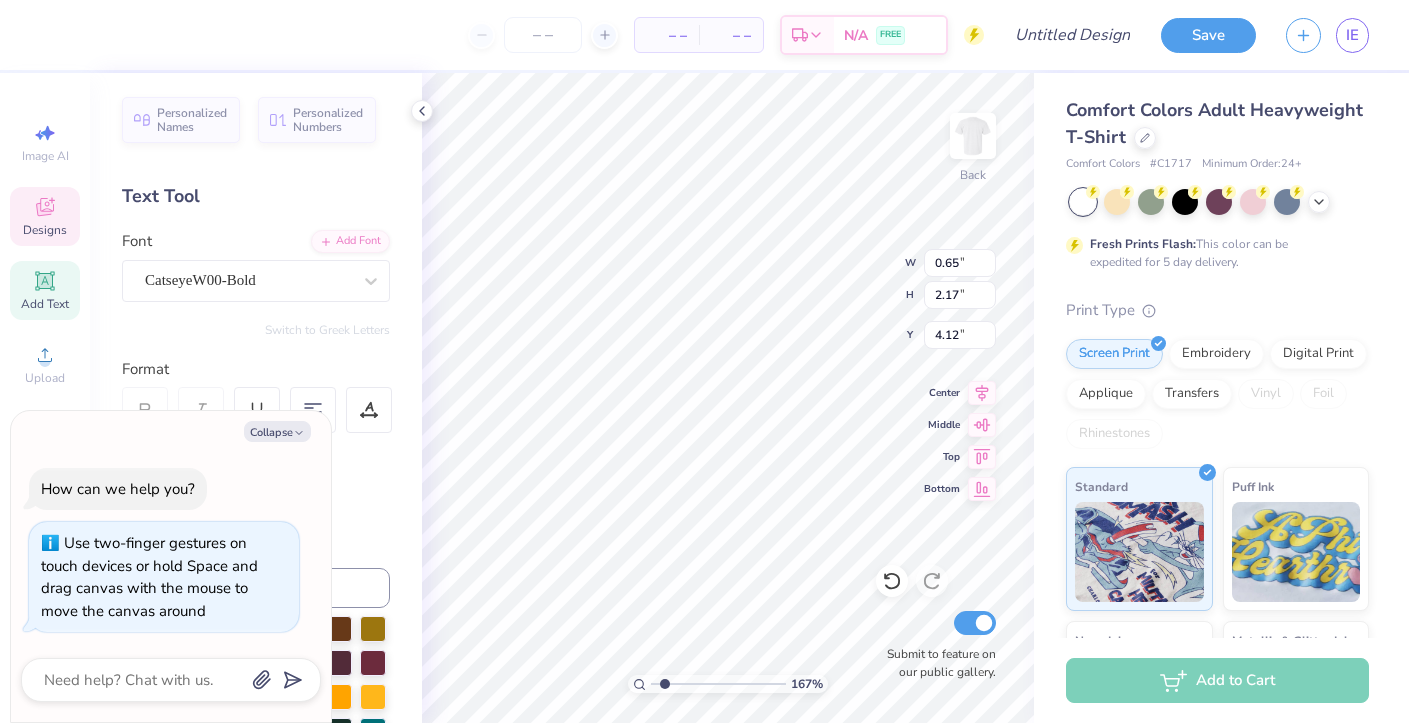 type on "x" 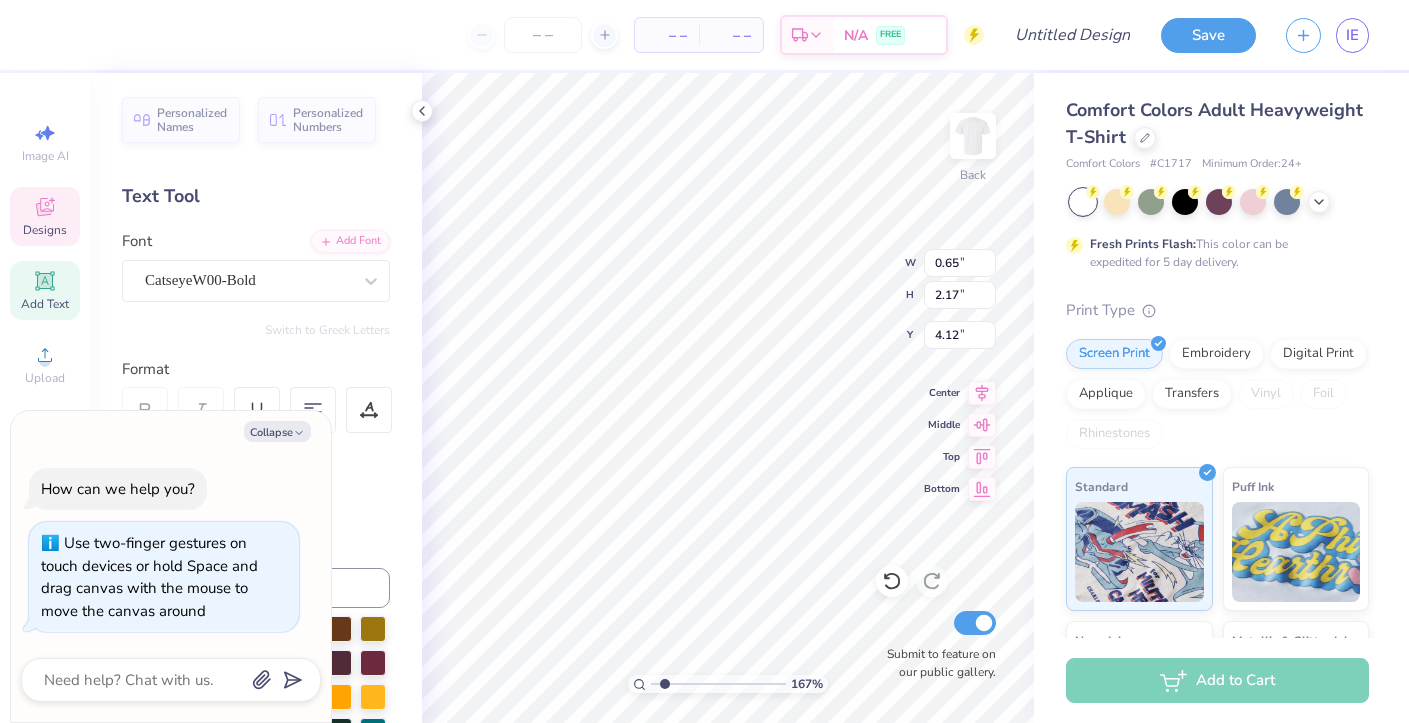 type on "1.56" 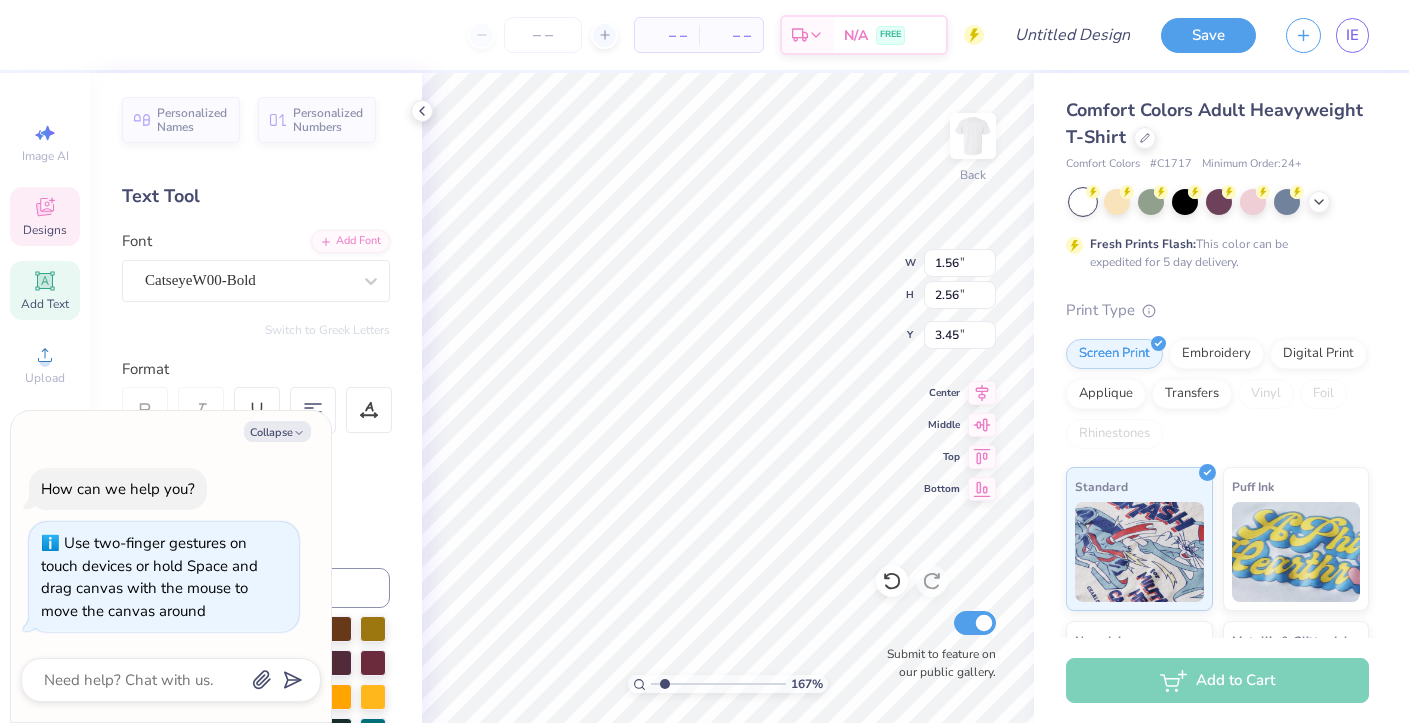 type on "x" 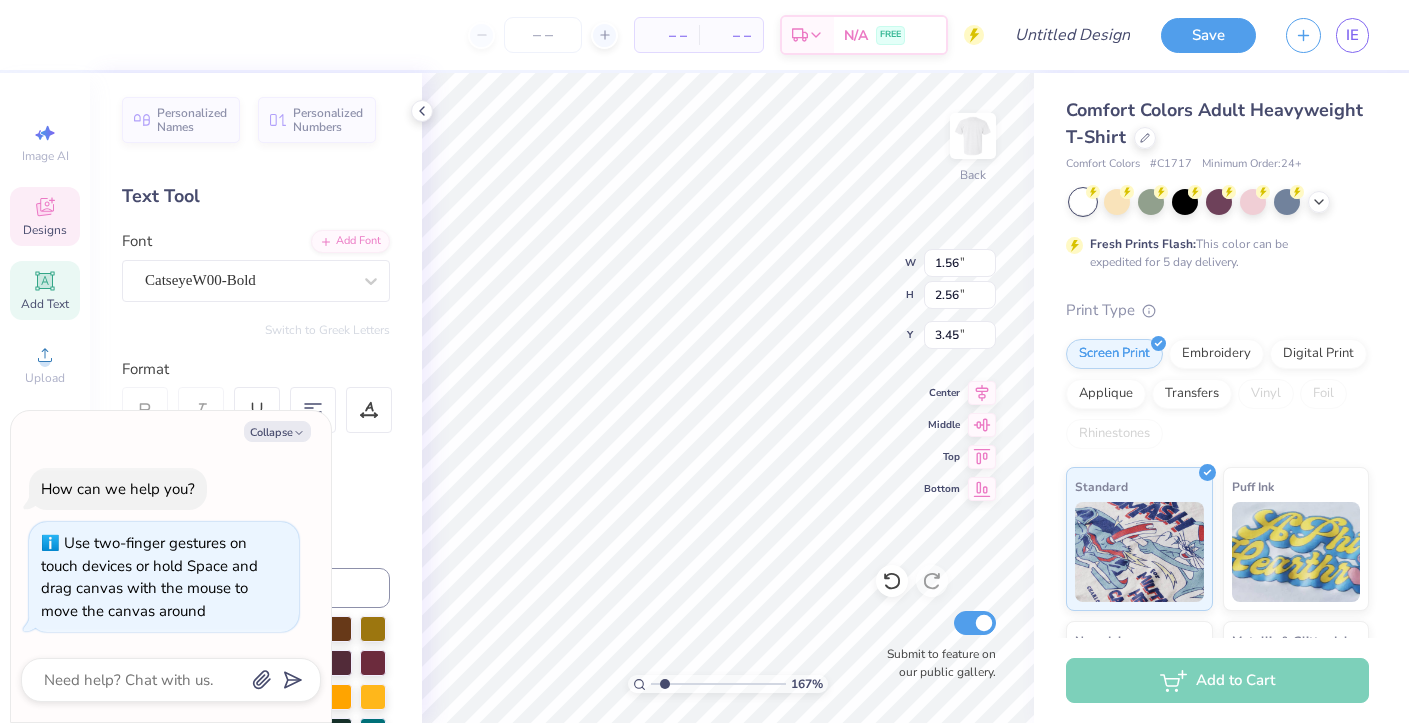 type on "1.70" 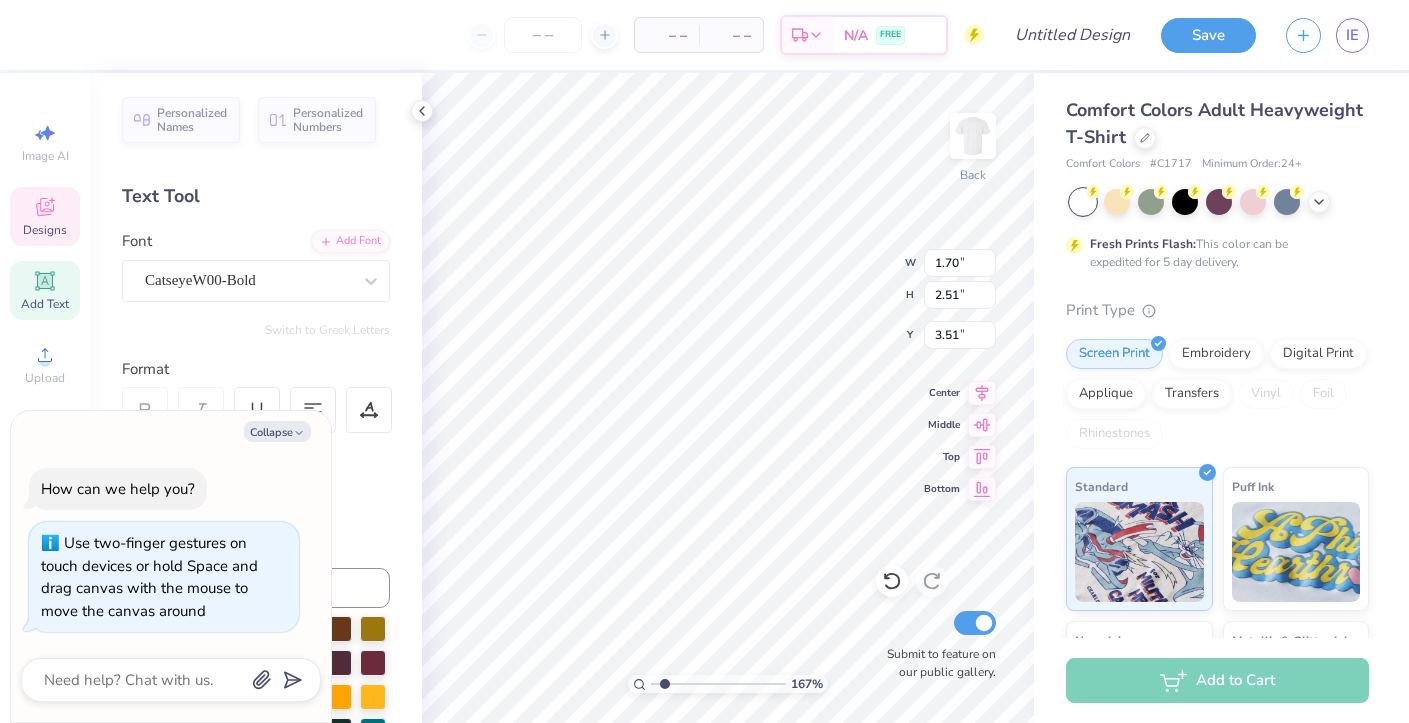 type on "x" 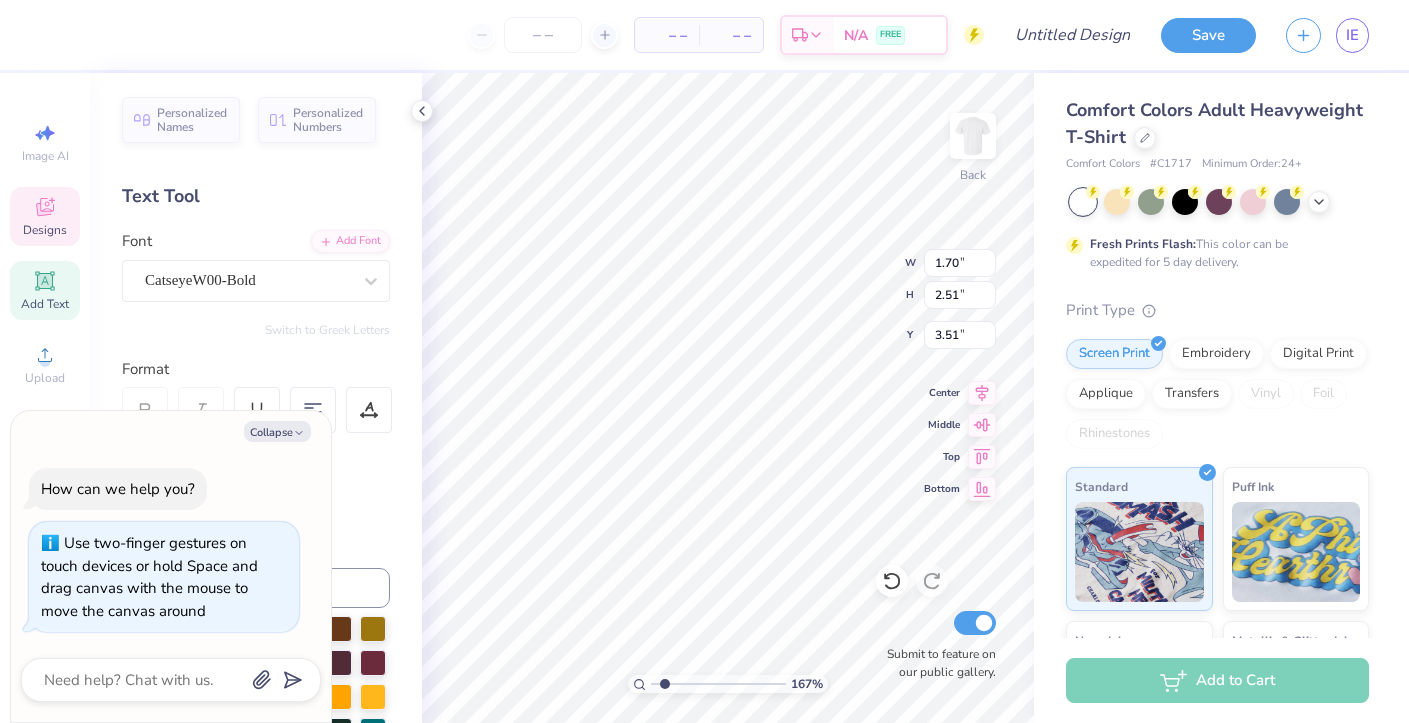 type on "3.39" 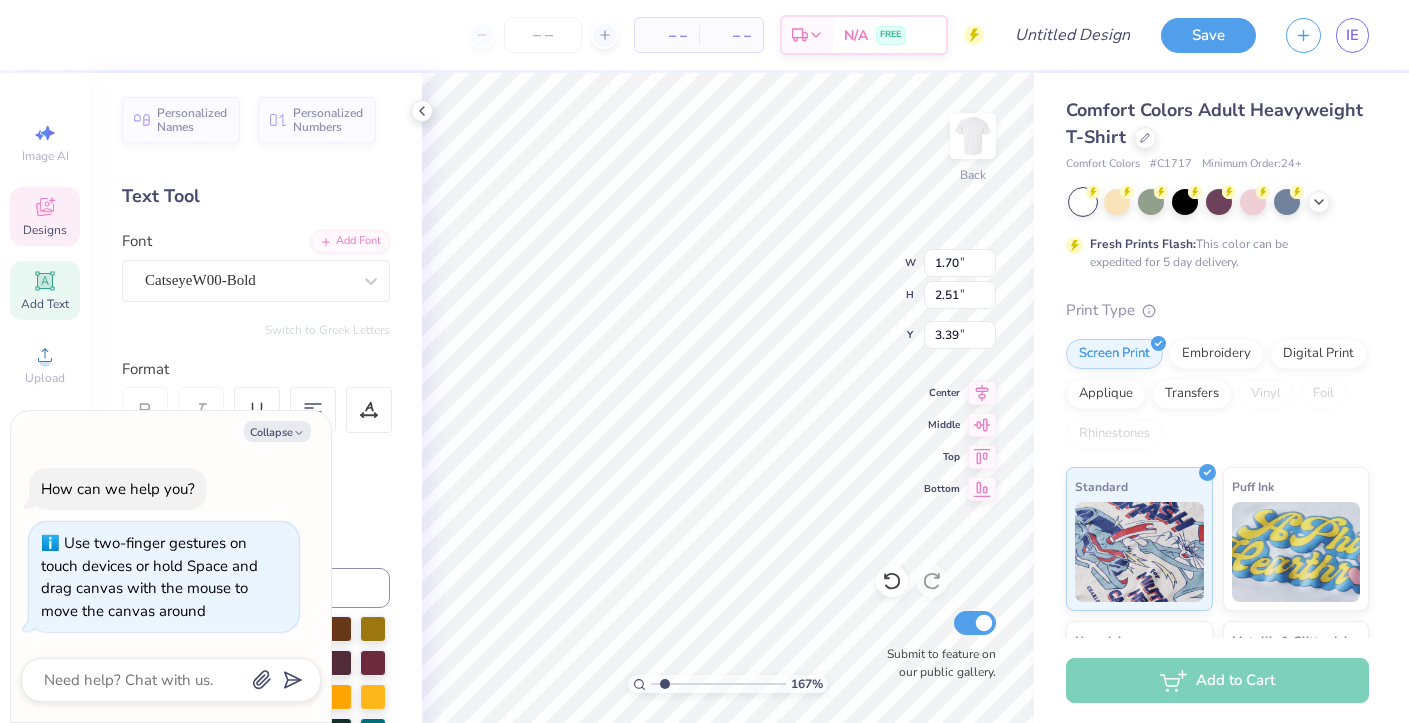 type on "x" 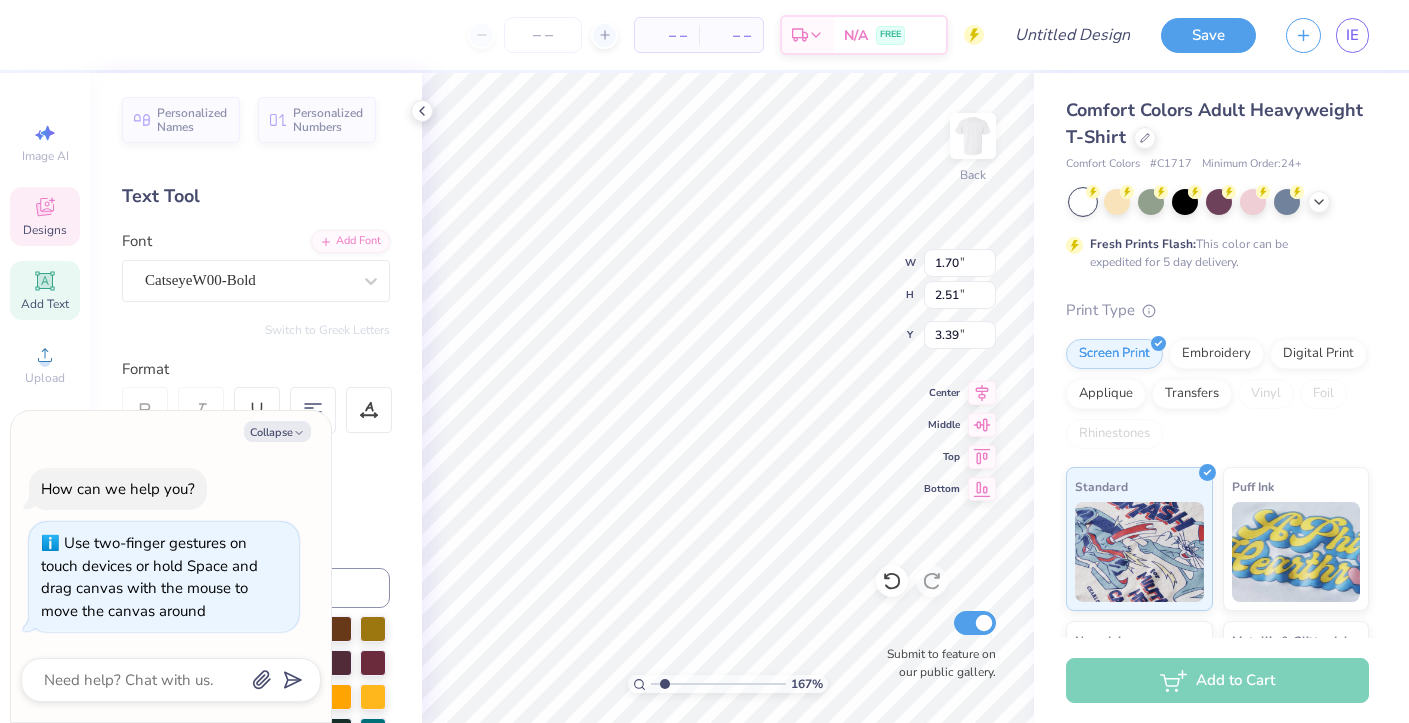 type on "x" 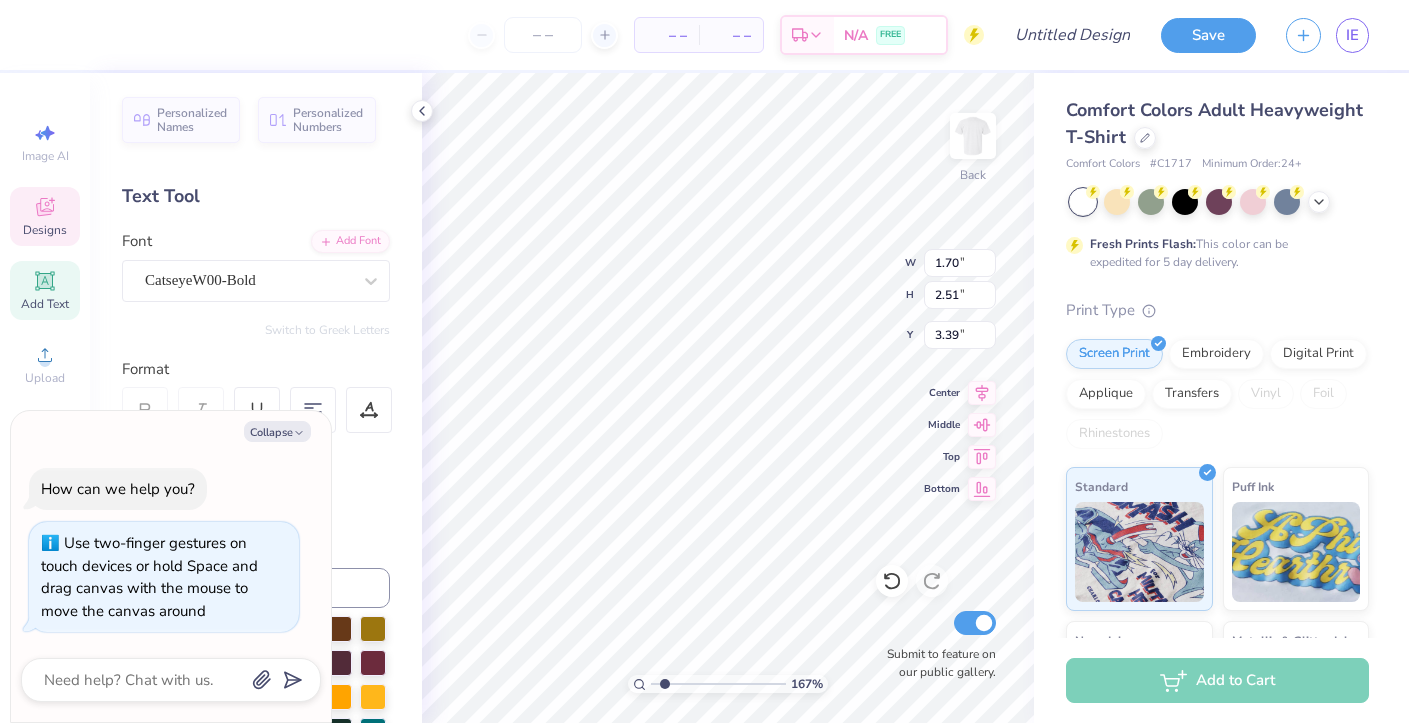 type on "T" 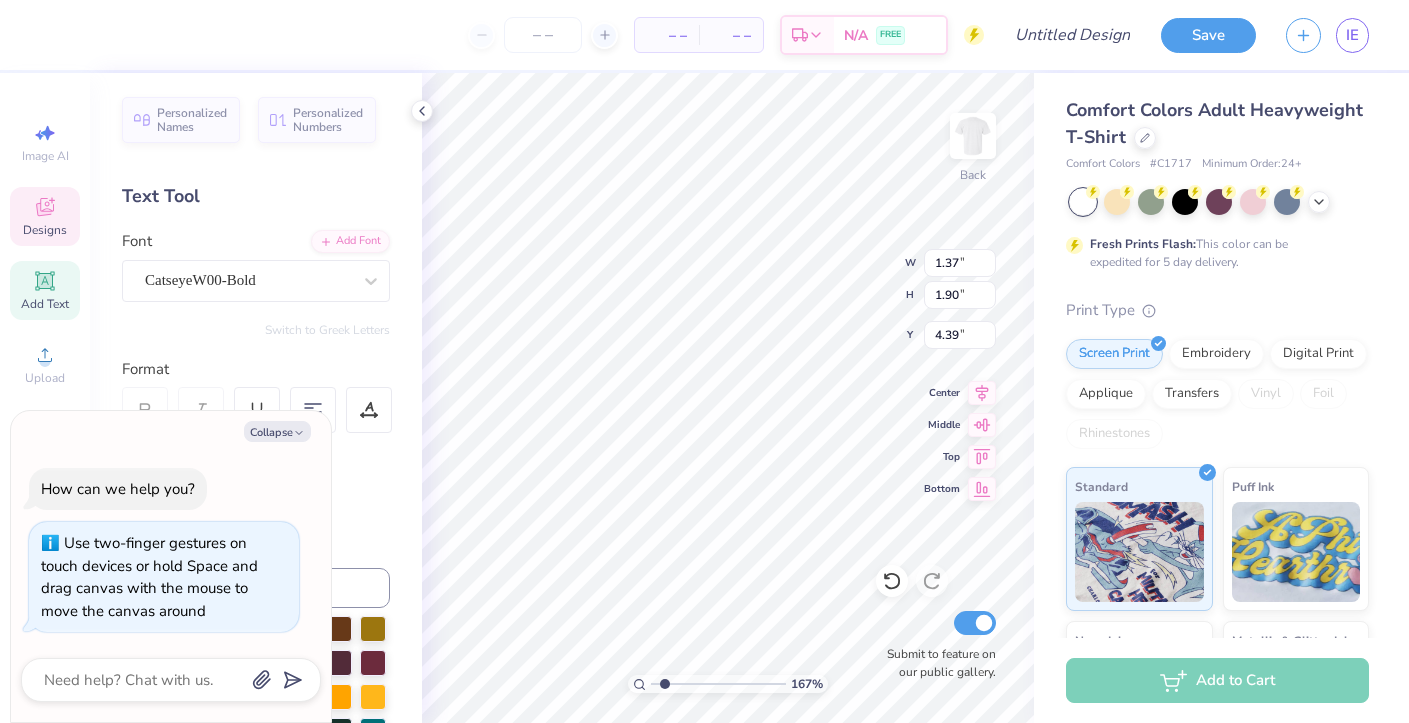 type on "x" 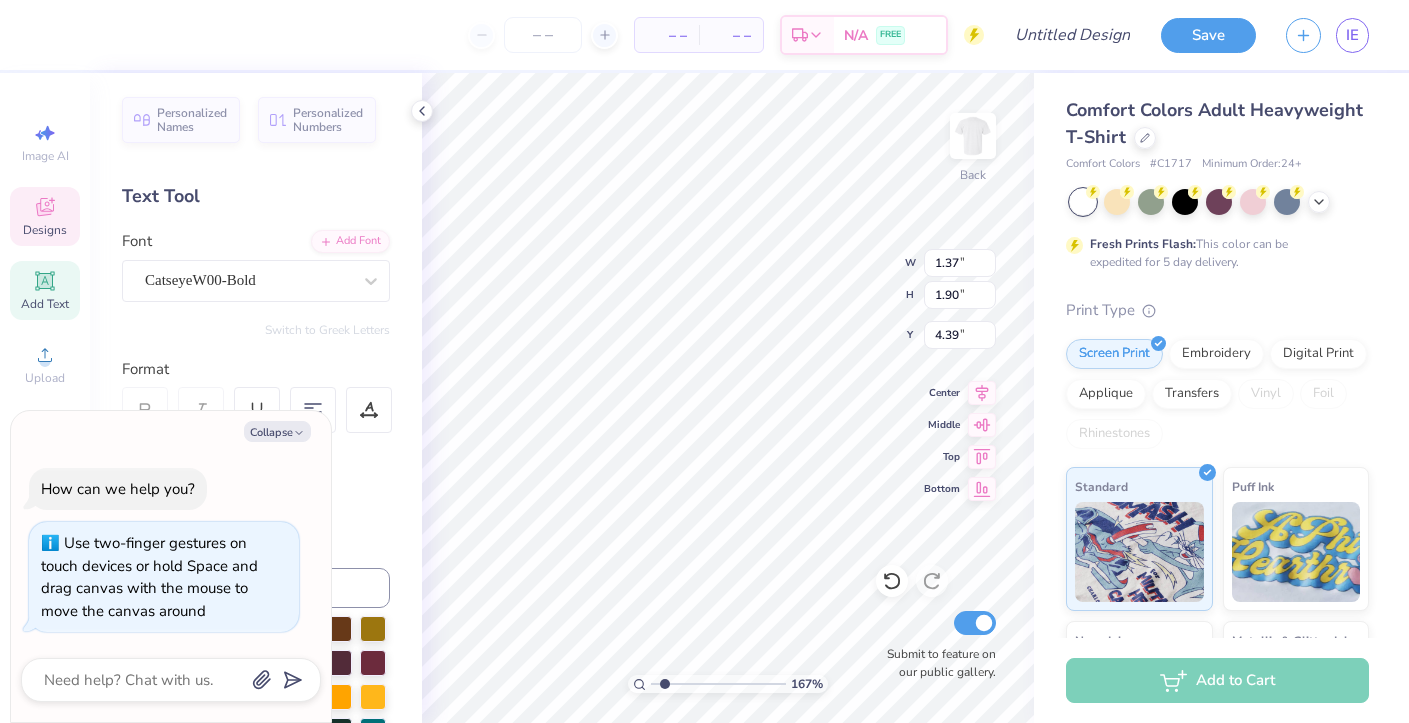 type on "0.65" 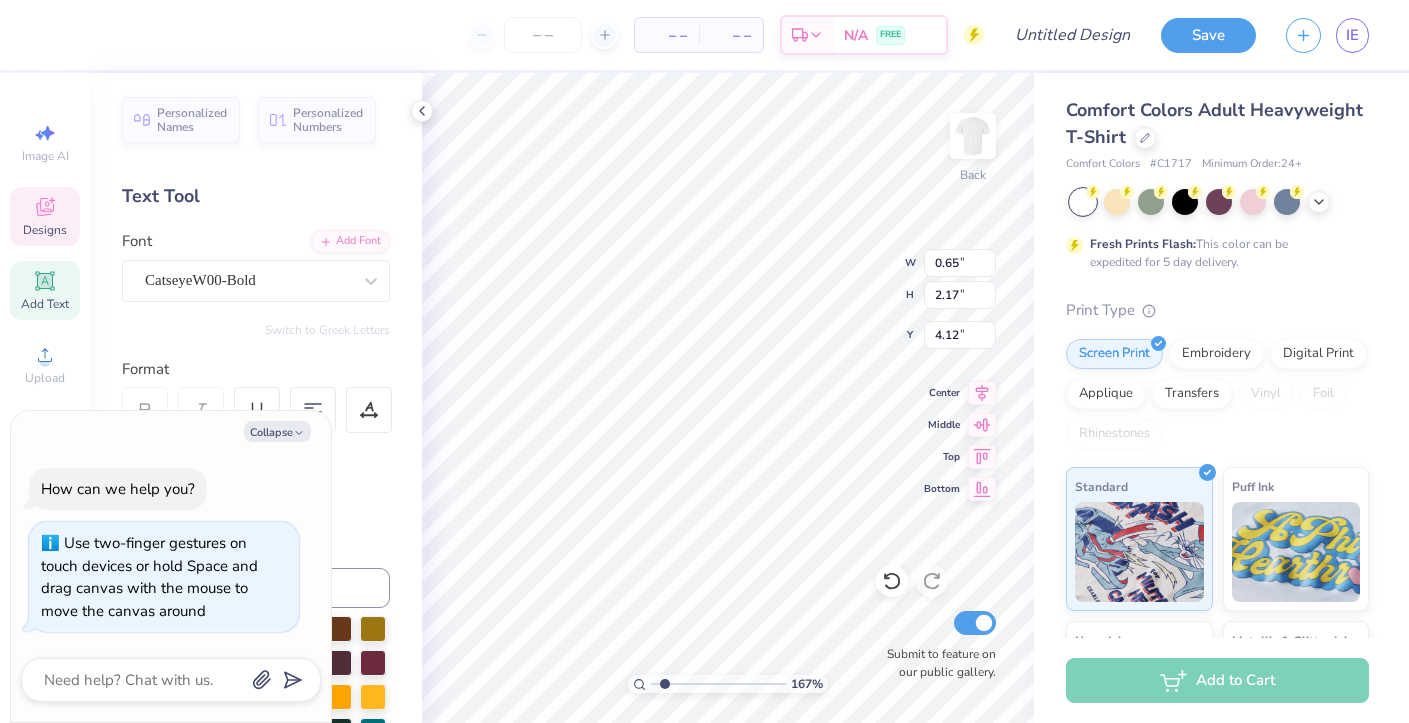 type on "x" 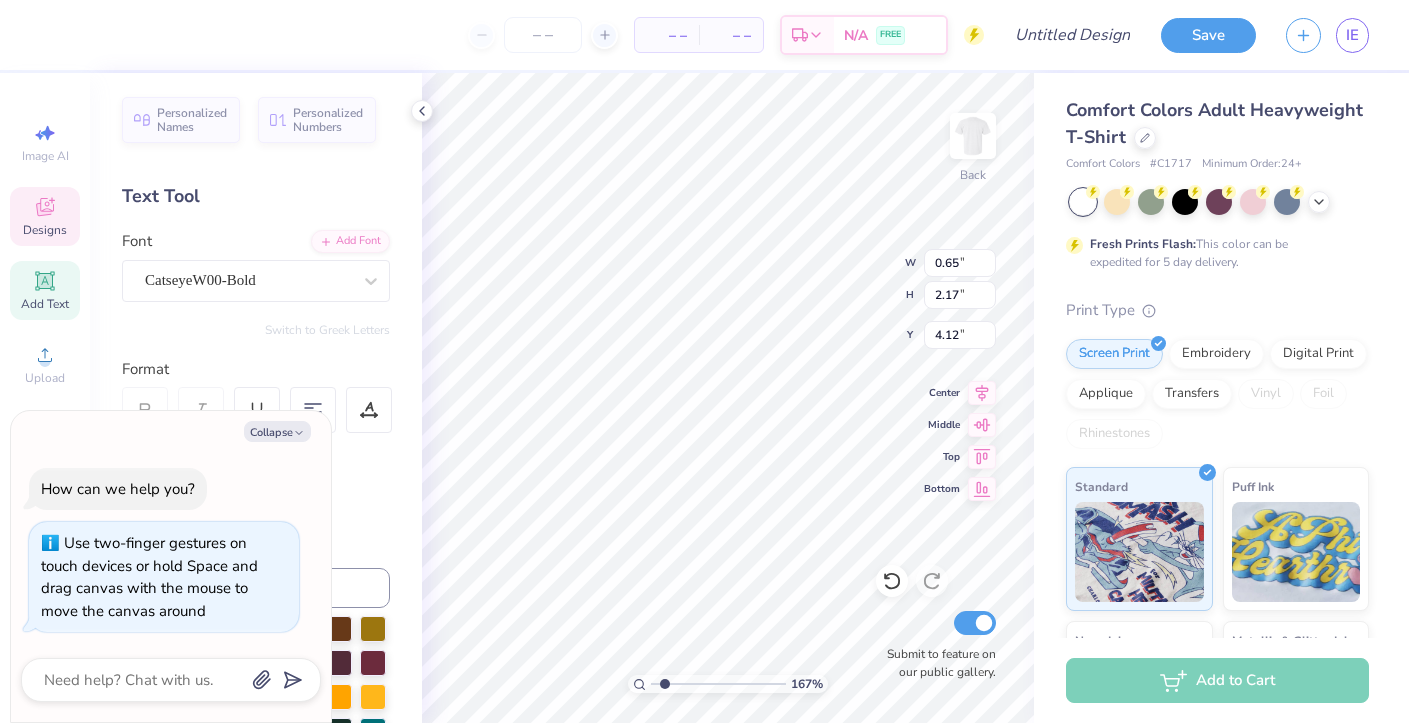 type on "1.37" 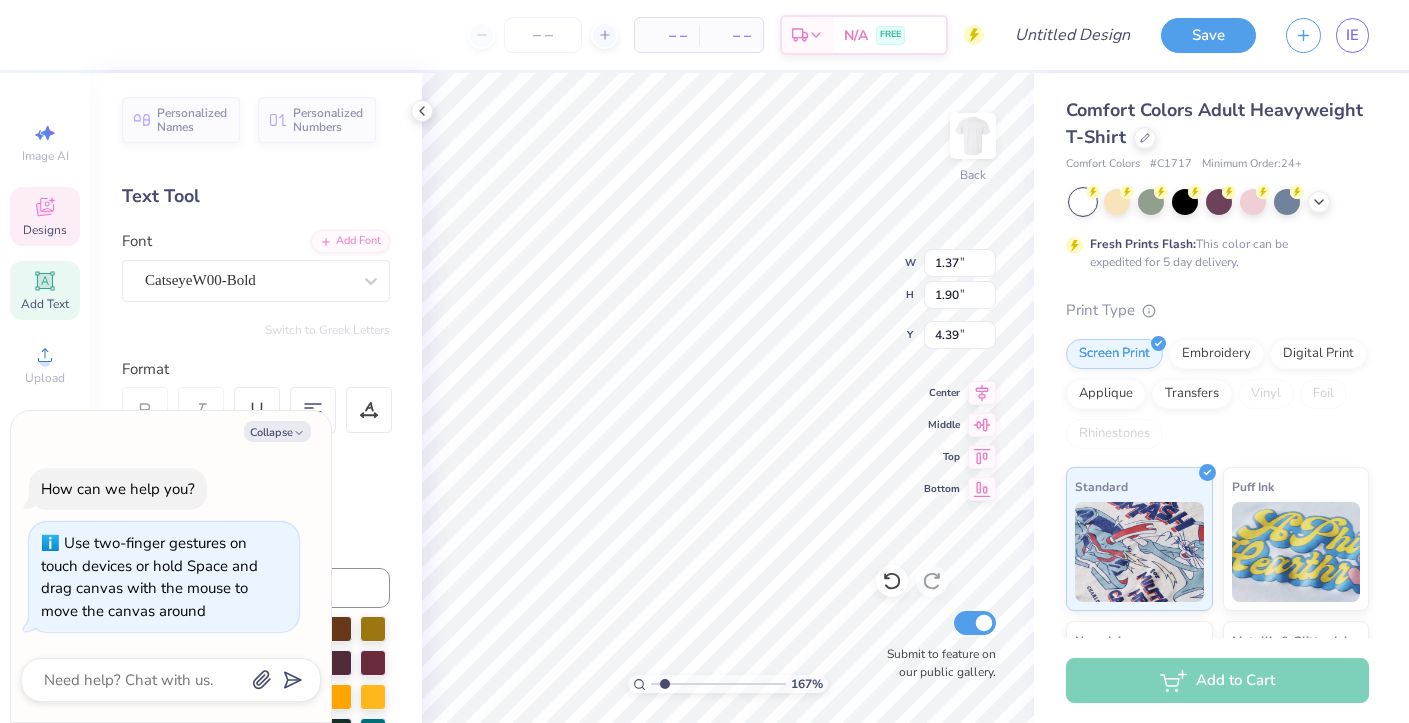 type on "x" 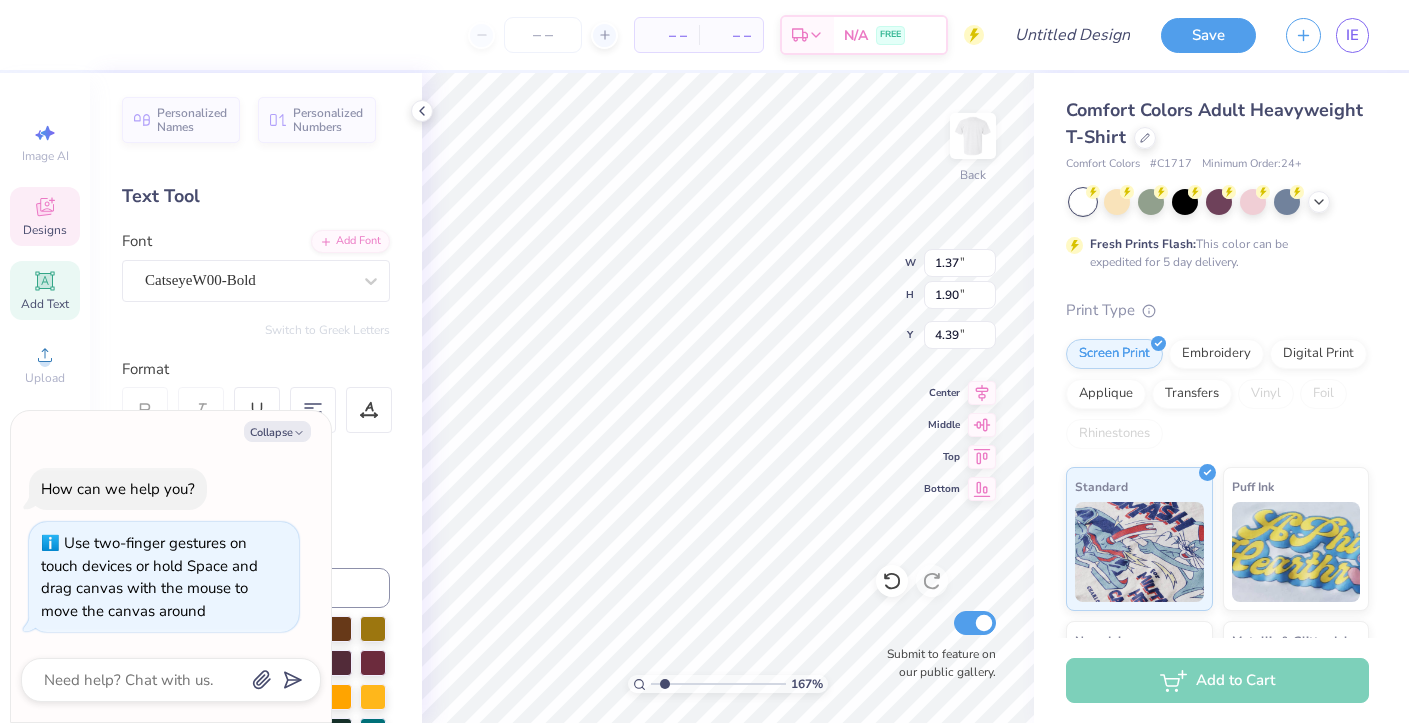 type on "1.31" 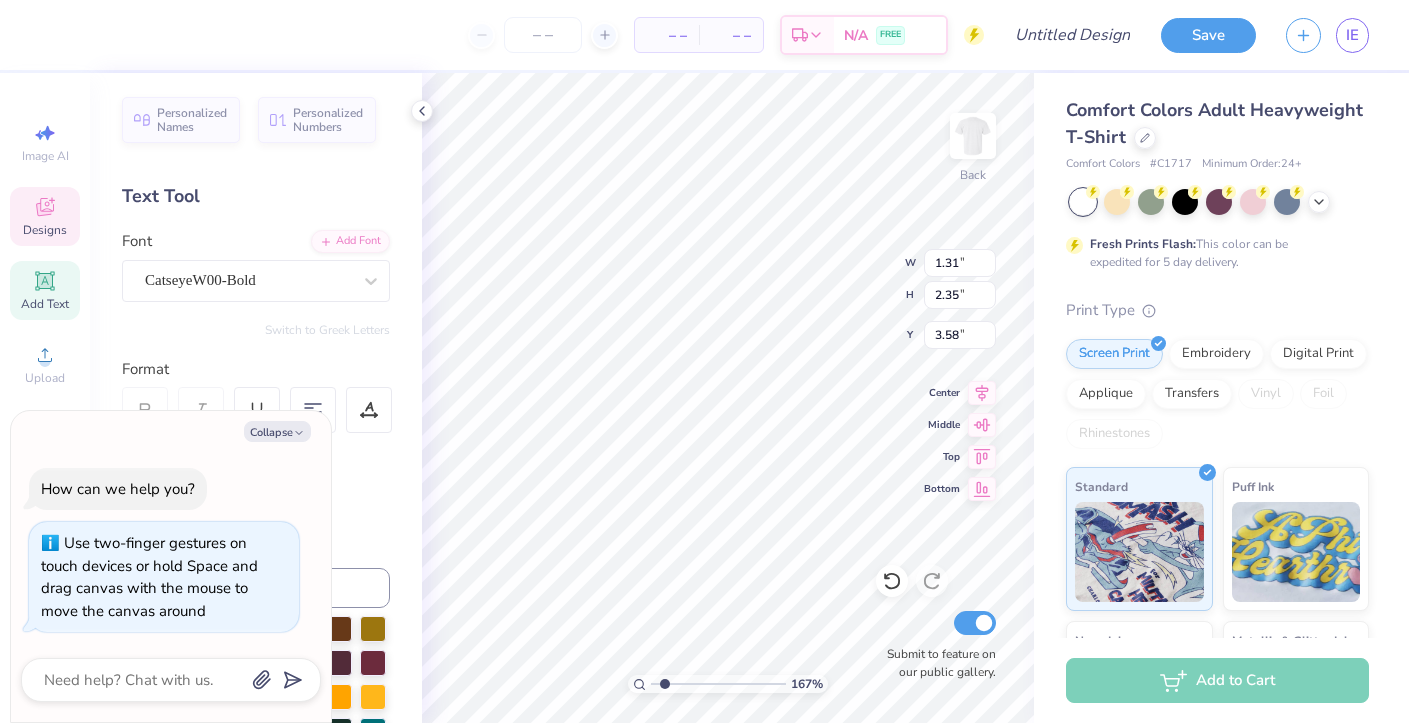 type on "x" 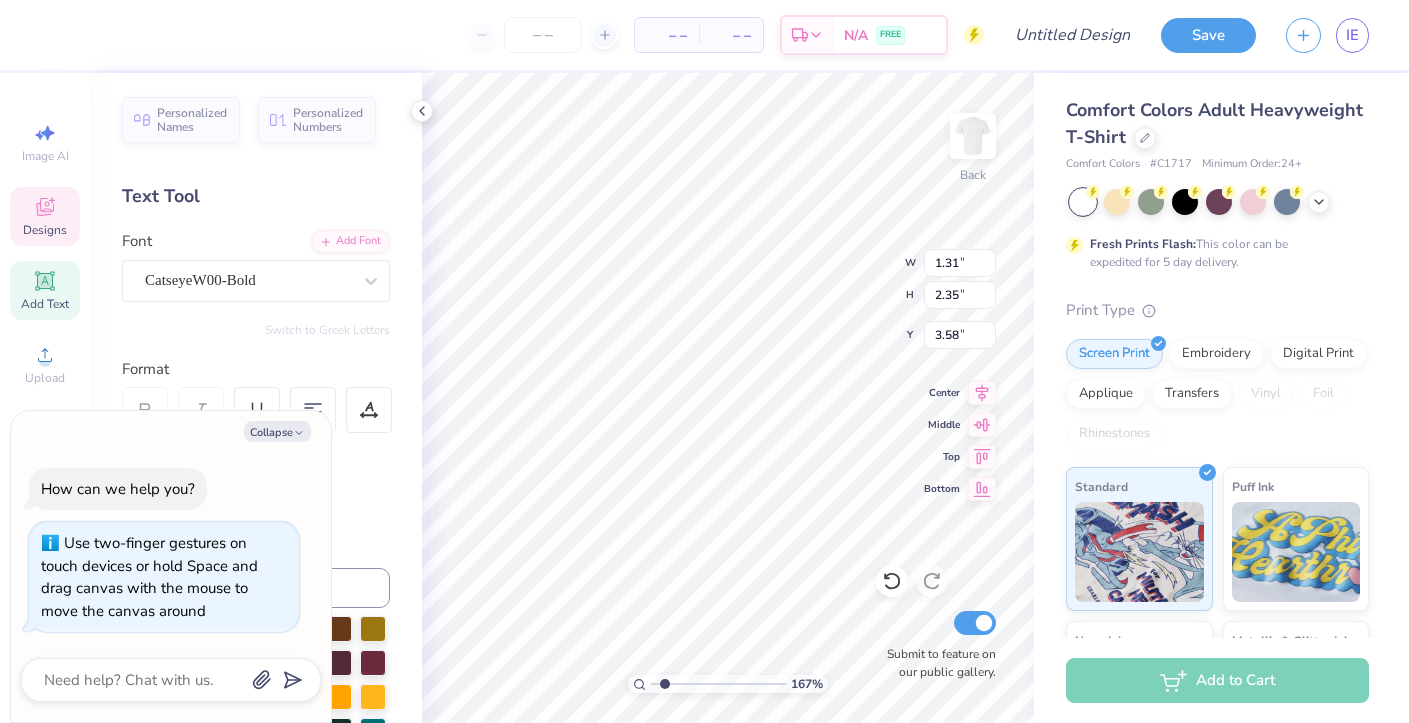type on "1.56" 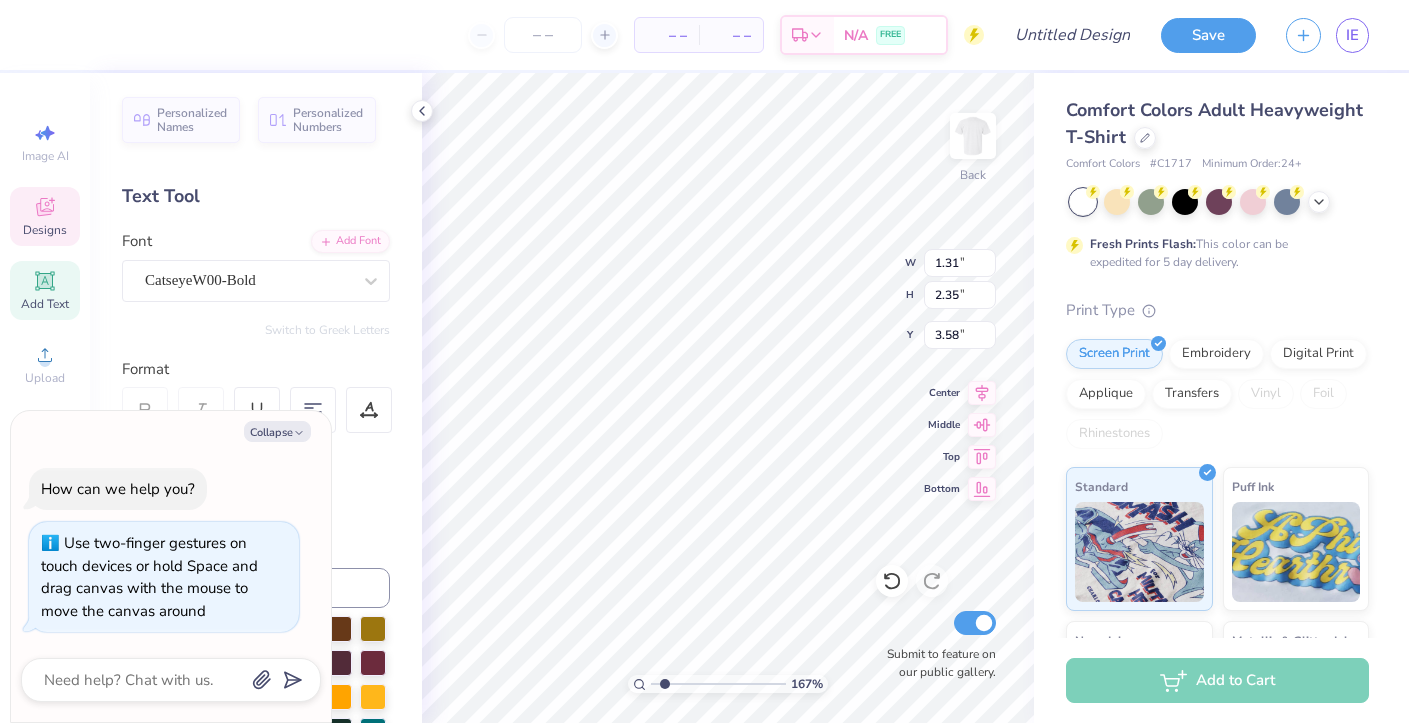 type on "2.56" 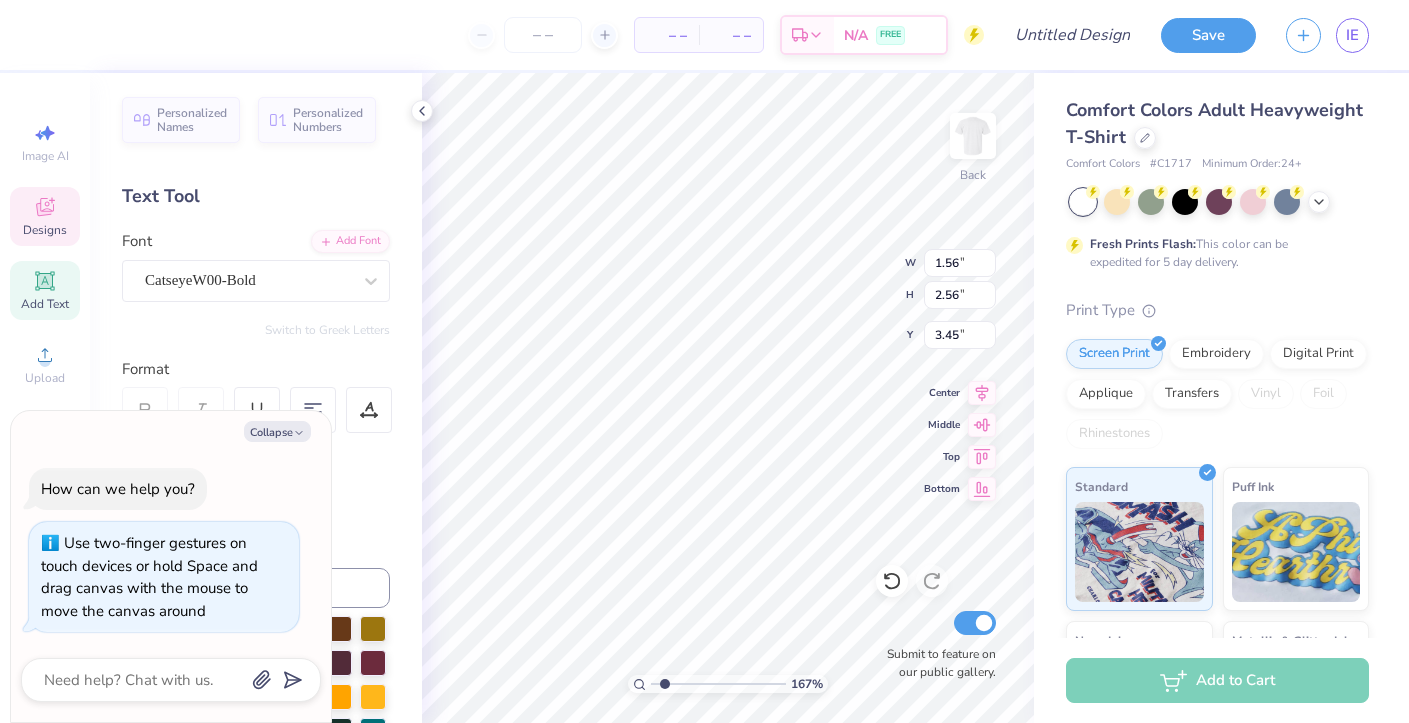 type on "x" 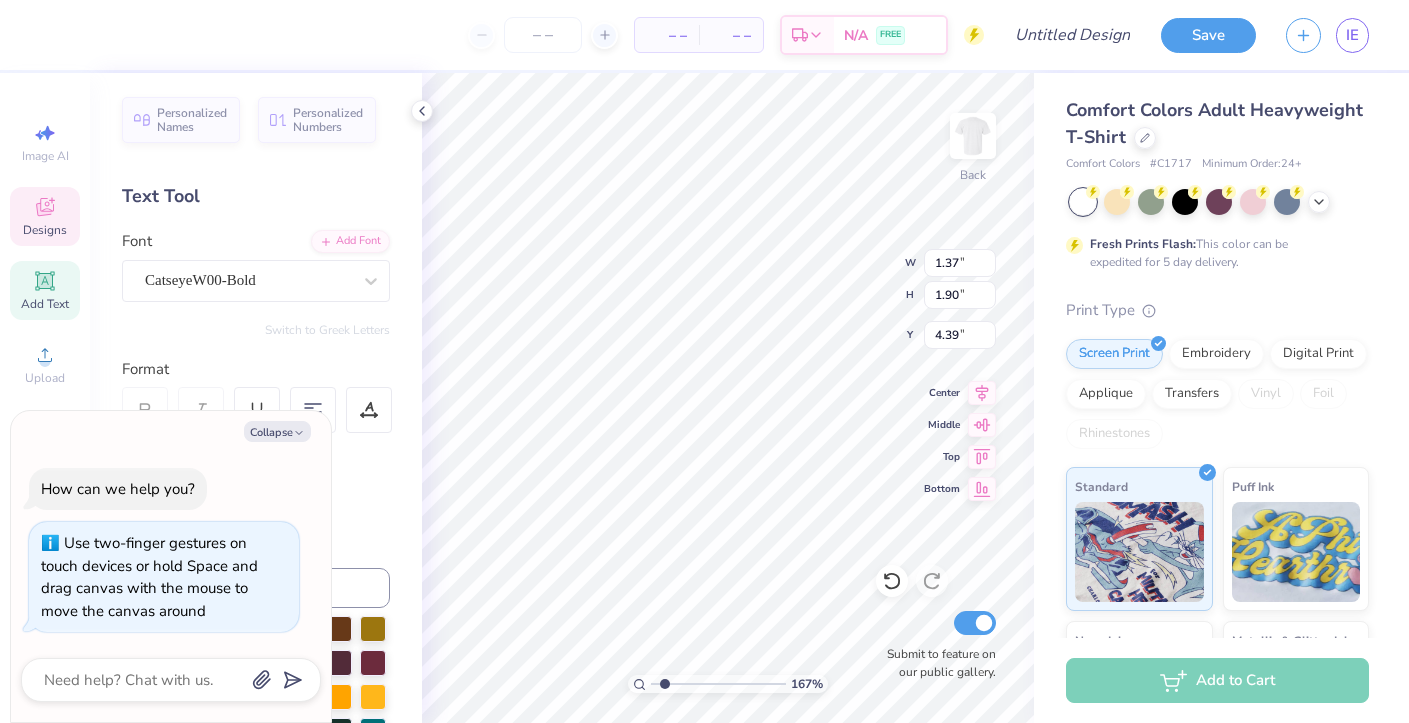 type on "x" 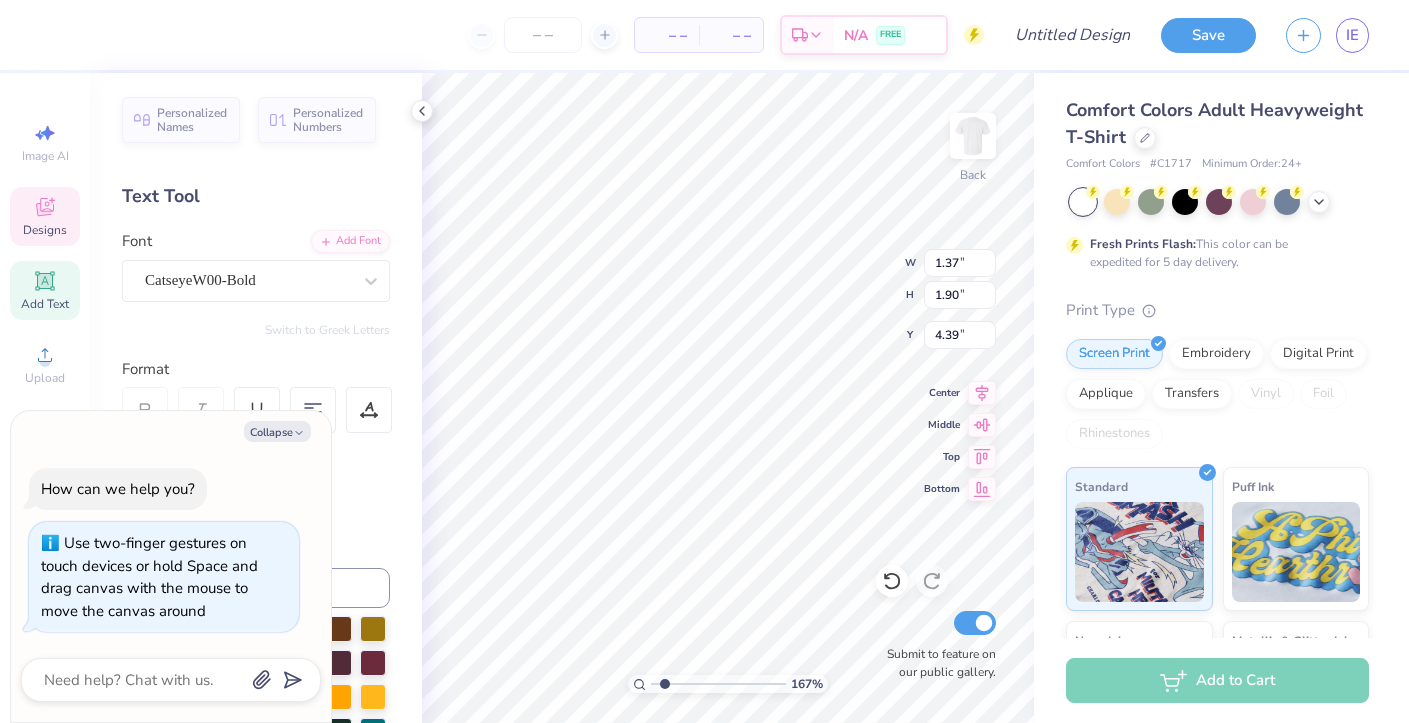 type on "1.56" 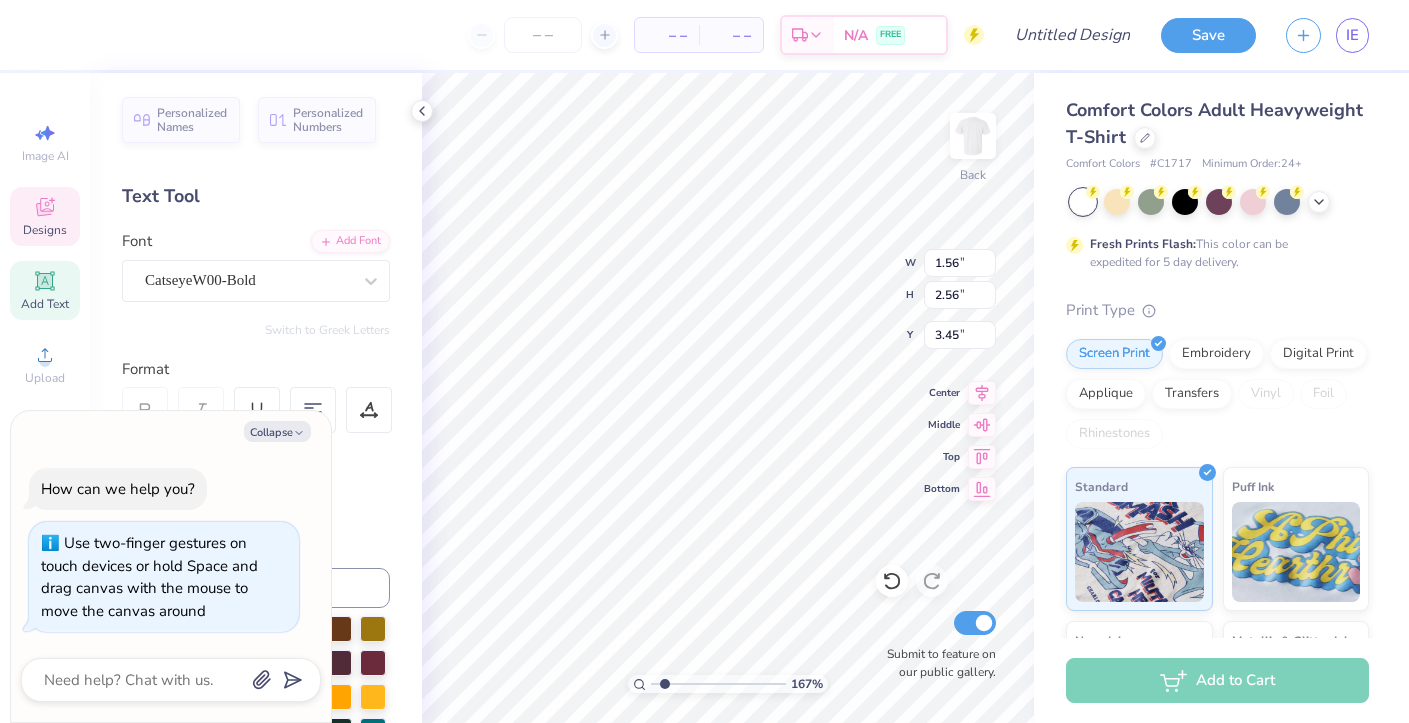 type on "x" 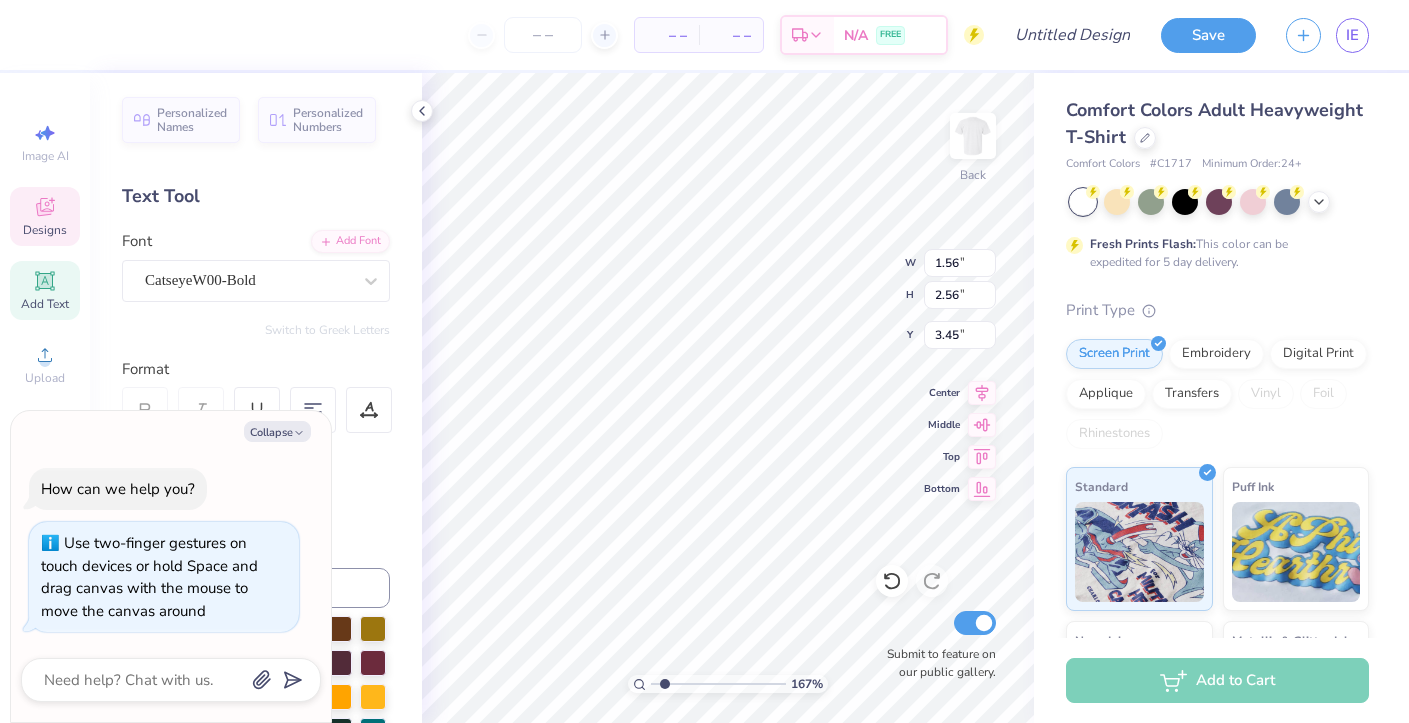 type on "0.65" 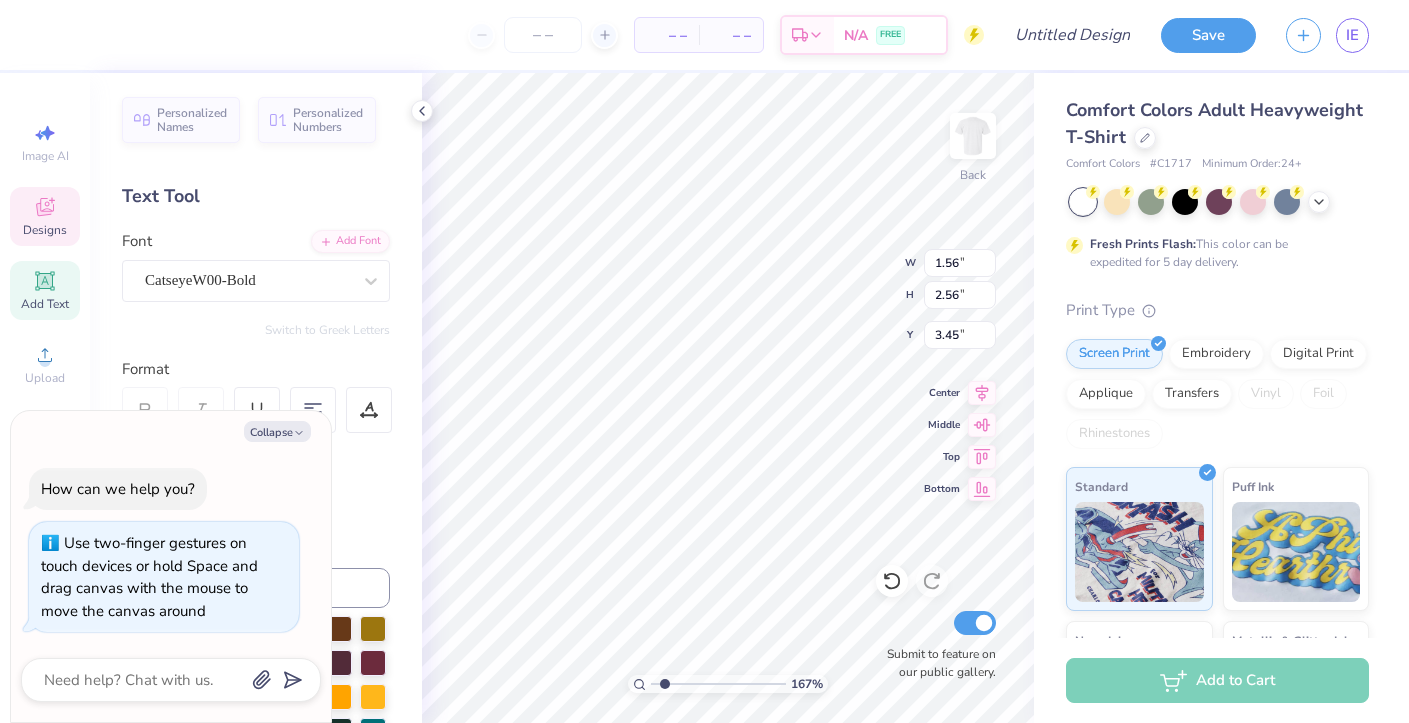type on "2.17" 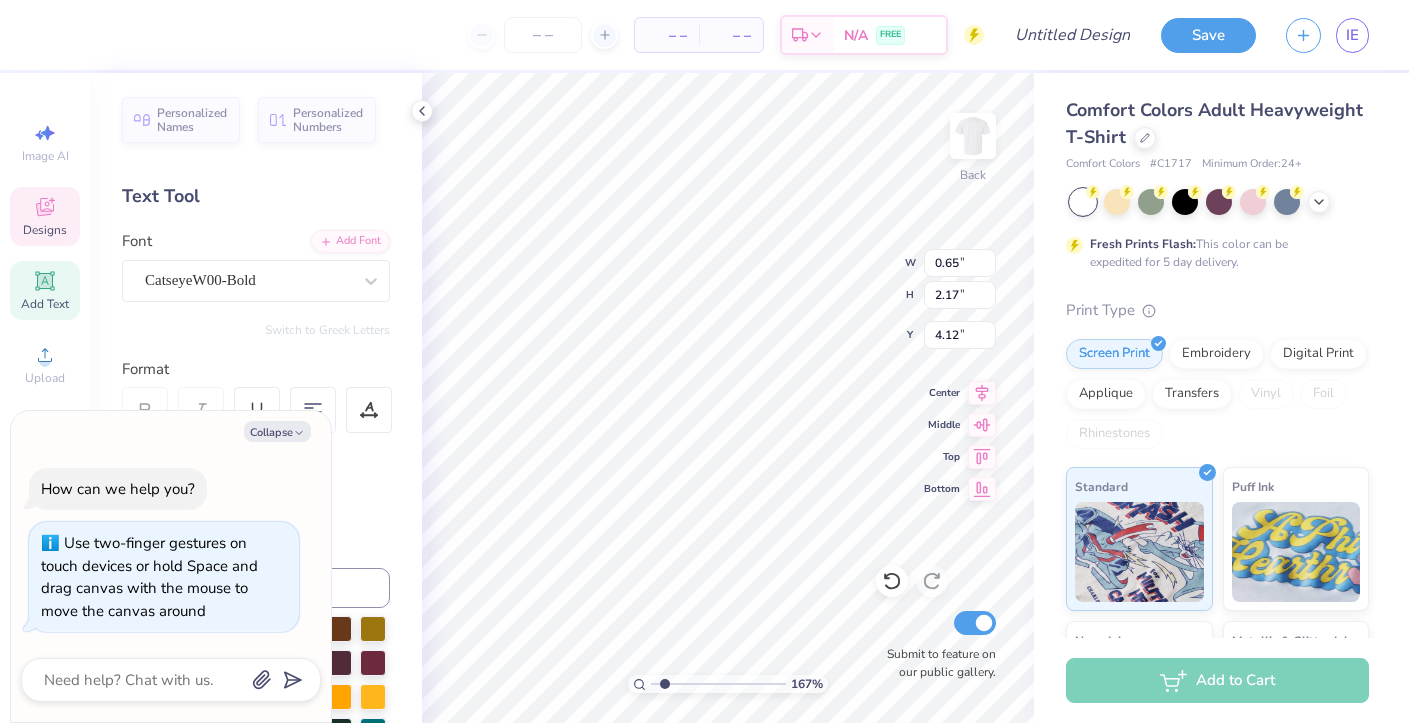 type on "x" 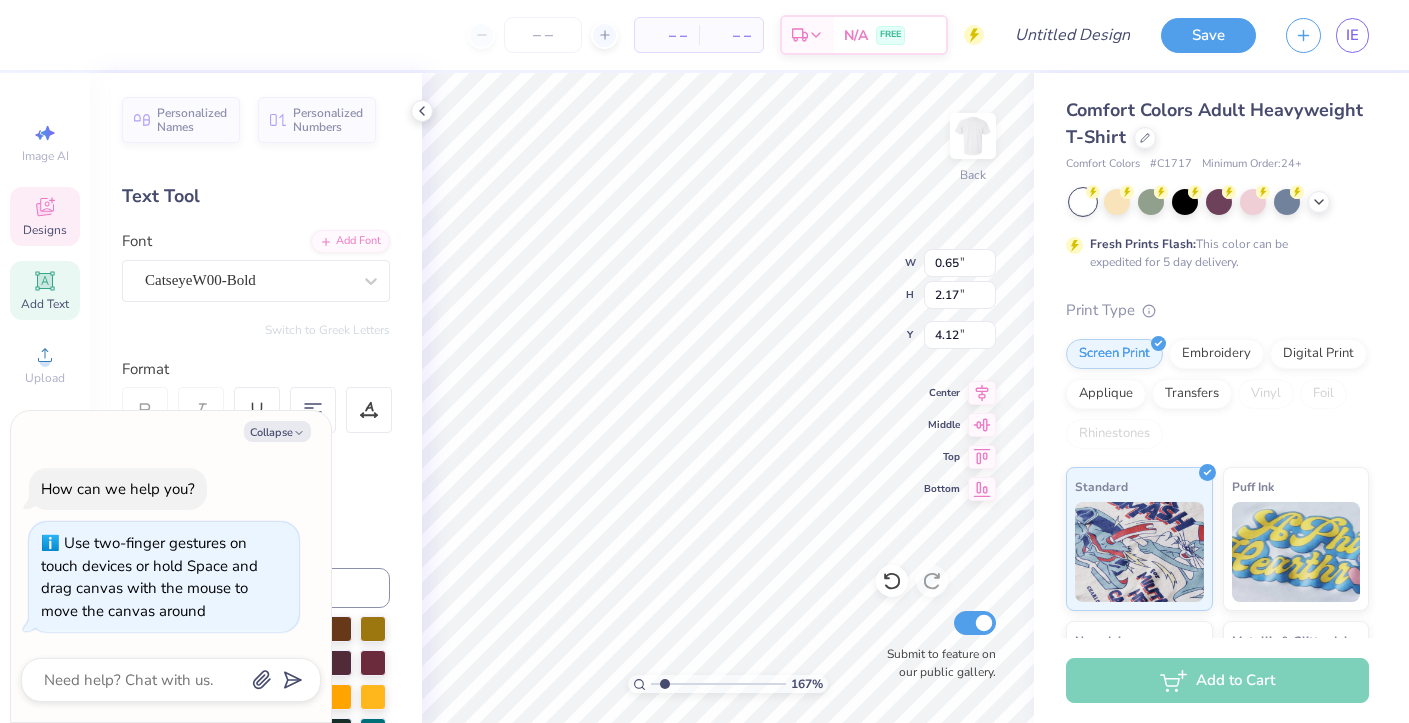 type on "1.31" 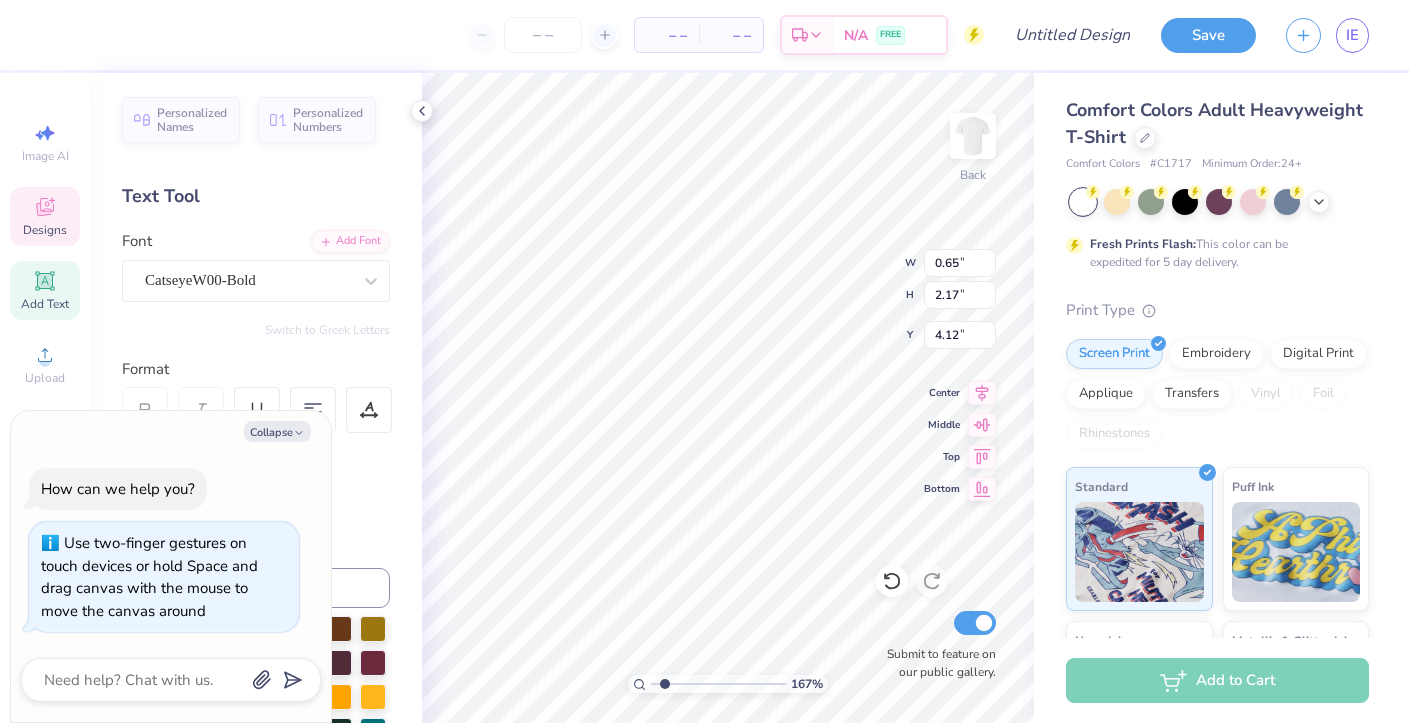 type on "2.35" 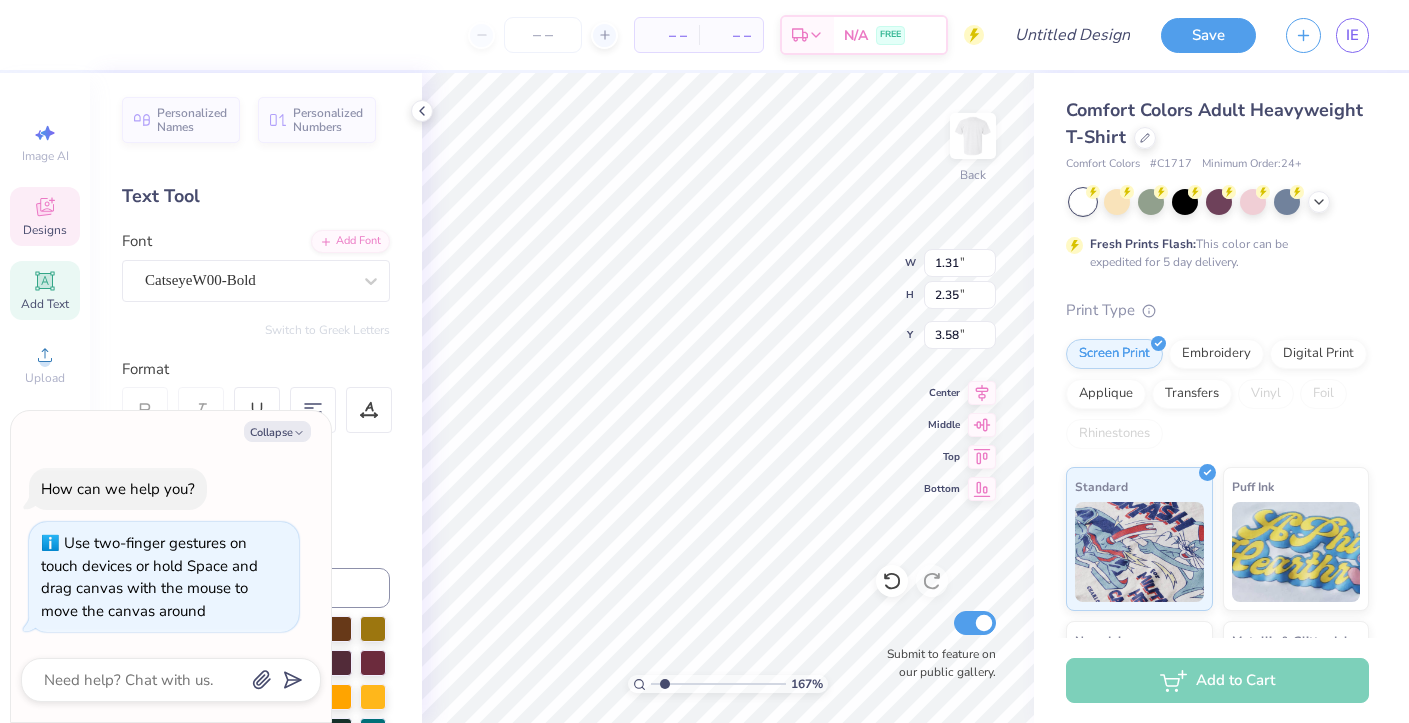 type on "x" 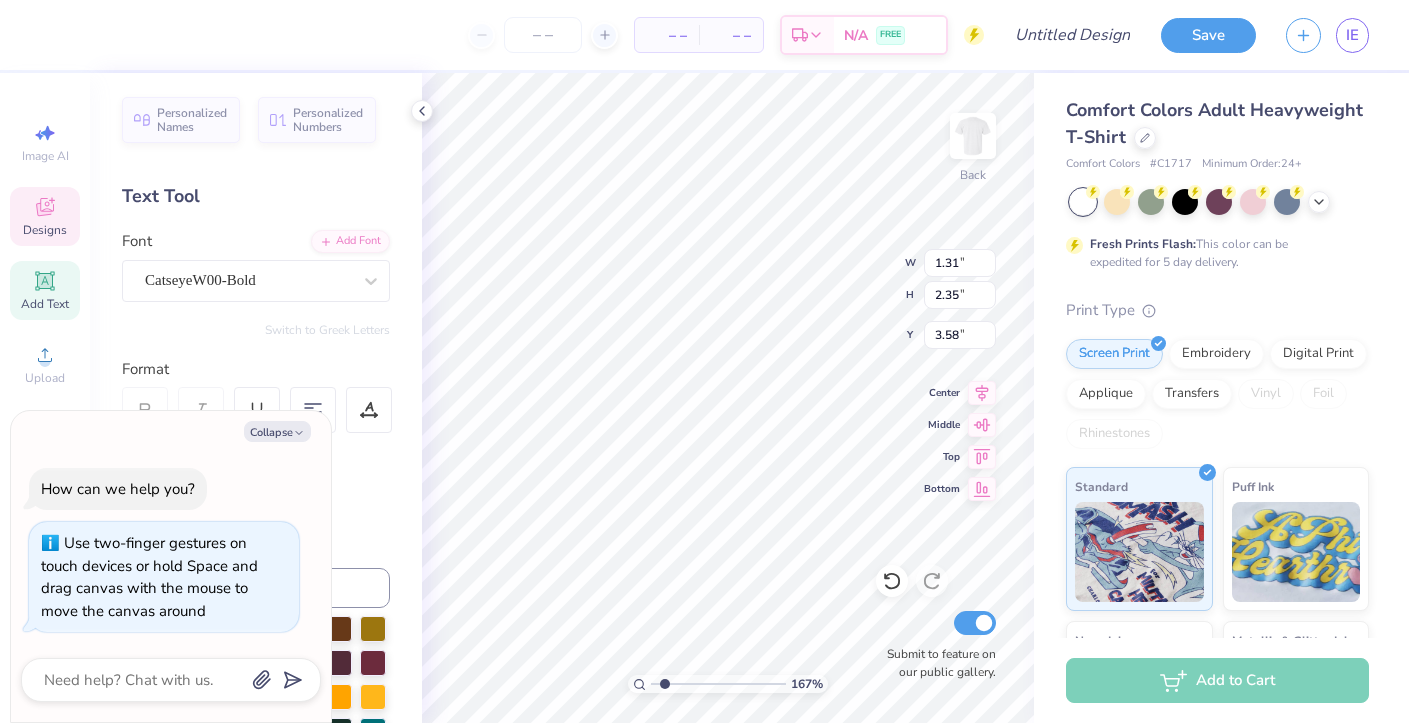 type on "3.56" 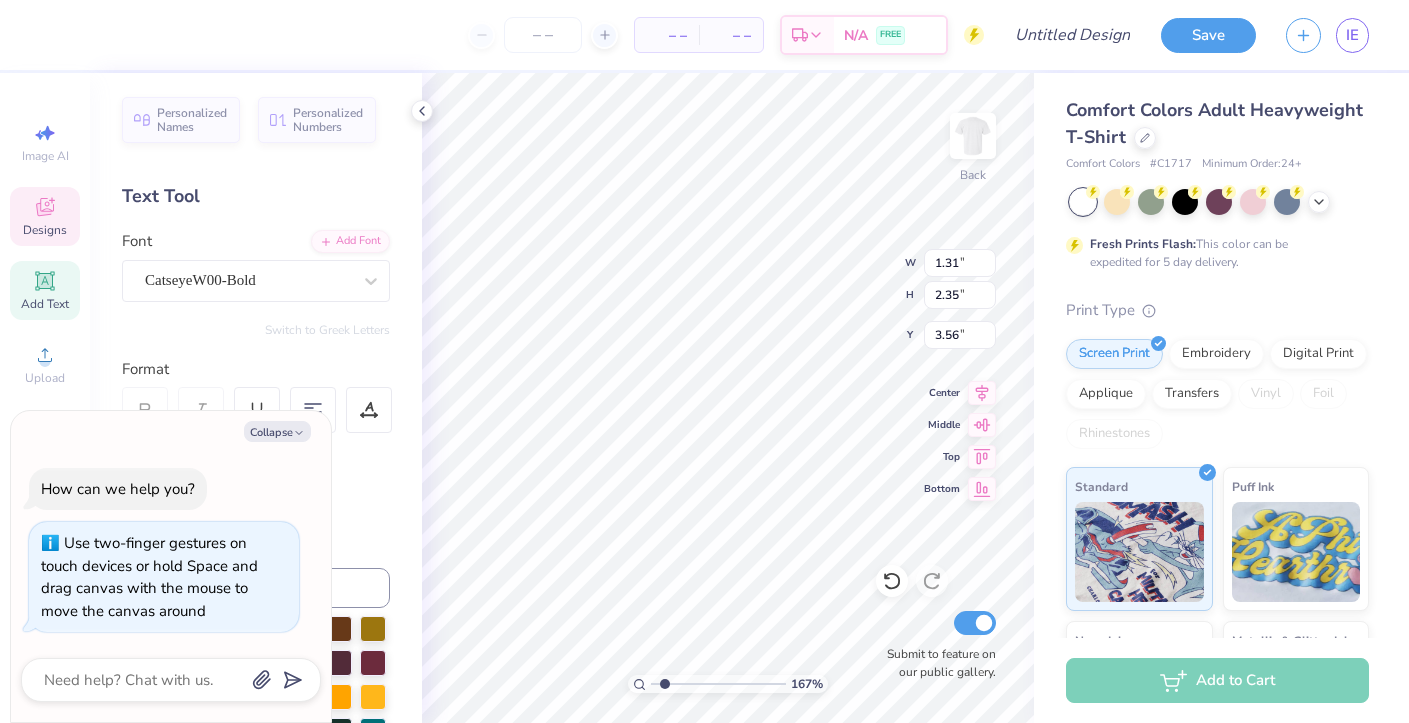 type on "1.70" 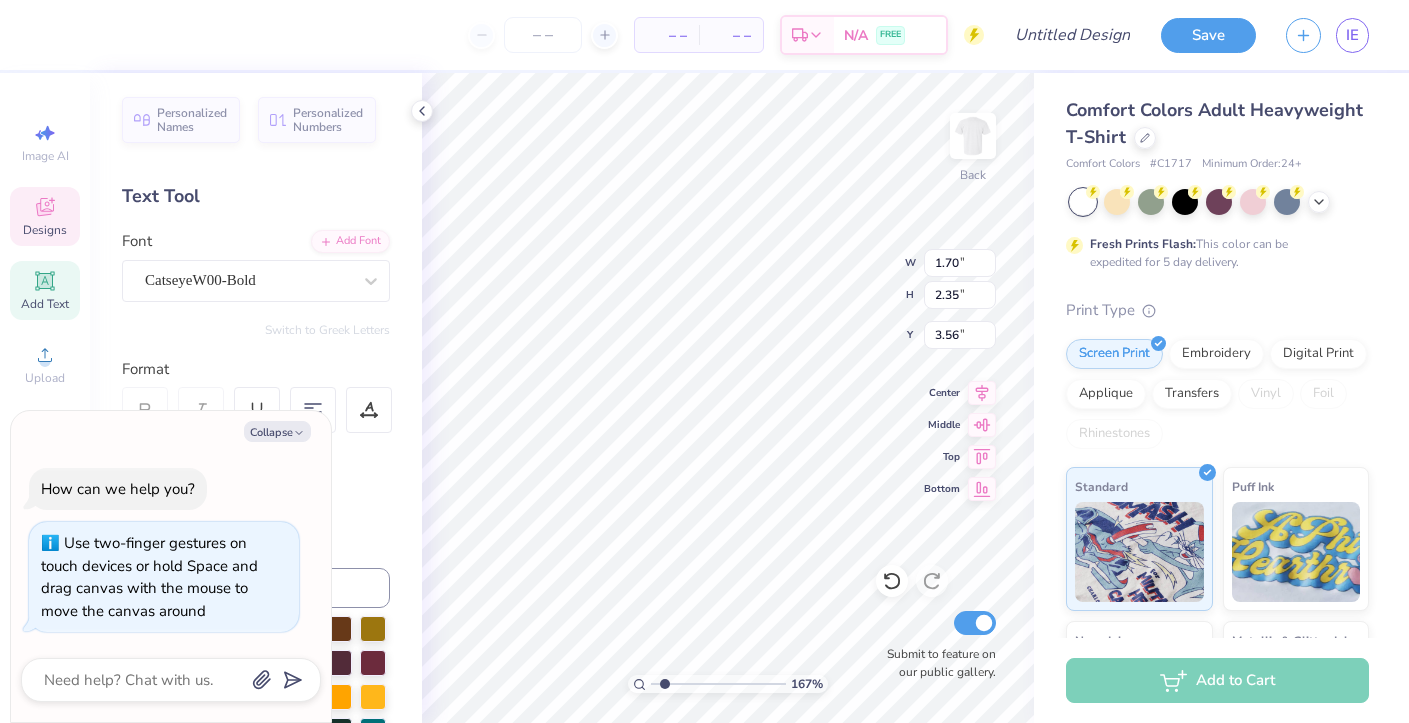 type on "2.51" 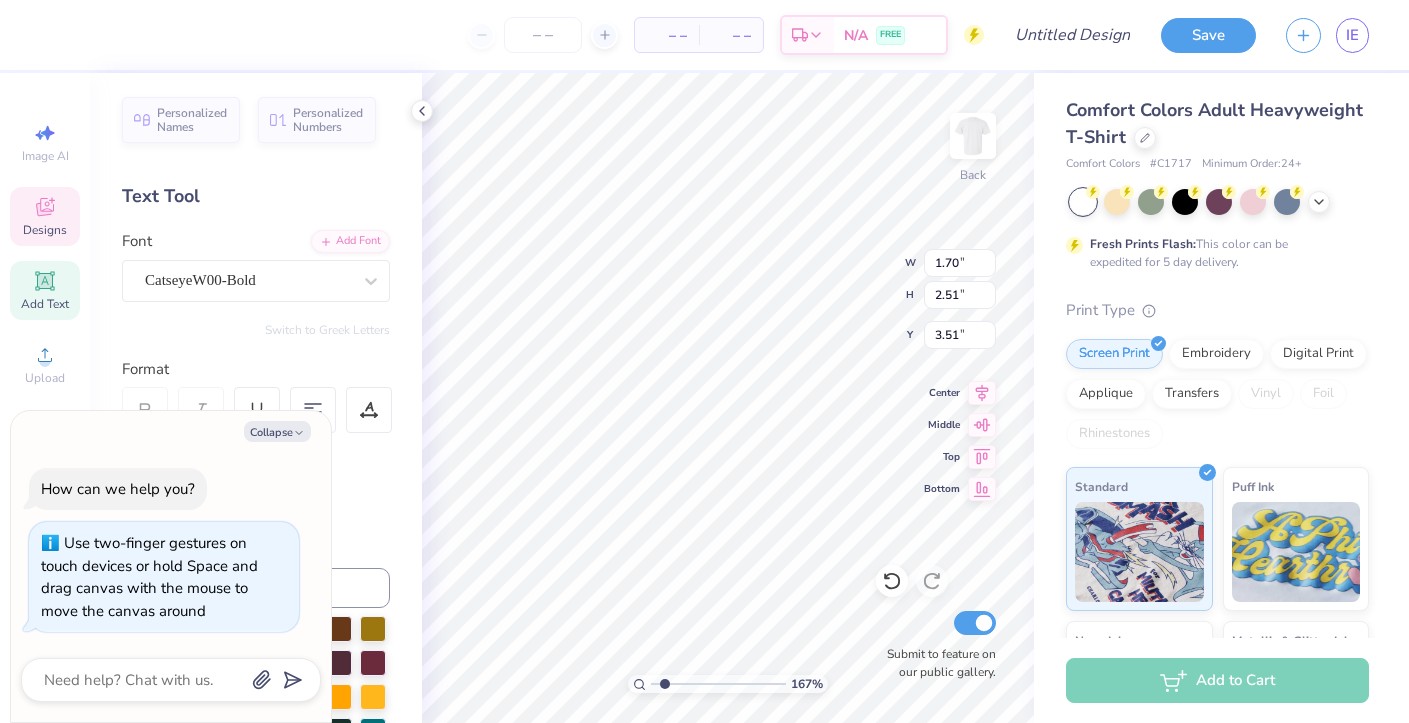 type on "x" 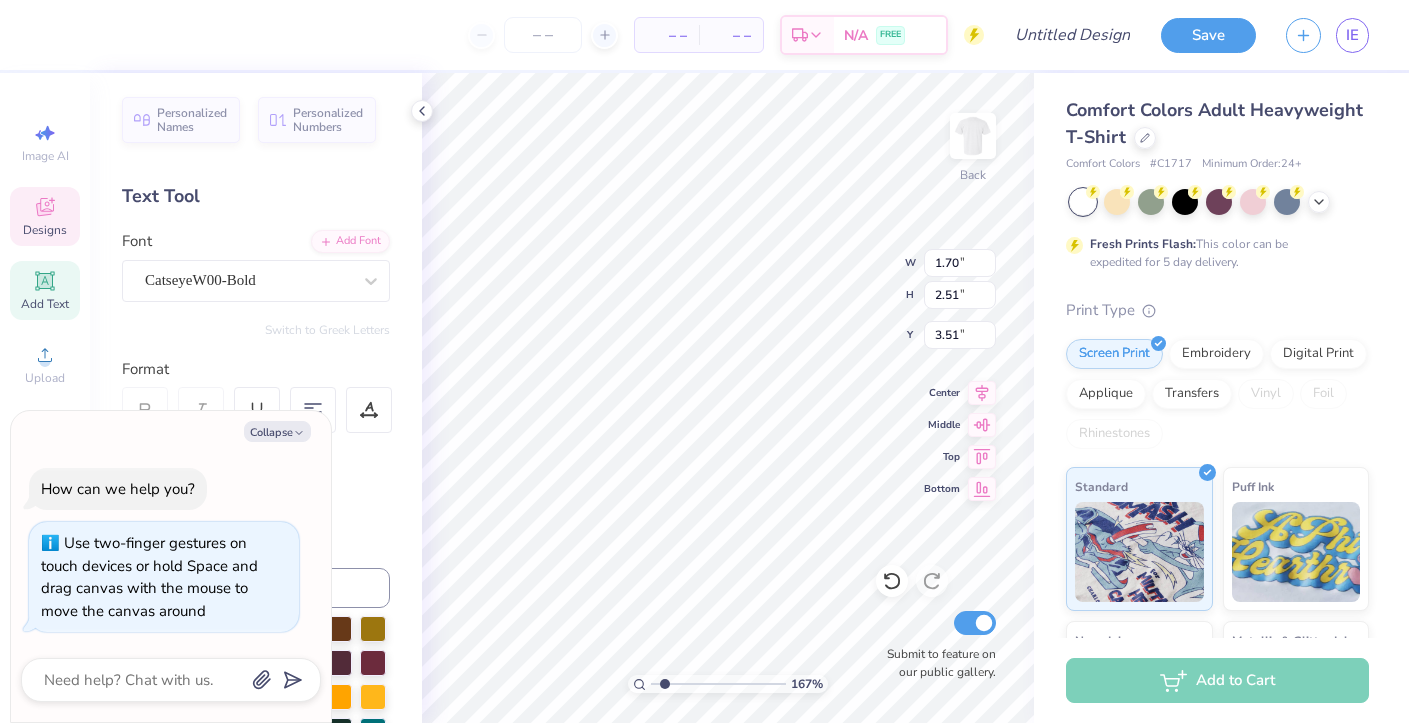 type on "1.59" 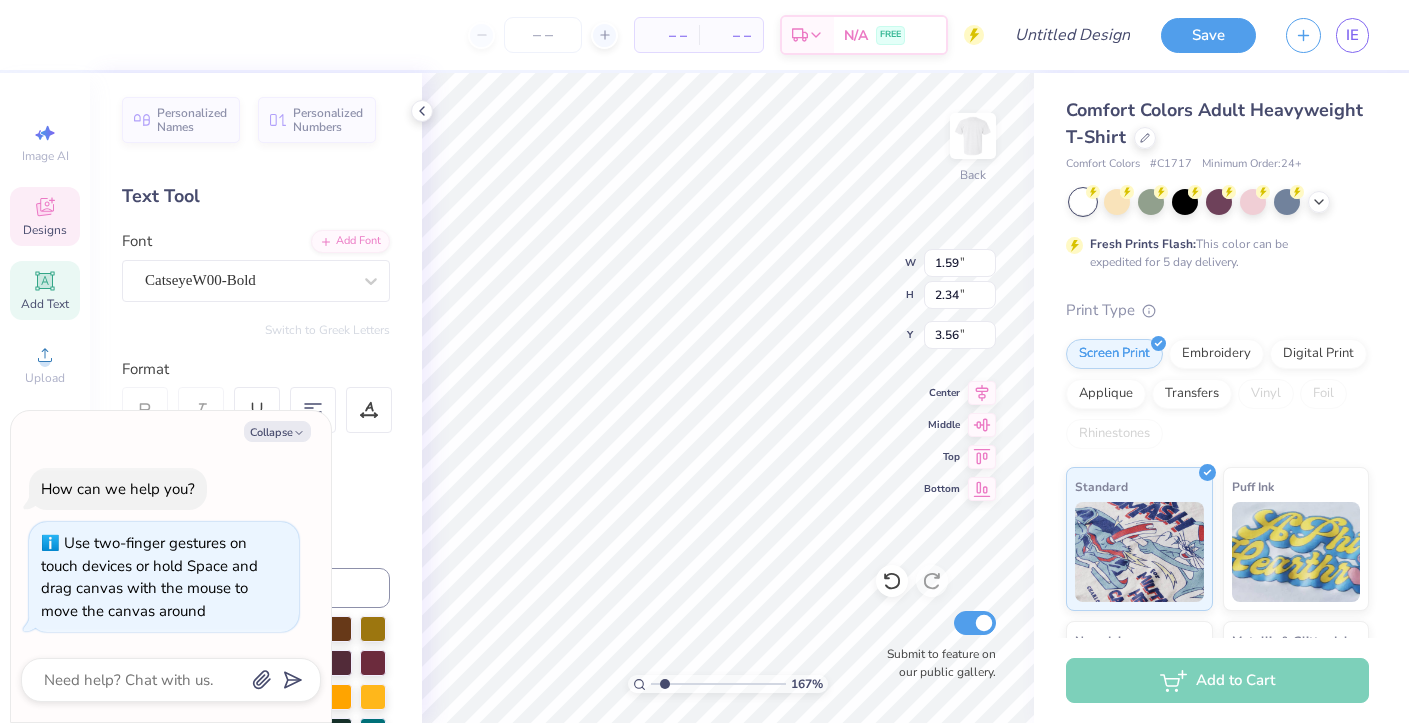 type on "x" 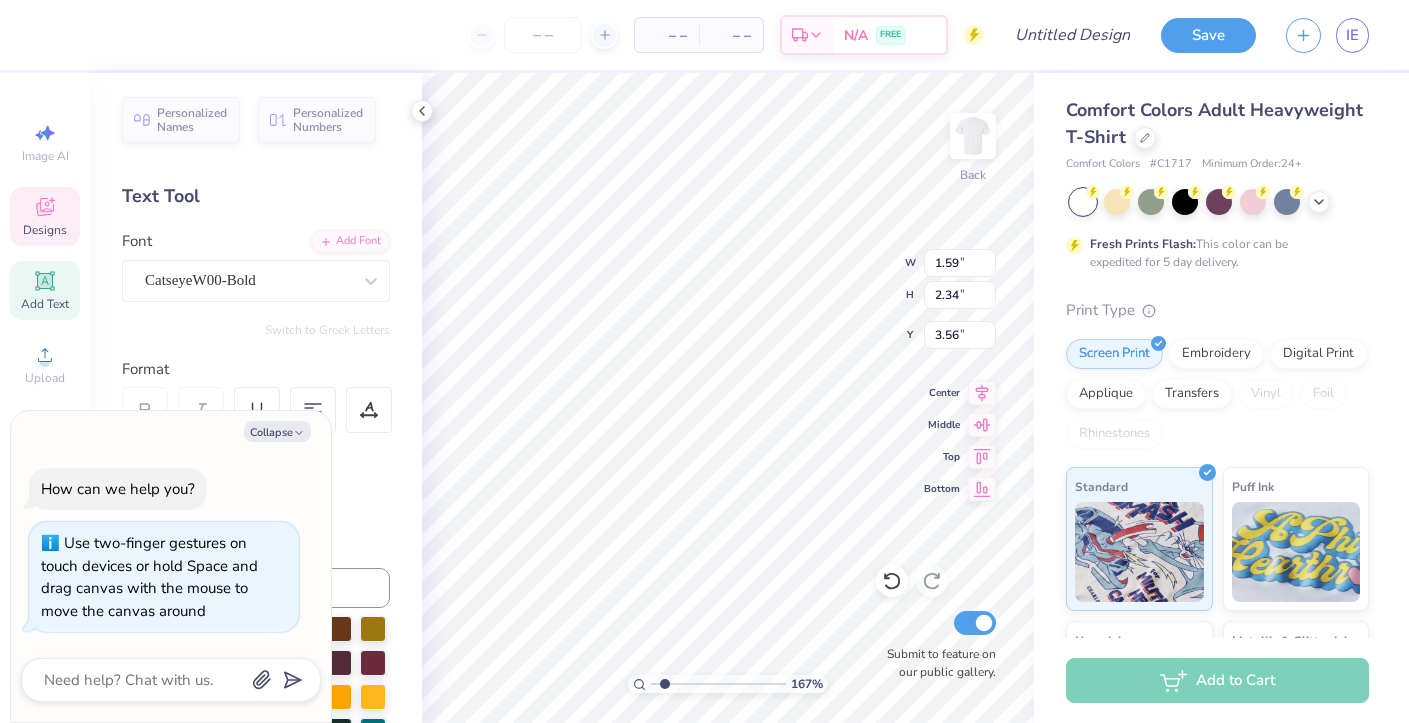 type on "3.57" 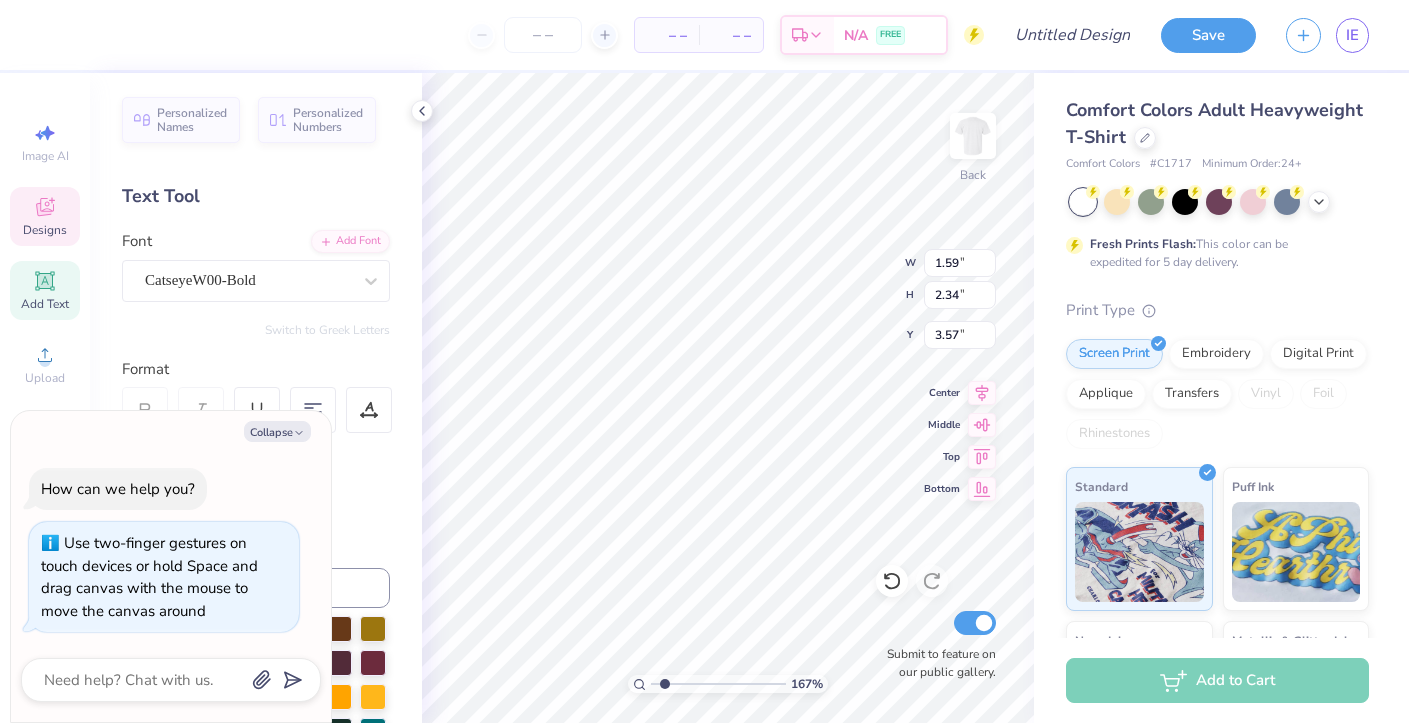 type on "x" 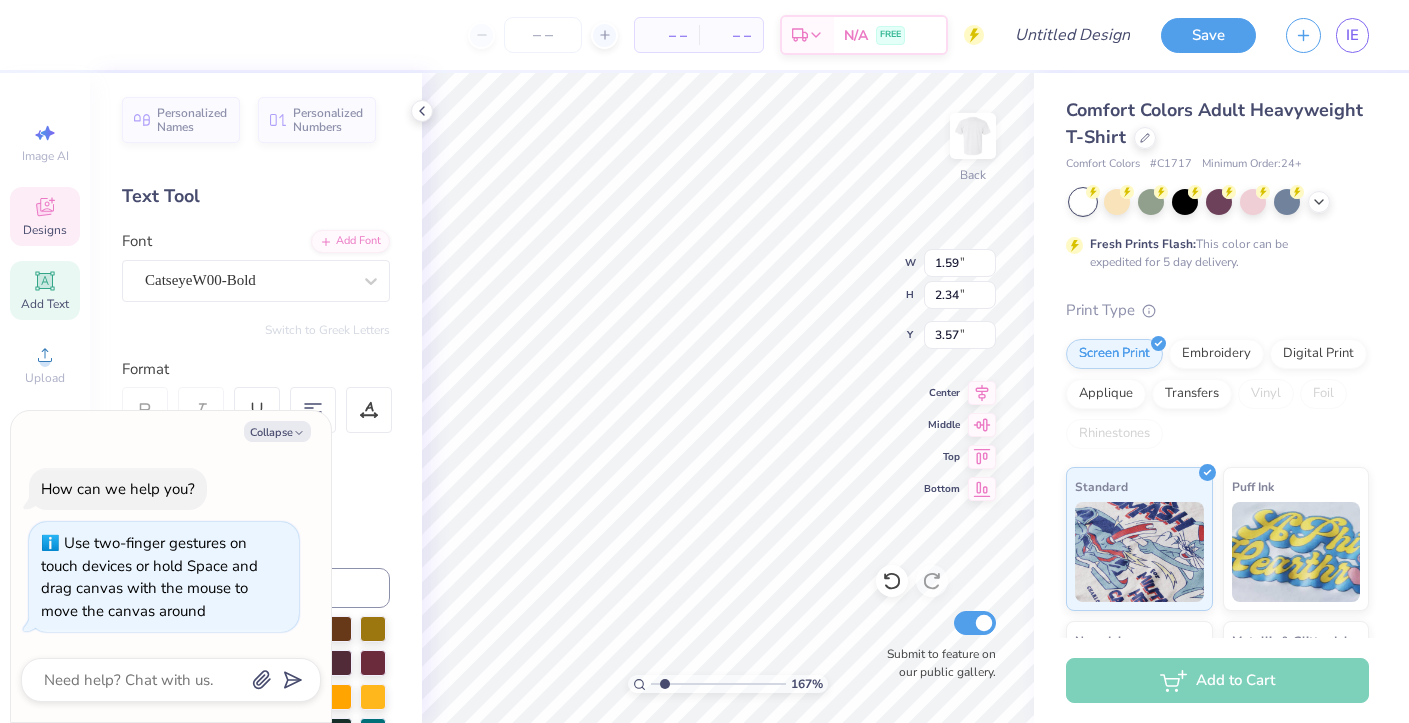 type on "1.31" 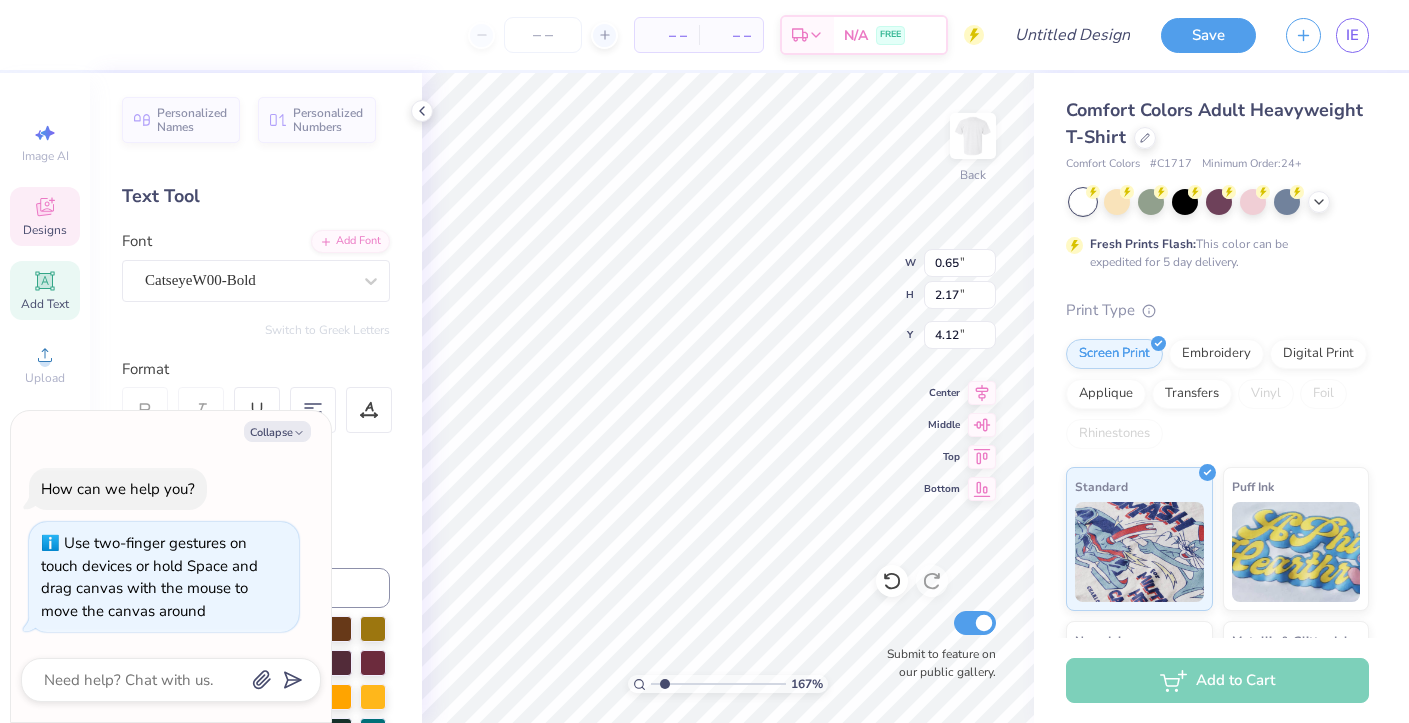 type on "x" 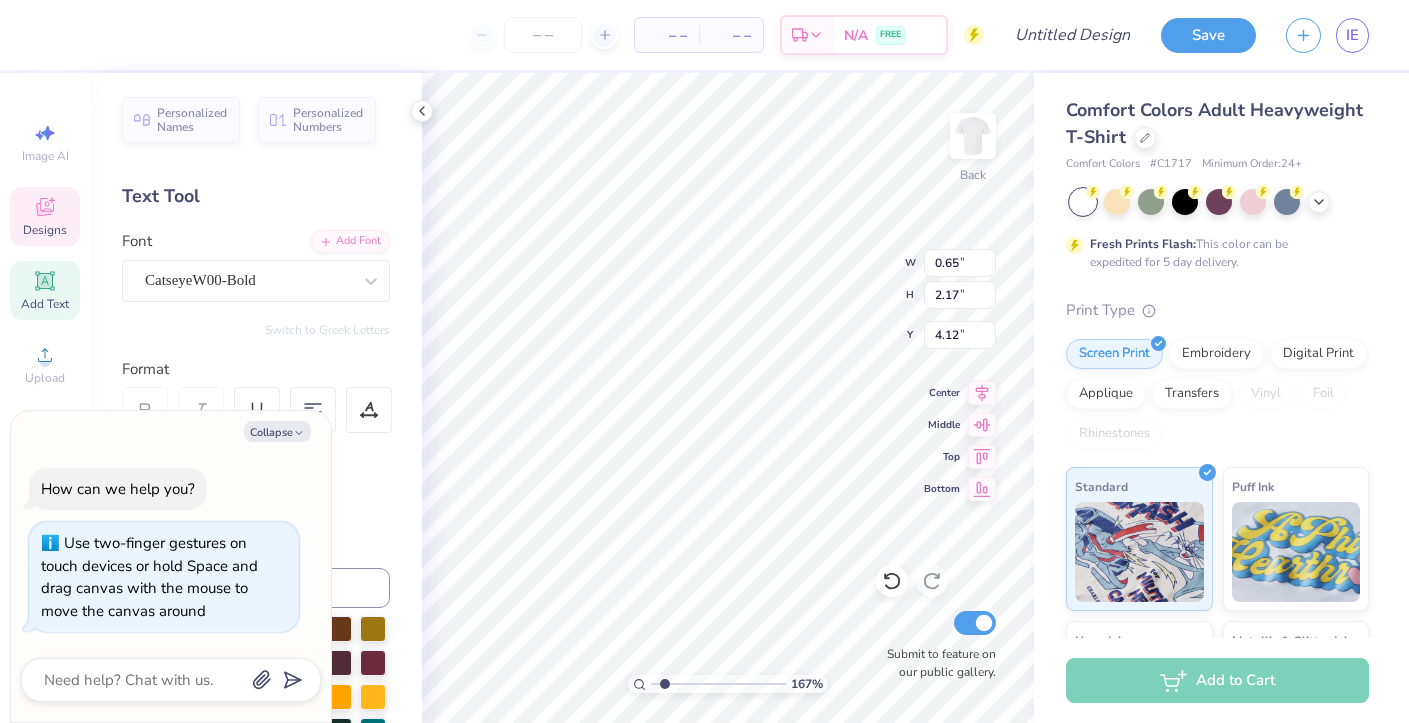 type on "0.65" 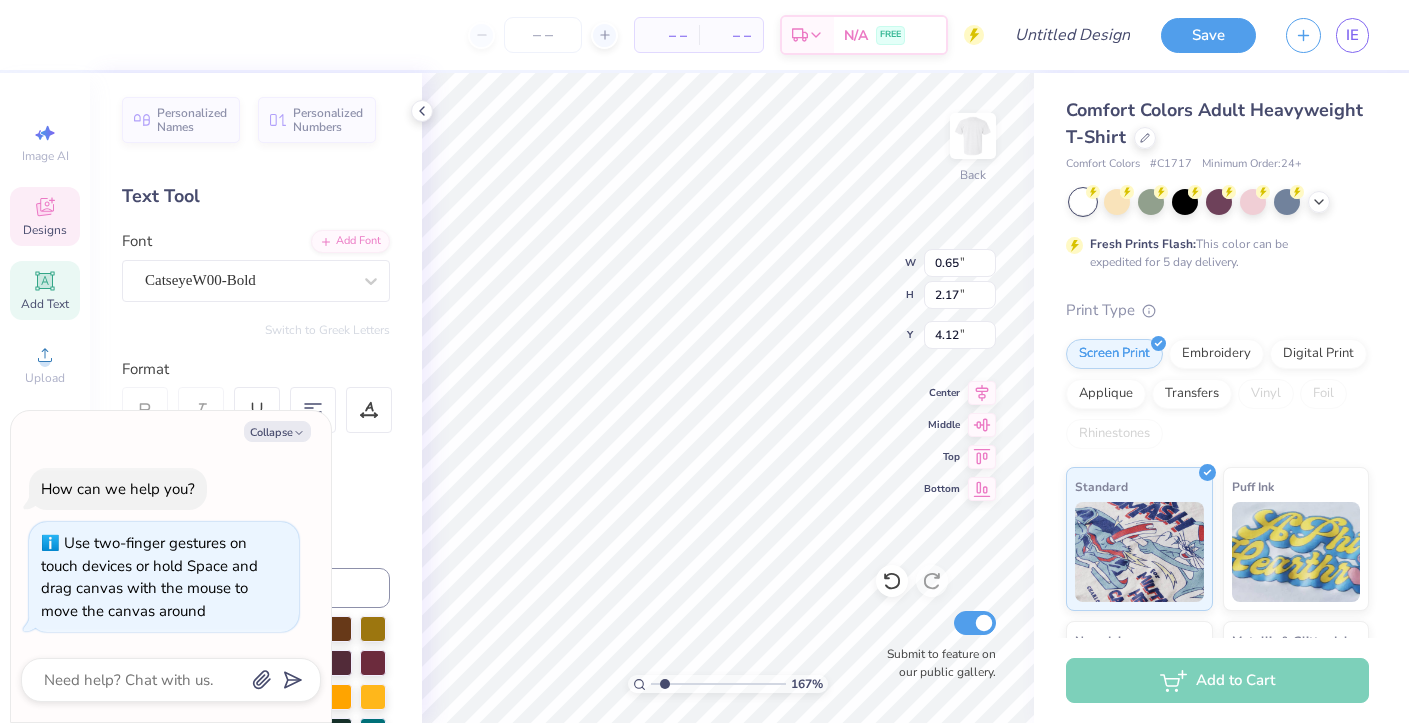 type on "x" 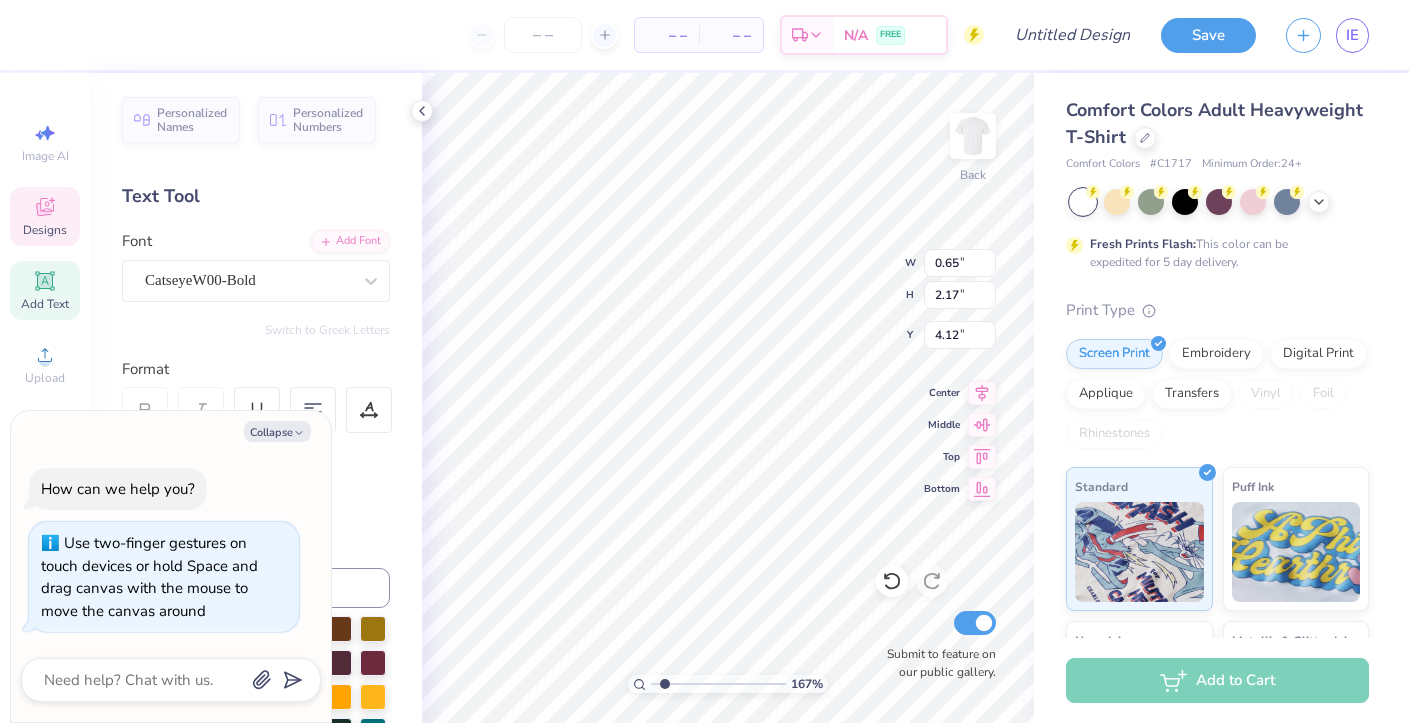 type on "1.37" 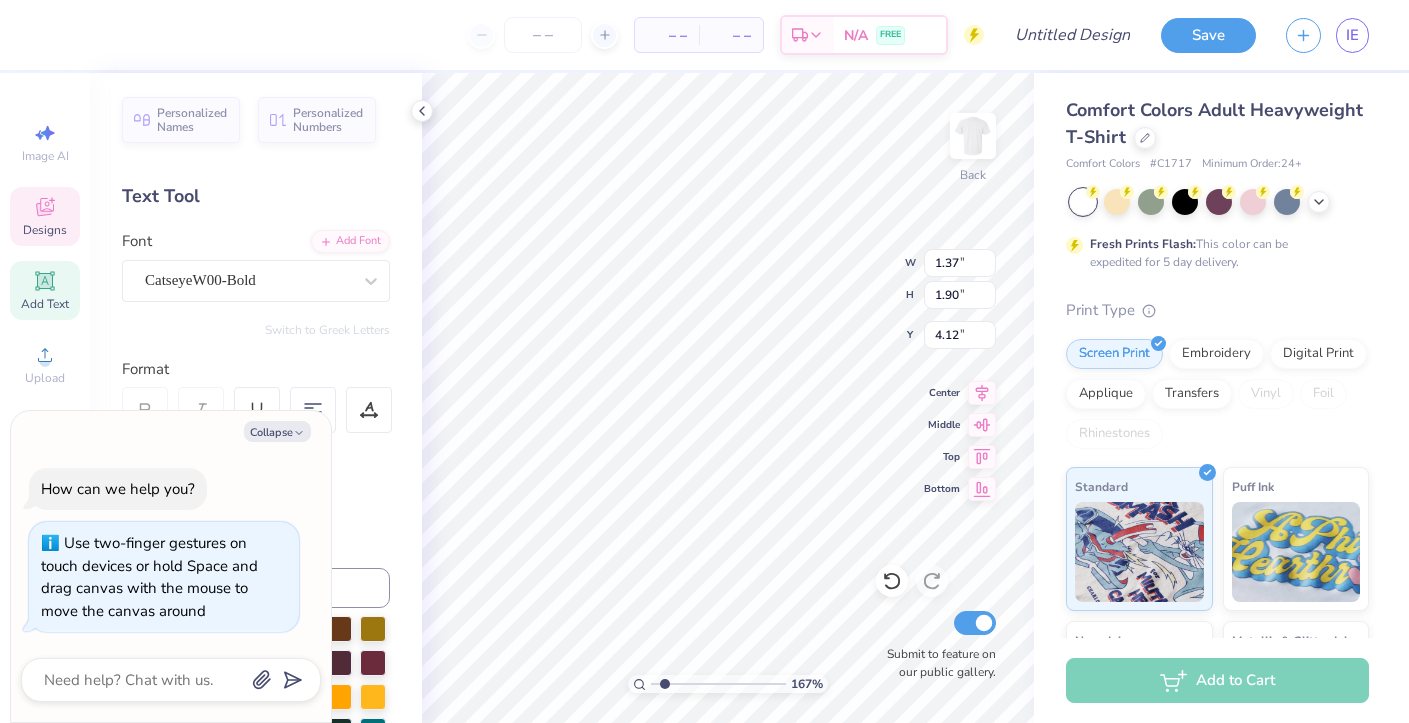 scroll, scrollTop: 1, scrollLeft: 0, axis: vertical 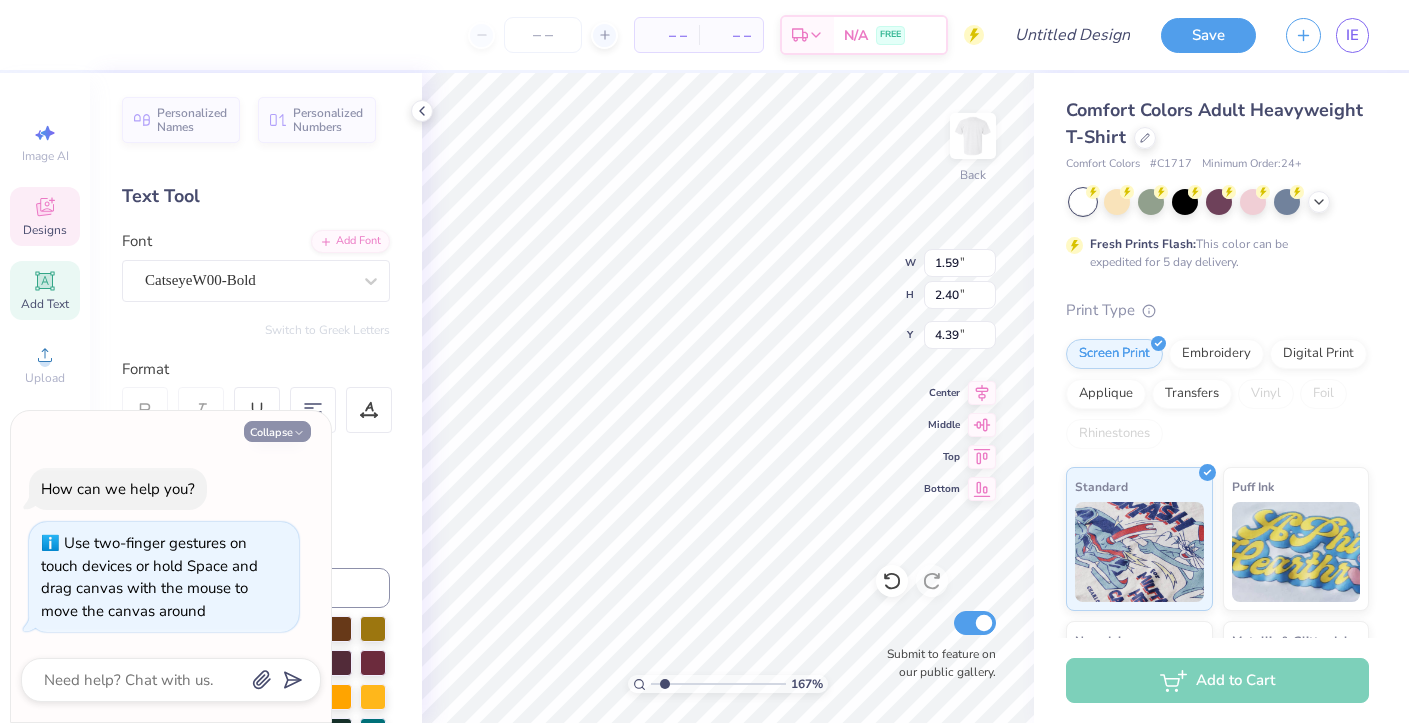click on "Collapse" at bounding box center (277, 431) 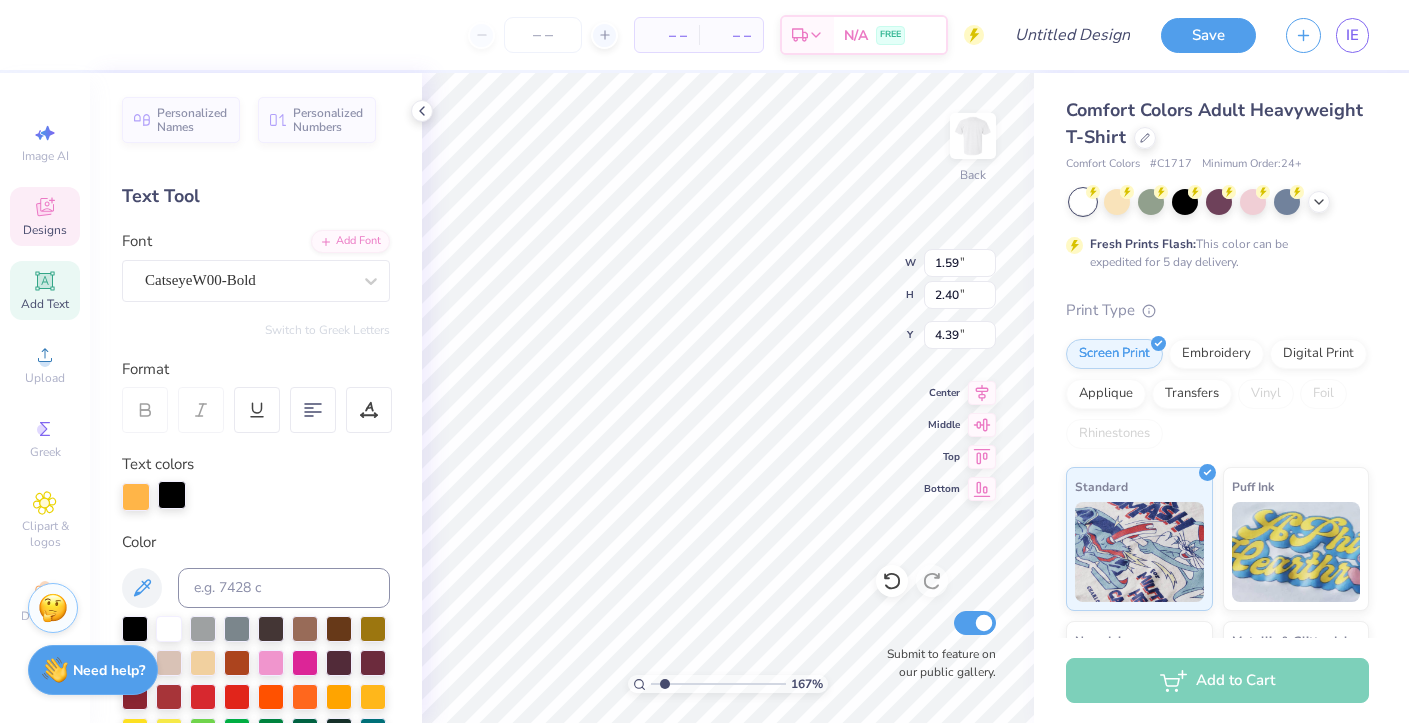click at bounding box center (172, 495) 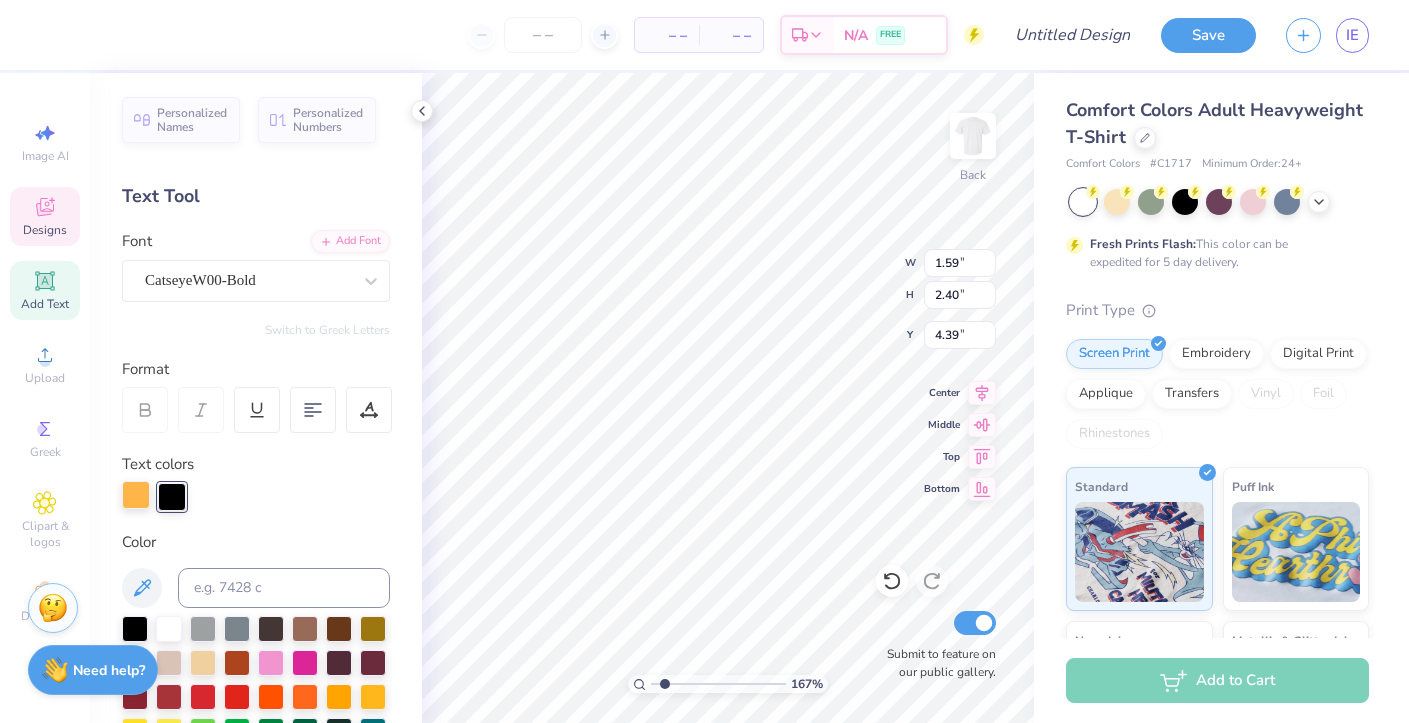 click at bounding box center (136, 495) 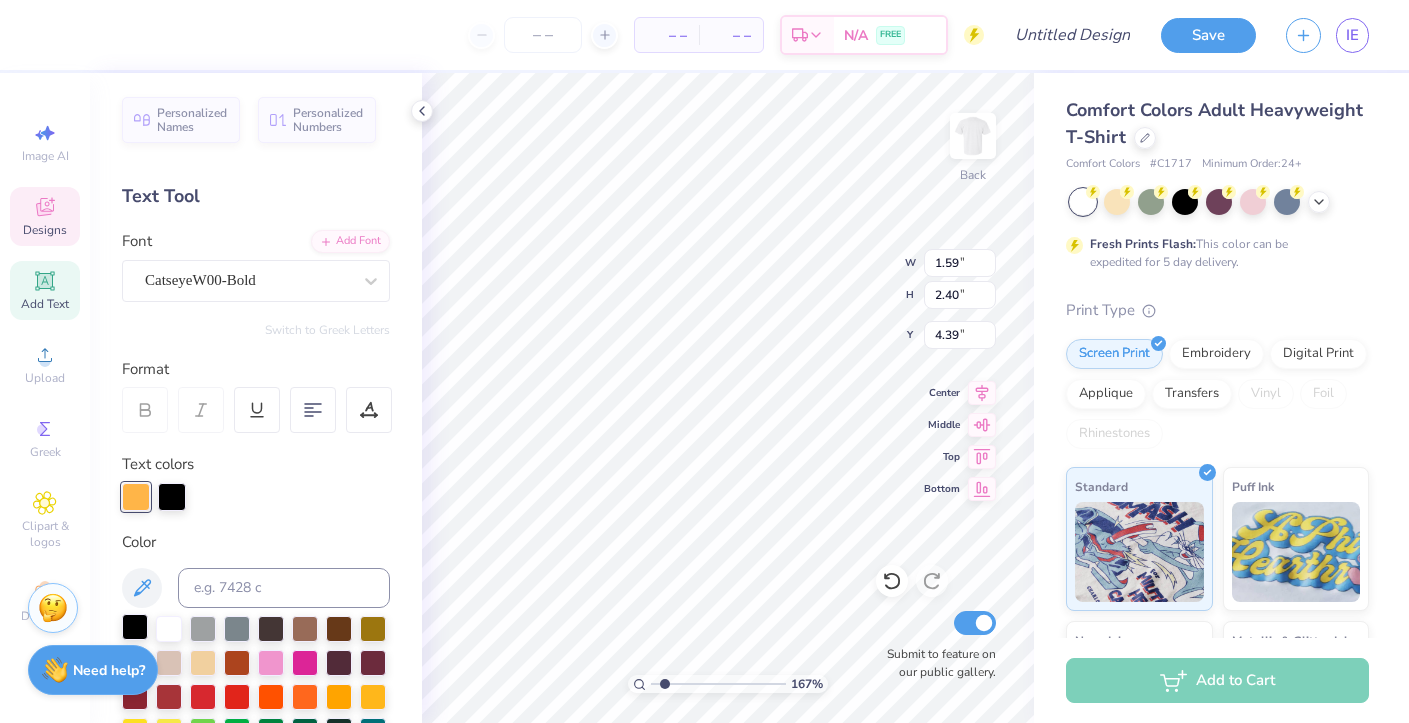 click at bounding box center (135, 627) 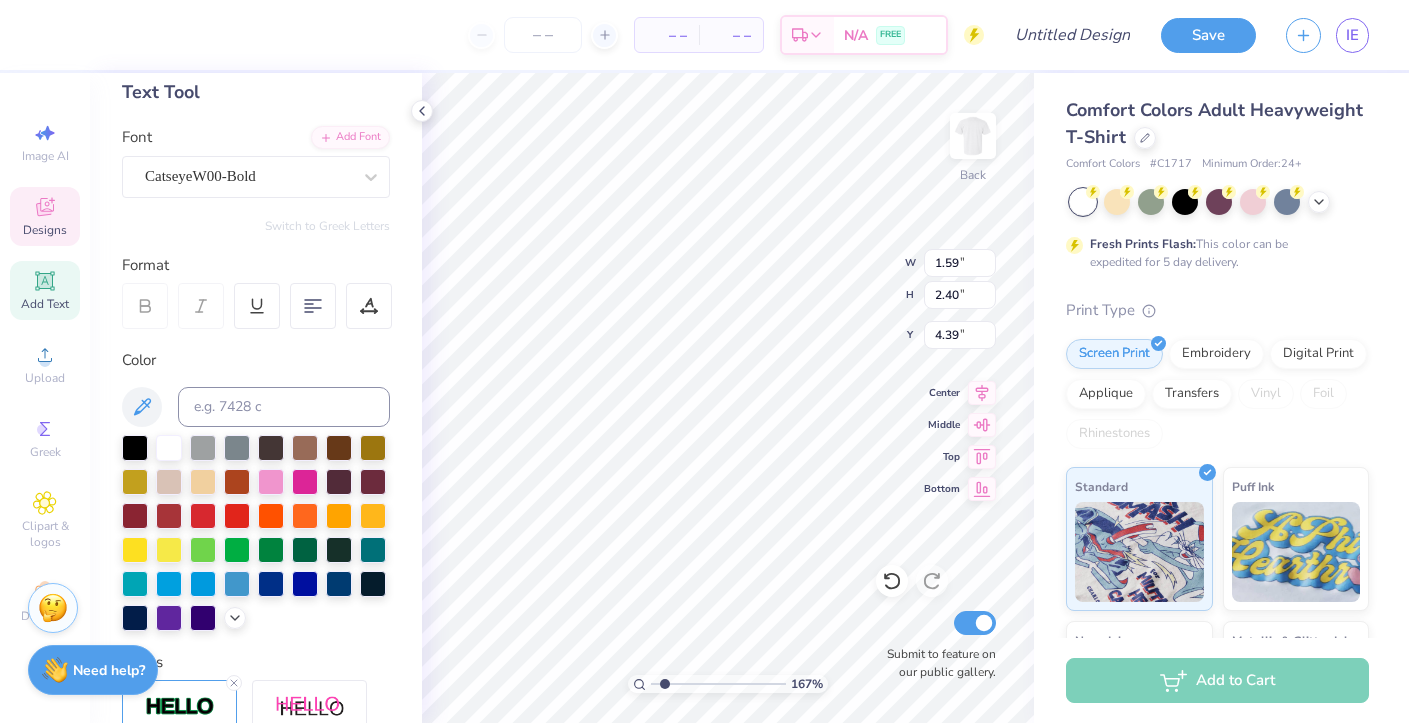 scroll, scrollTop: 108, scrollLeft: 0, axis: vertical 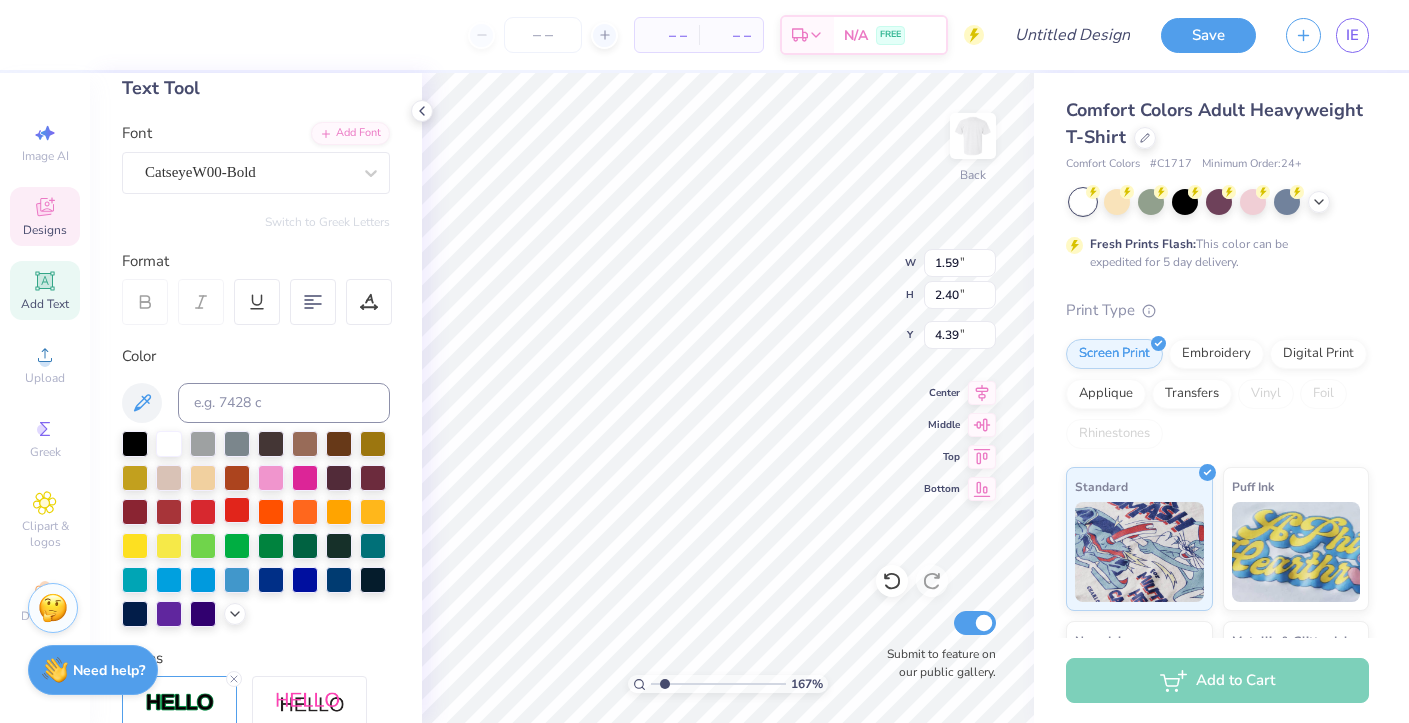 click at bounding box center (237, 510) 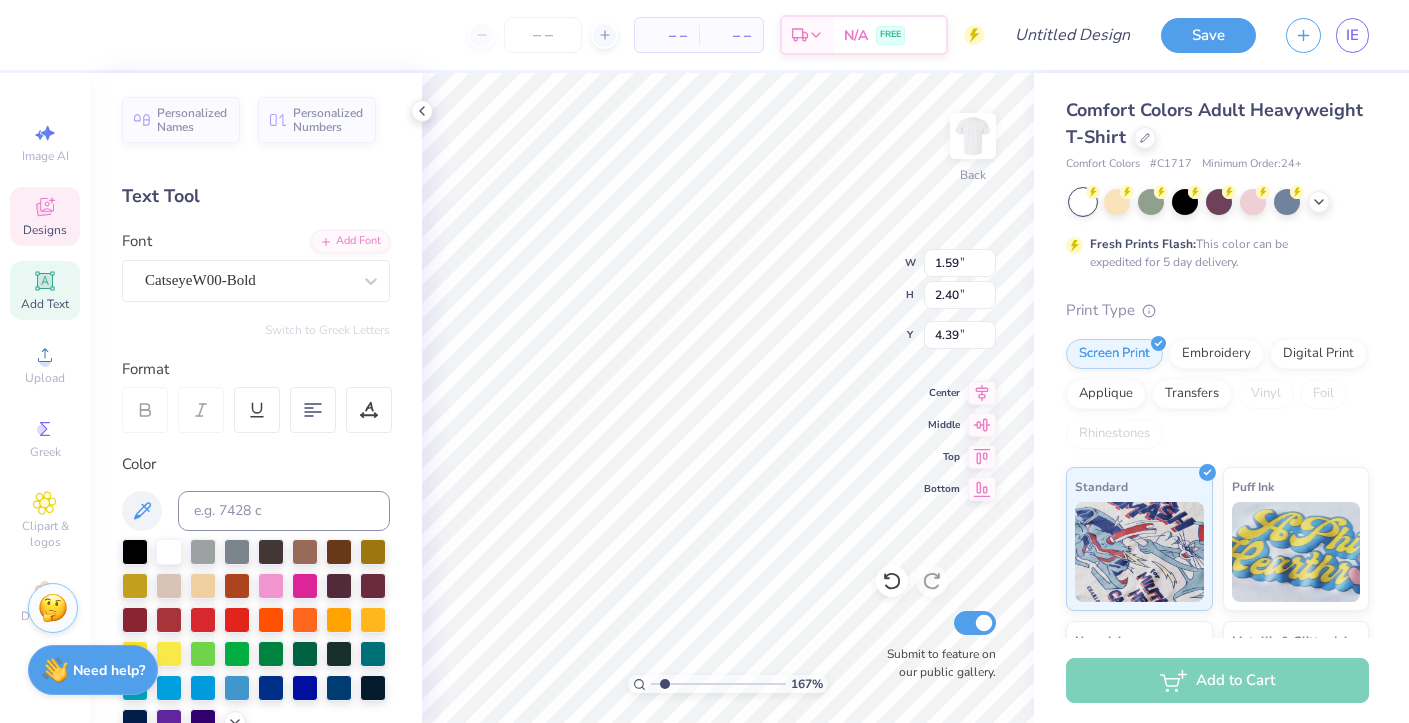 scroll, scrollTop: 0, scrollLeft: 0, axis: both 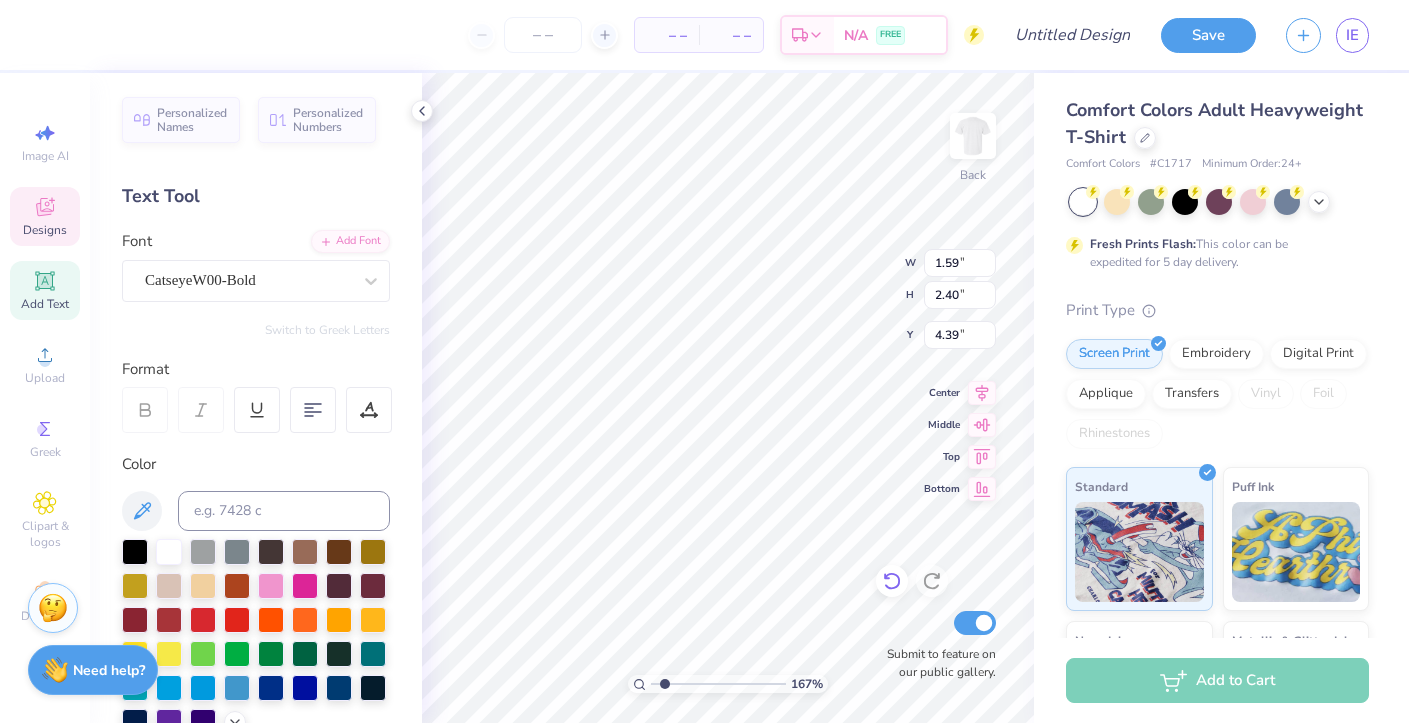click 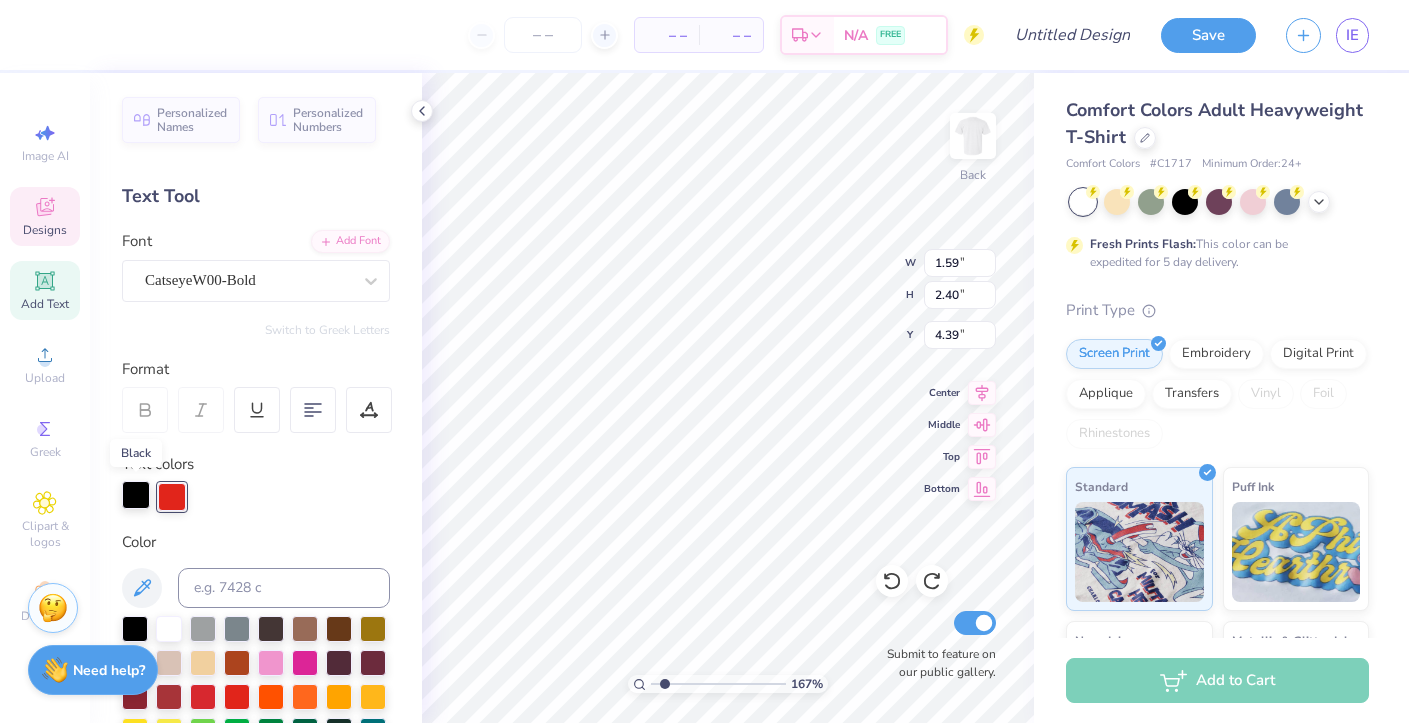 click at bounding box center [136, 495] 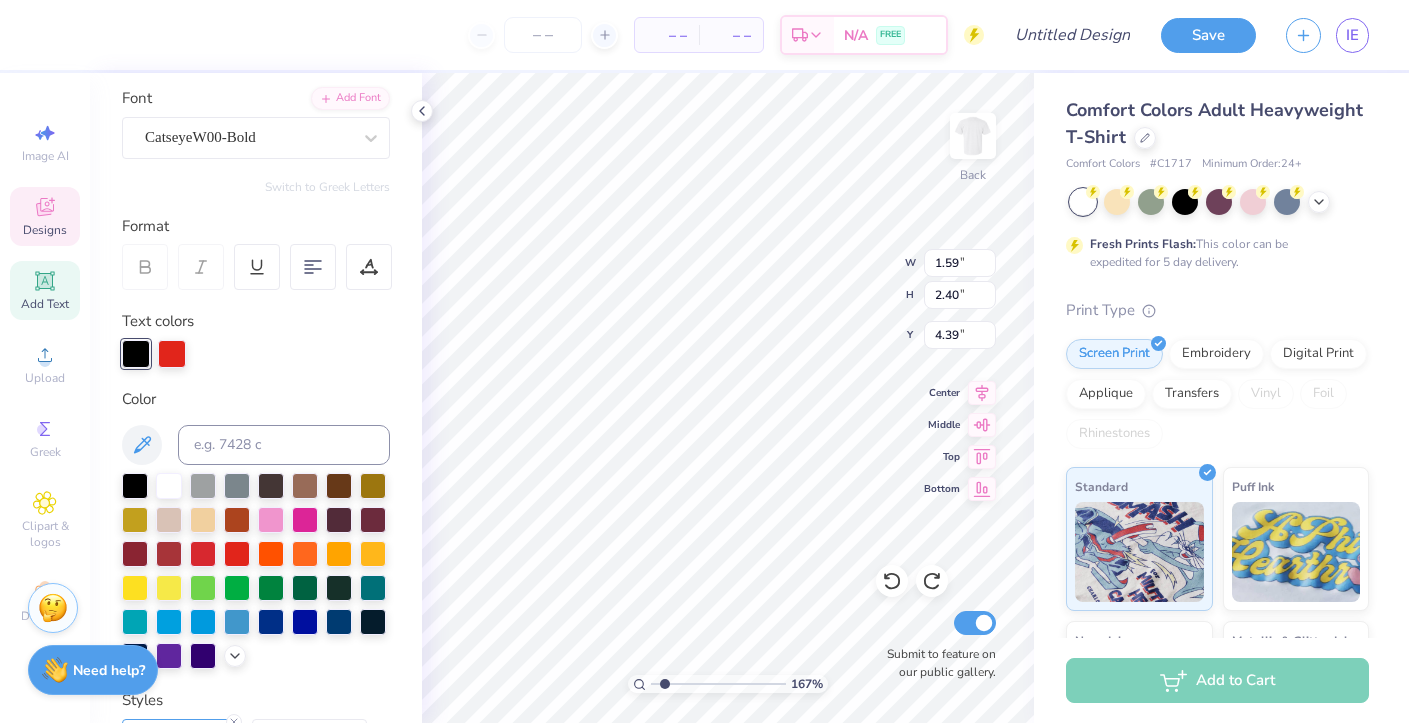 scroll, scrollTop: 148, scrollLeft: 0, axis: vertical 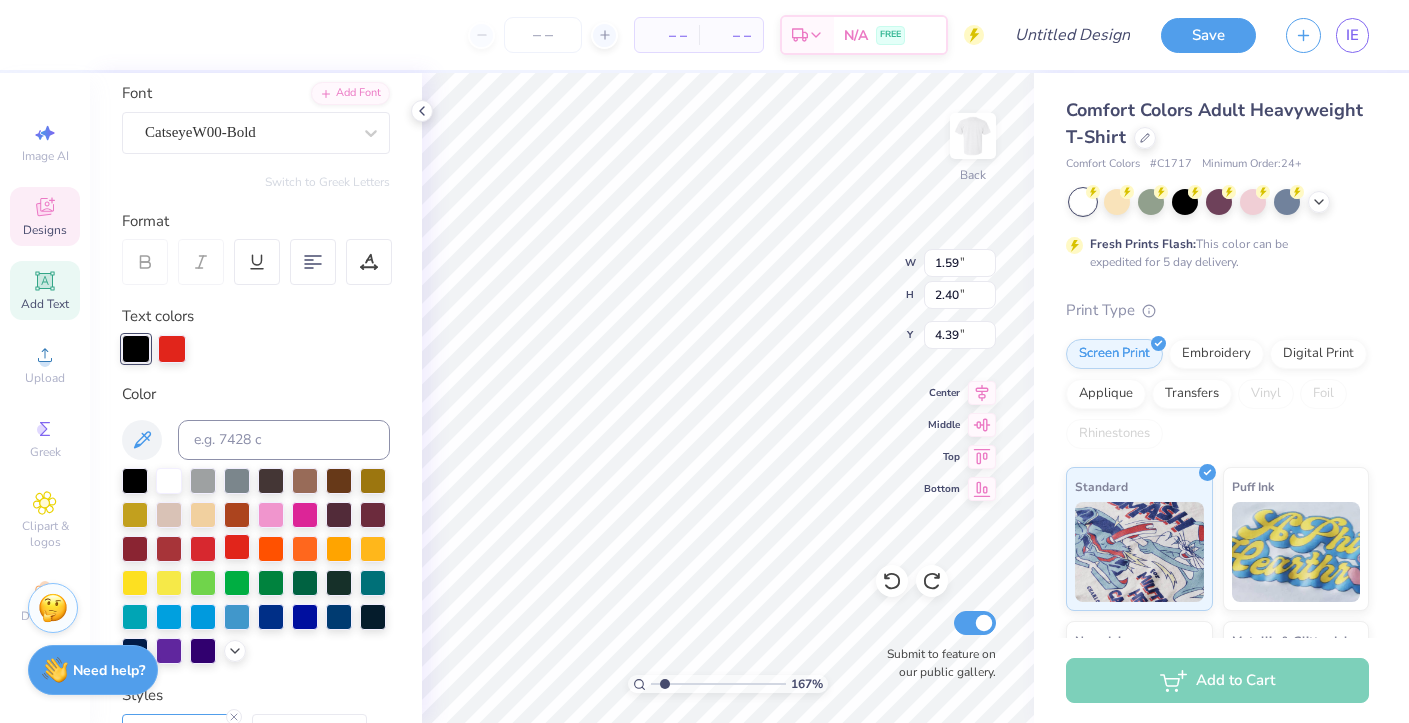 click at bounding box center [237, 547] 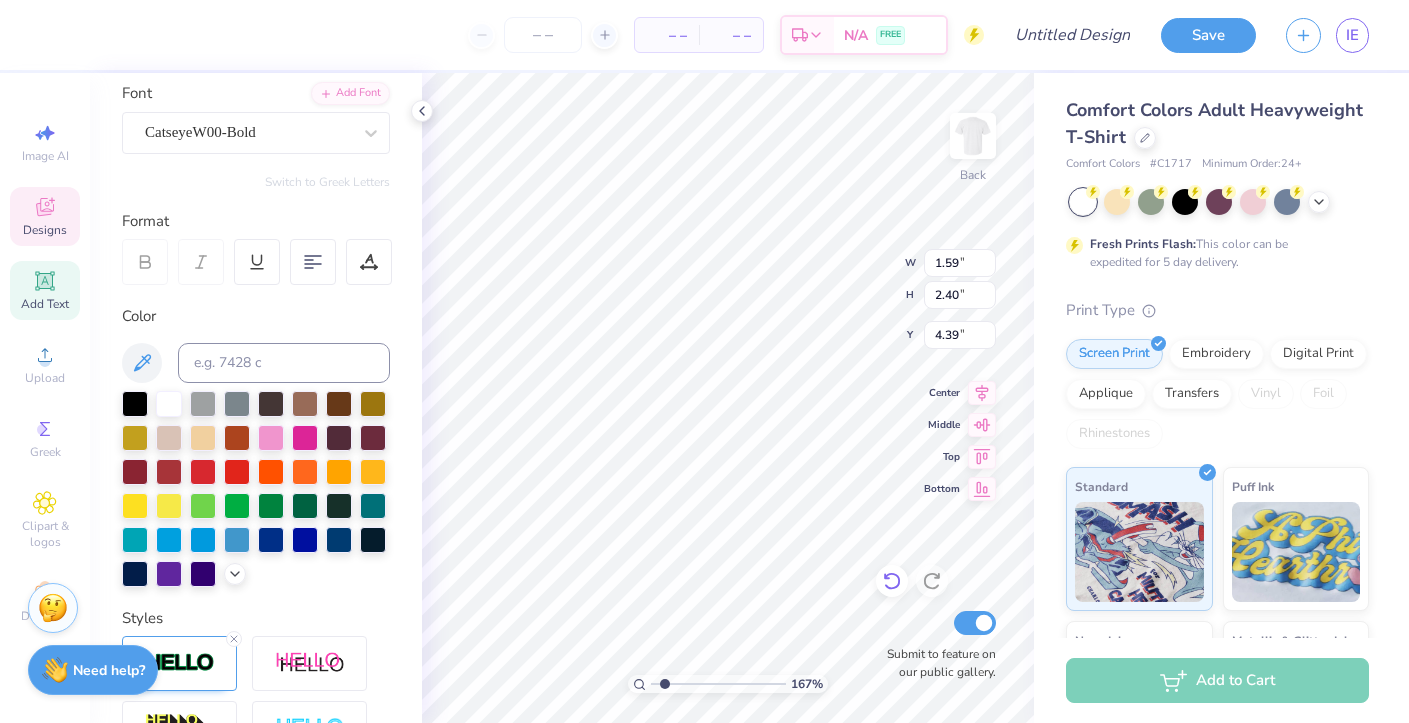 click 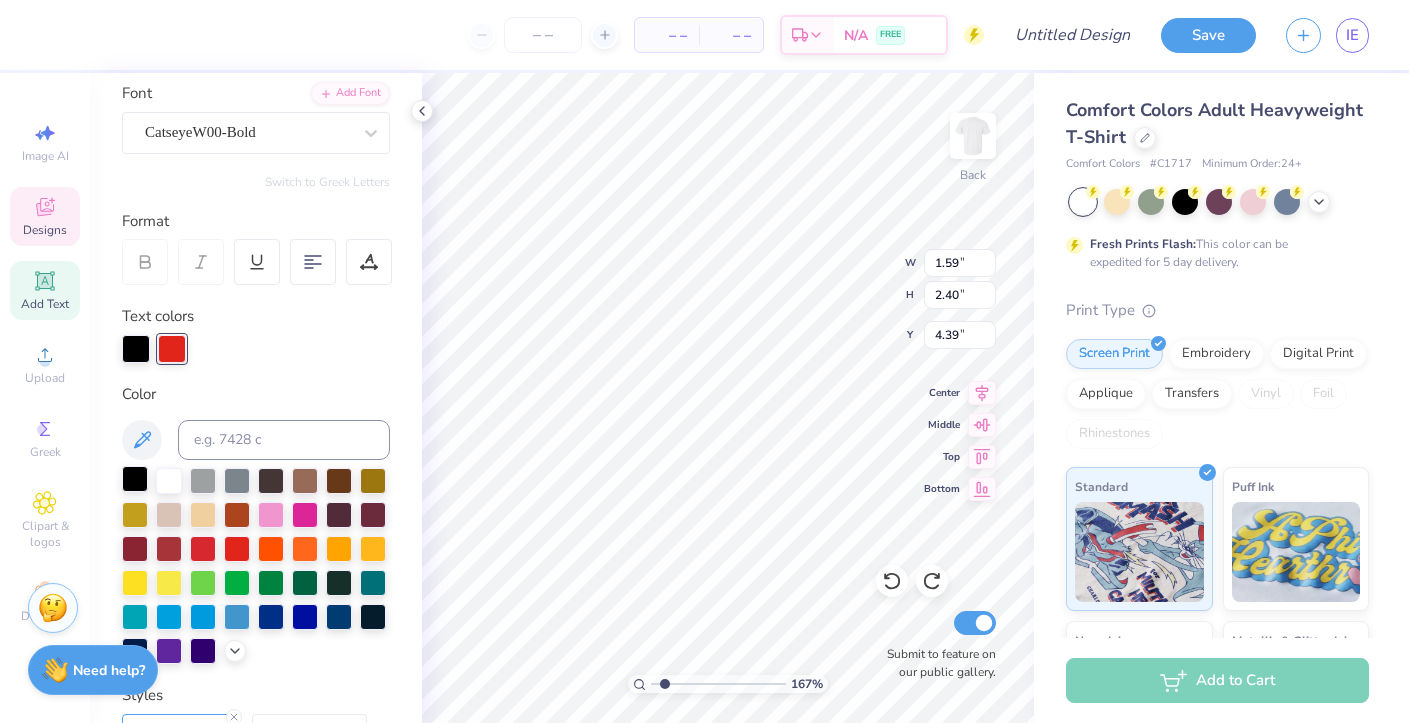click at bounding box center [135, 479] 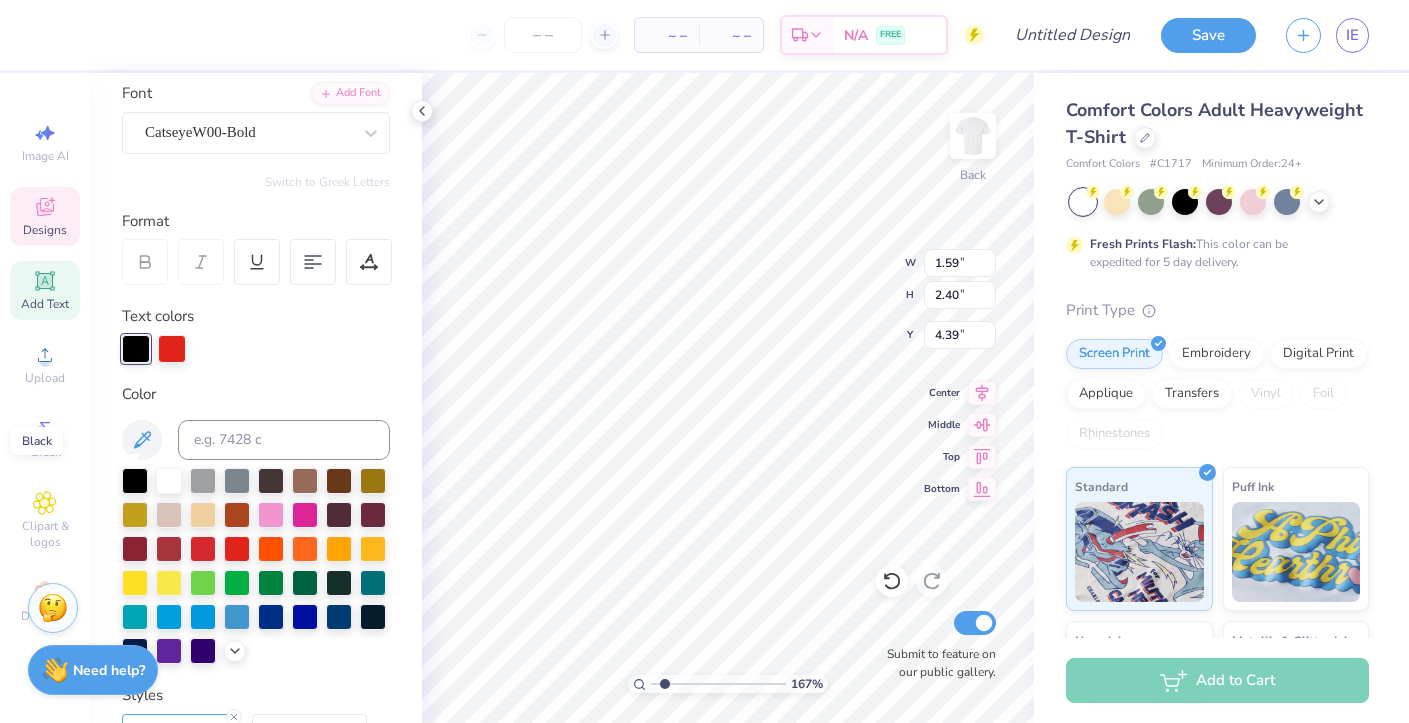 click on "Color" at bounding box center [256, 524] 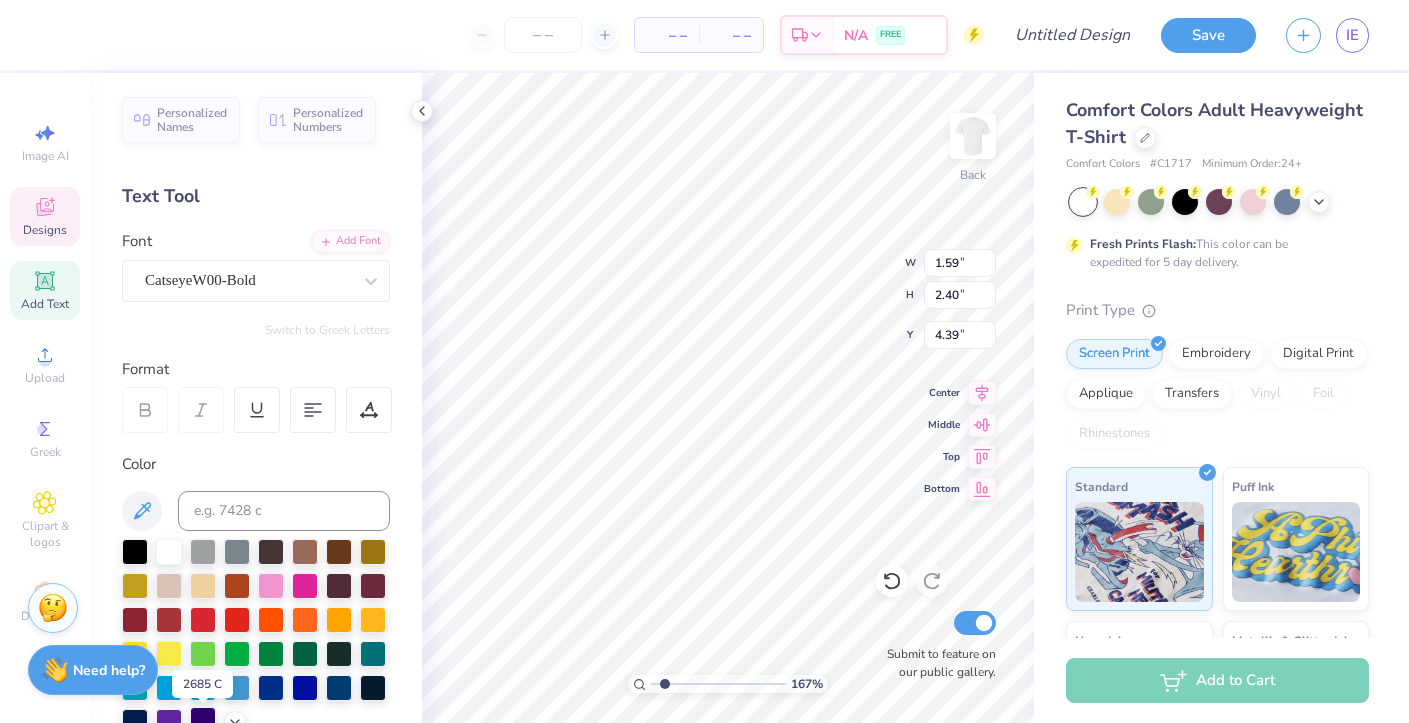 scroll, scrollTop: 0, scrollLeft: 0, axis: both 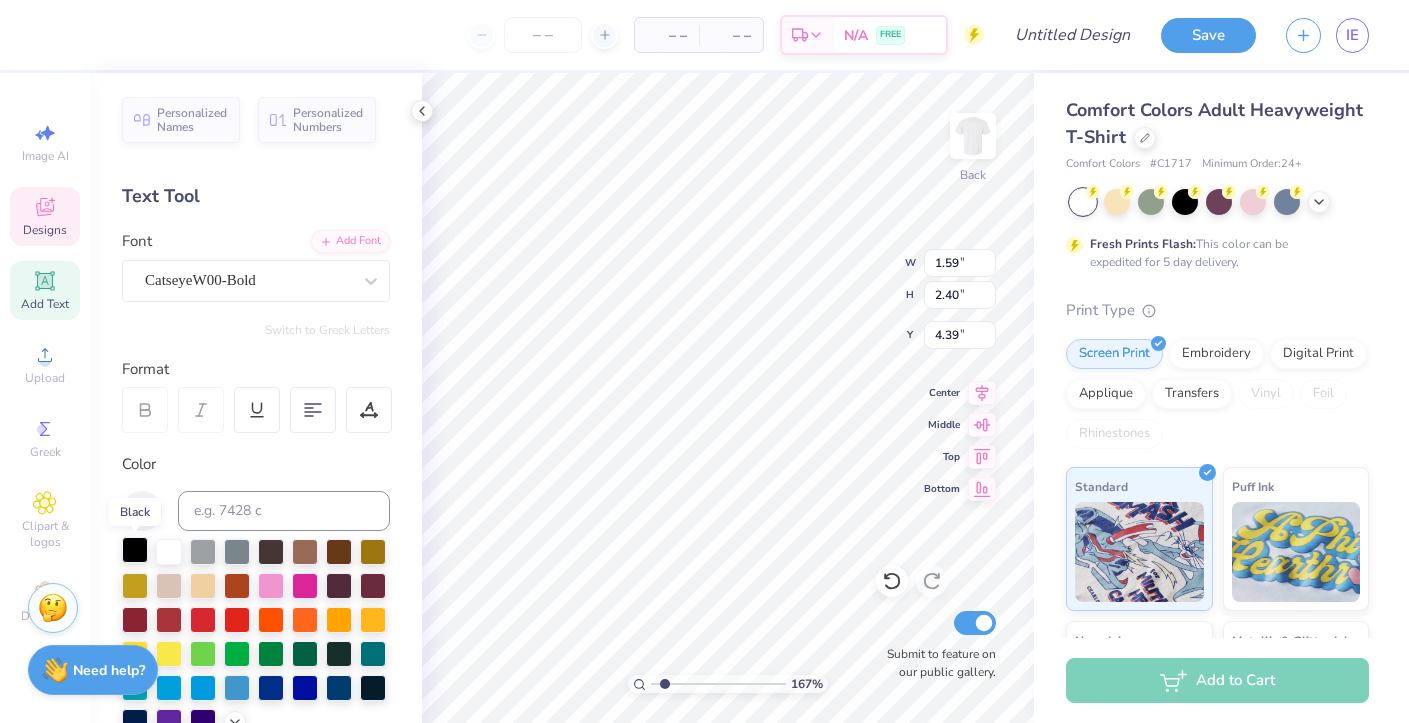 click at bounding box center [135, 550] 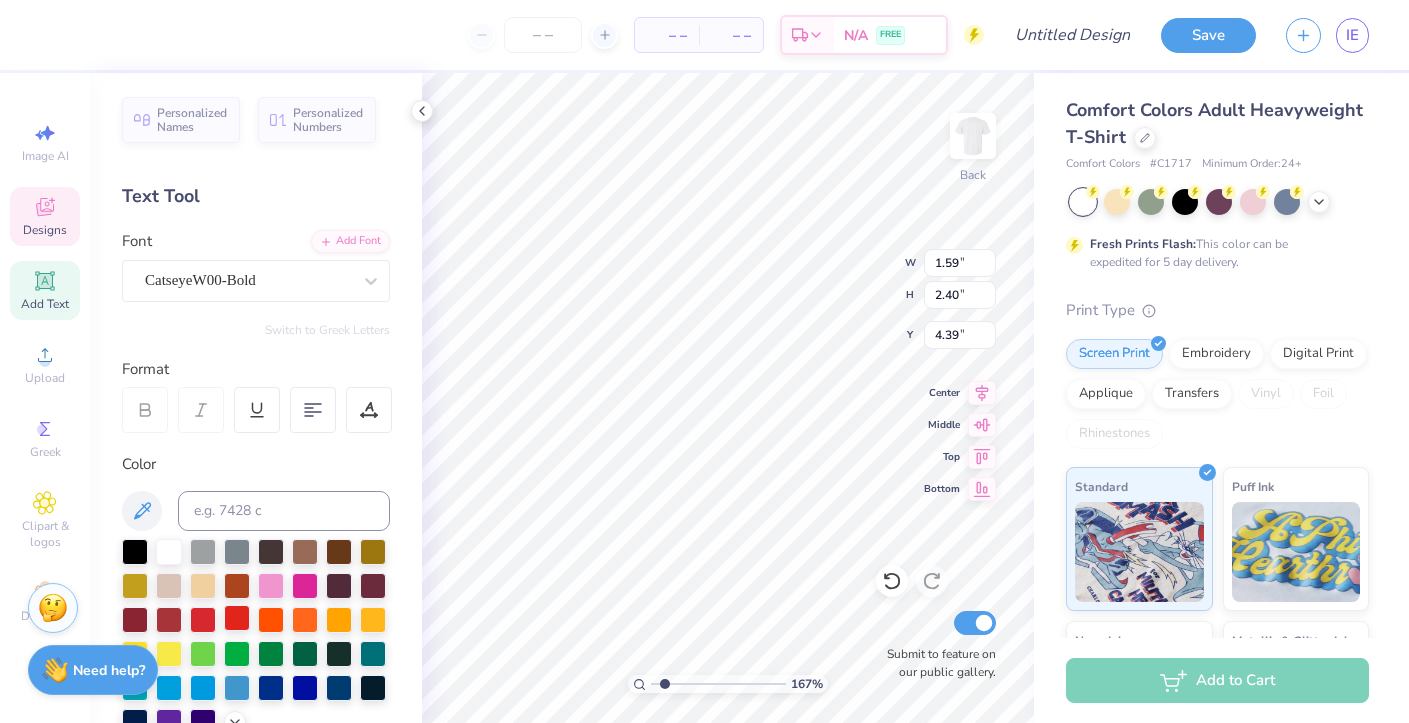 click at bounding box center (237, 618) 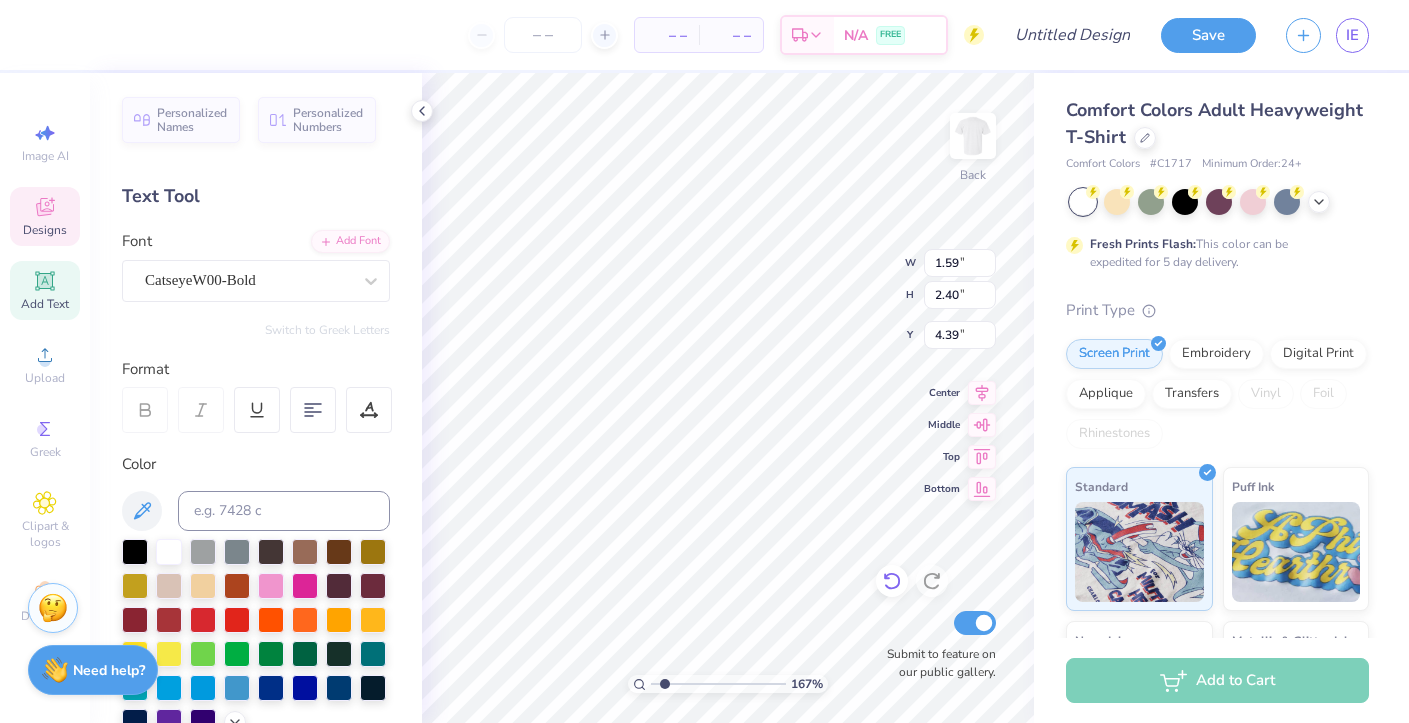 click 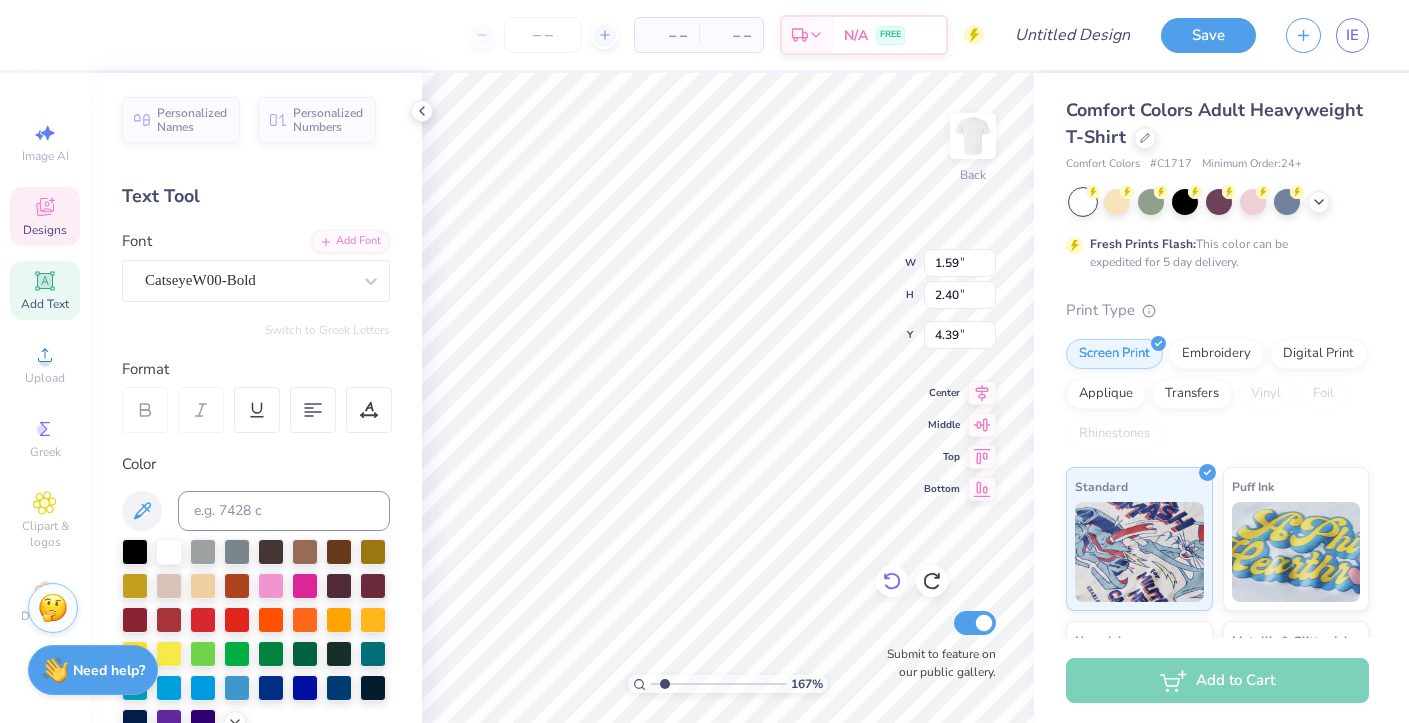click 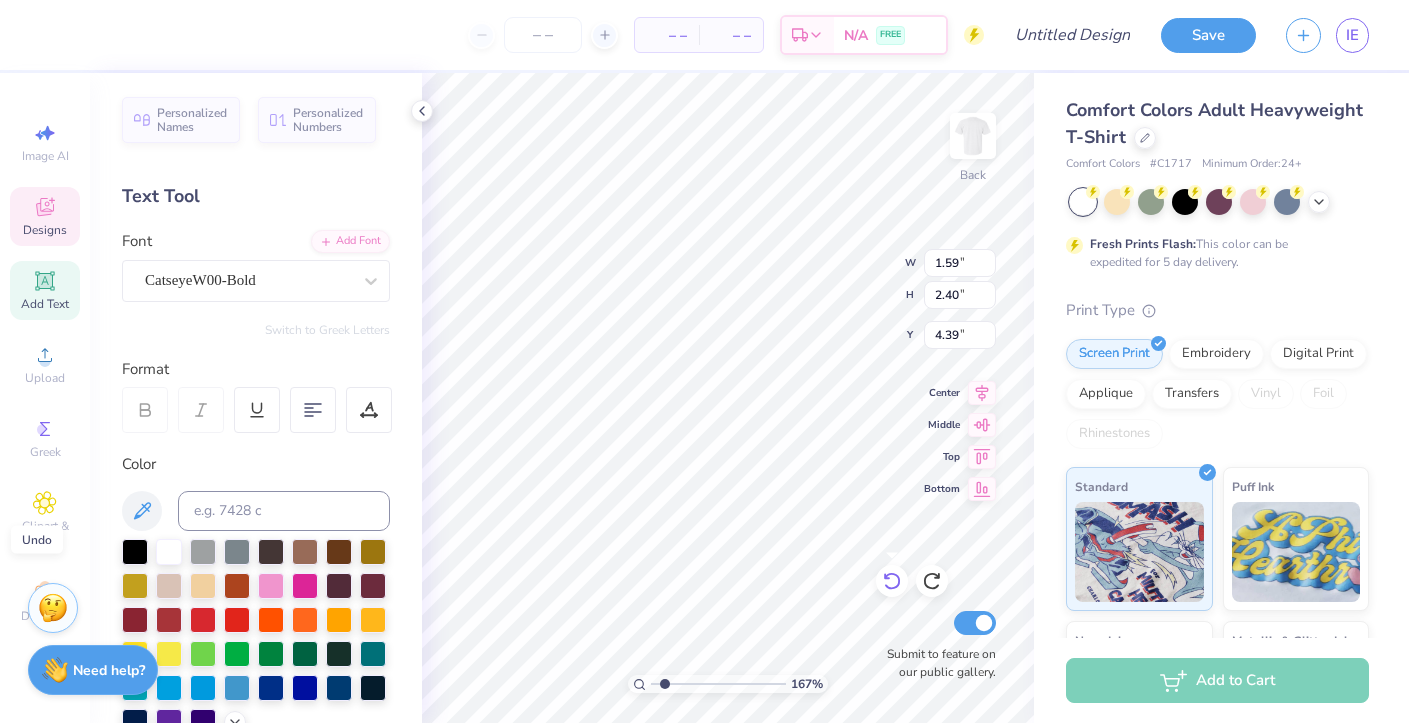 click 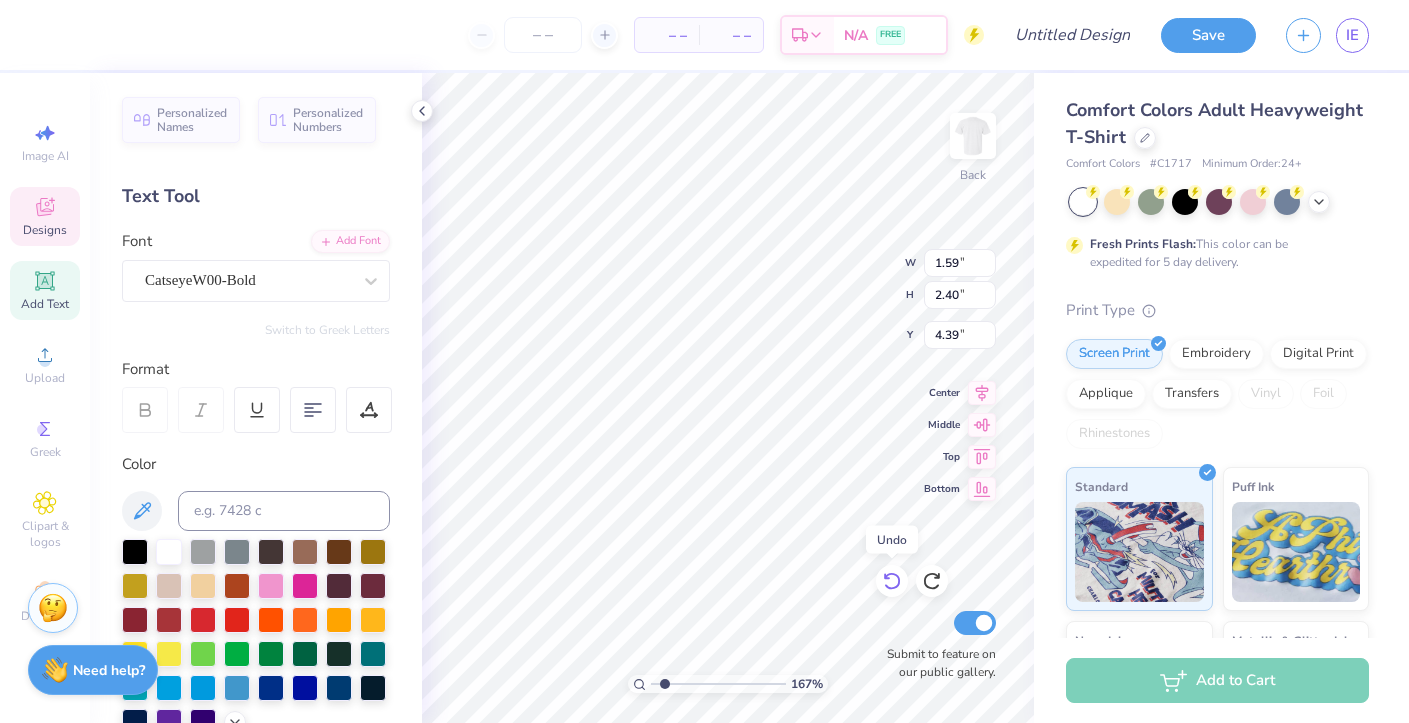 click 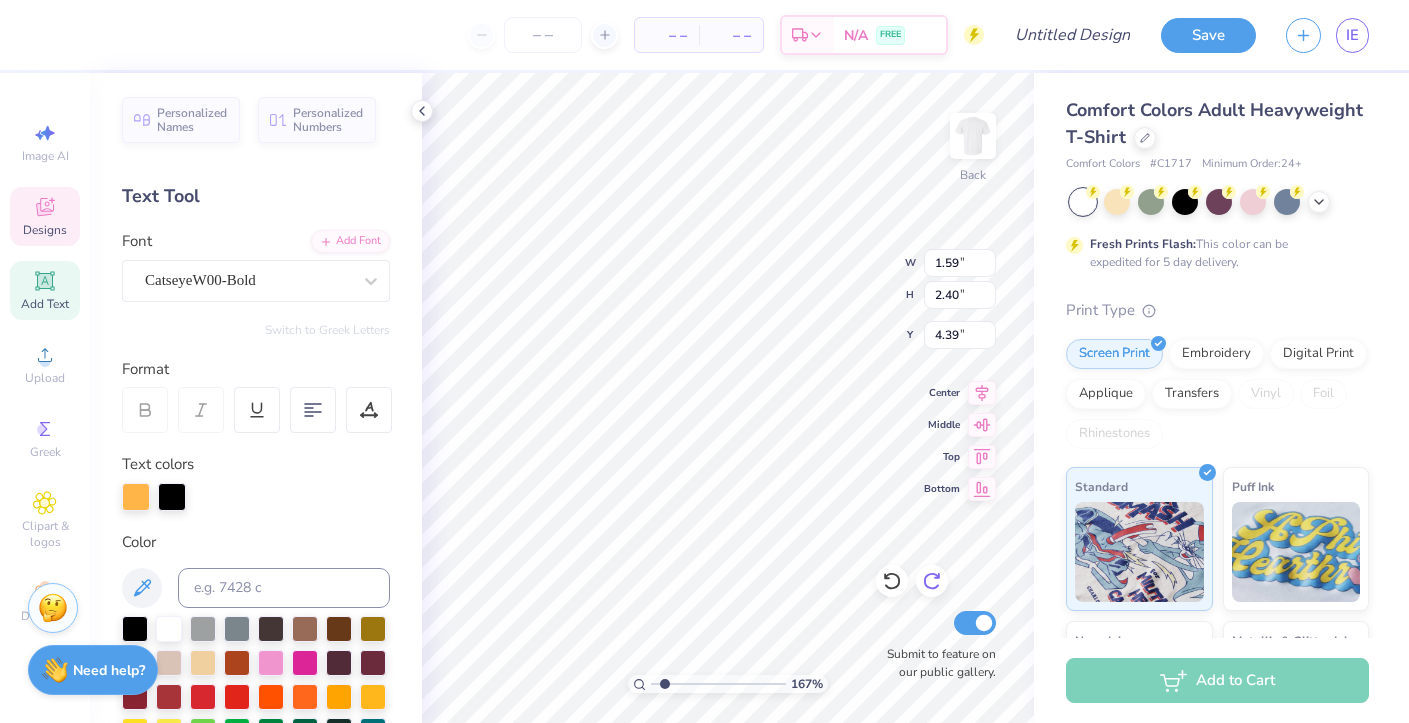 click 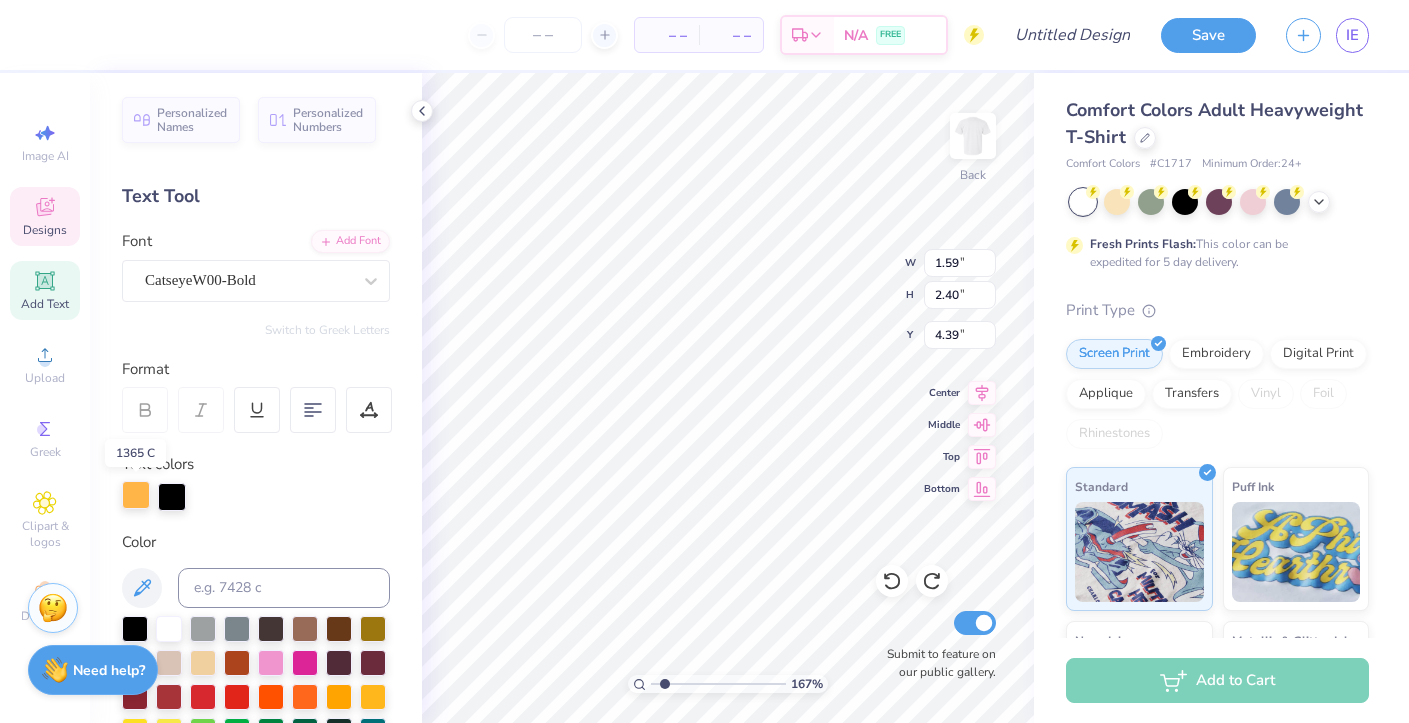 click at bounding box center [136, 495] 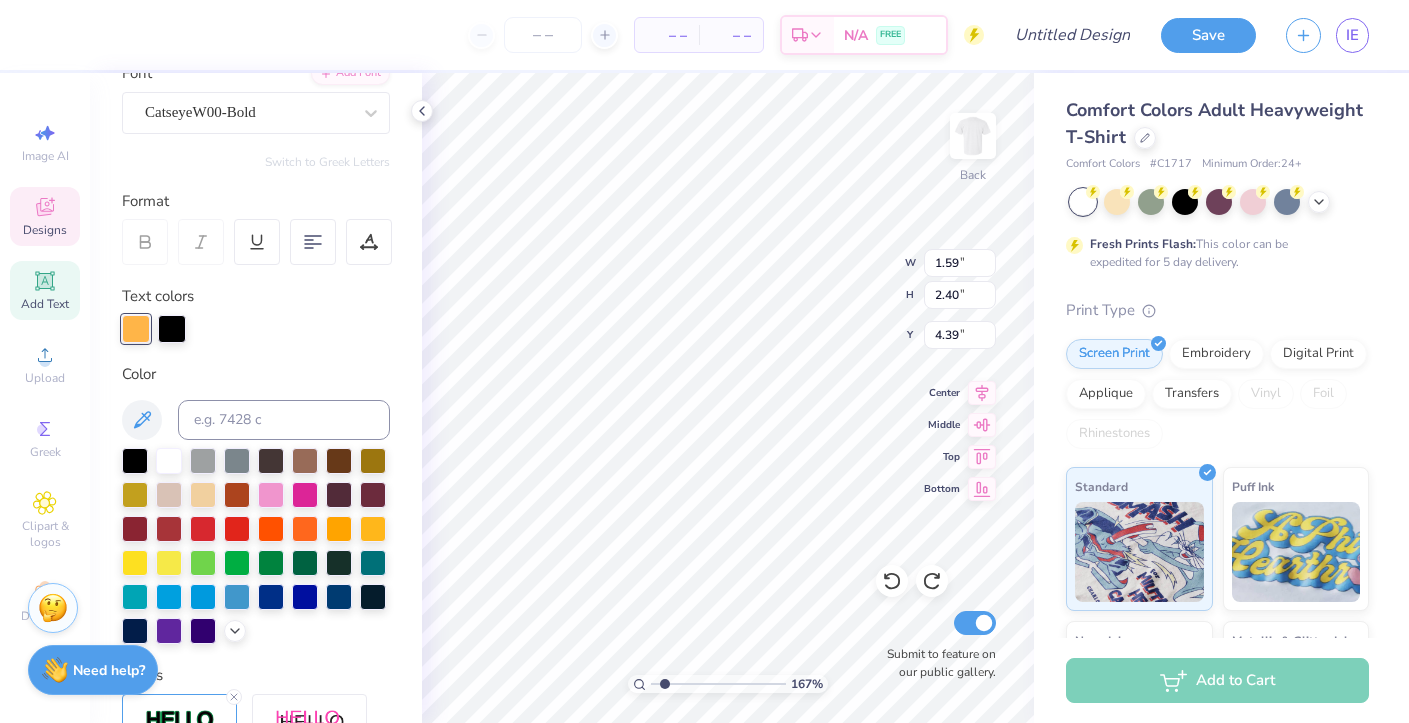 scroll, scrollTop: 172, scrollLeft: 0, axis: vertical 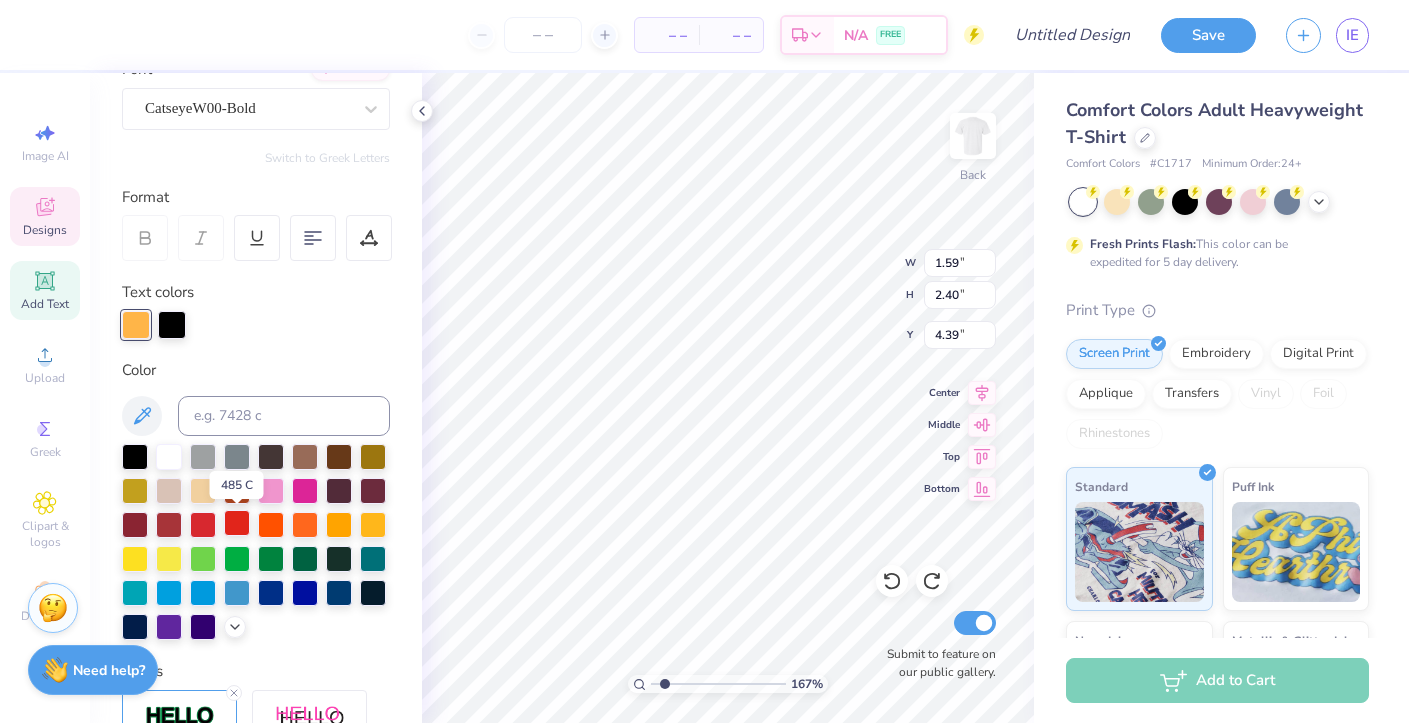 click at bounding box center (237, 523) 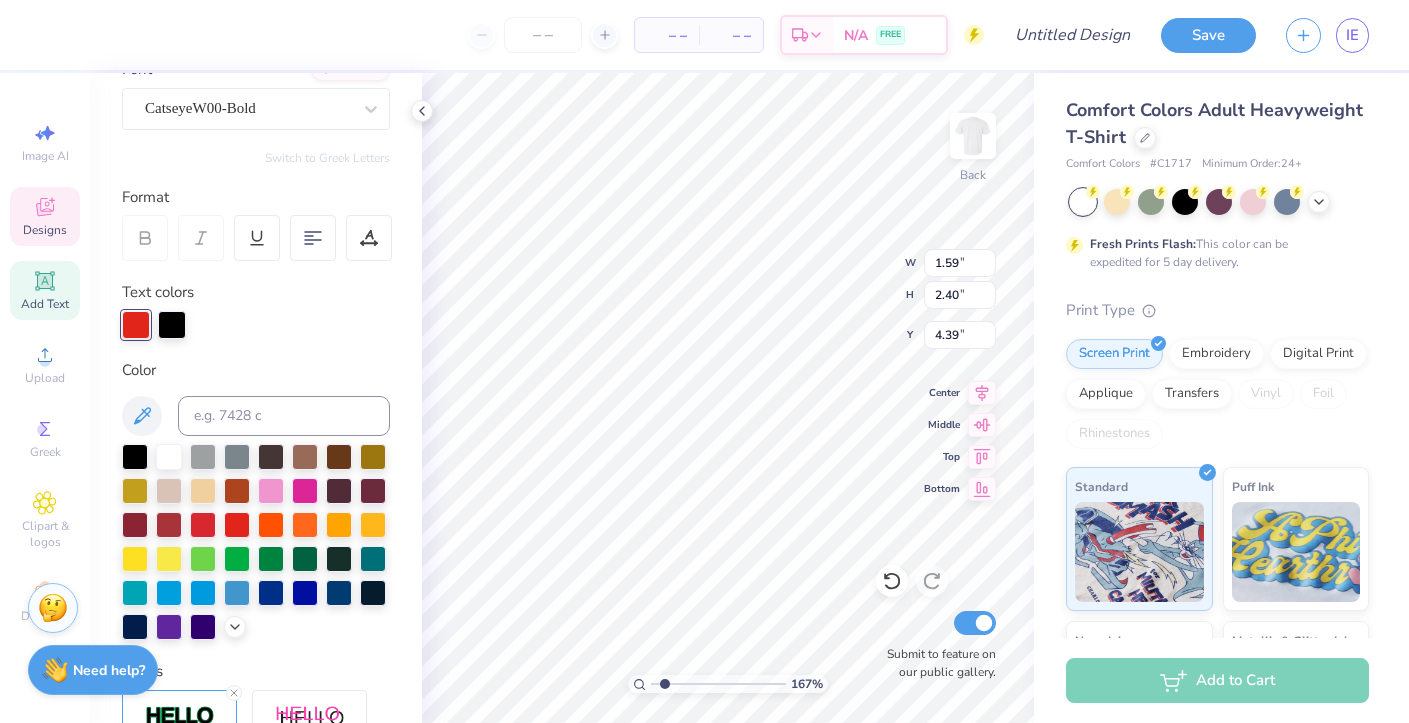 click at bounding box center (256, 325) 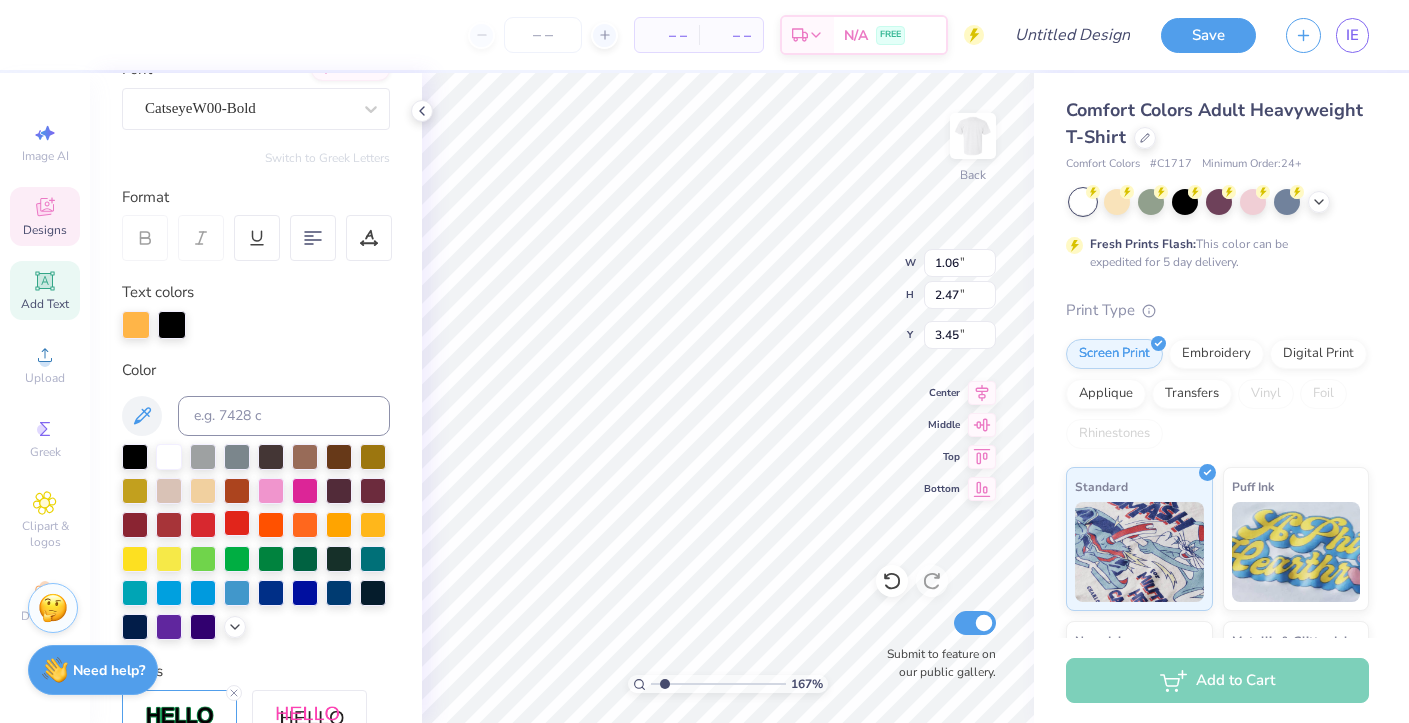click at bounding box center (237, 523) 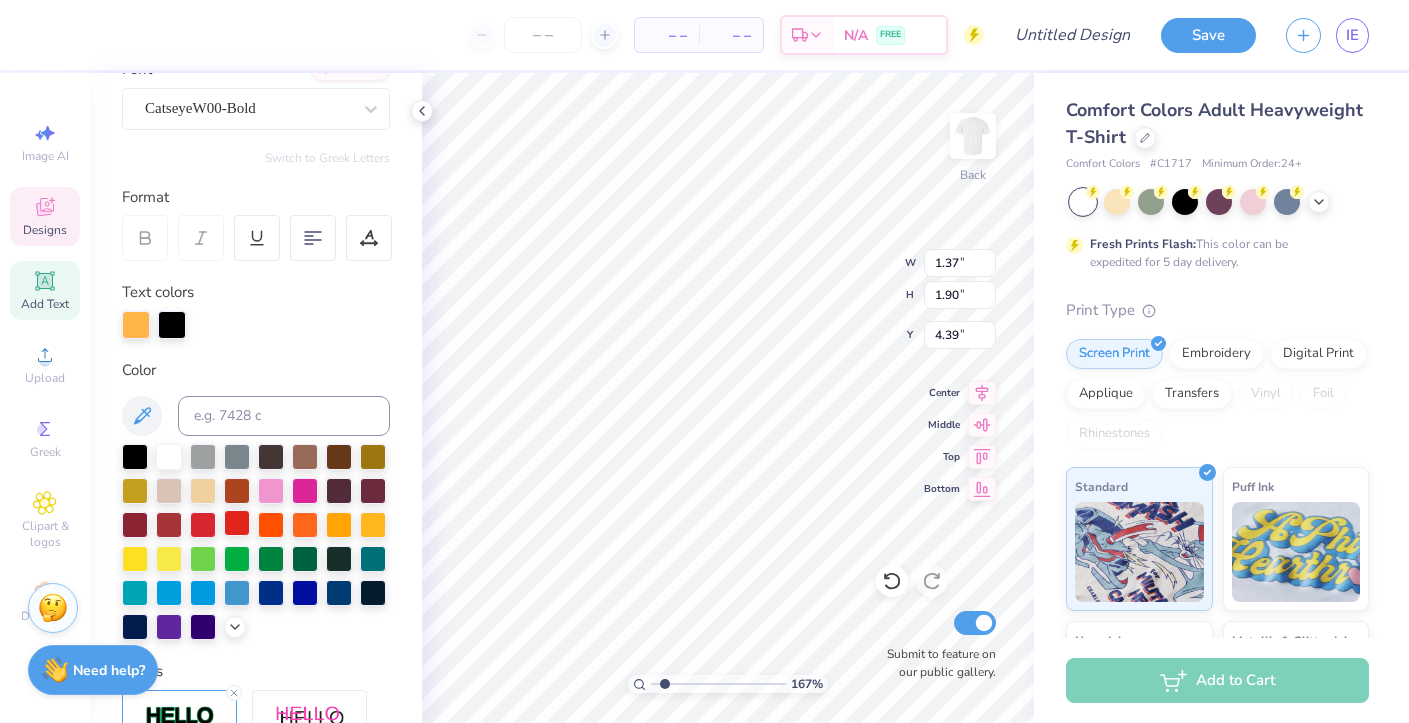 click at bounding box center (237, 523) 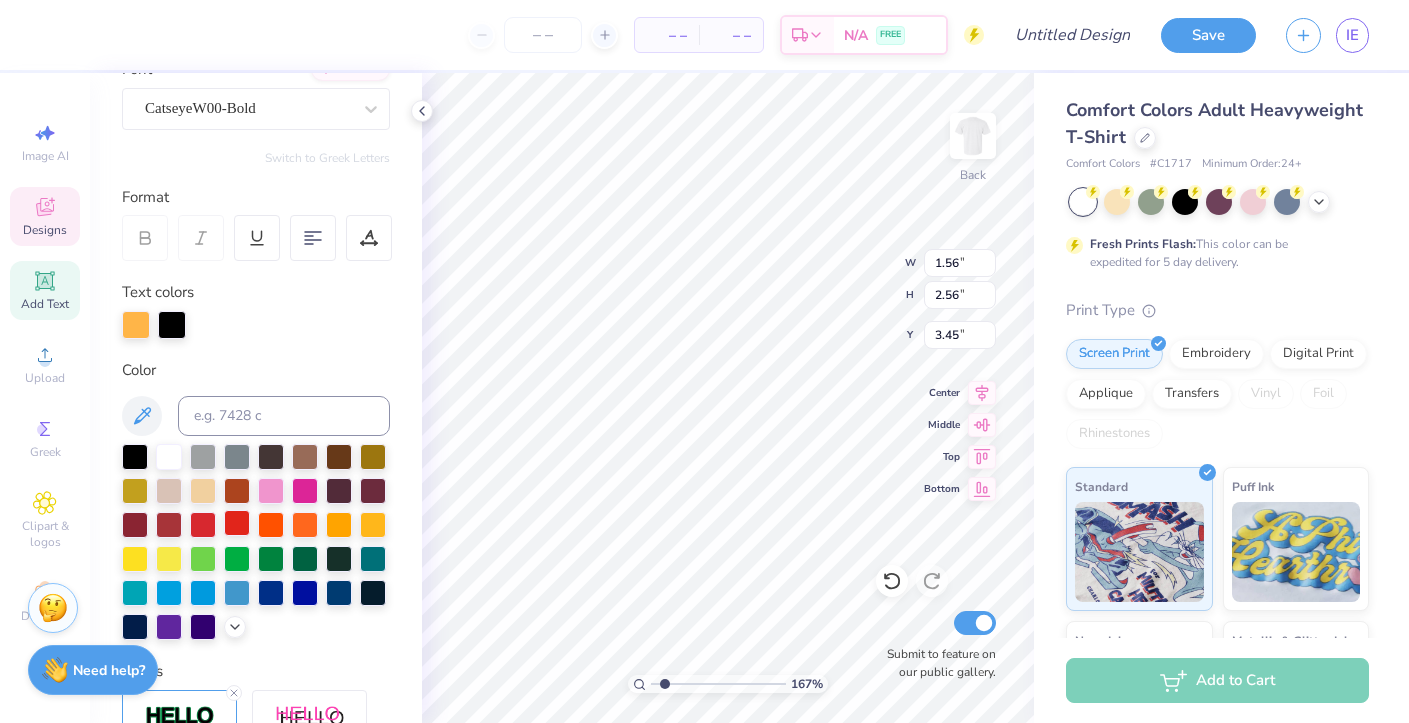 click at bounding box center (237, 523) 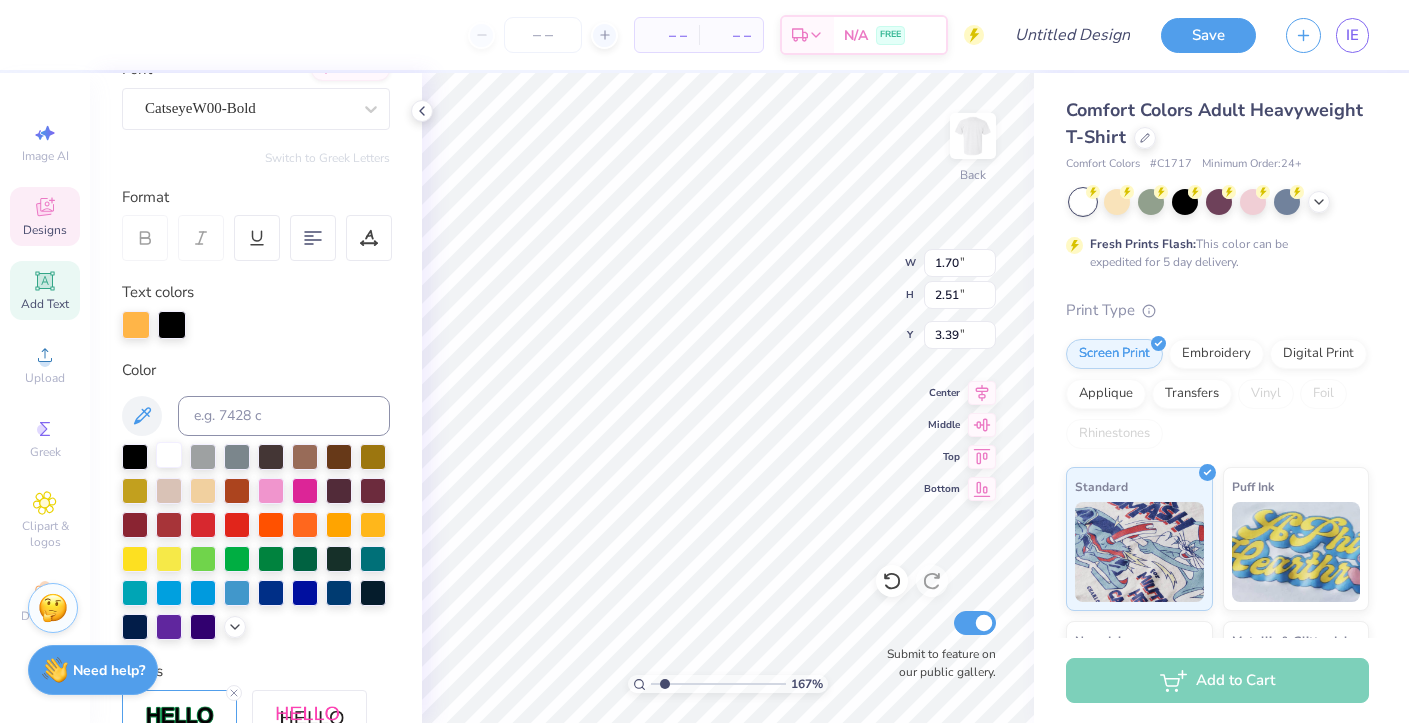 click at bounding box center (169, 455) 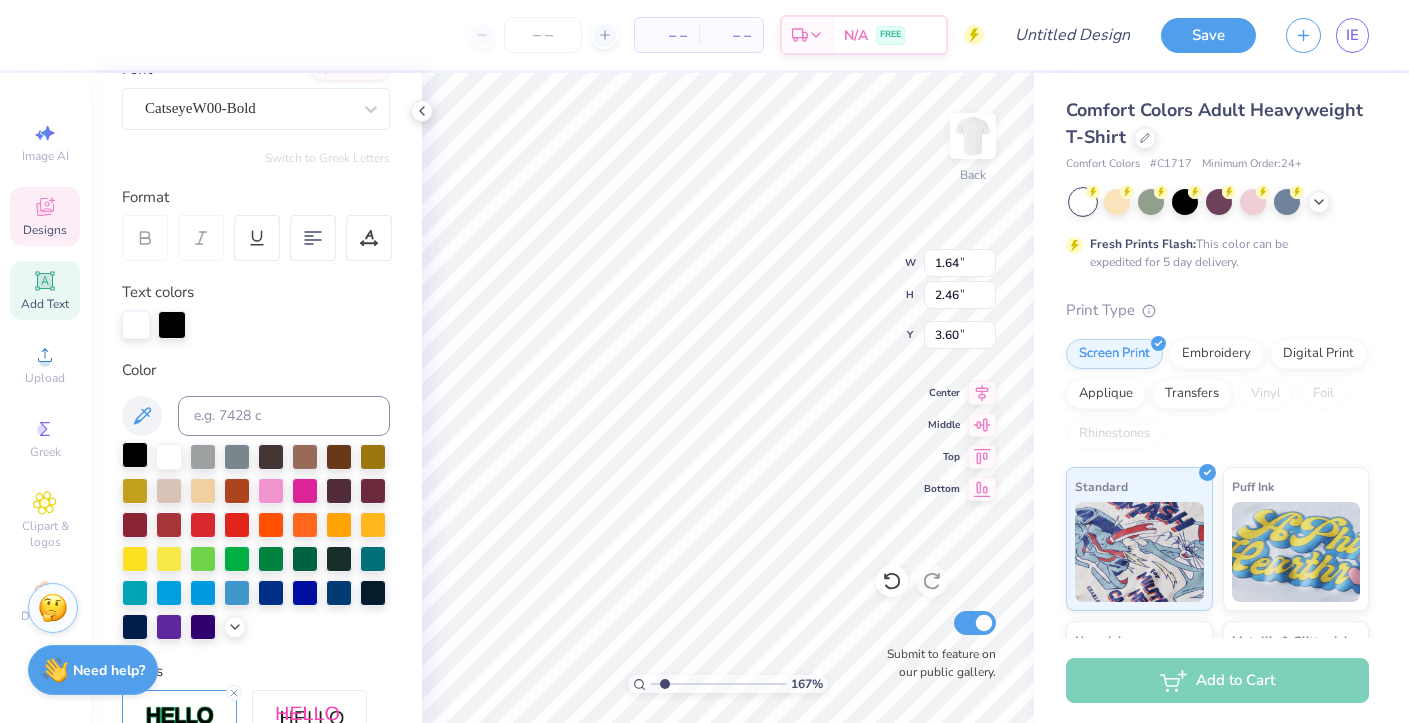 click at bounding box center [135, 455] 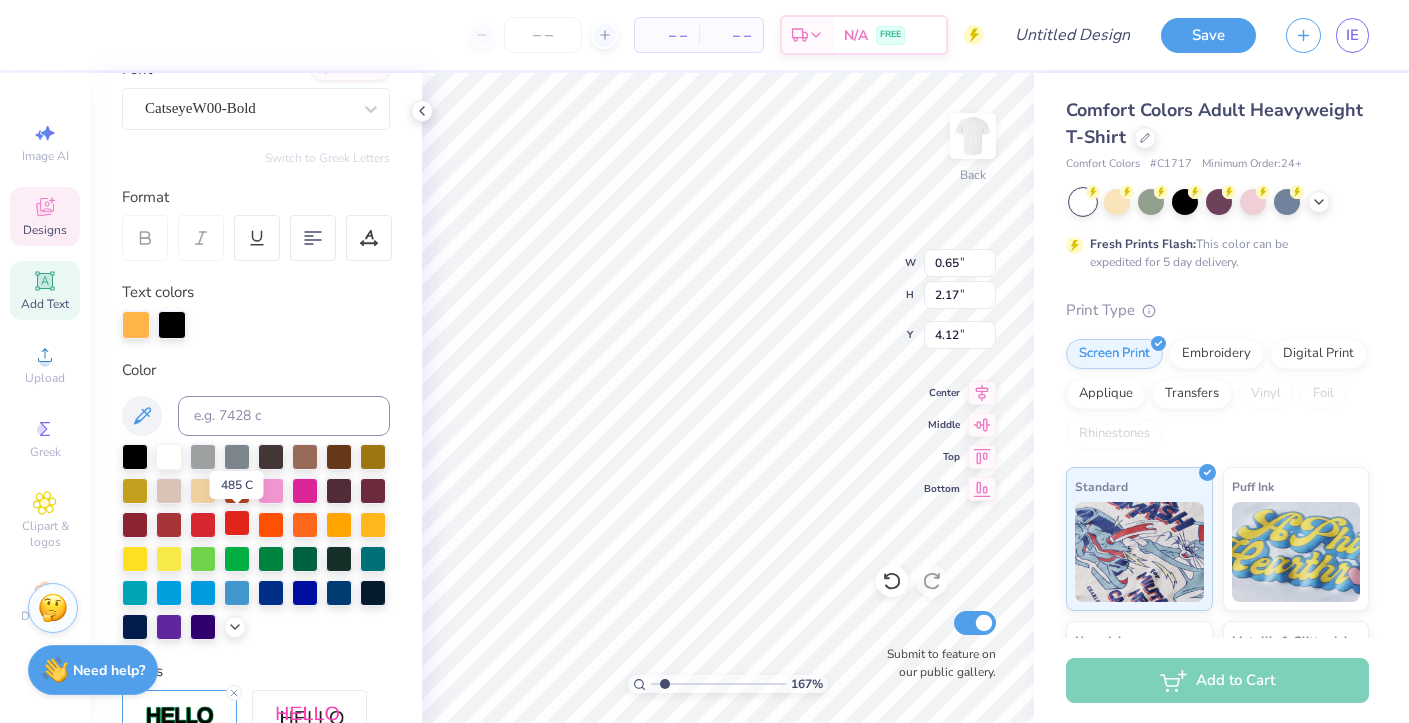 click at bounding box center [237, 523] 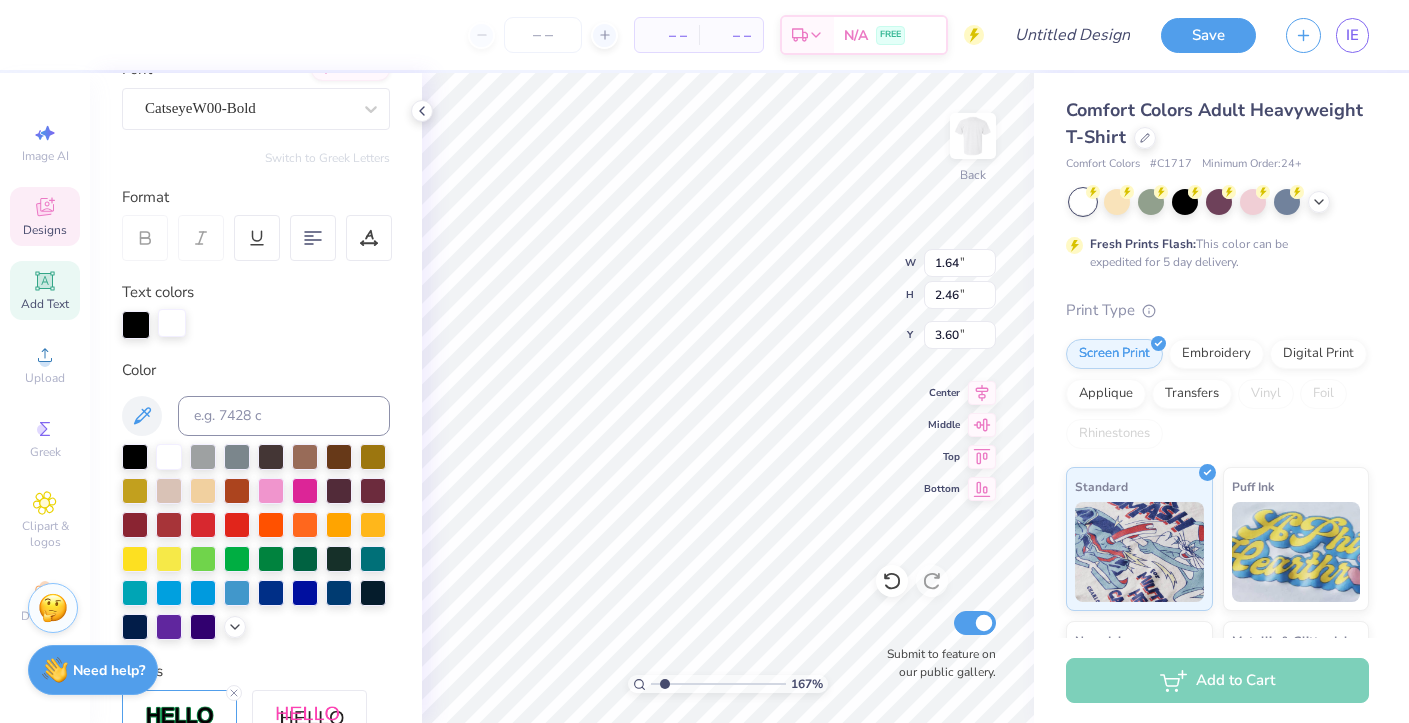 click at bounding box center [172, 323] 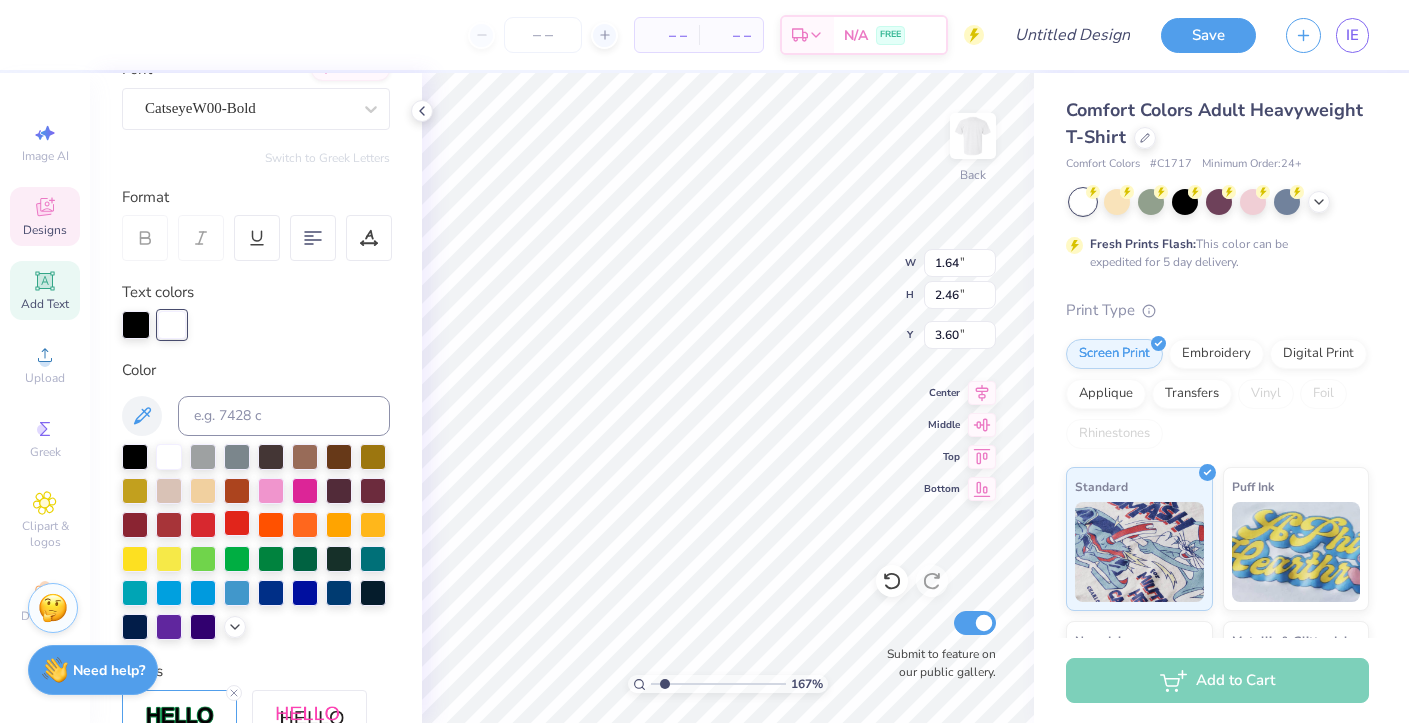 click at bounding box center [237, 523] 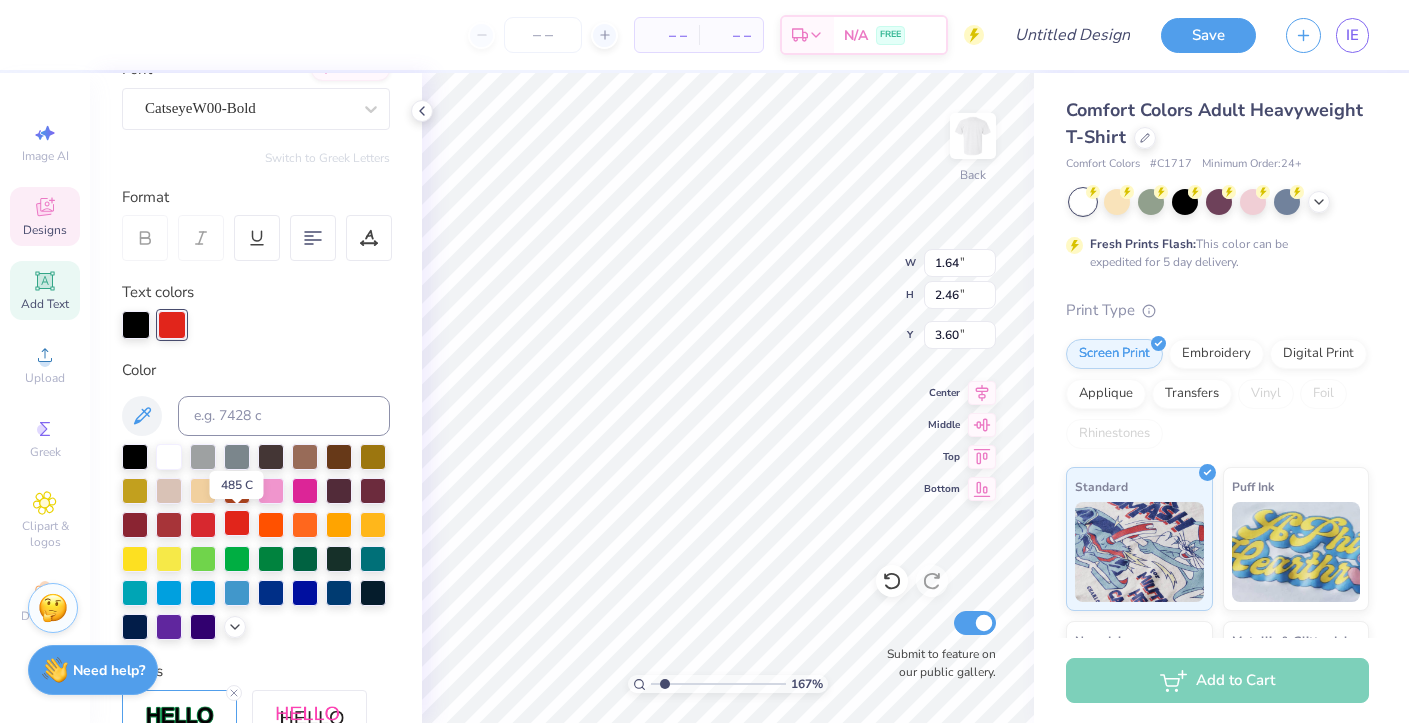 click at bounding box center [237, 523] 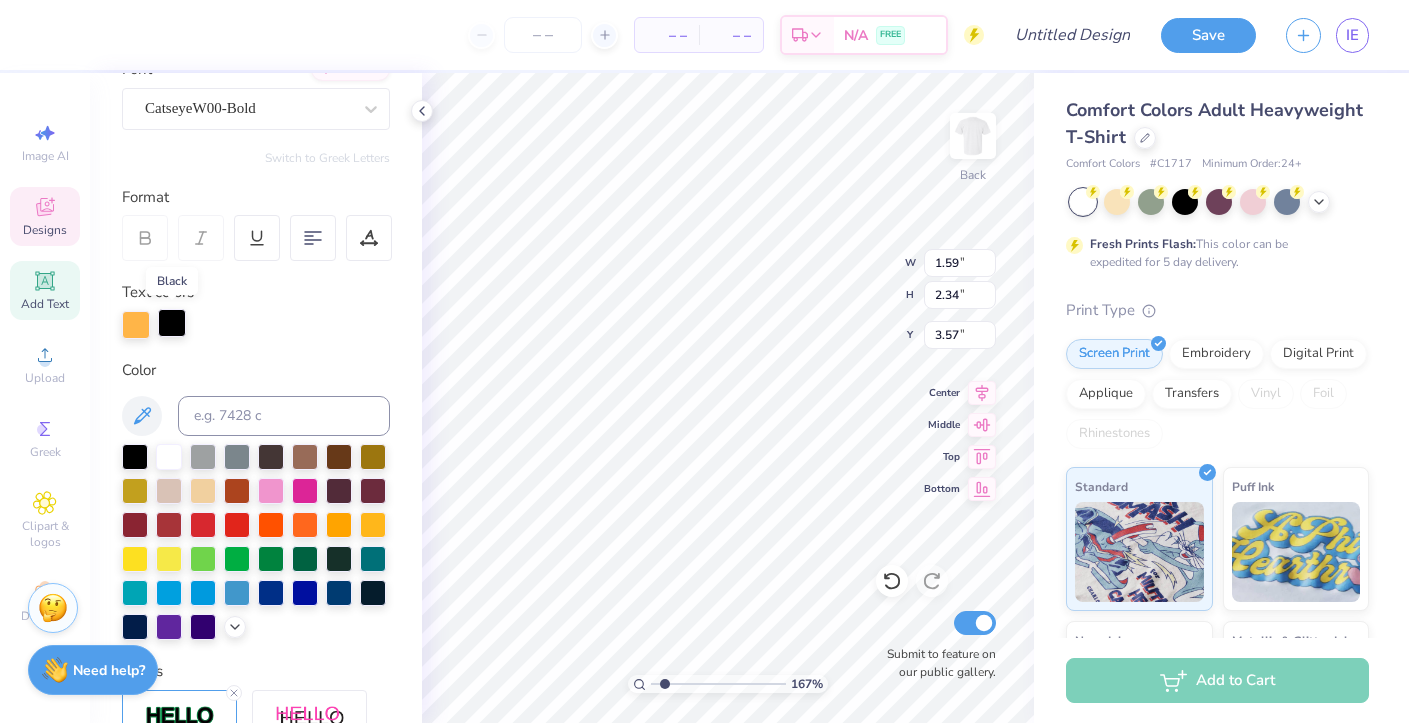 click at bounding box center (172, 323) 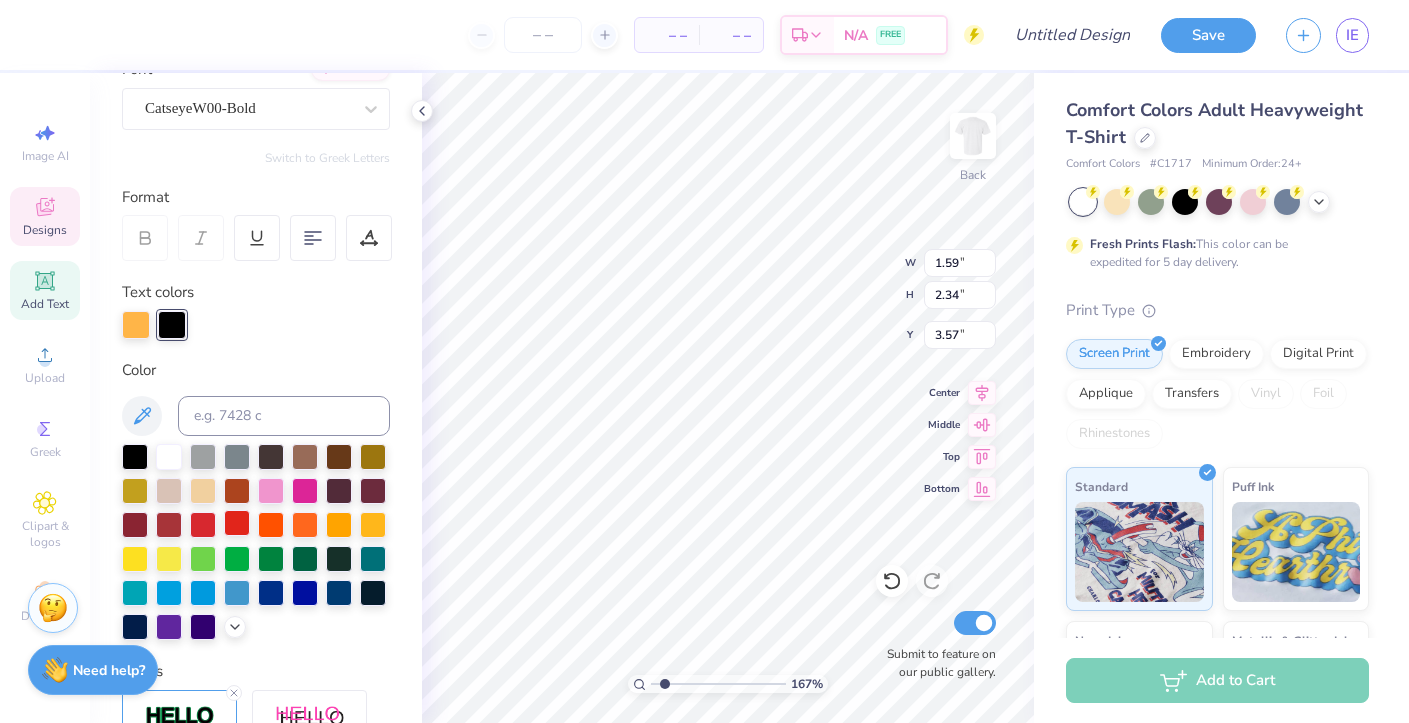 click at bounding box center [237, 523] 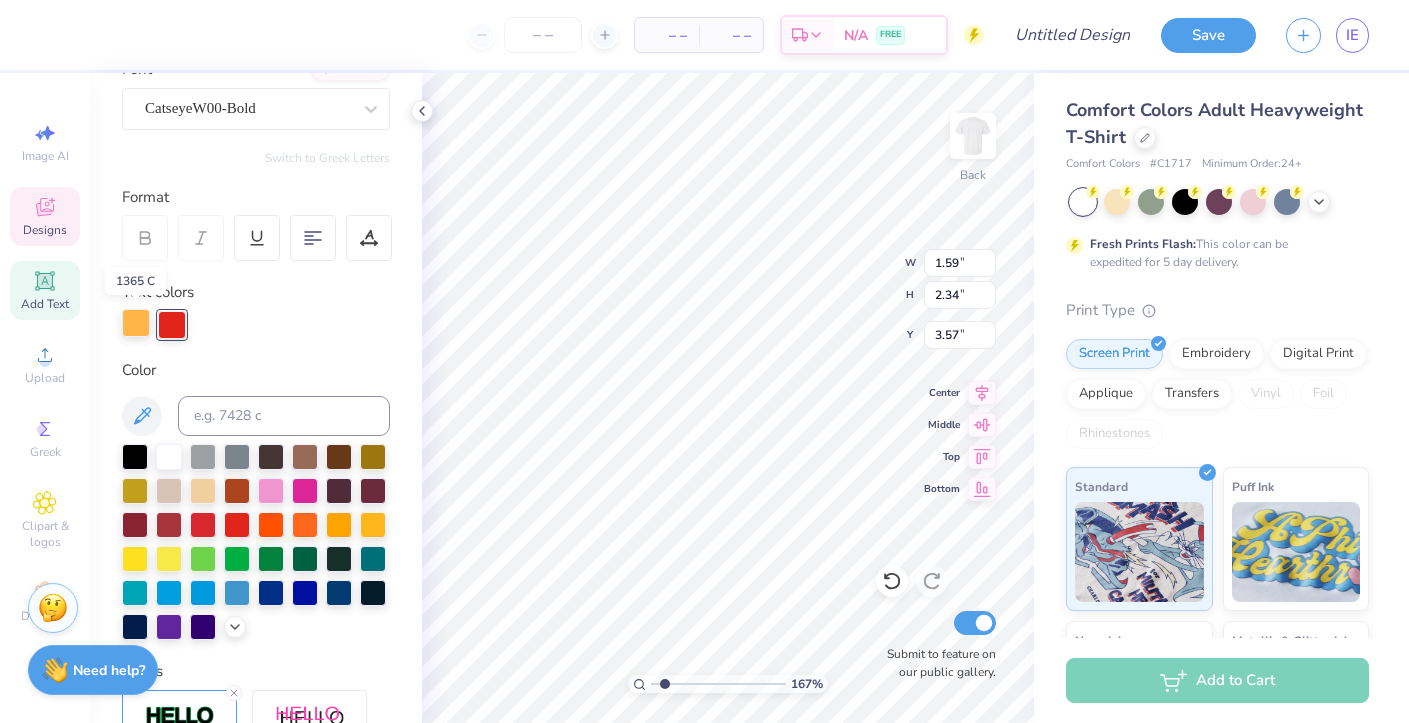 click at bounding box center [136, 323] 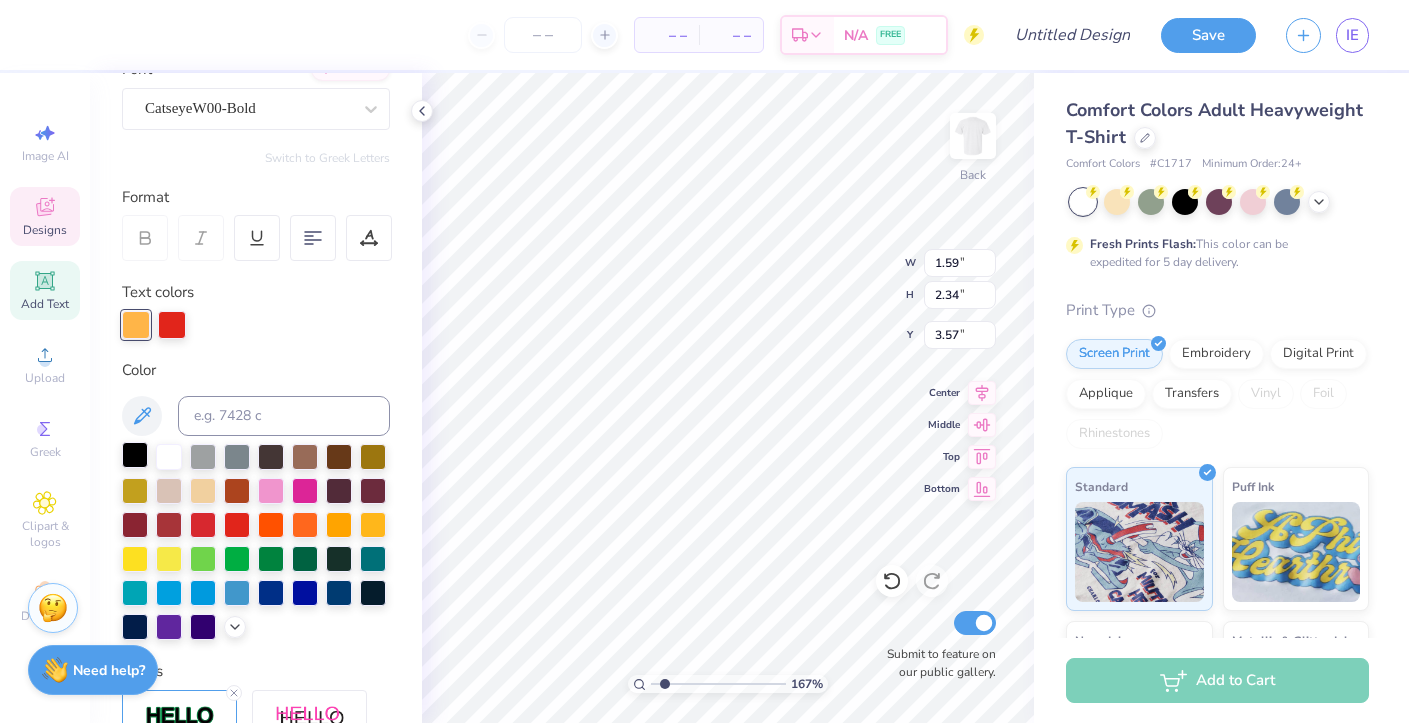 click at bounding box center (135, 455) 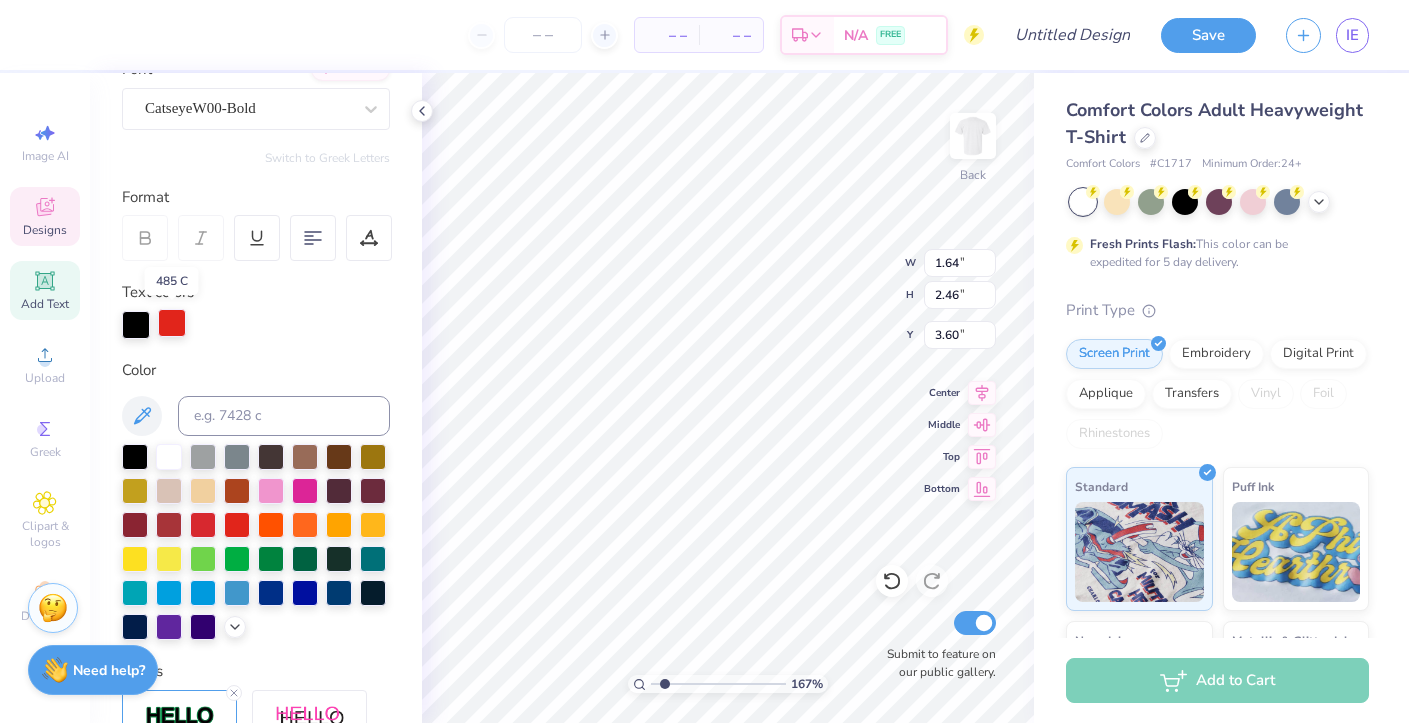 click at bounding box center (172, 323) 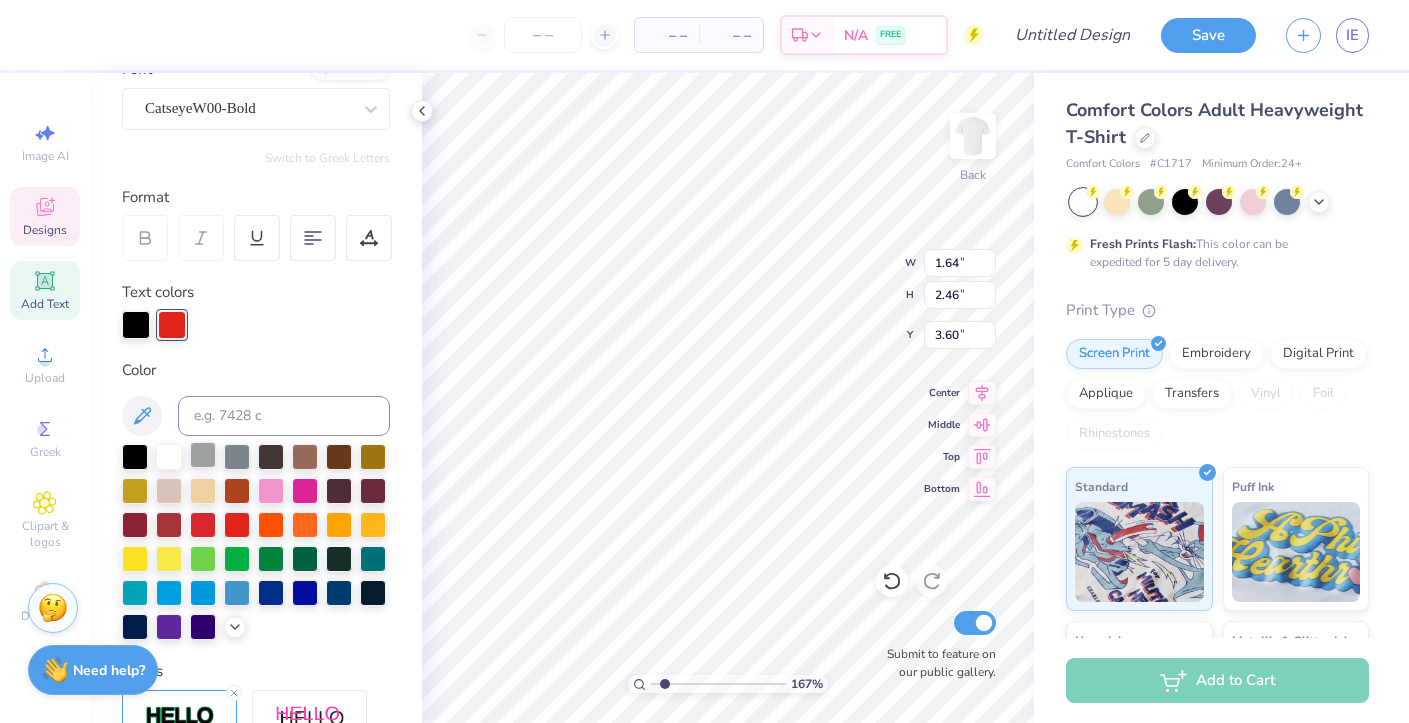 click at bounding box center (203, 455) 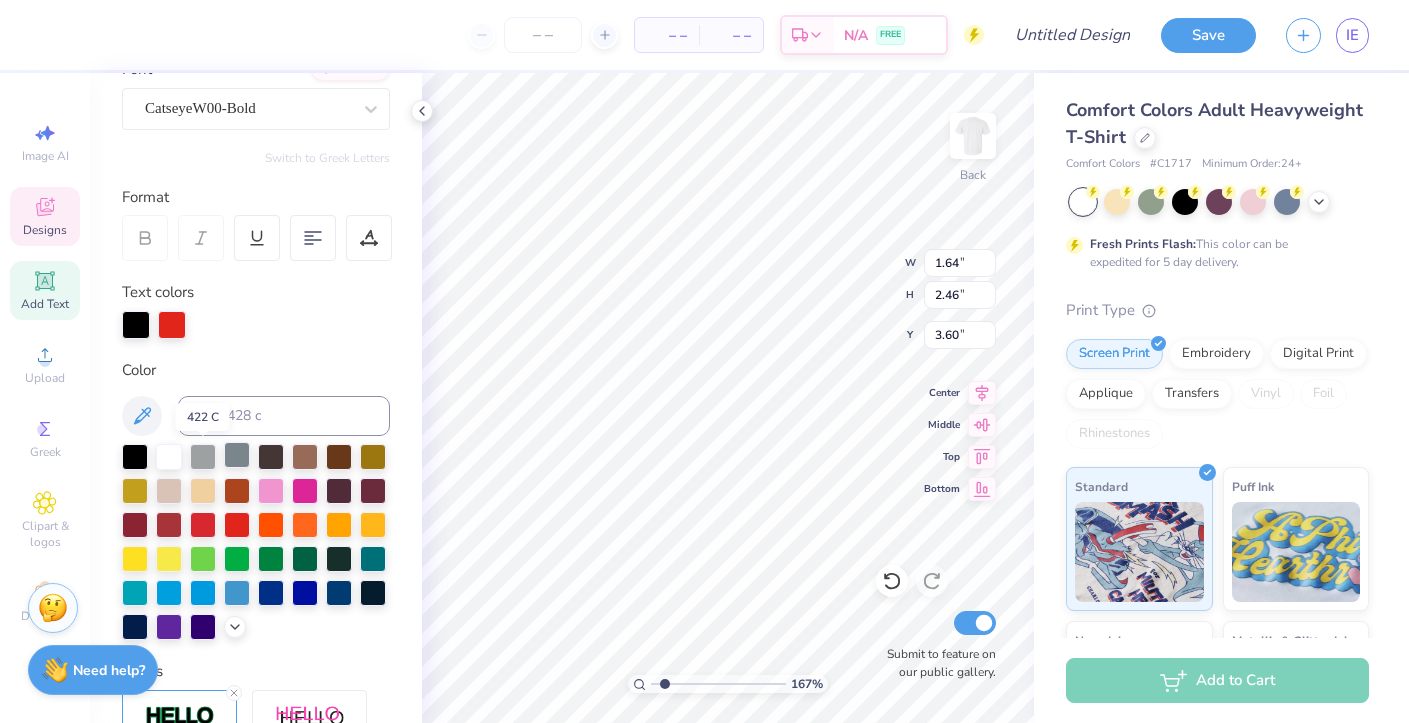 click at bounding box center [237, 455] 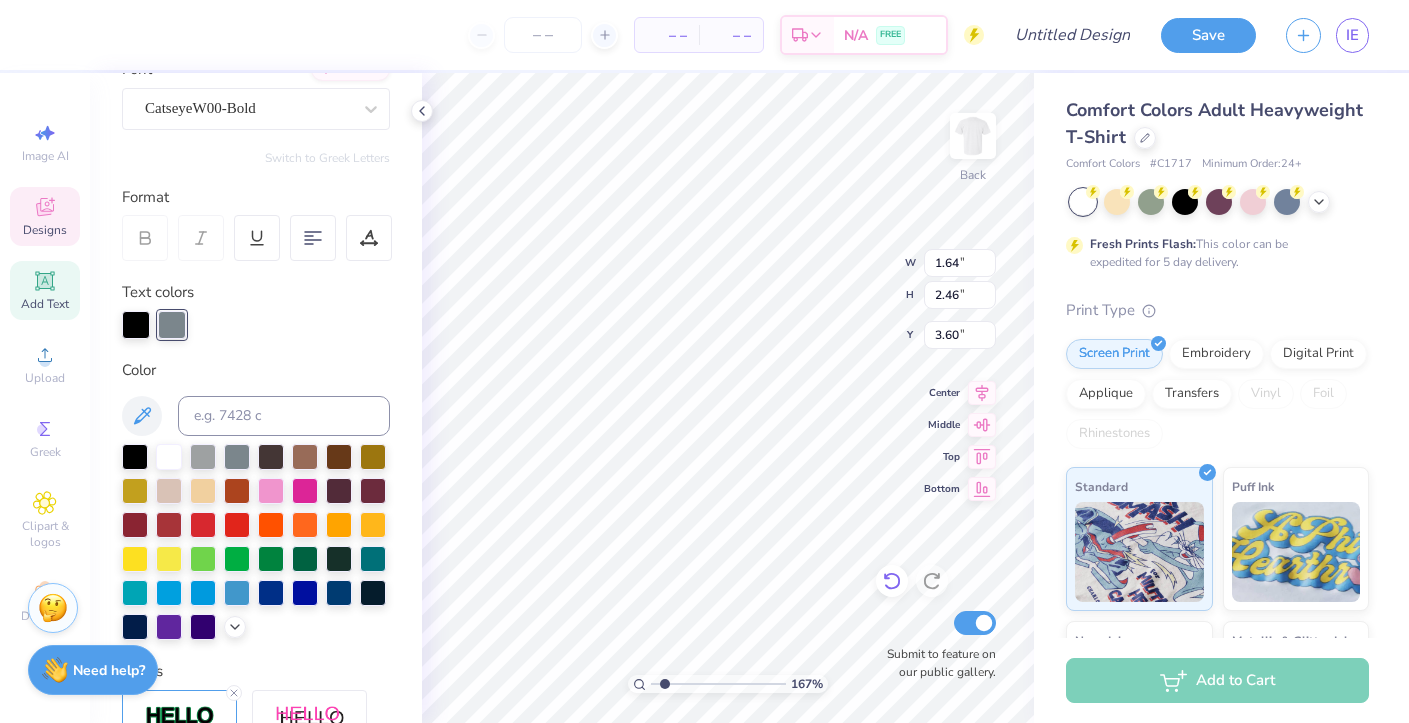click at bounding box center (892, 581) 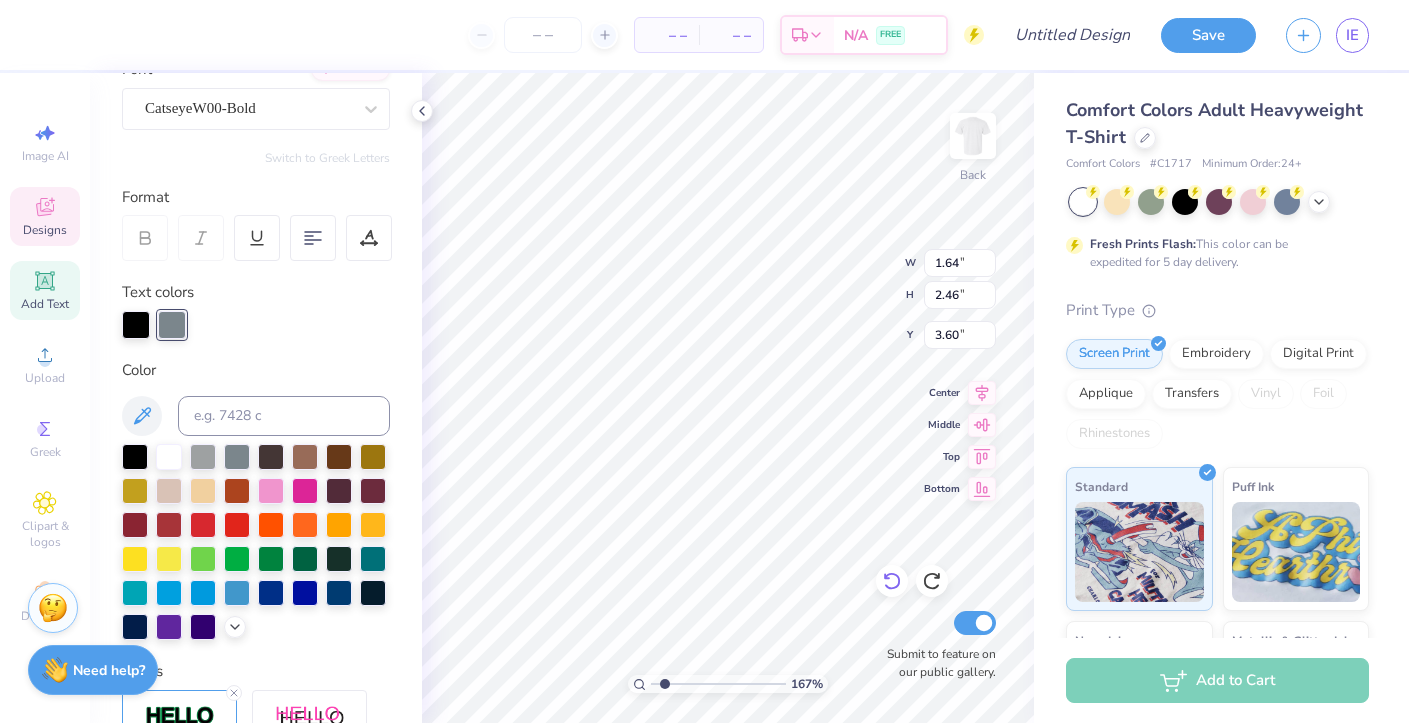 click at bounding box center [892, 581] 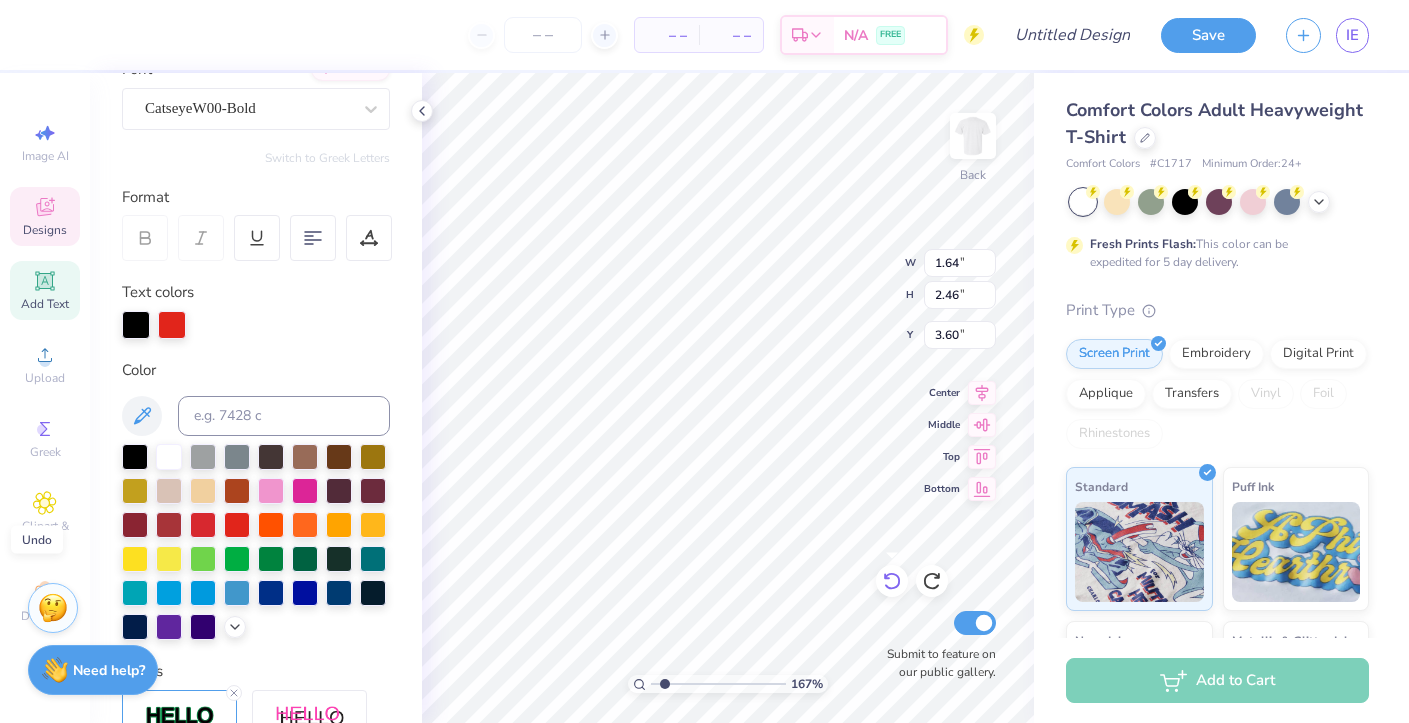 click at bounding box center (892, 581) 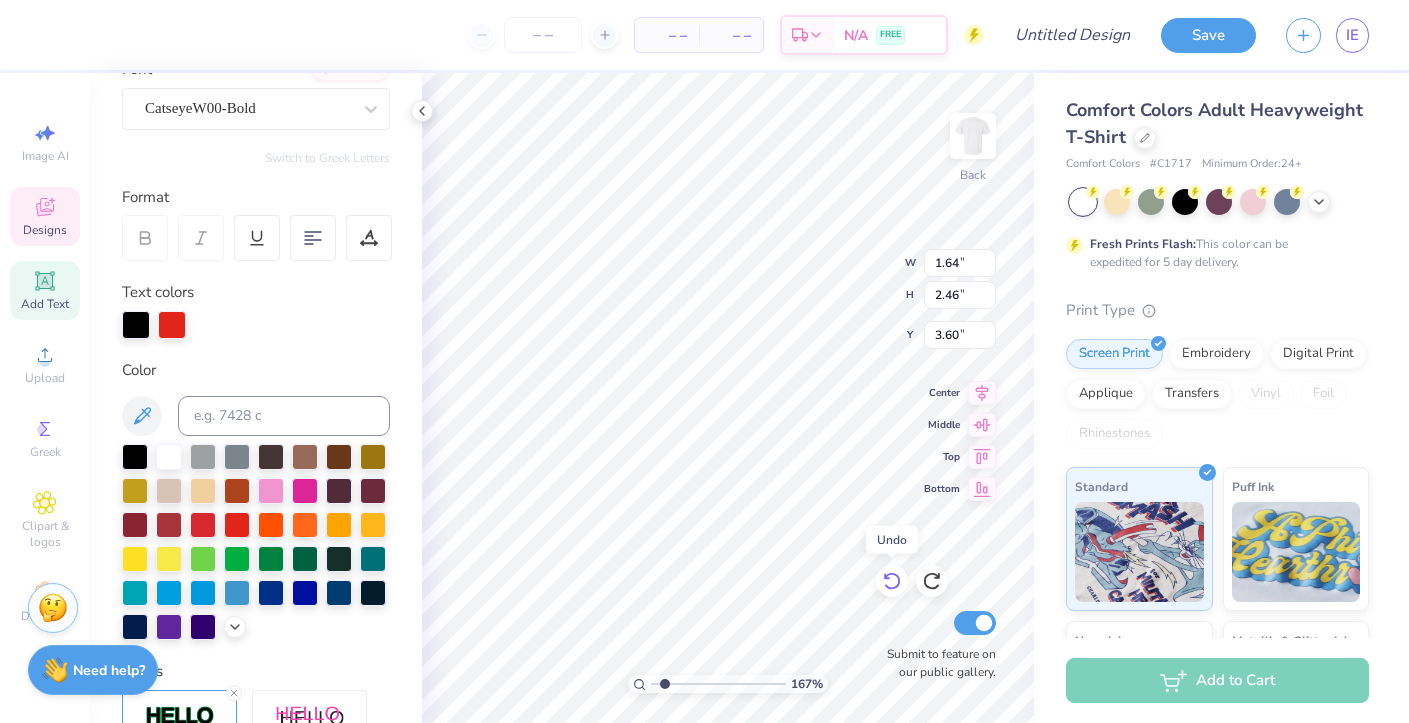 click at bounding box center (892, 581) 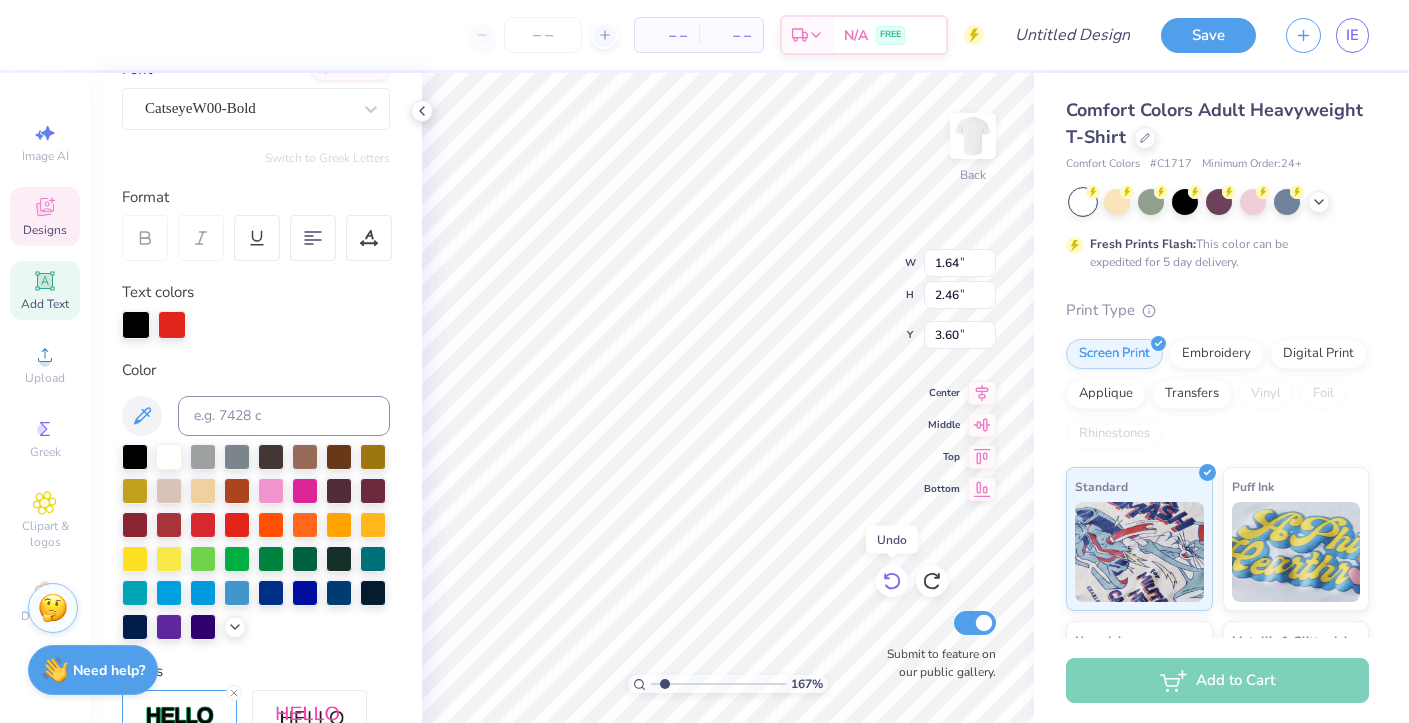 click at bounding box center (892, 581) 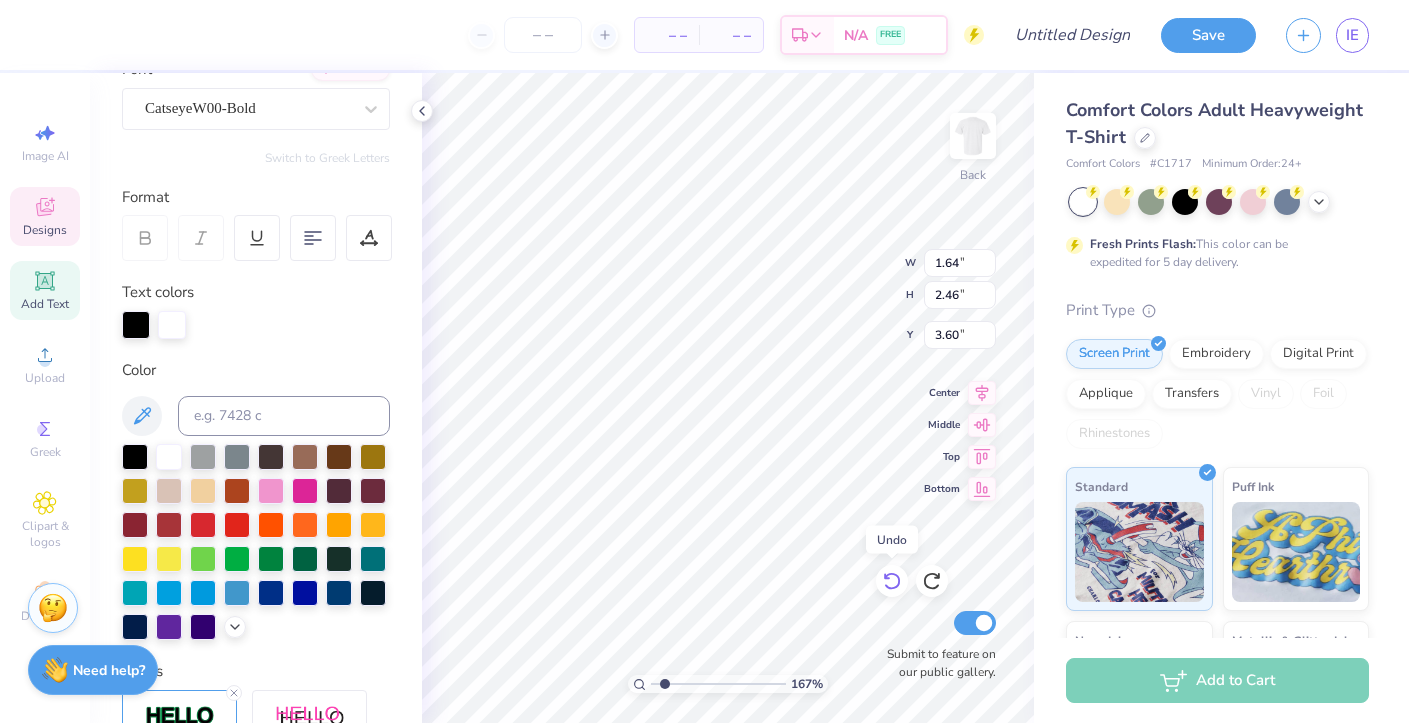 click at bounding box center (892, 581) 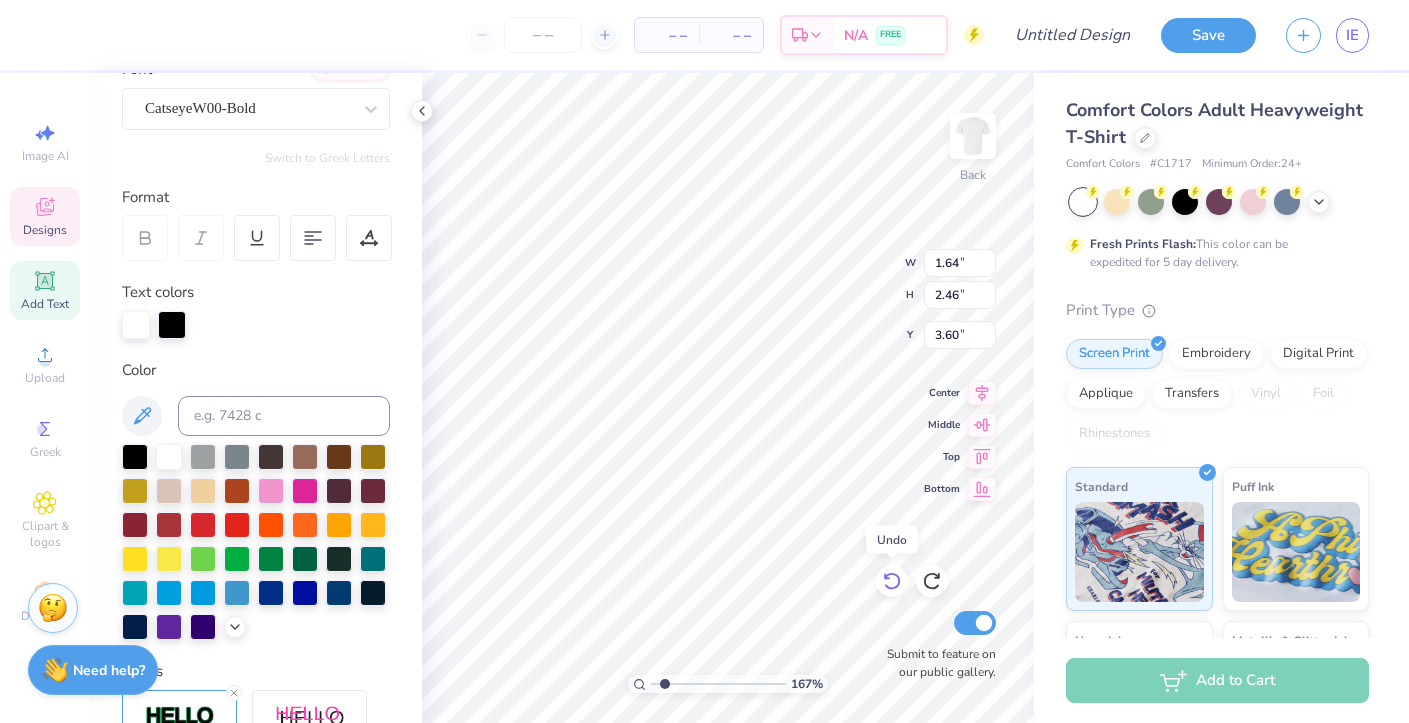 click at bounding box center [892, 581] 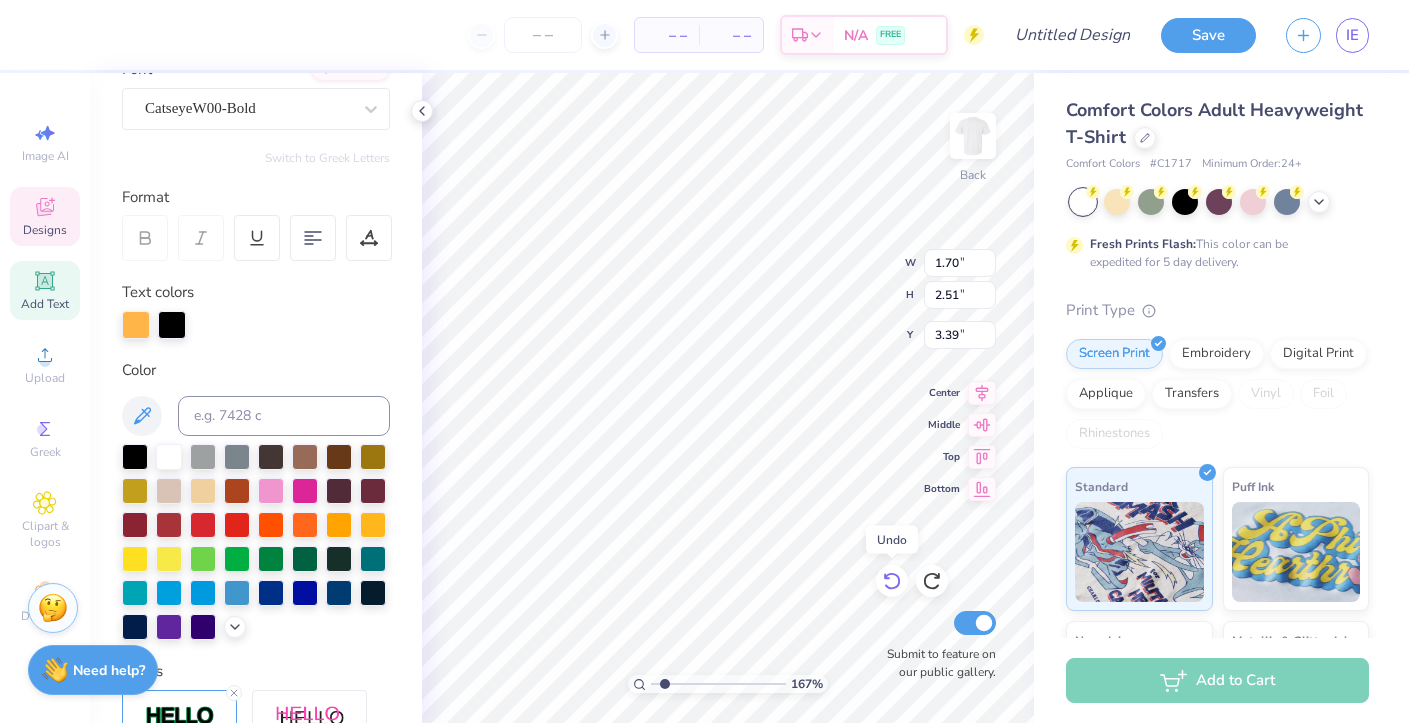 click 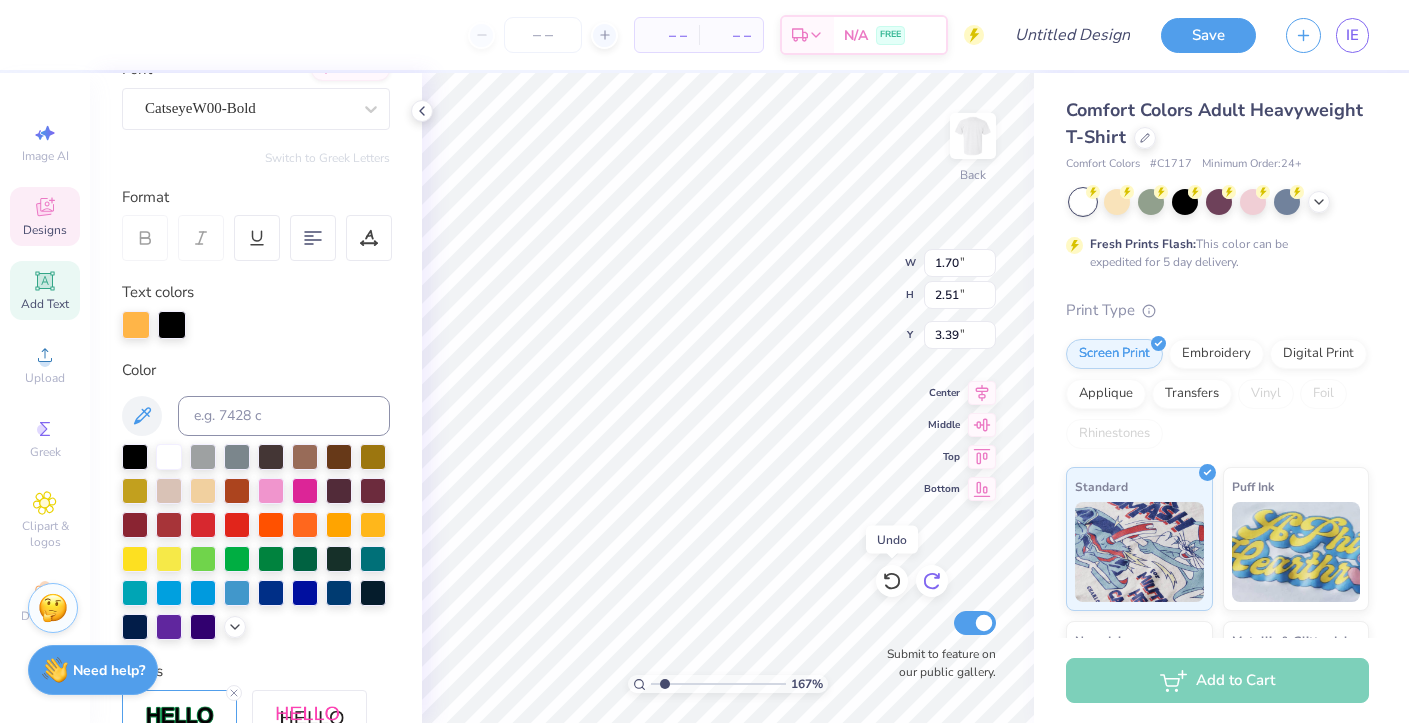 click at bounding box center [932, 581] 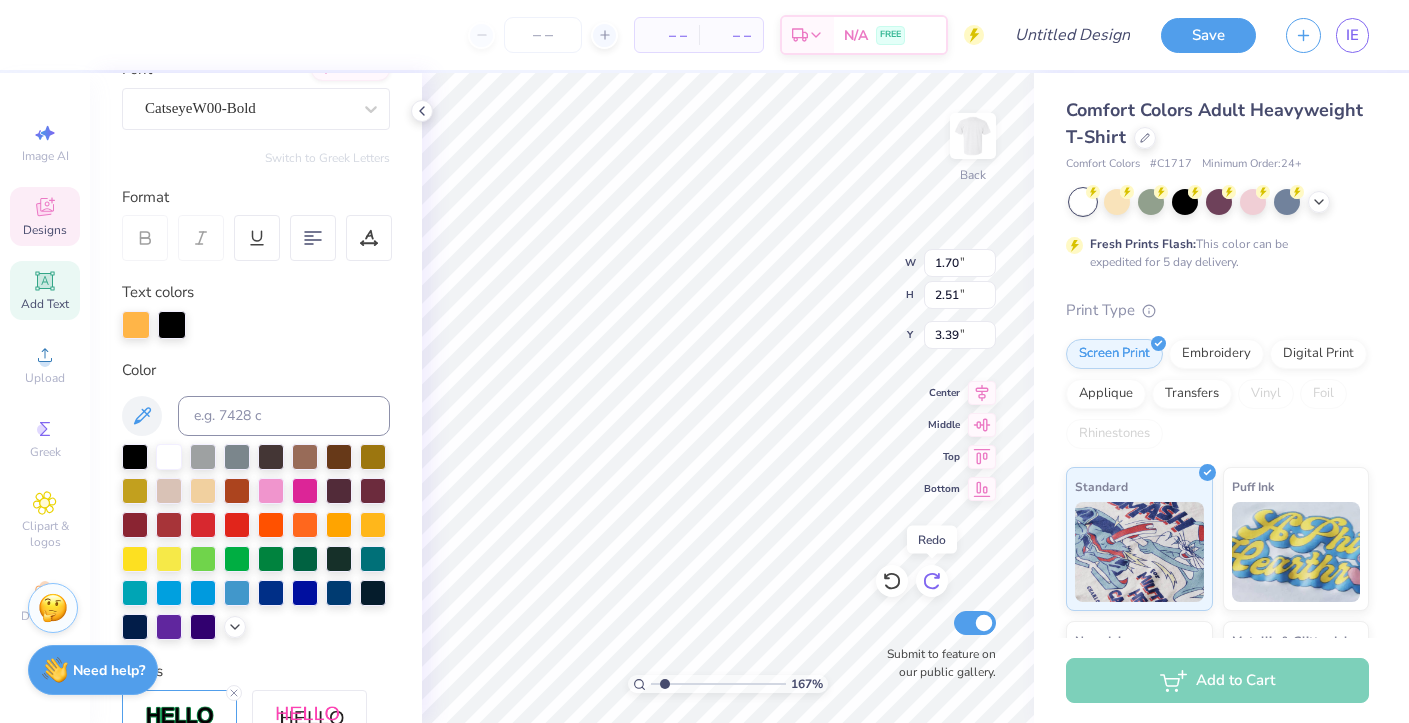 click at bounding box center [932, 581] 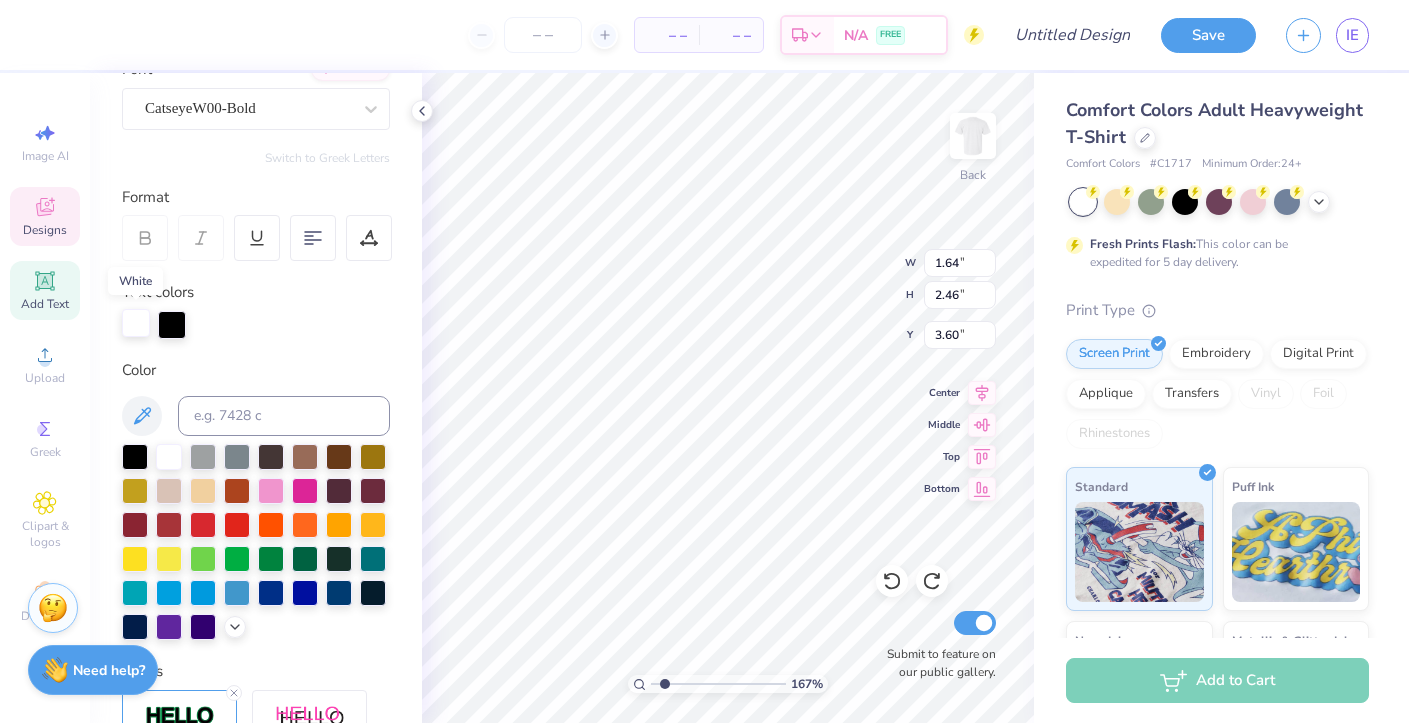 click at bounding box center [136, 323] 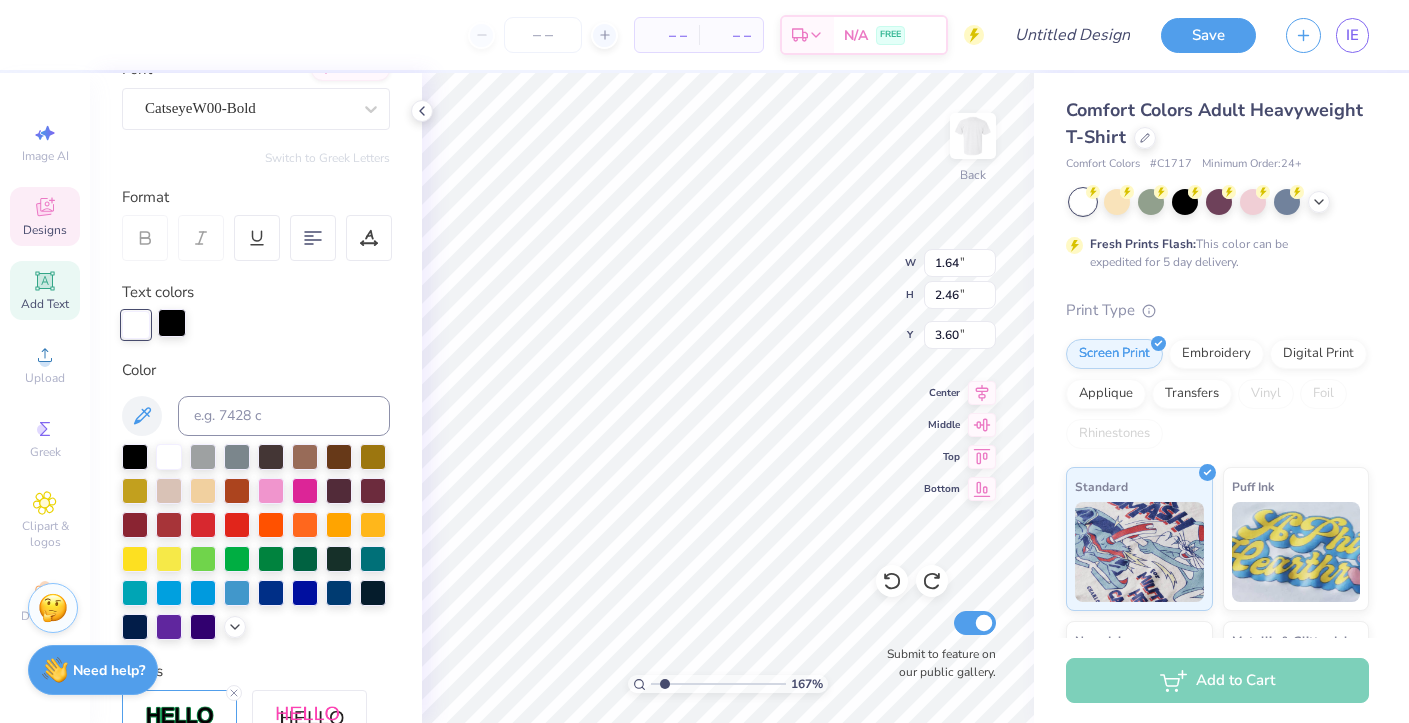 click at bounding box center (172, 323) 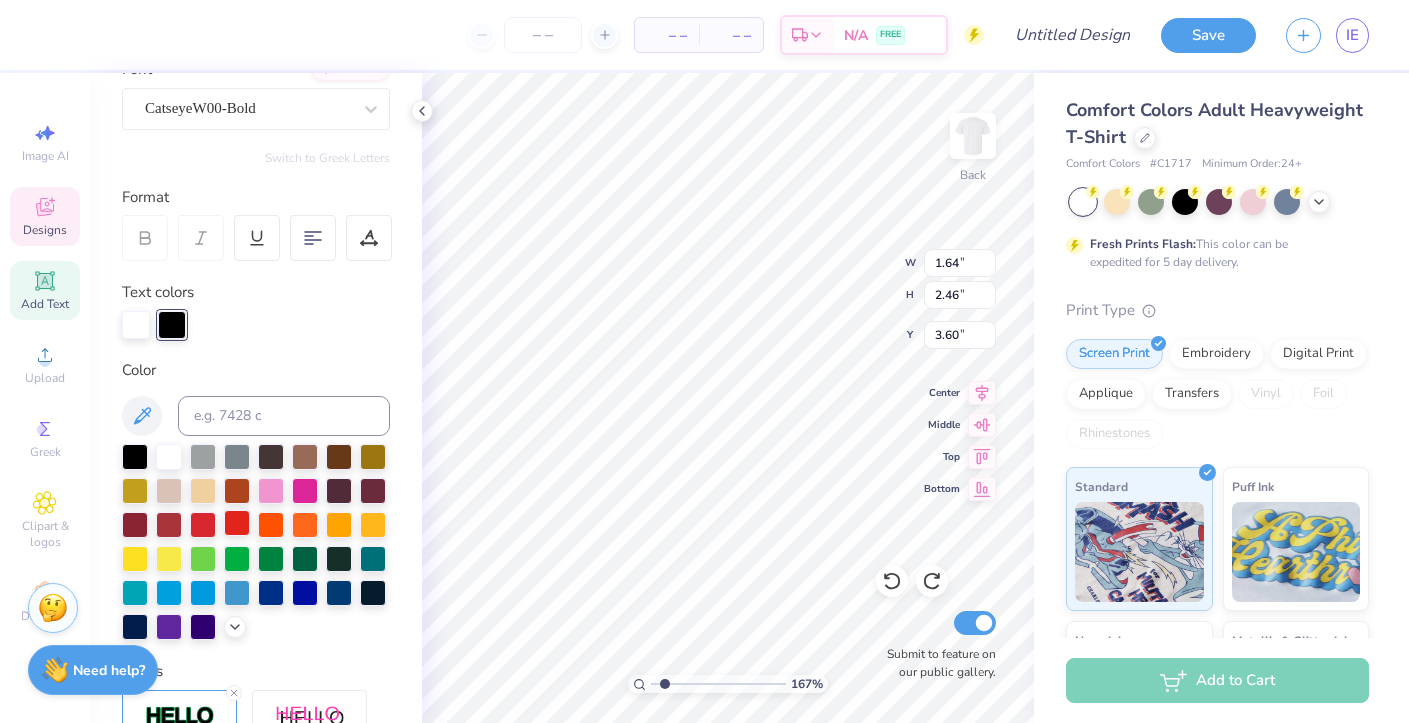 click at bounding box center (237, 523) 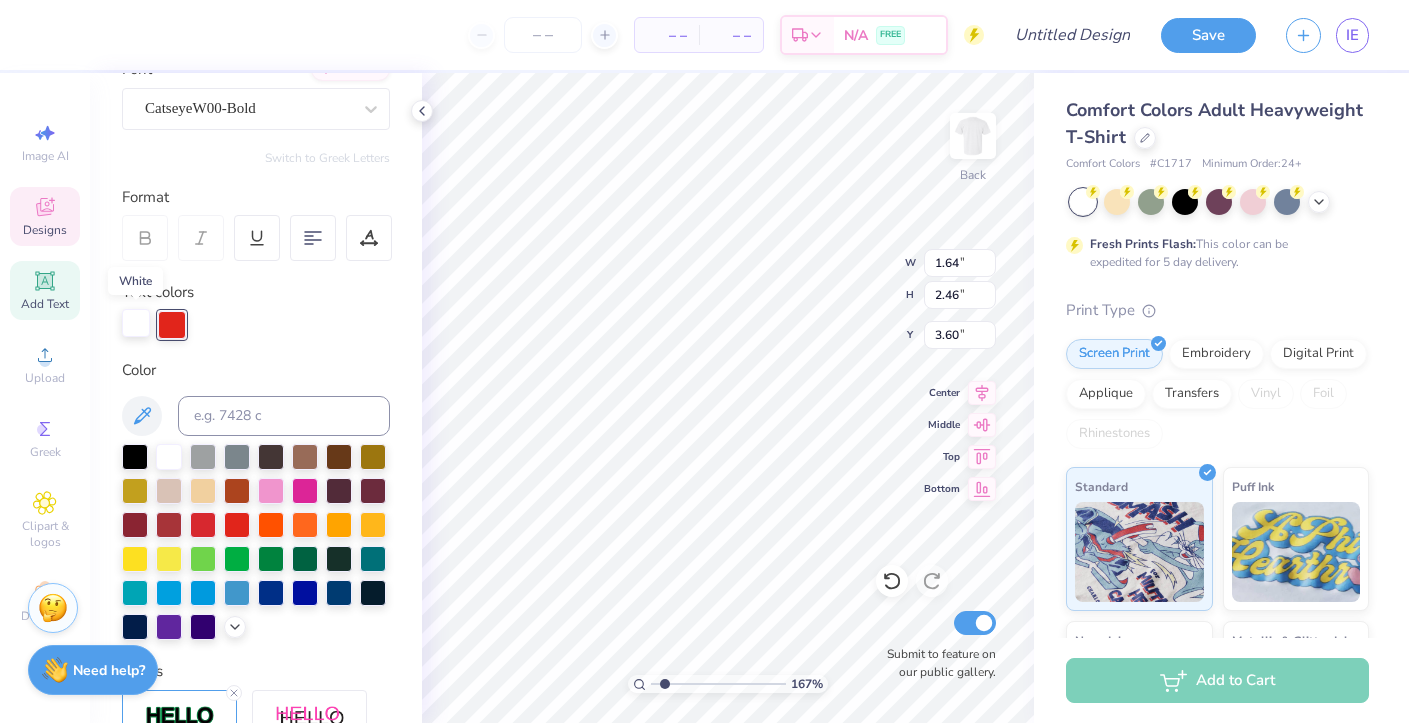 click at bounding box center [136, 323] 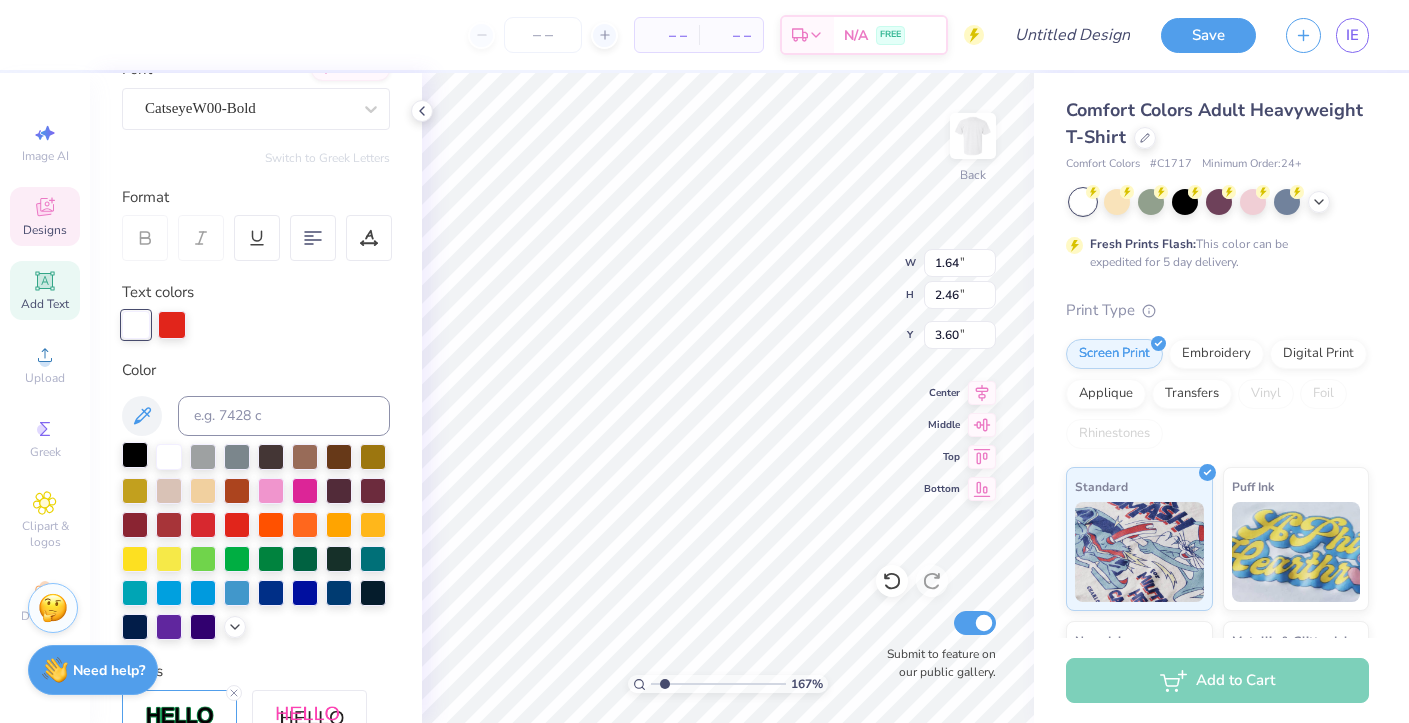 click at bounding box center (135, 455) 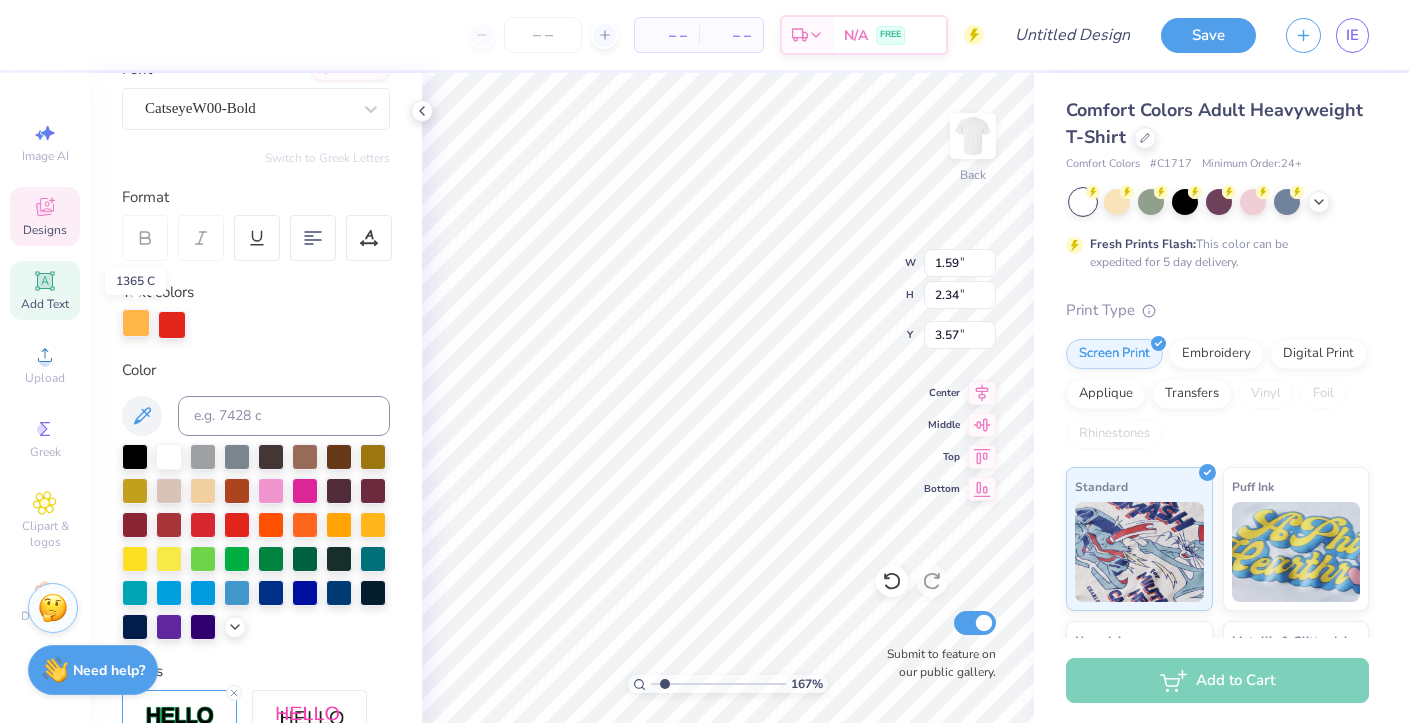 click at bounding box center (136, 323) 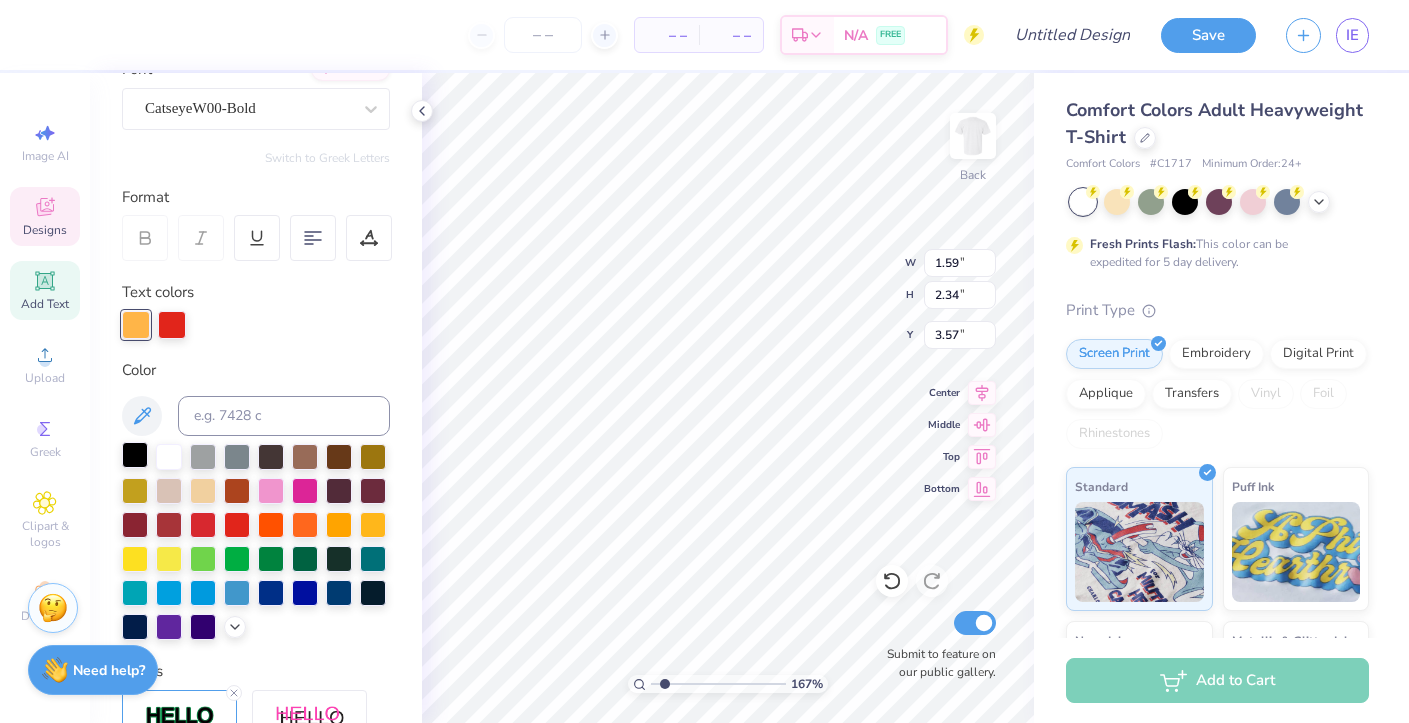 click at bounding box center (135, 455) 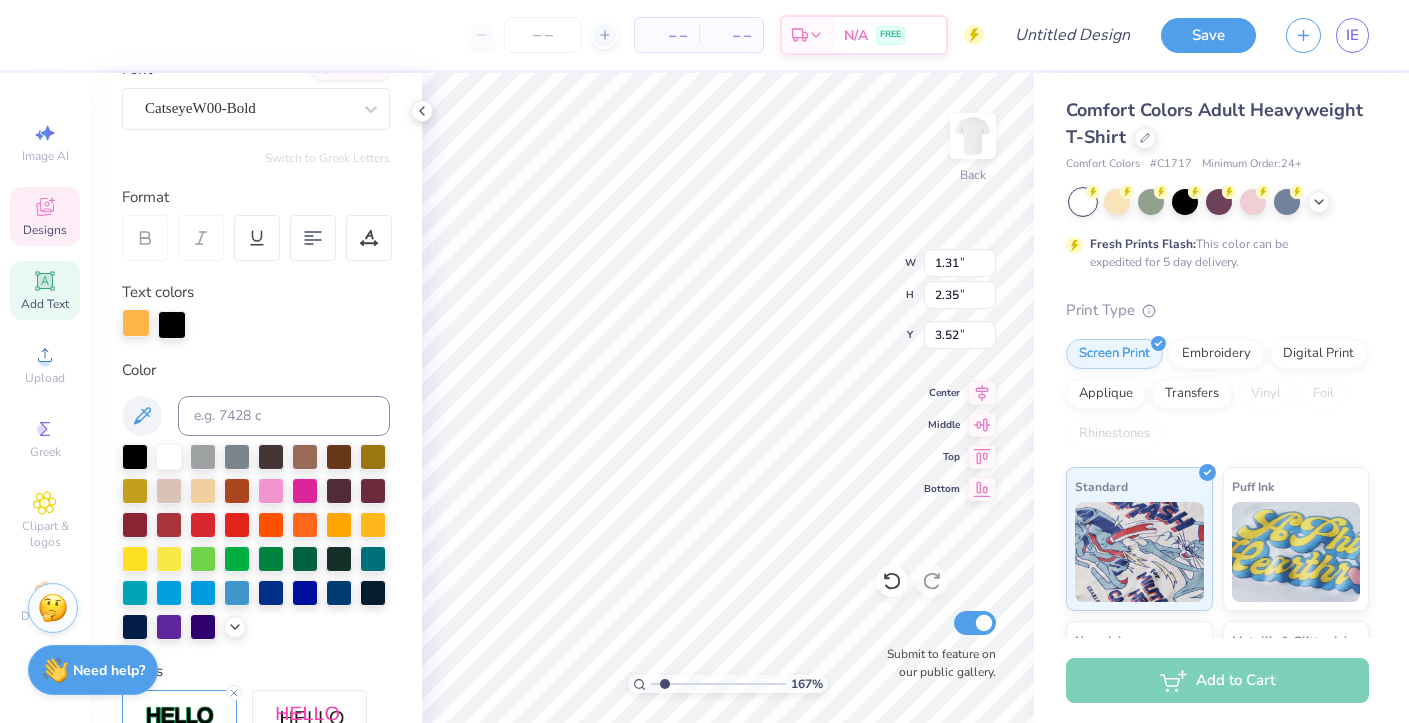 click at bounding box center [136, 323] 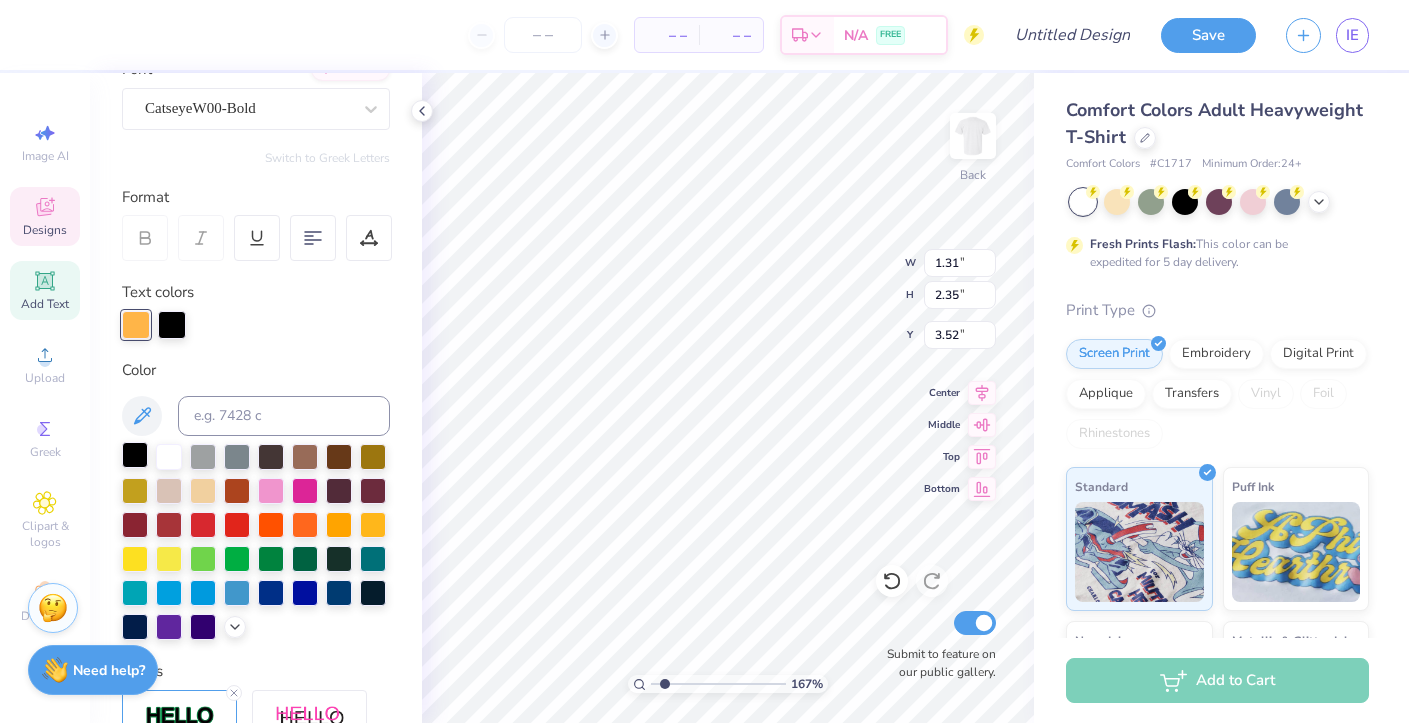 click at bounding box center (135, 455) 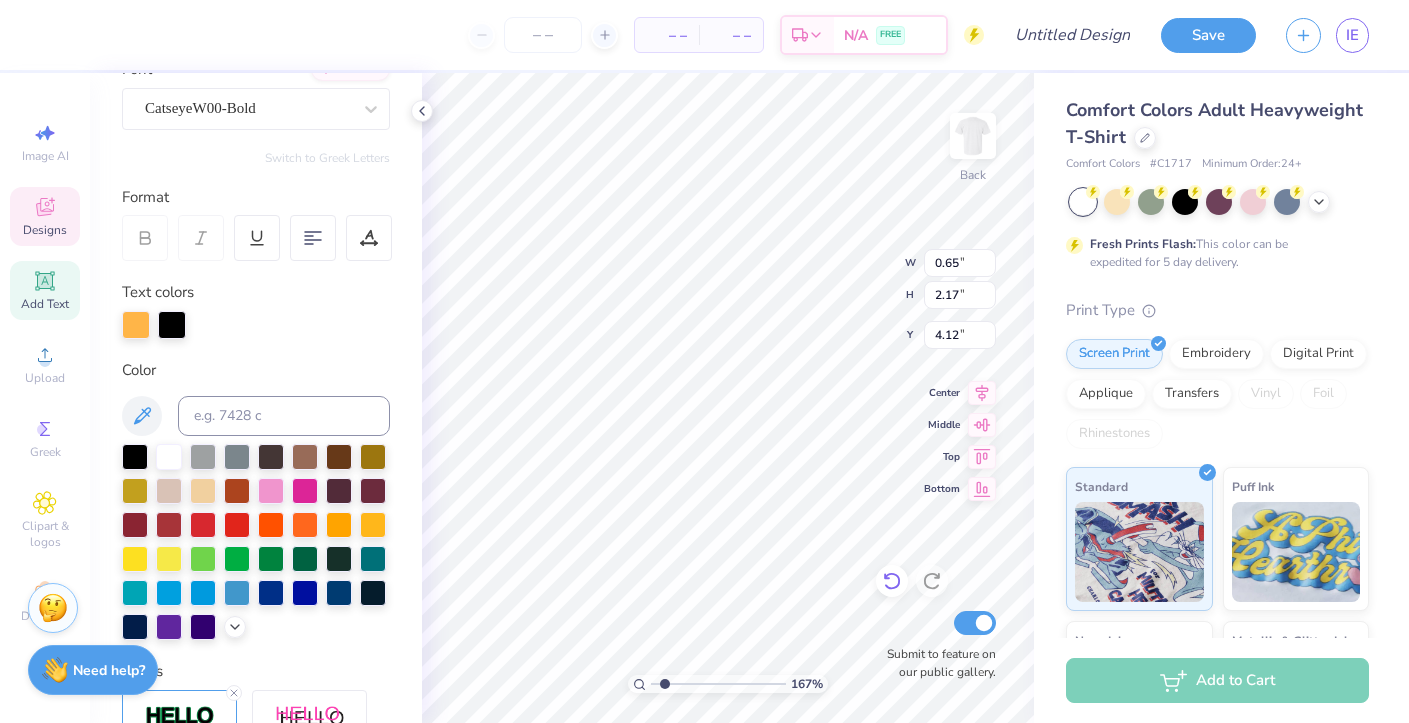 click 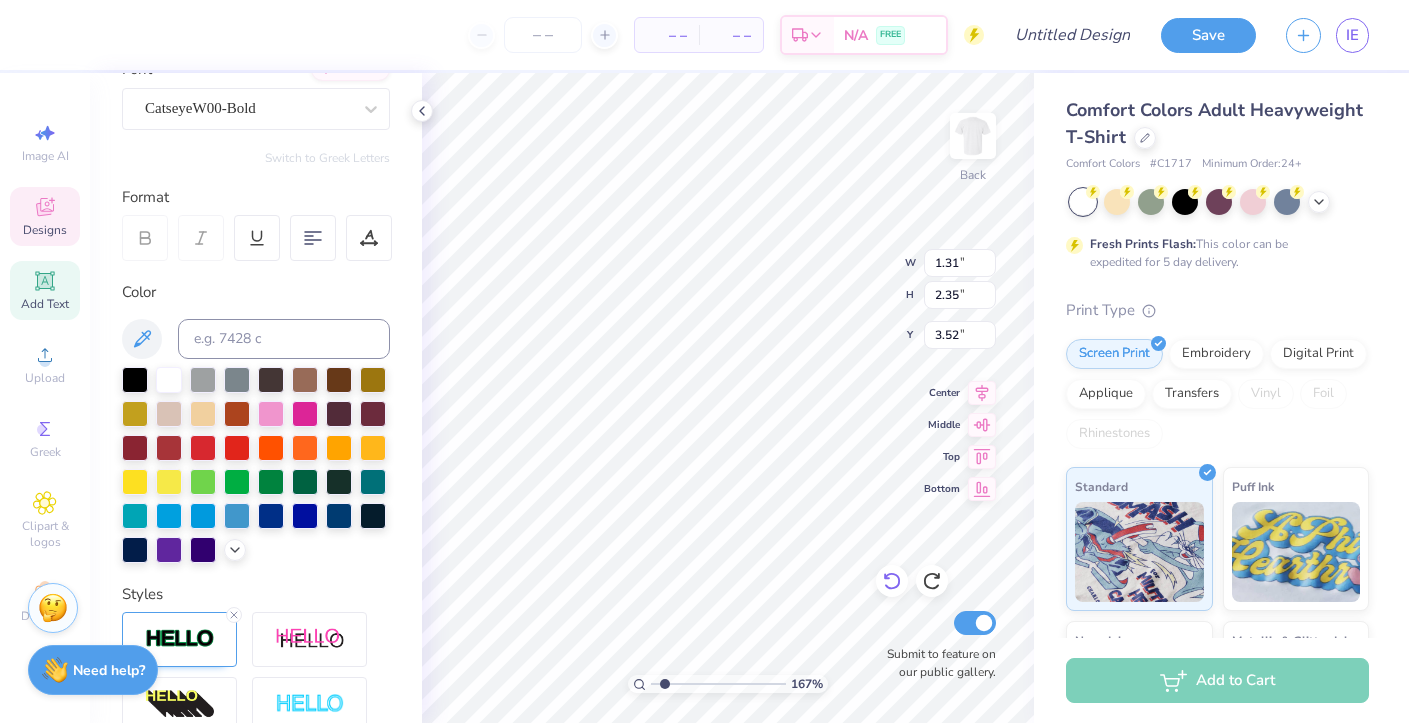 click at bounding box center (892, 581) 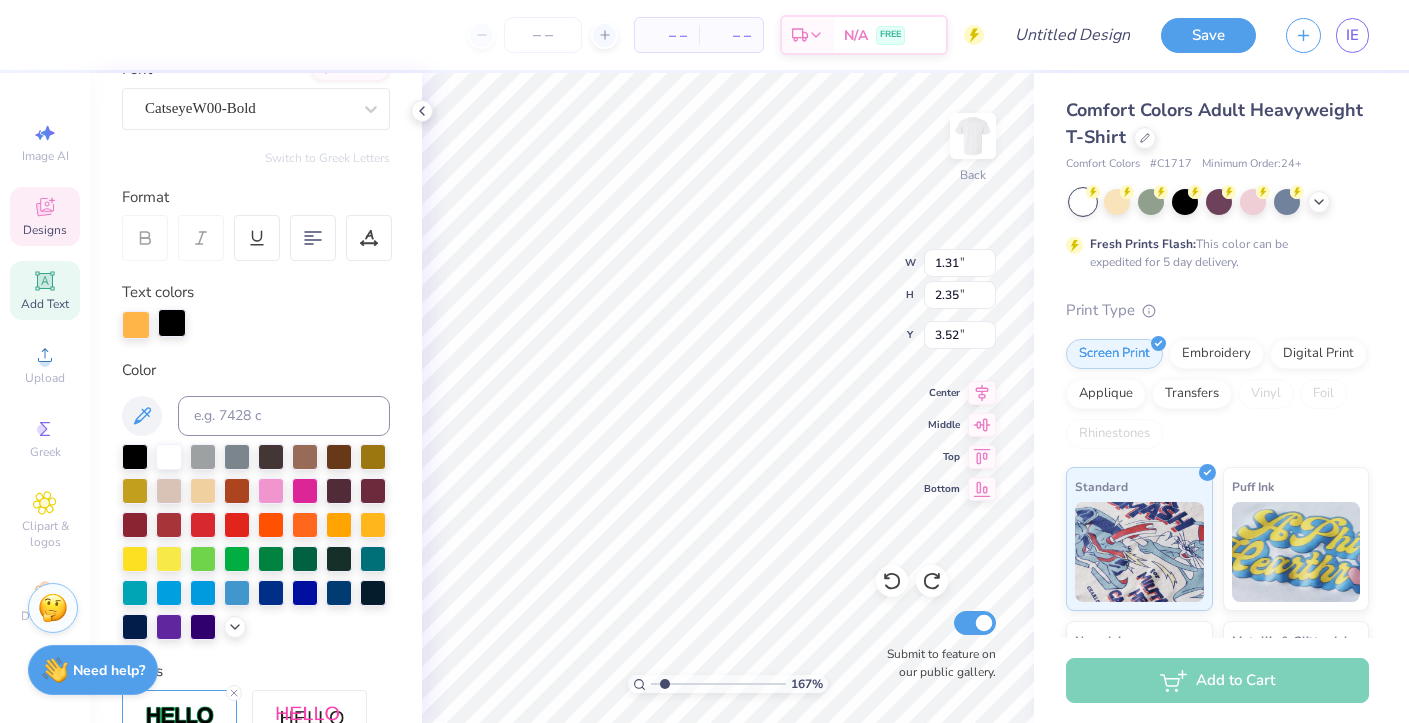 click at bounding box center [172, 323] 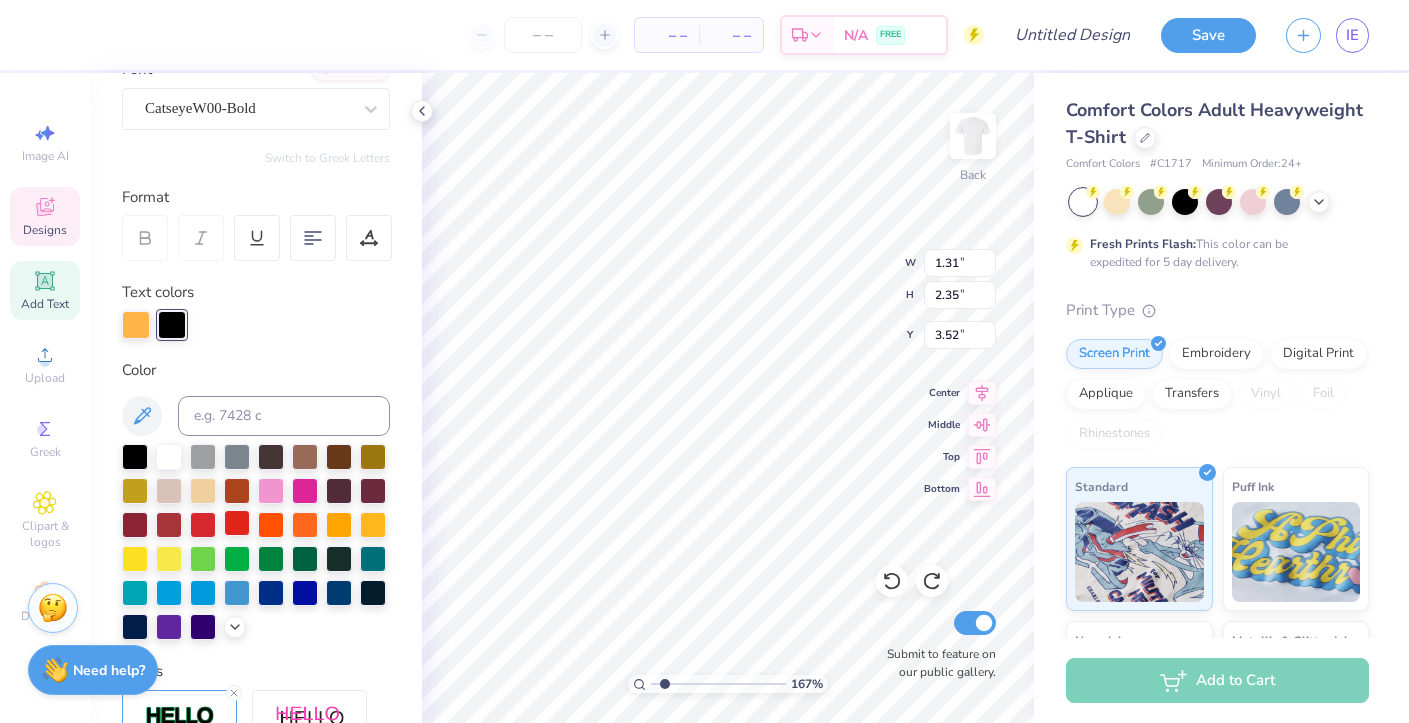 click at bounding box center (237, 523) 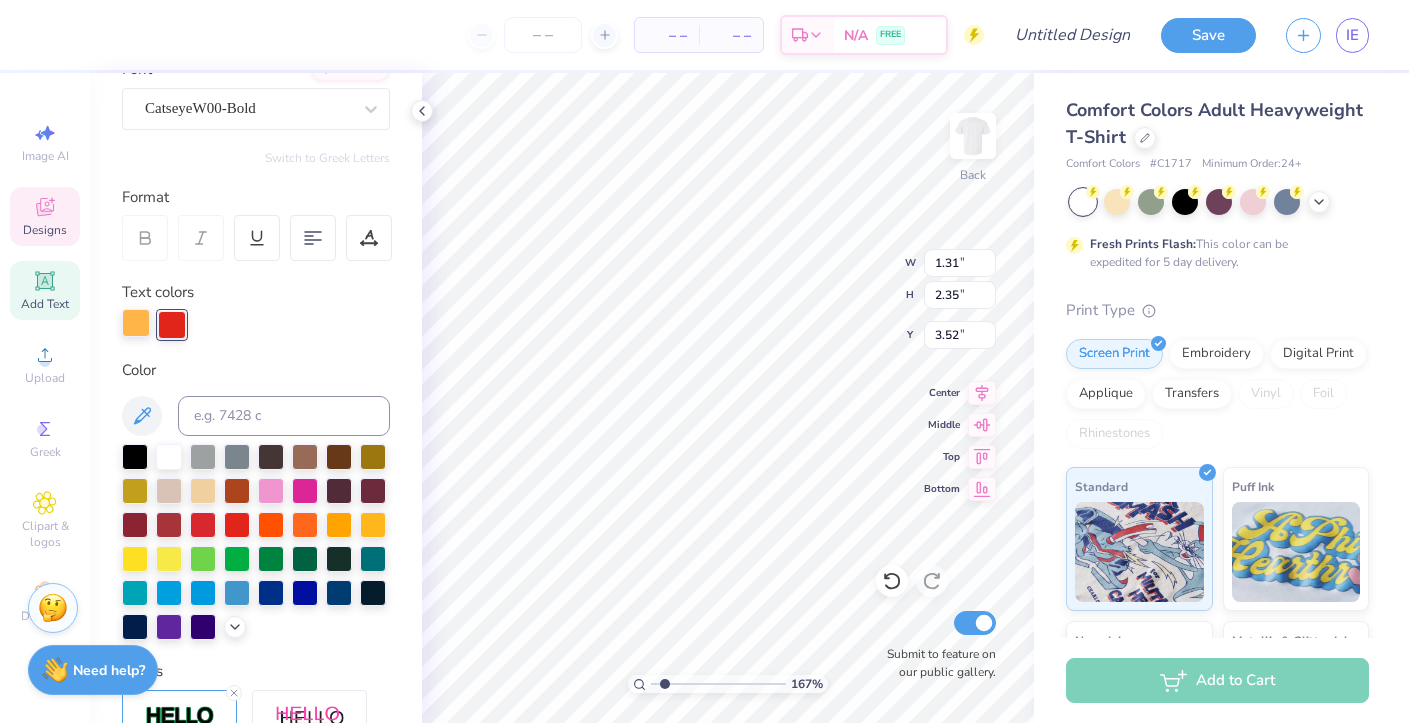 click at bounding box center [136, 323] 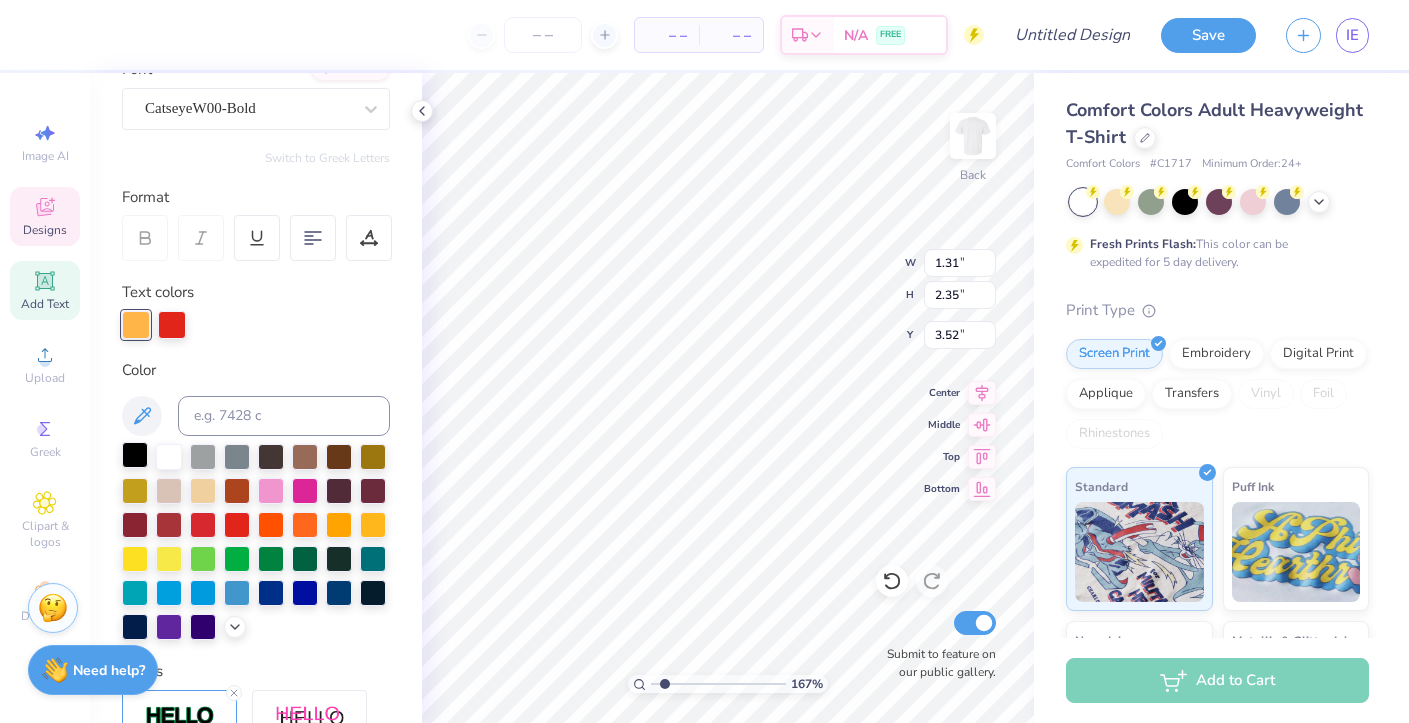 click at bounding box center [135, 455] 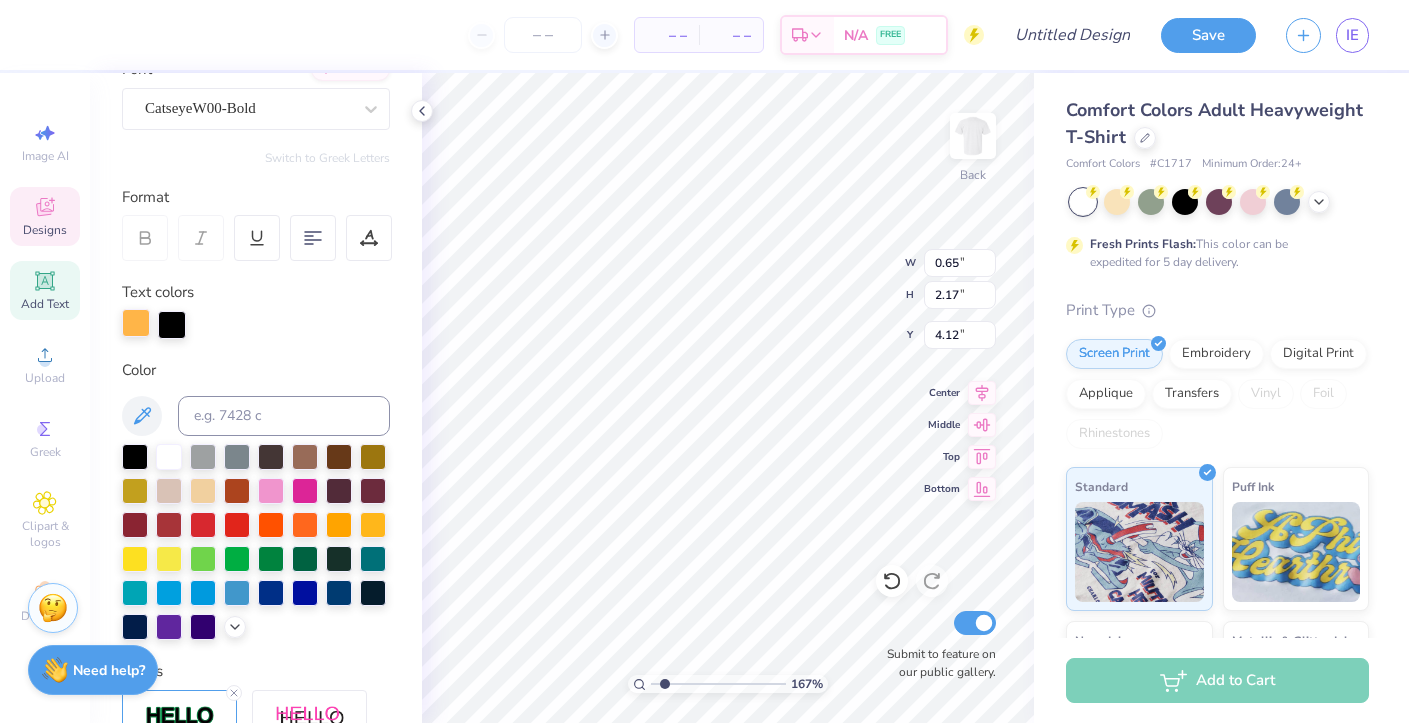 click at bounding box center [136, 323] 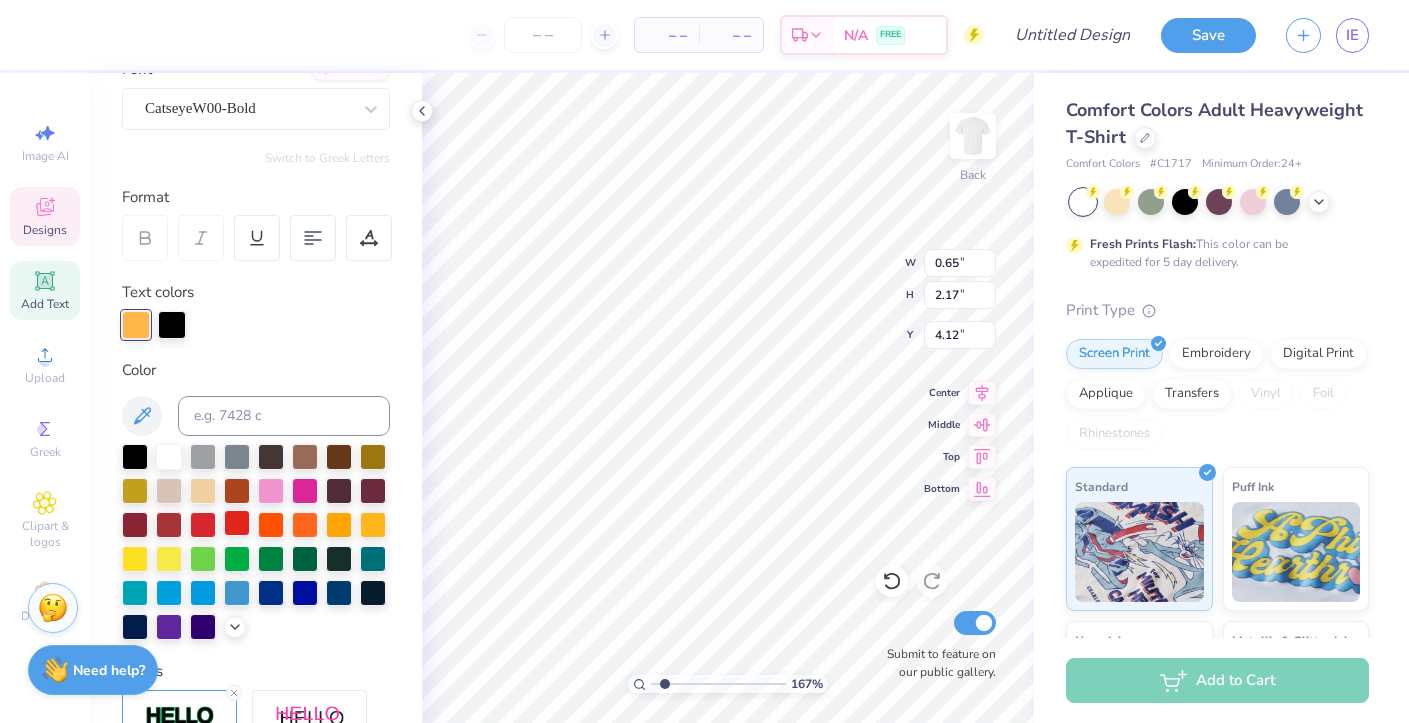 click at bounding box center [237, 523] 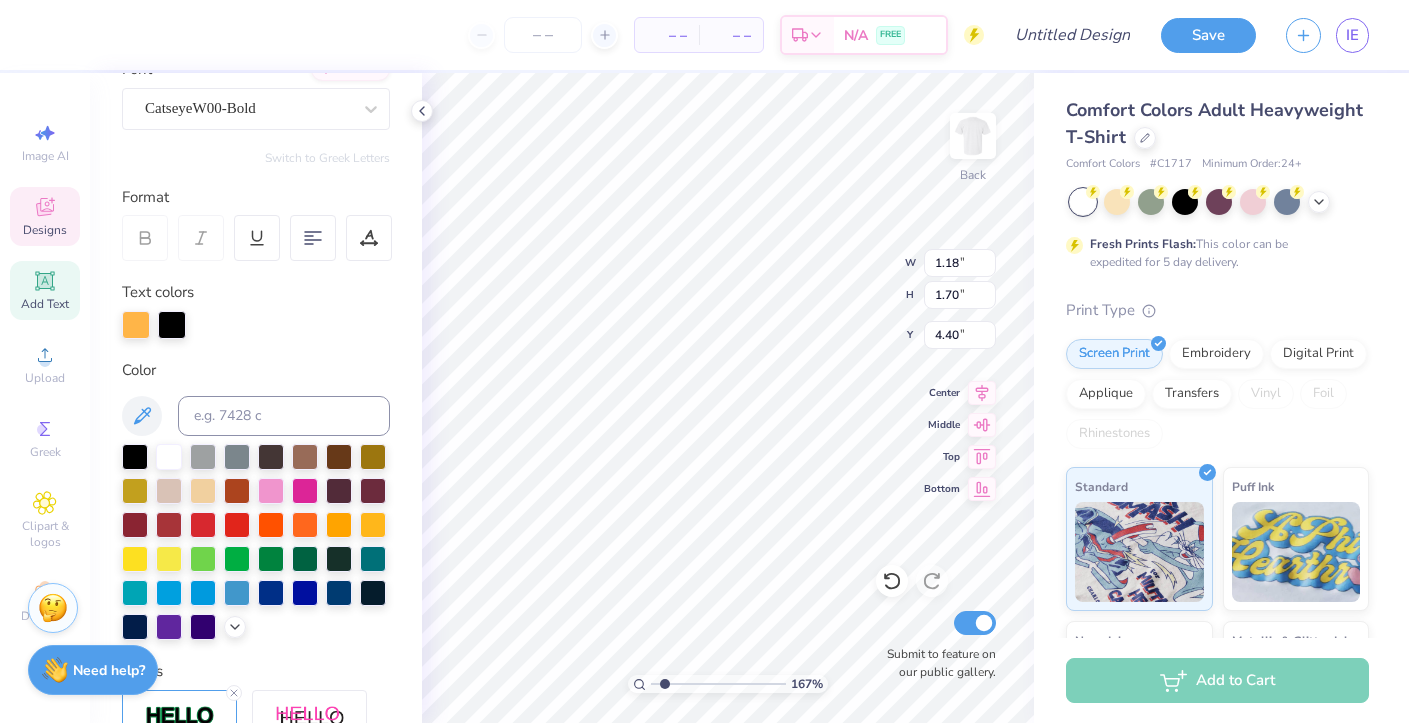 click on "Text colors" at bounding box center (256, 310) 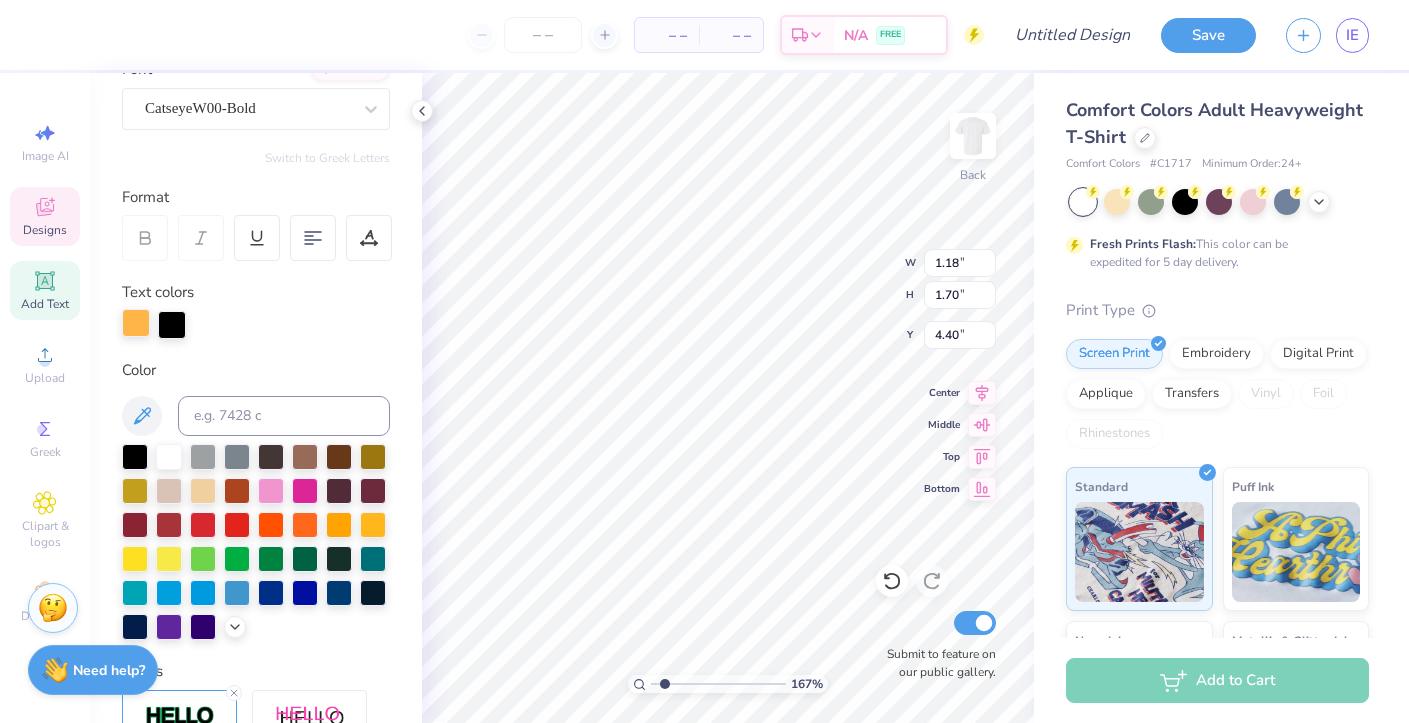 click at bounding box center [136, 323] 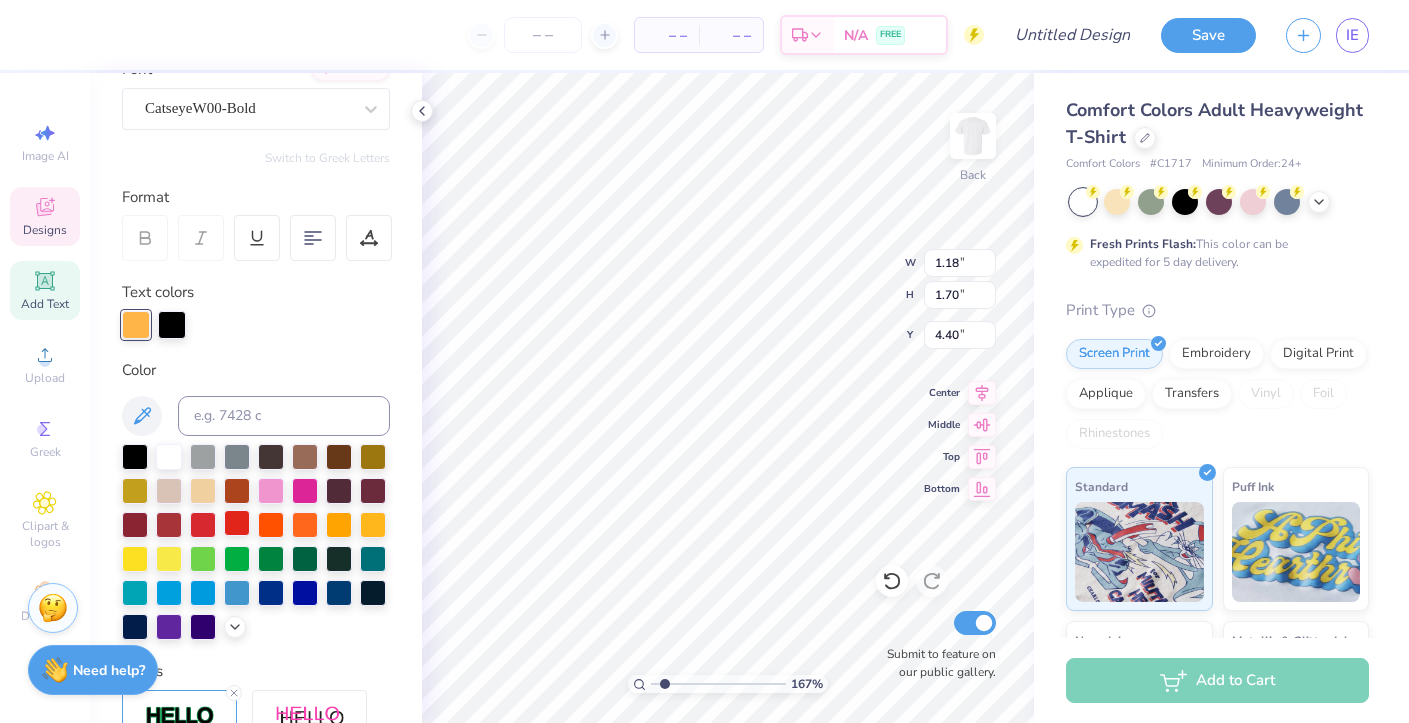 click at bounding box center [237, 523] 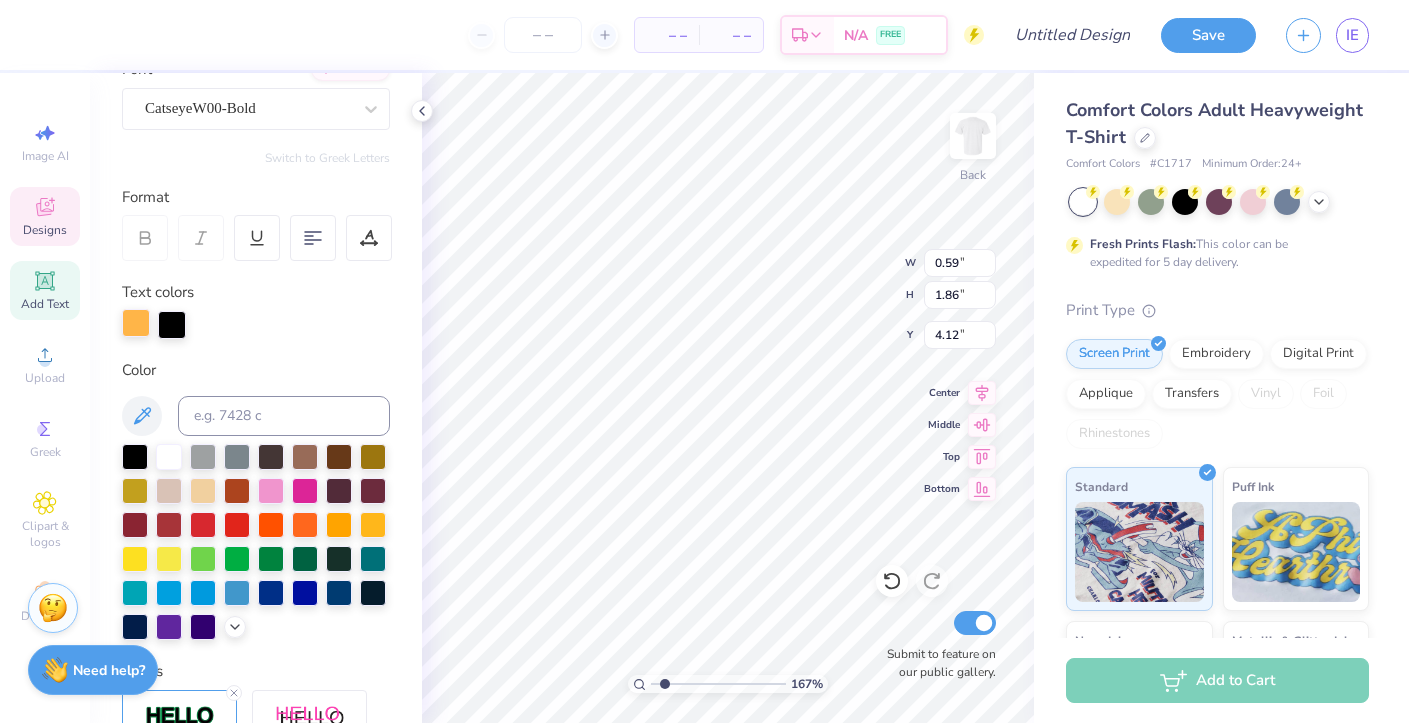 click at bounding box center [136, 323] 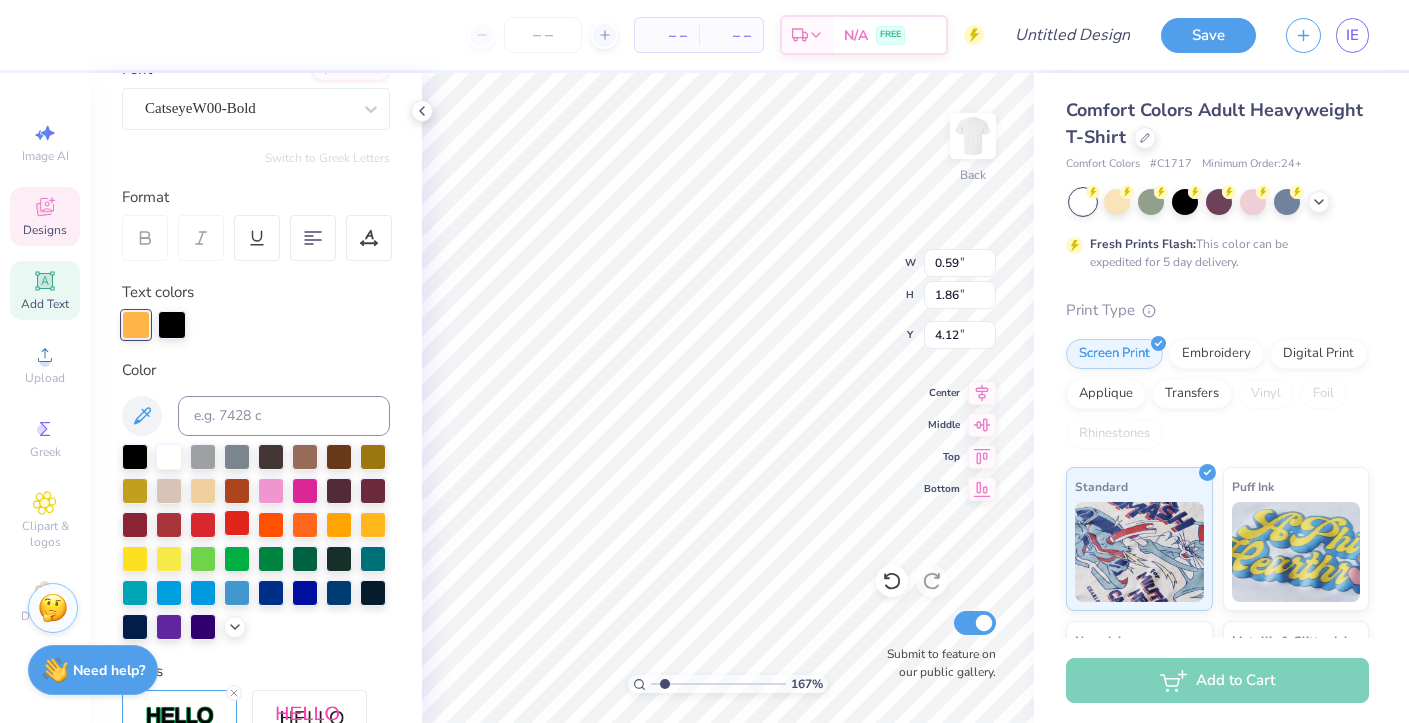 click at bounding box center (237, 523) 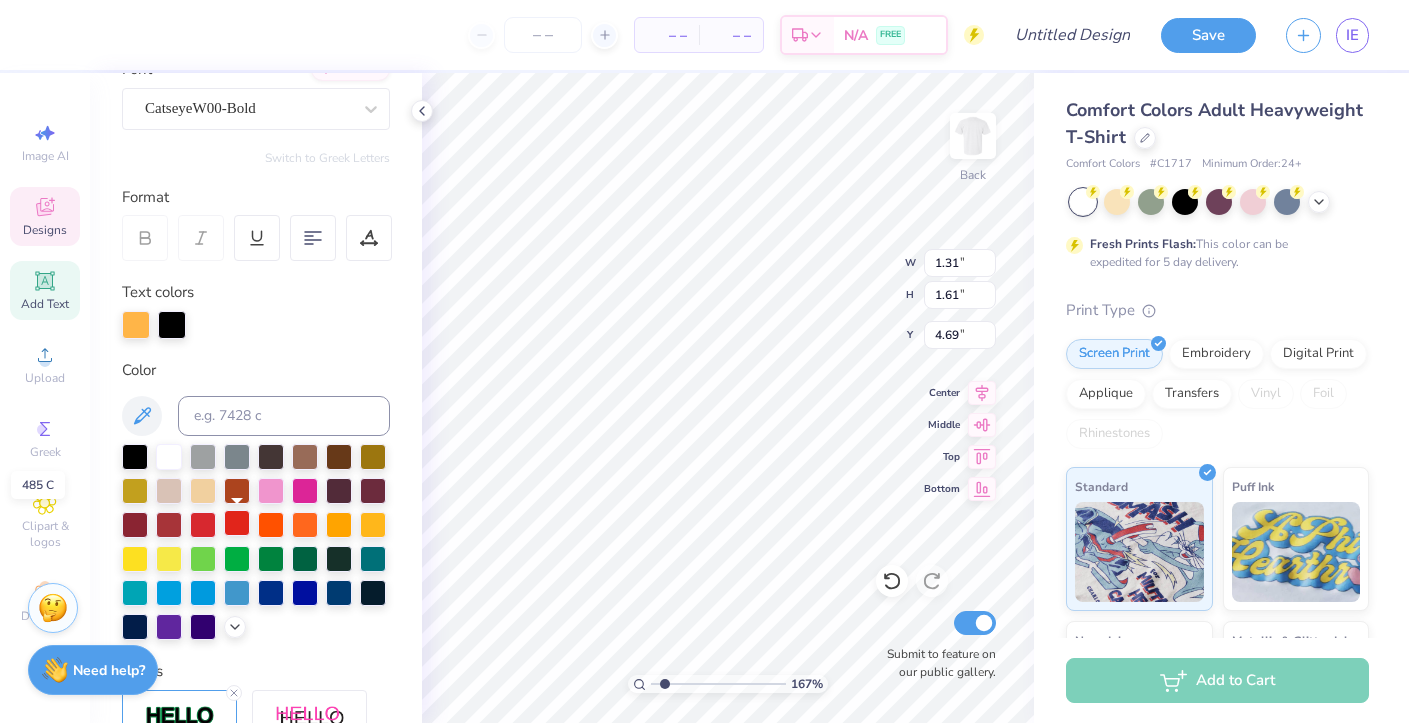 click at bounding box center (237, 523) 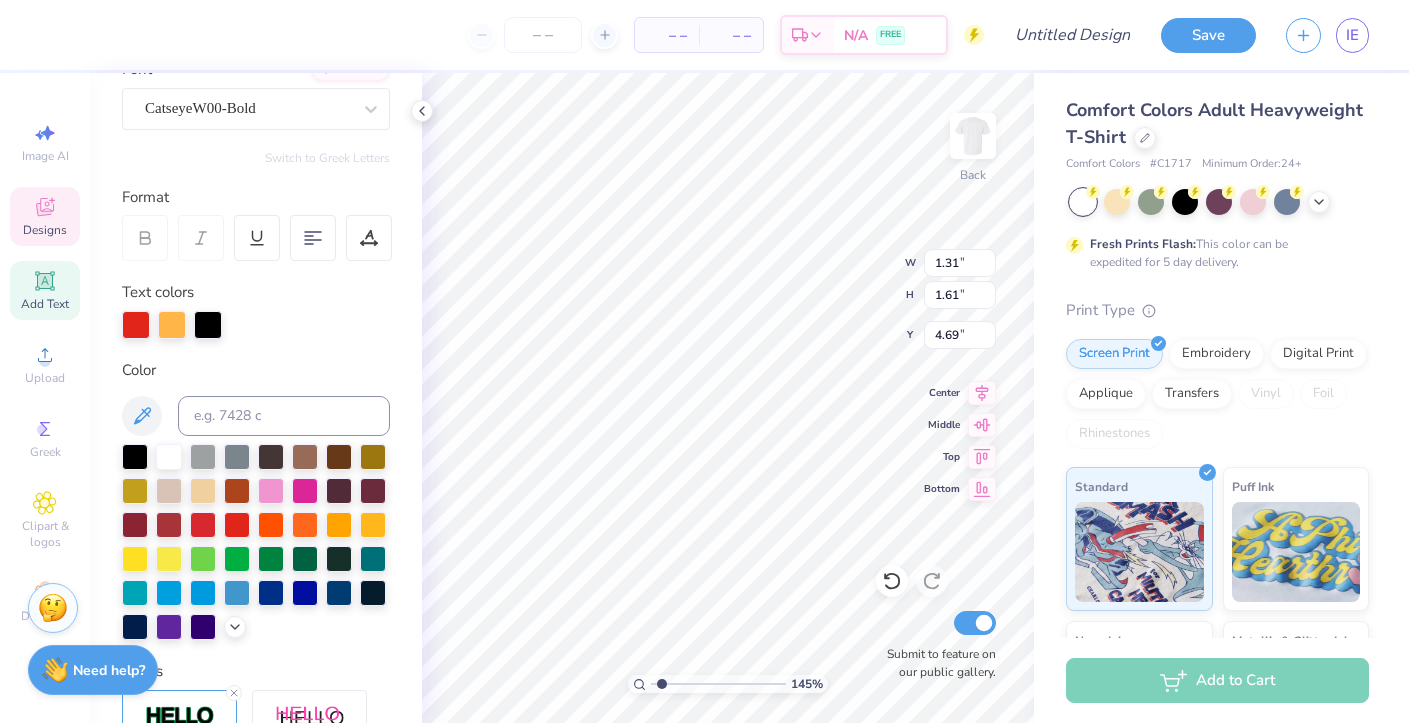 click at bounding box center (718, 684) 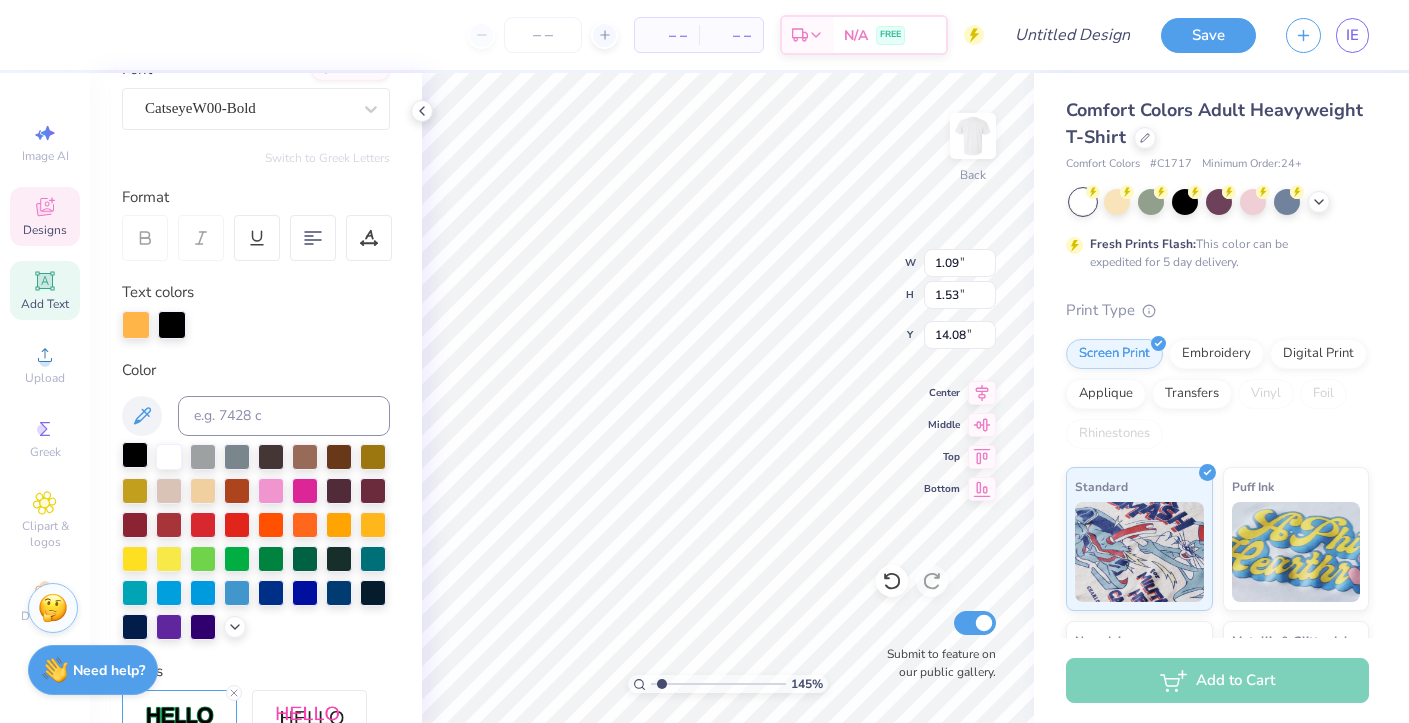 click at bounding box center (135, 455) 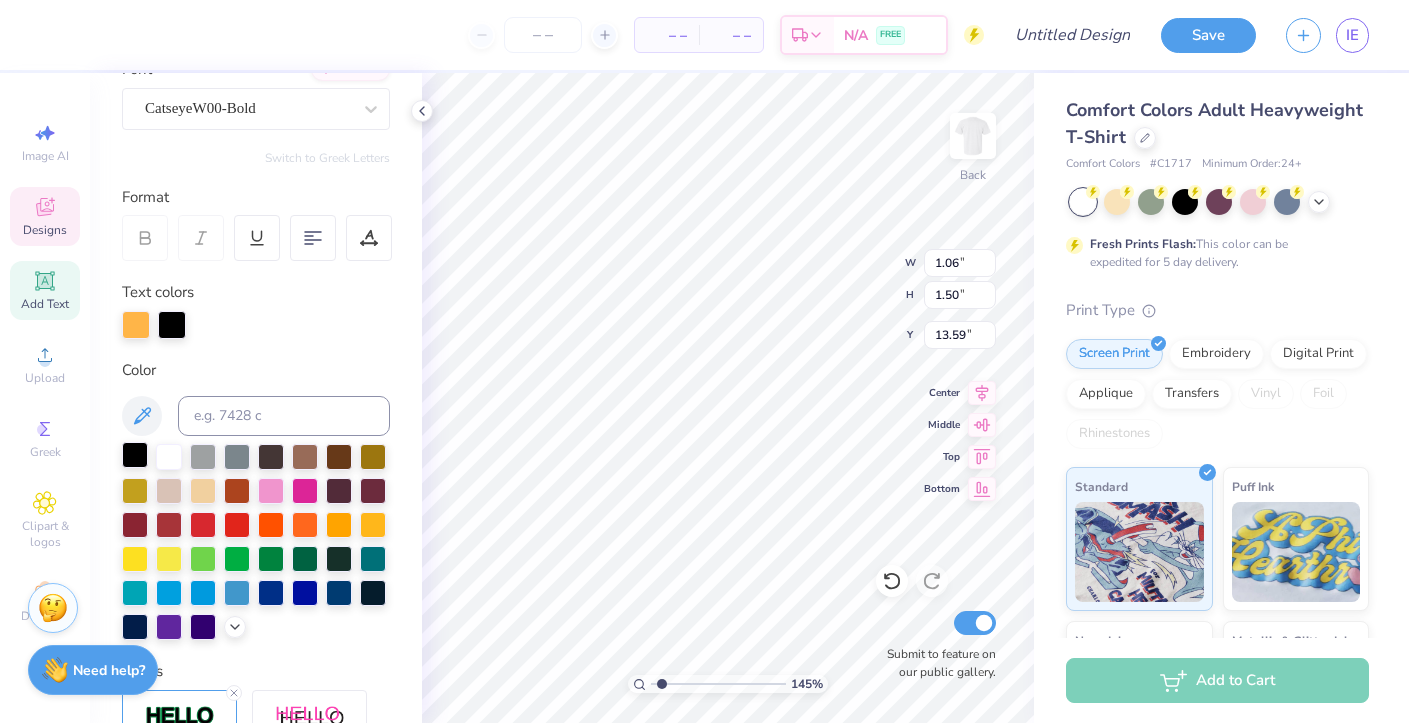 click at bounding box center (135, 455) 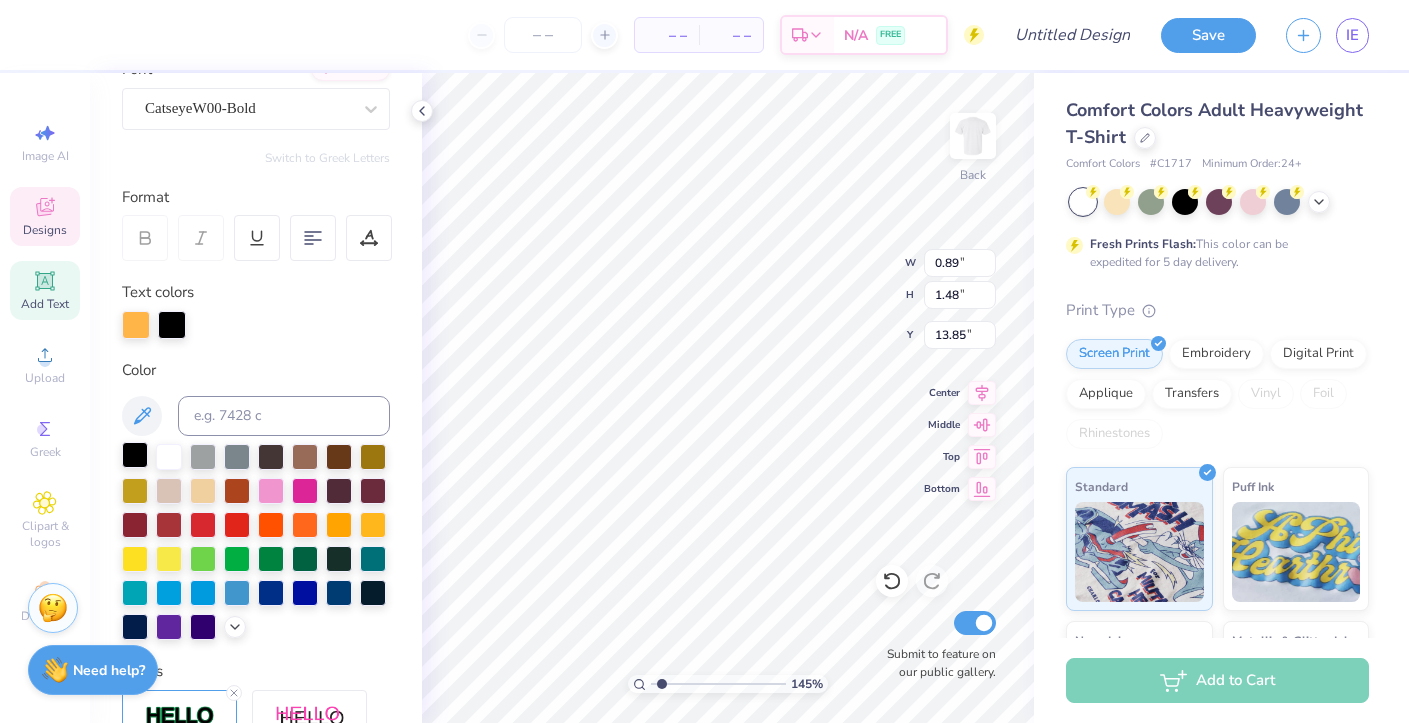 click at bounding box center (135, 455) 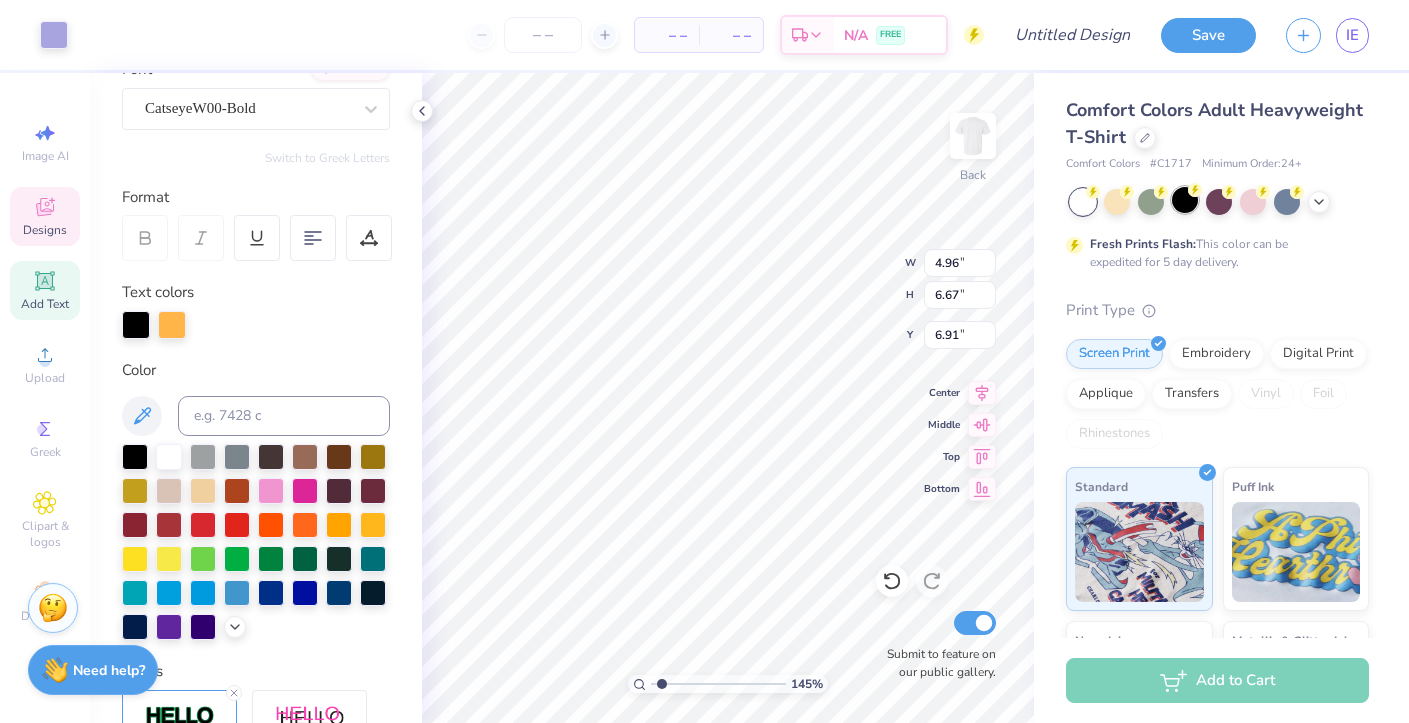 click at bounding box center (1185, 200) 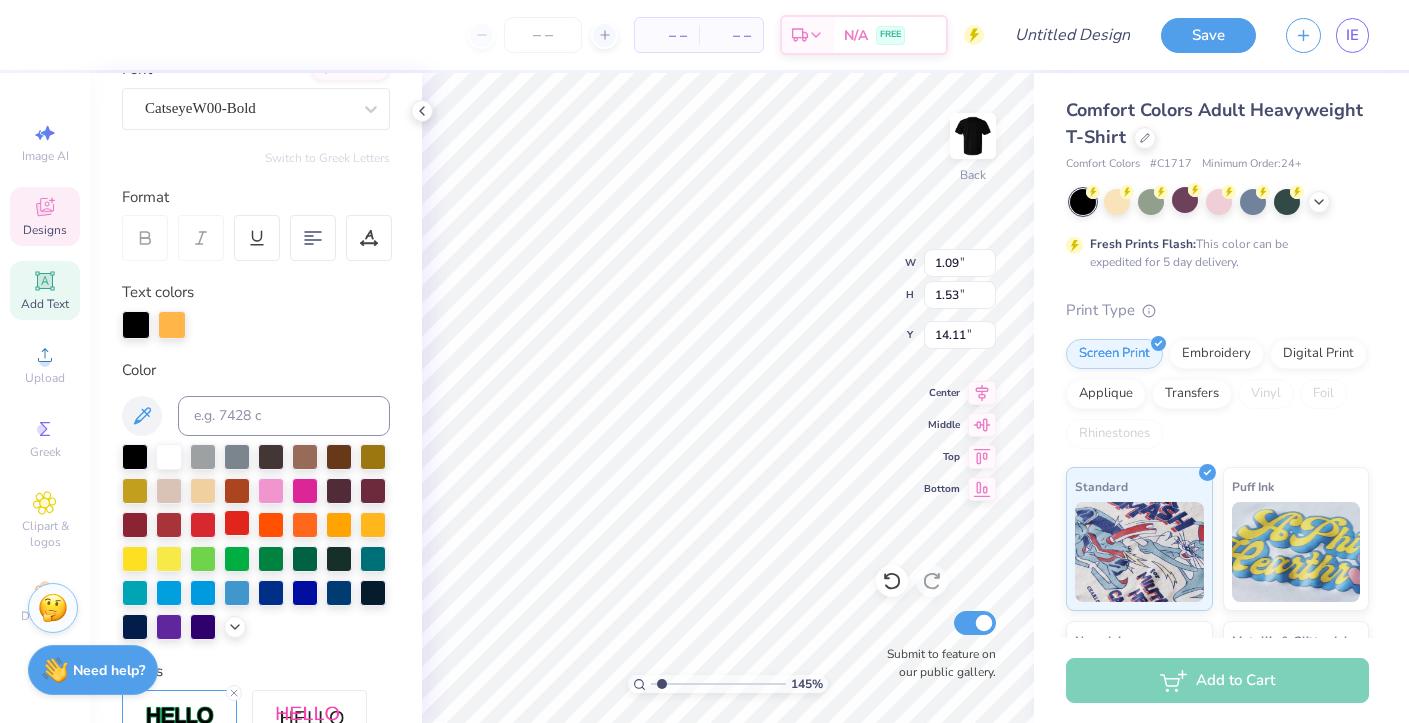 click at bounding box center (237, 523) 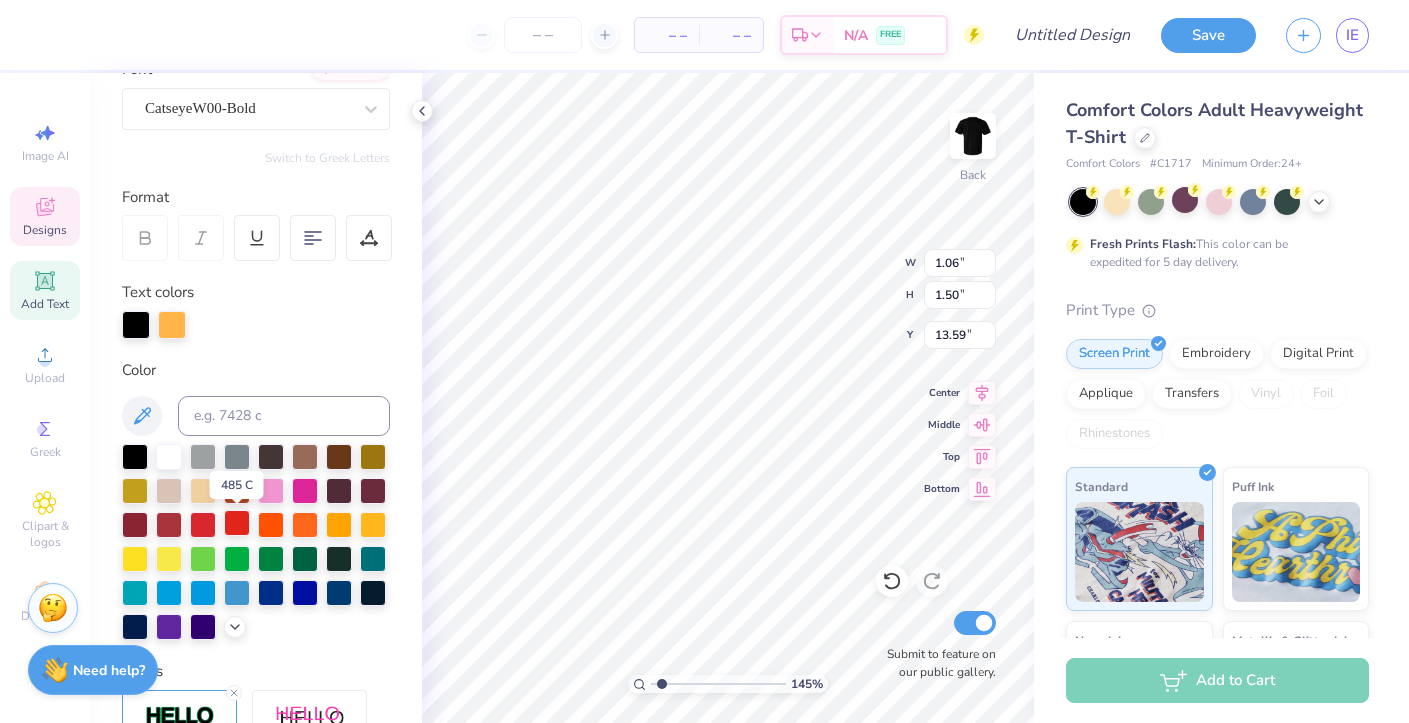 click at bounding box center (237, 523) 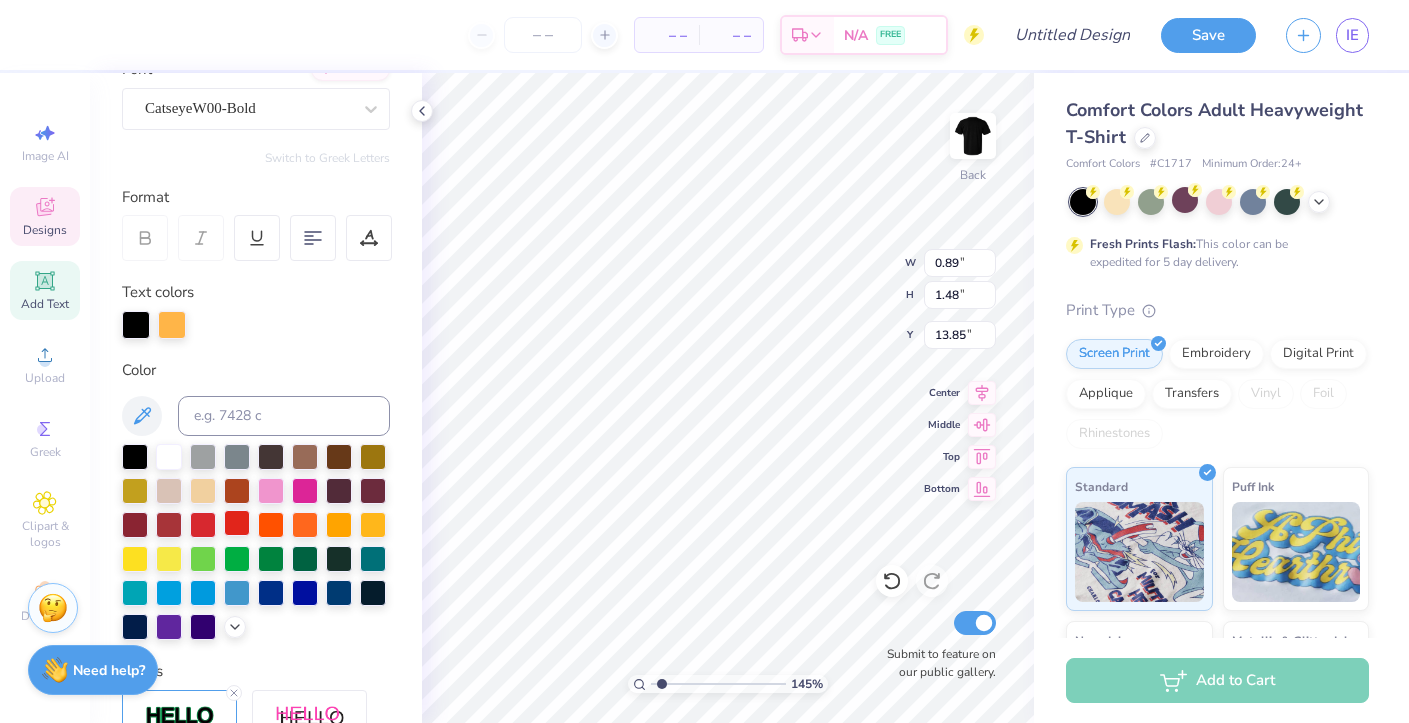 click at bounding box center (237, 523) 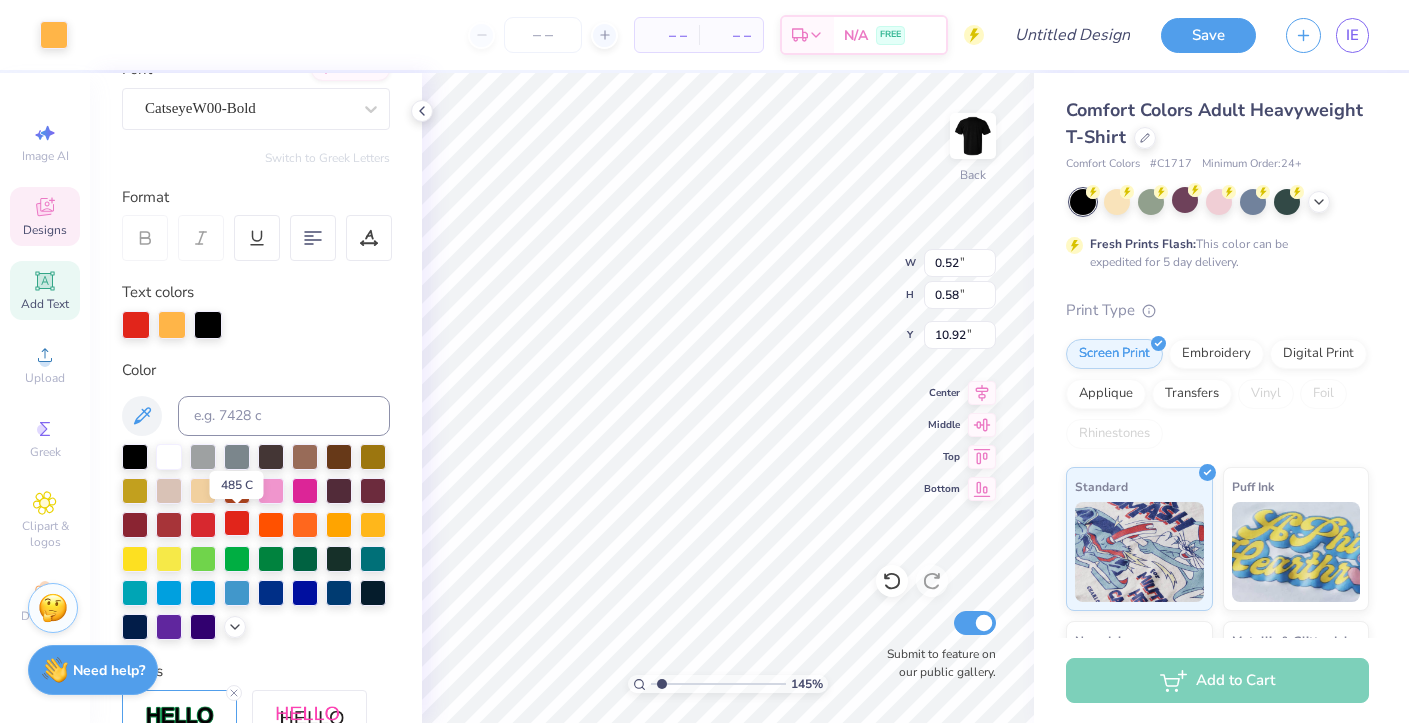 click at bounding box center (237, 523) 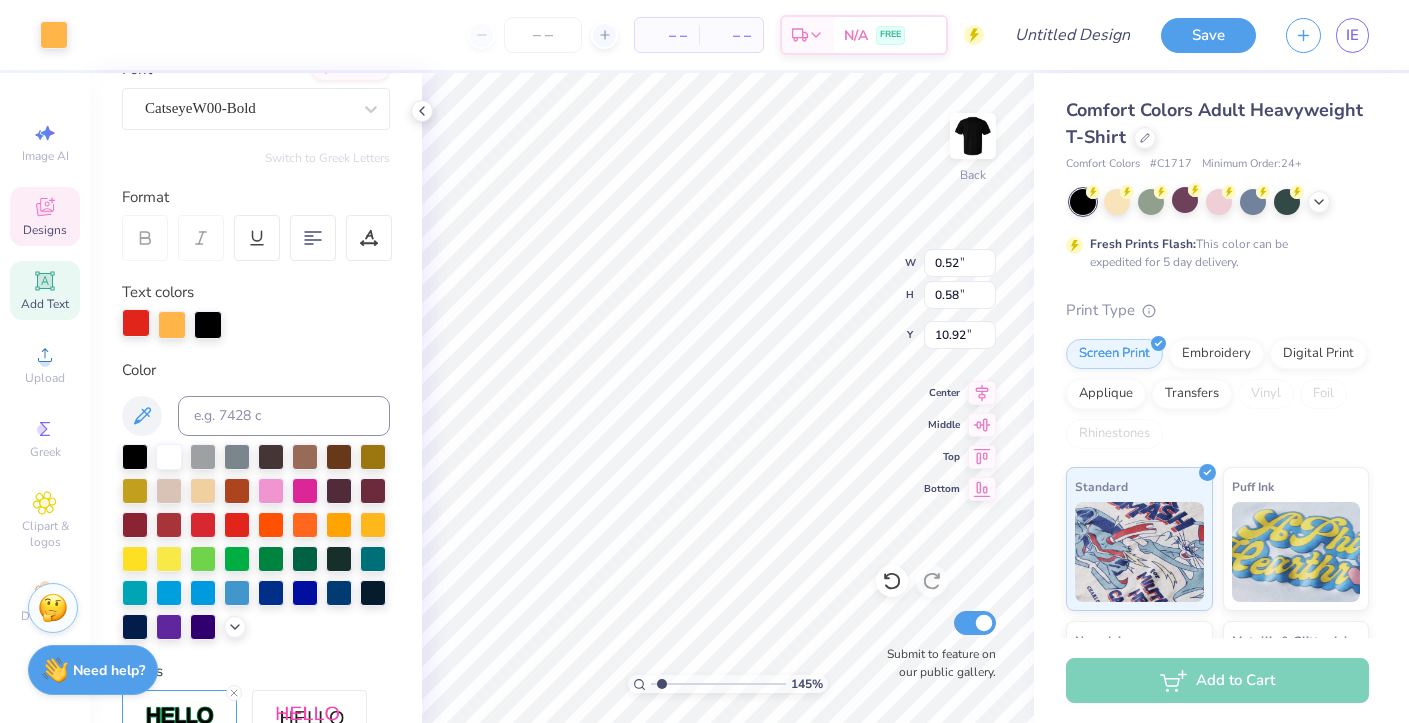 click at bounding box center [136, 323] 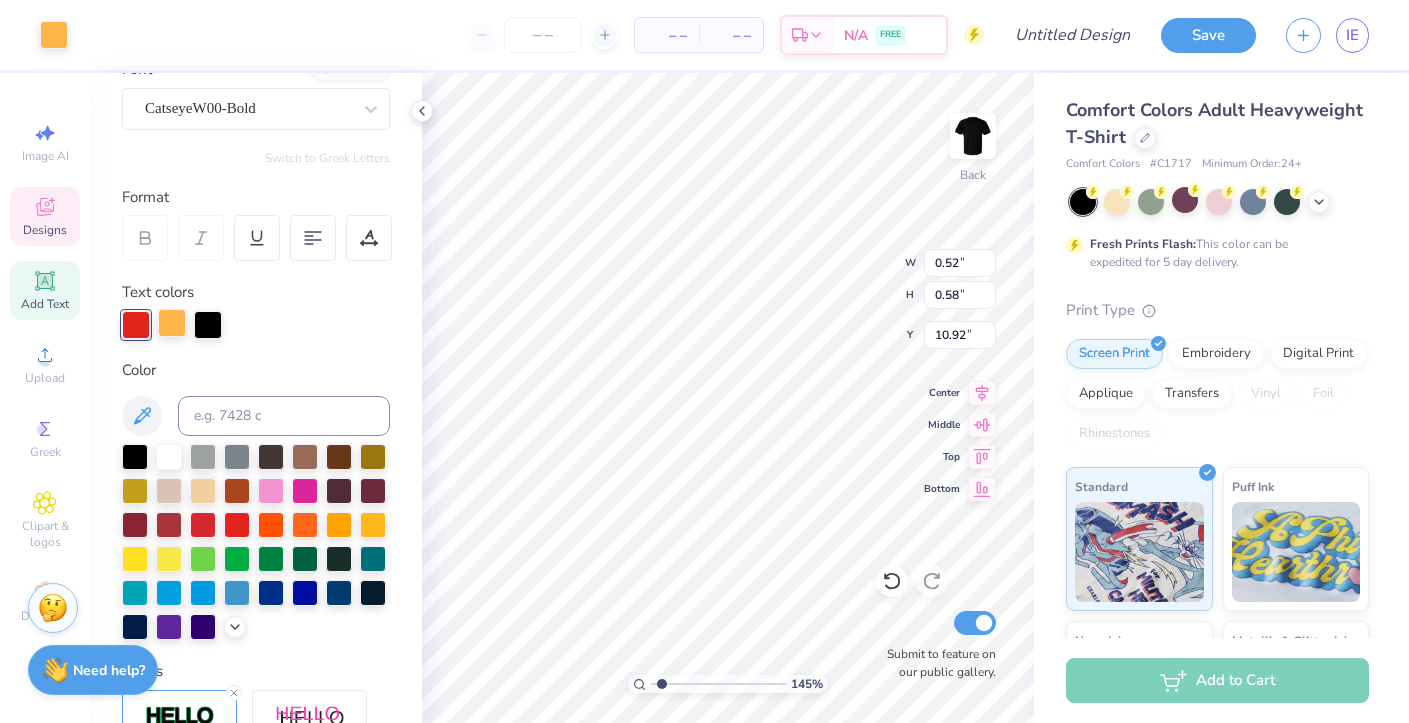 click at bounding box center (172, 323) 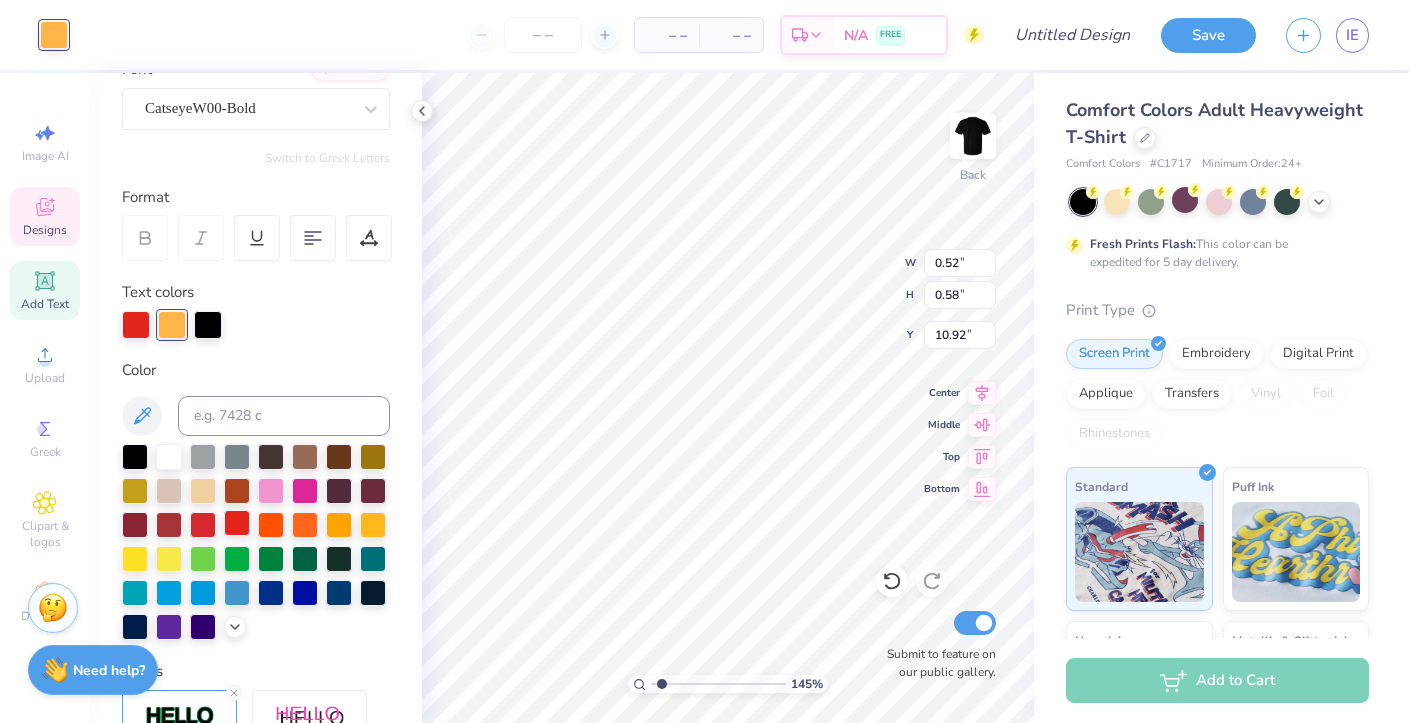 click at bounding box center (237, 523) 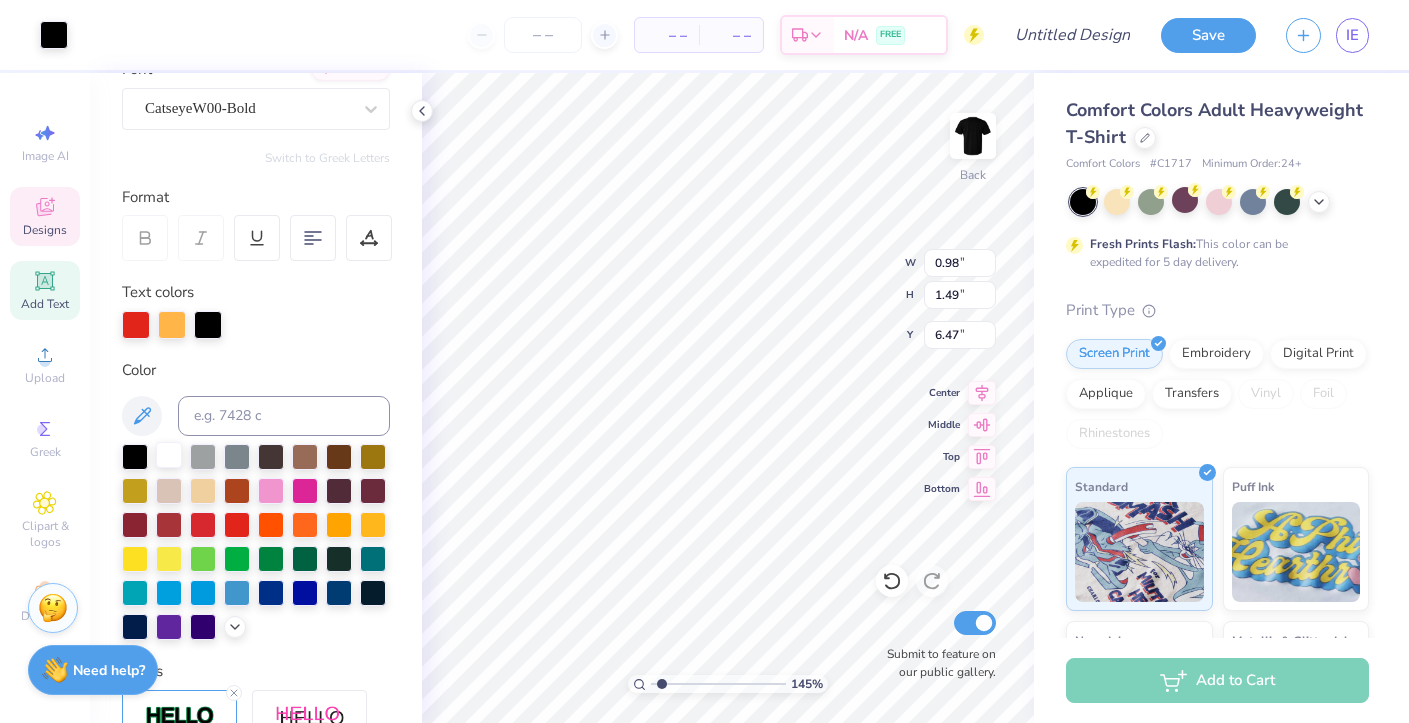 click at bounding box center [169, 455] 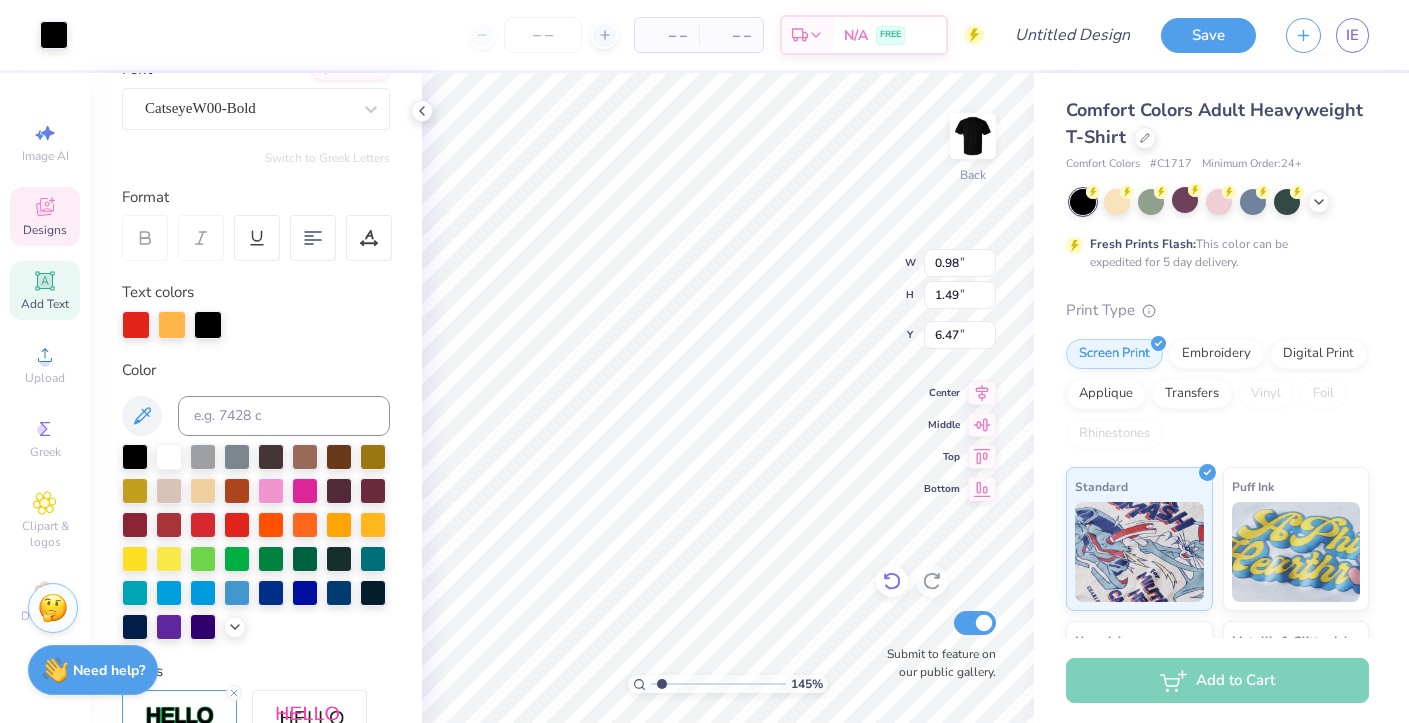 click 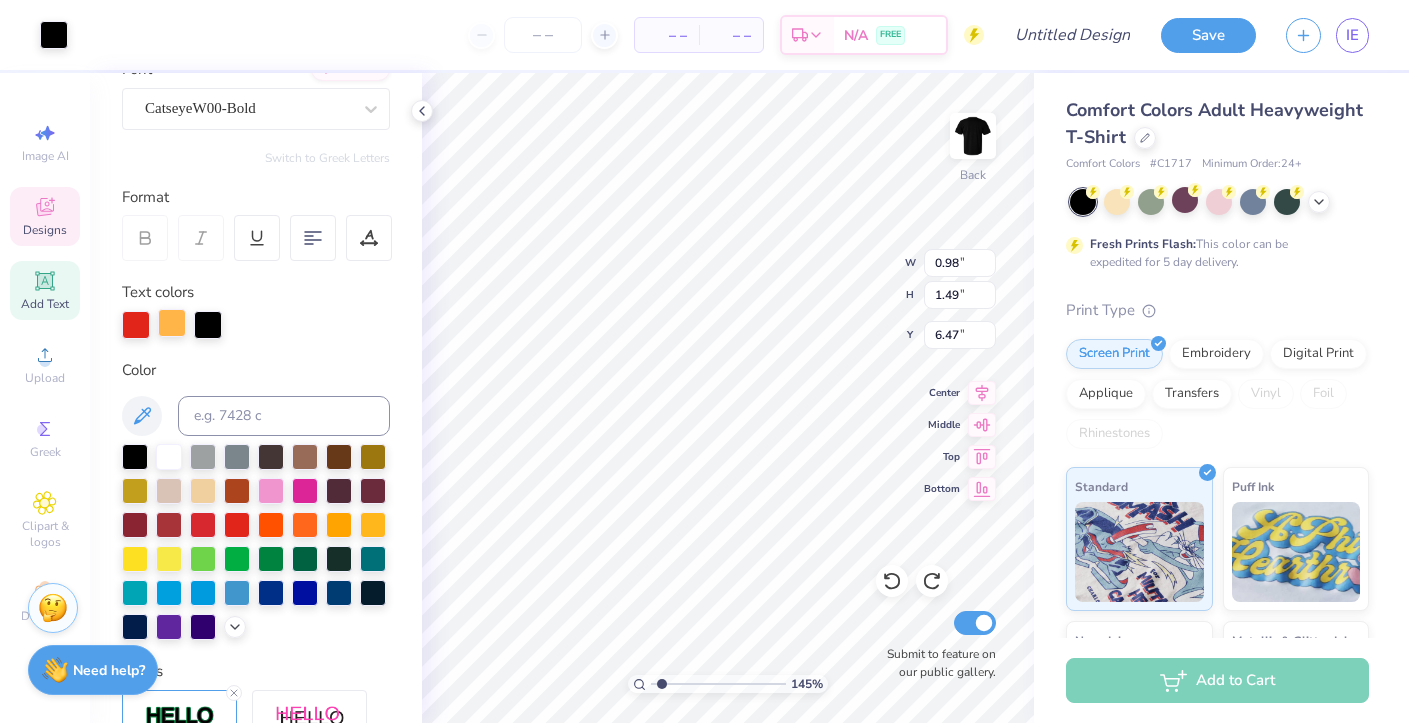 click at bounding box center [172, 323] 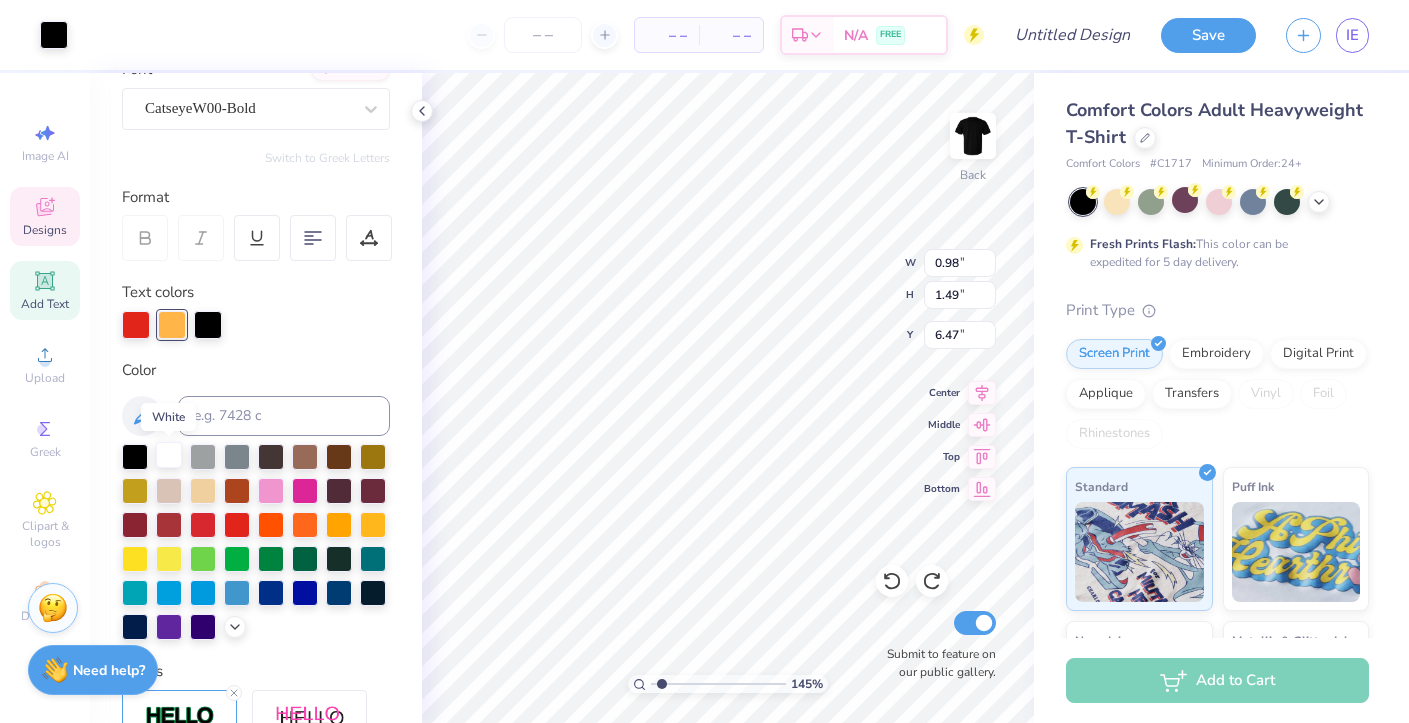 click at bounding box center (169, 455) 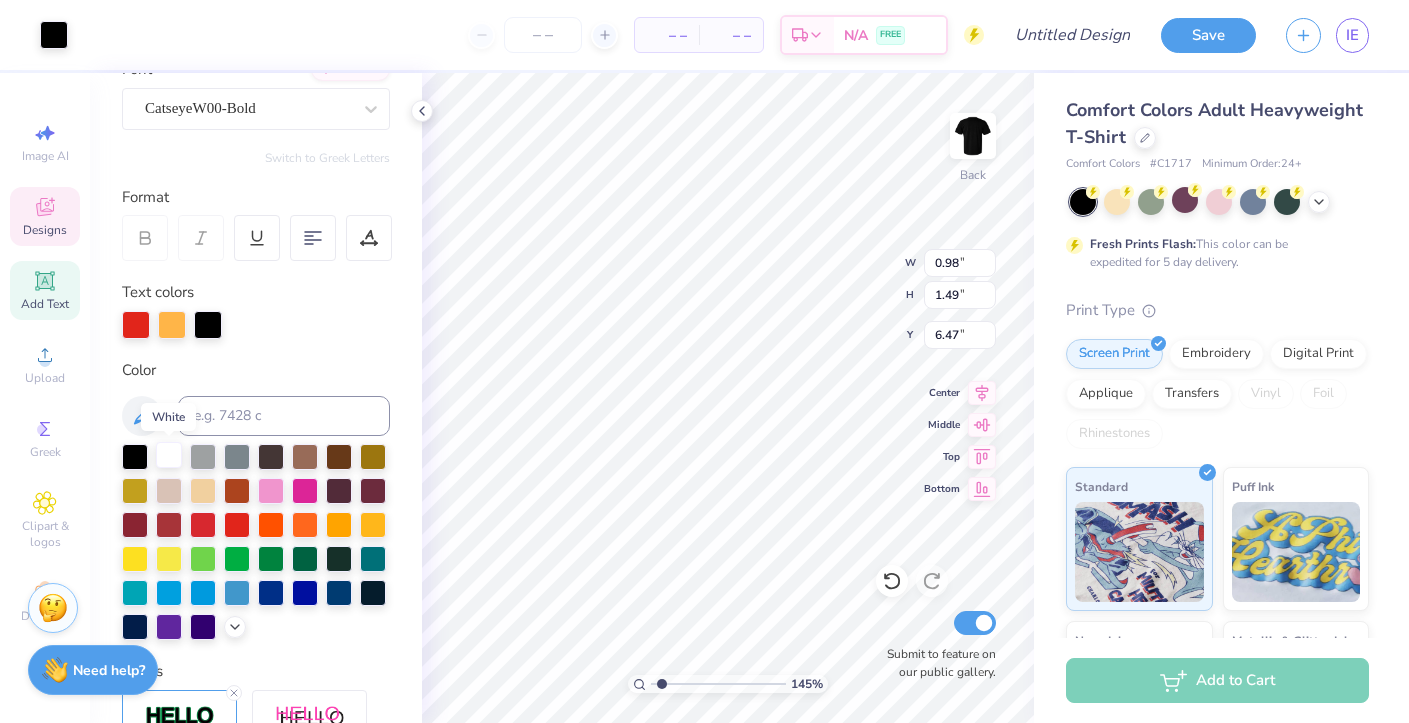 click at bounding box center (169, 455) 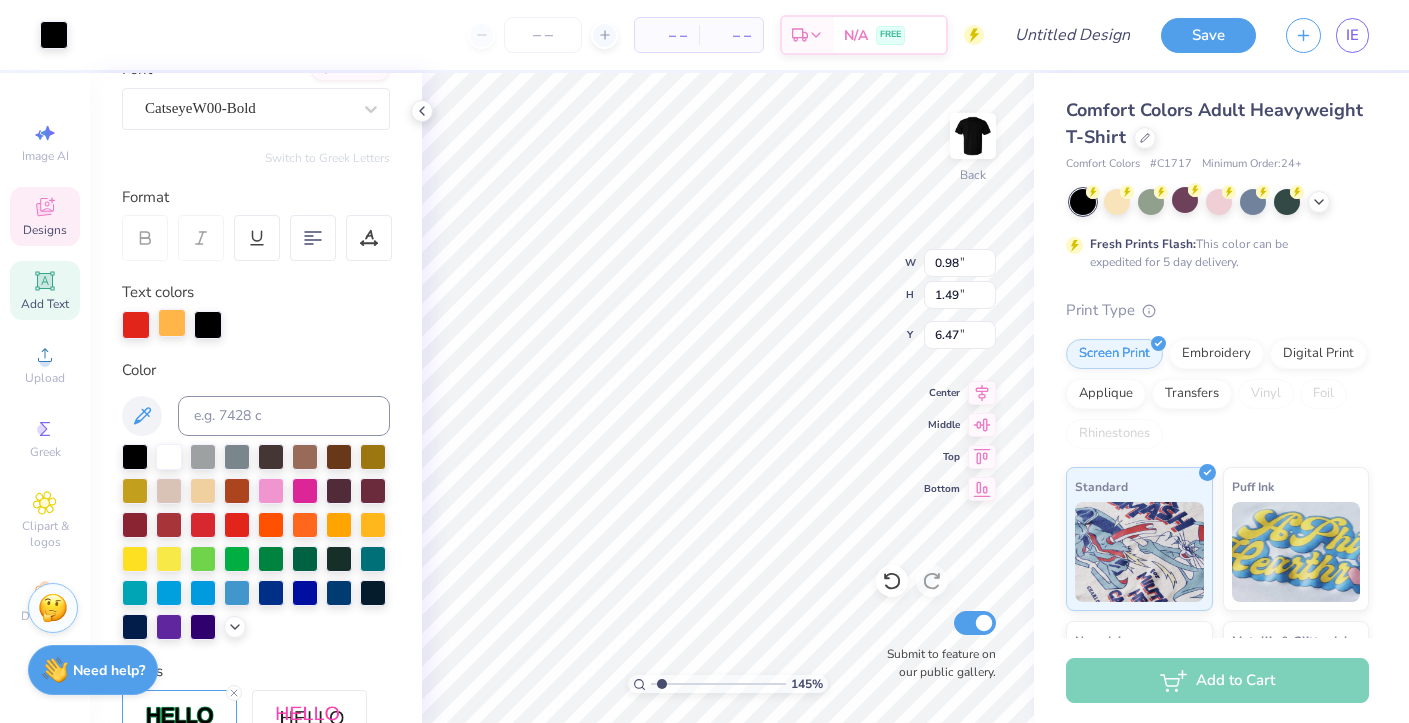 click at bounding box center [172, 323] 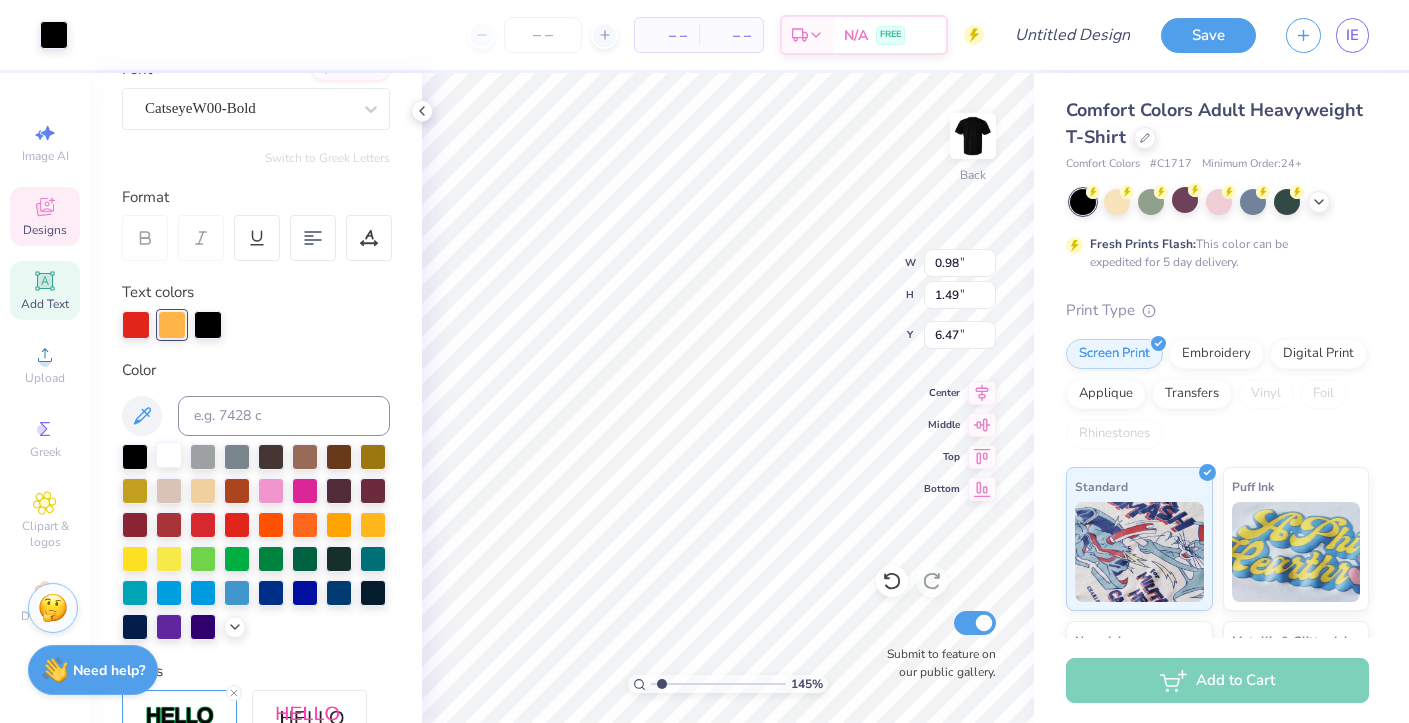 click at bounding box center [169, 455] 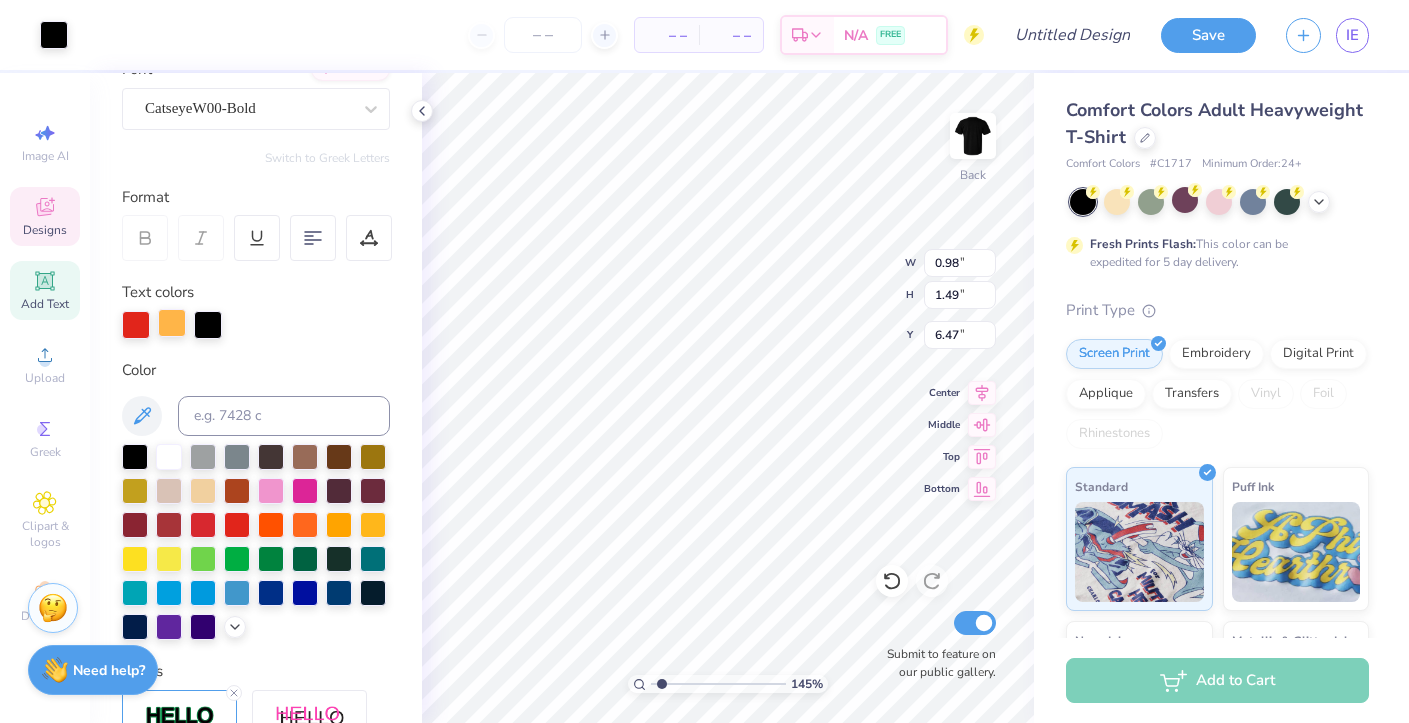 click at bounding box center [172, 323] 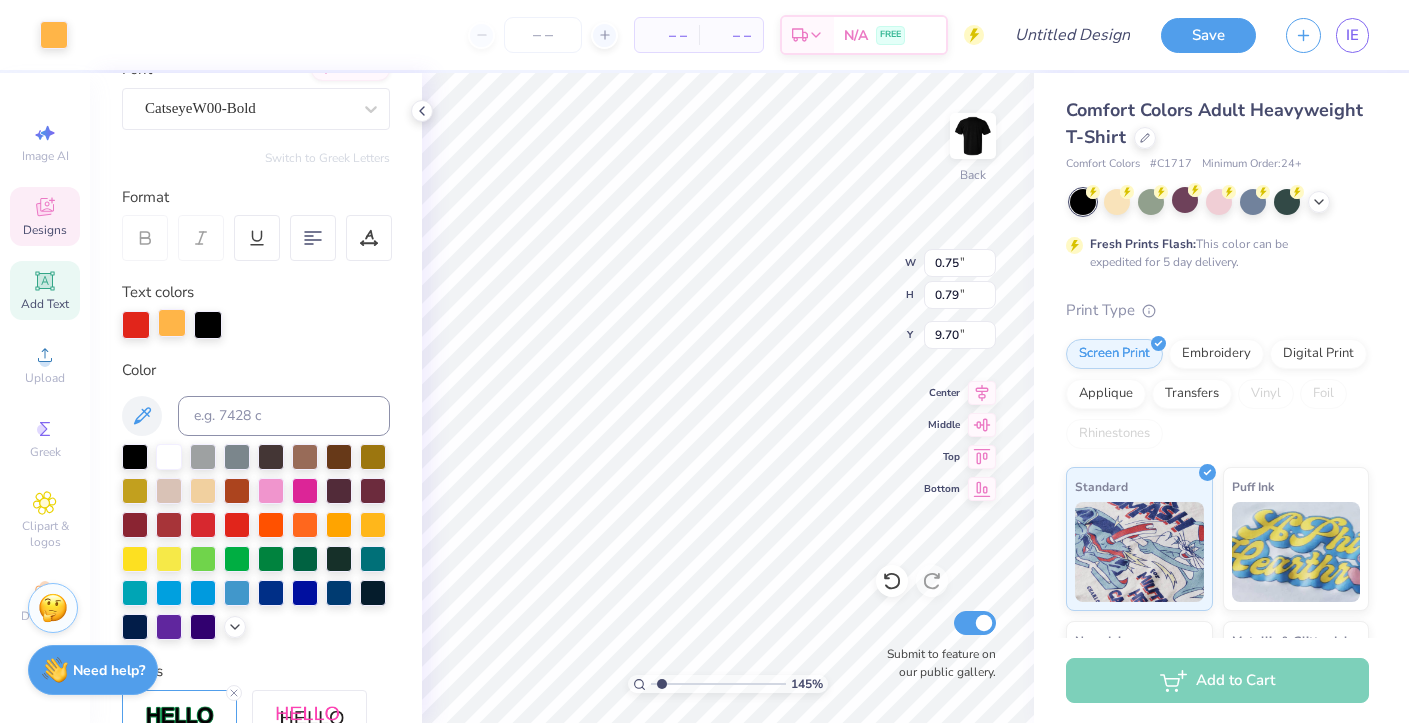 click at bounding box center (172, 323) 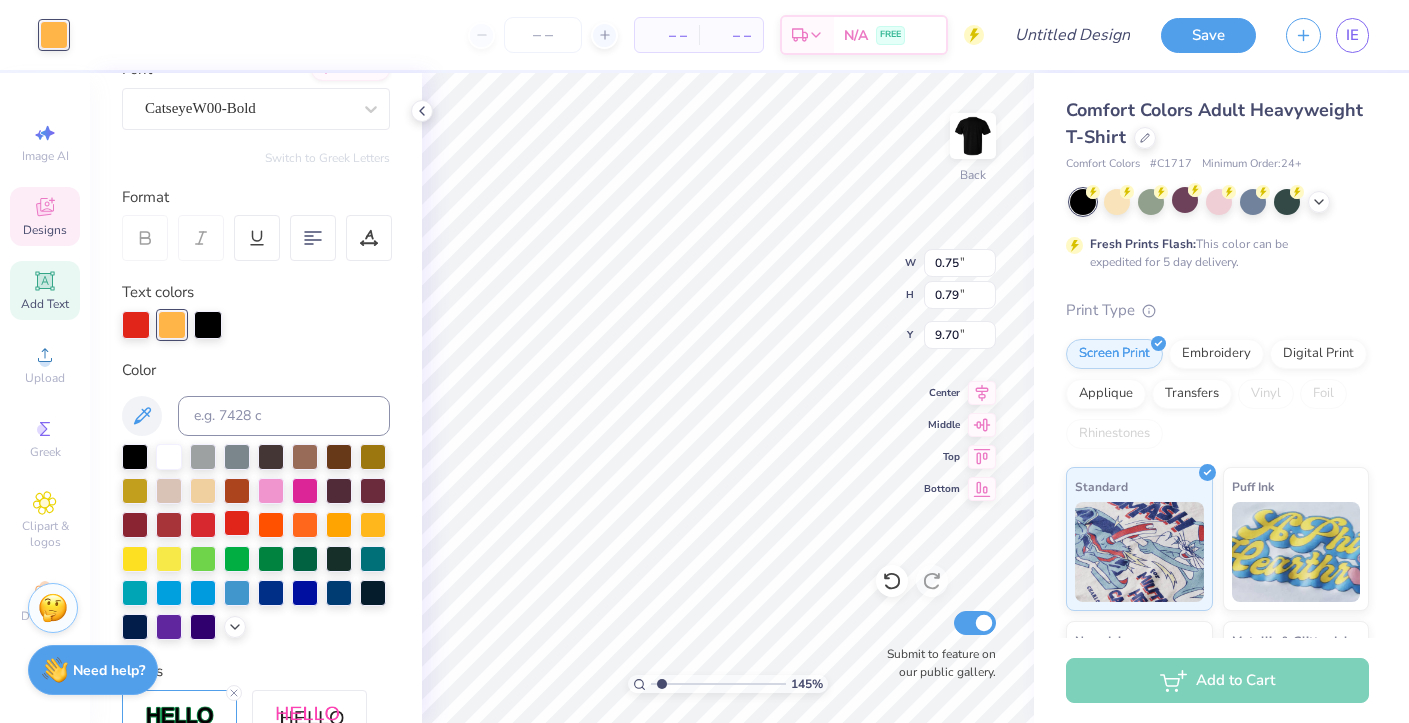 click at bounding box center [237, 523] 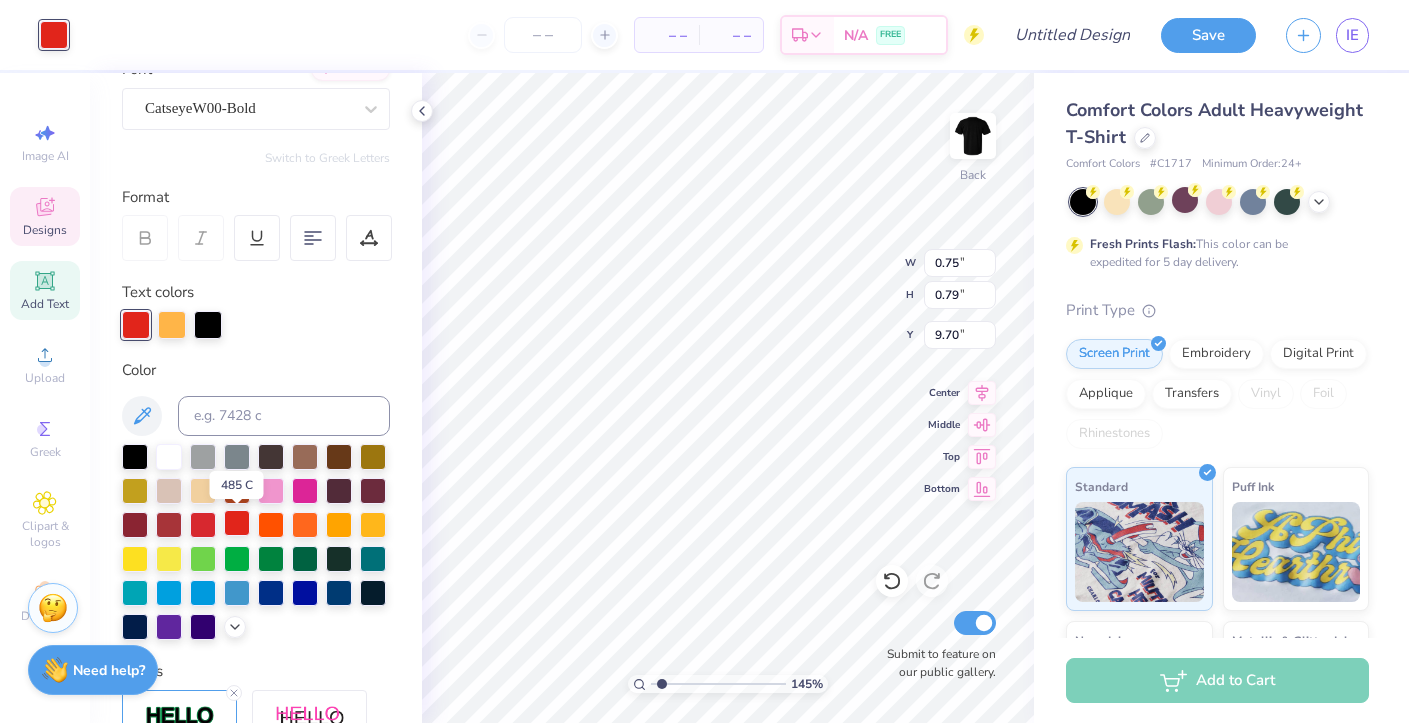 click at bounding box center [237, 523] 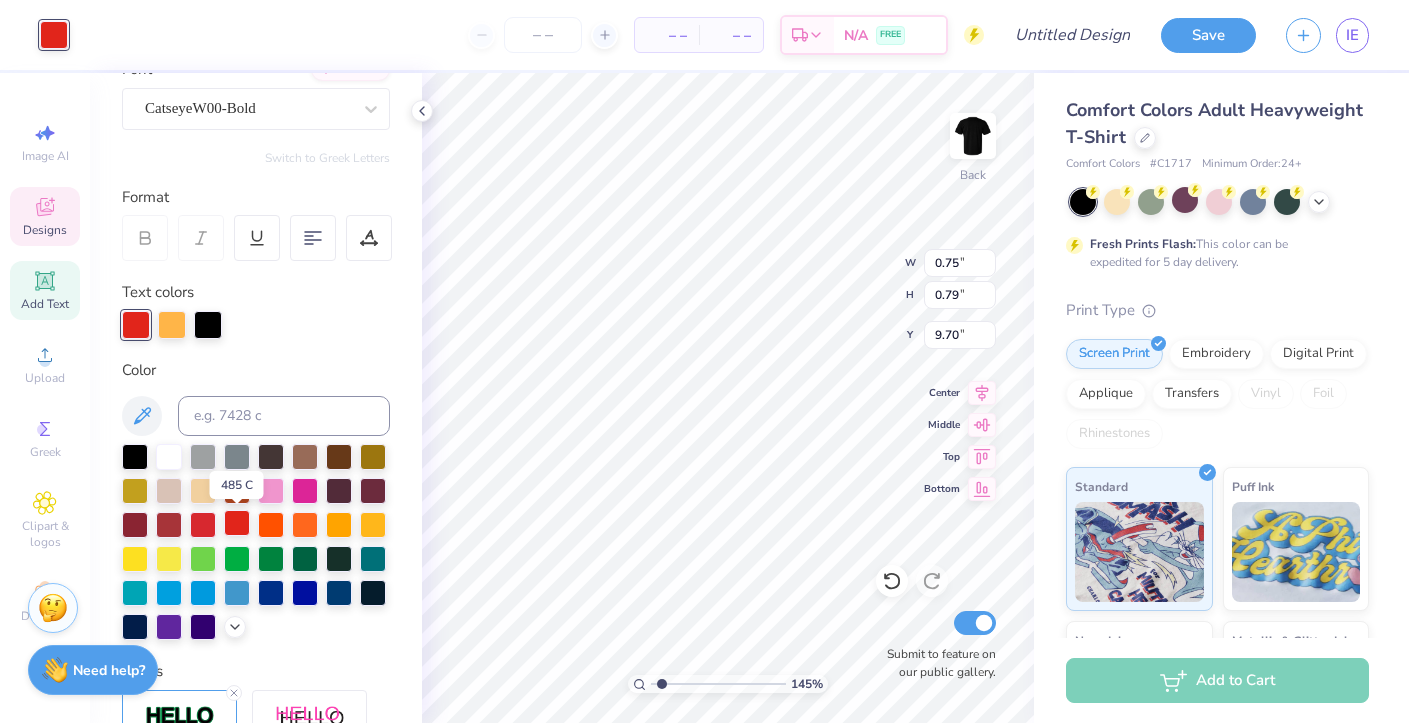 click at bounding box center [237, 523] 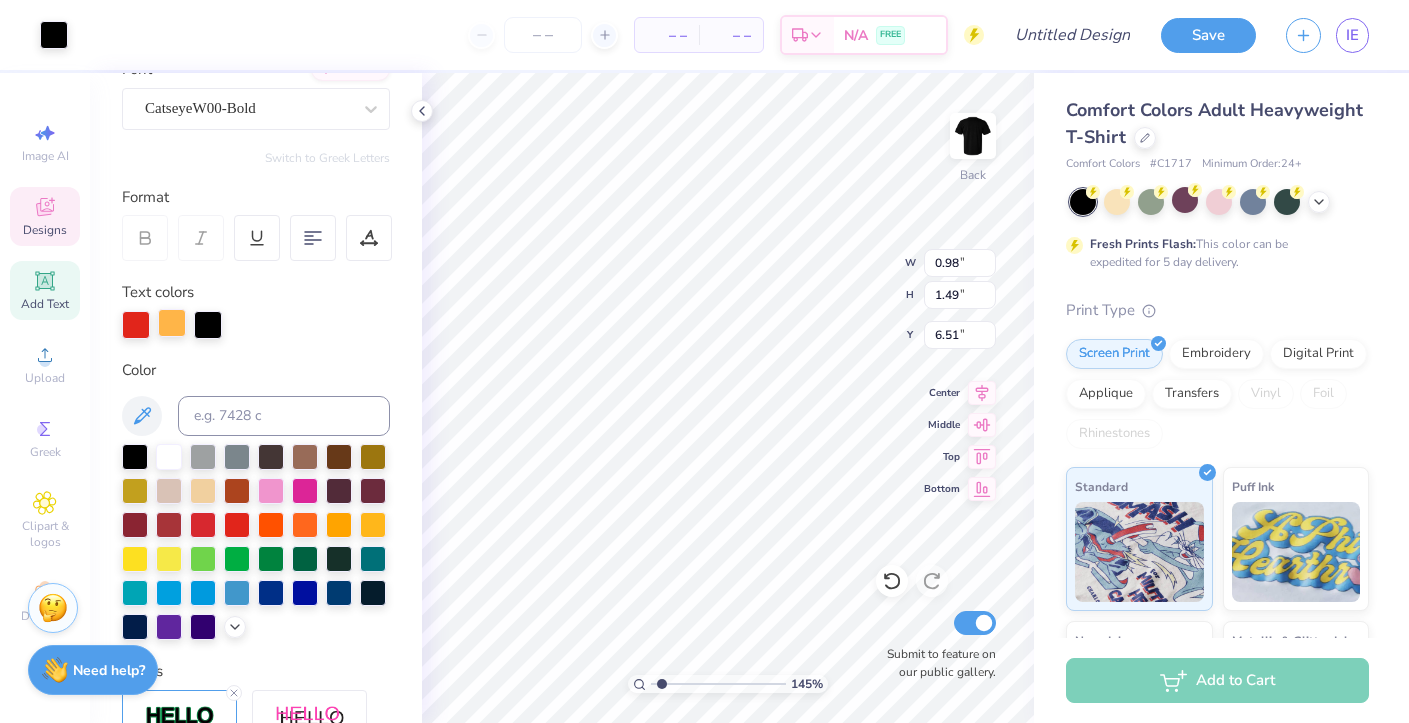 click at bounding box center [172, 323] 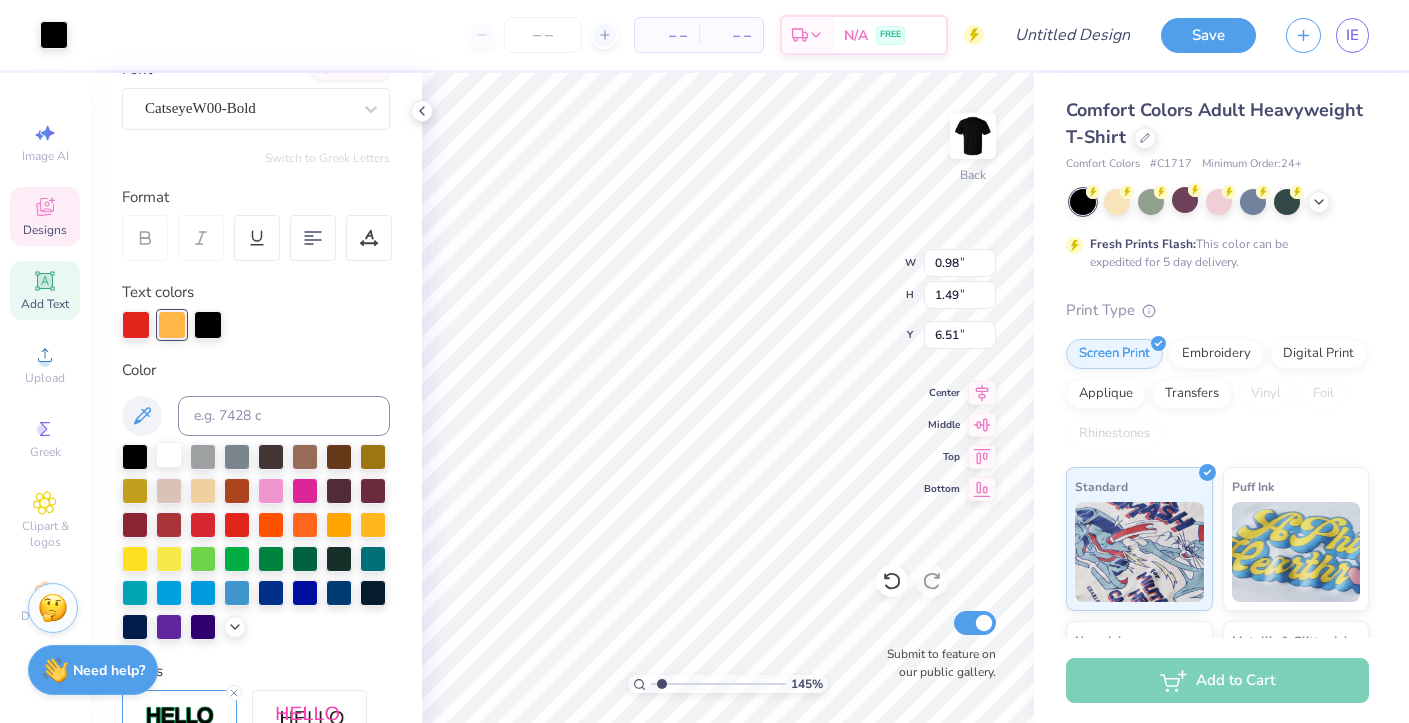 click at bounding box center (169, 455) 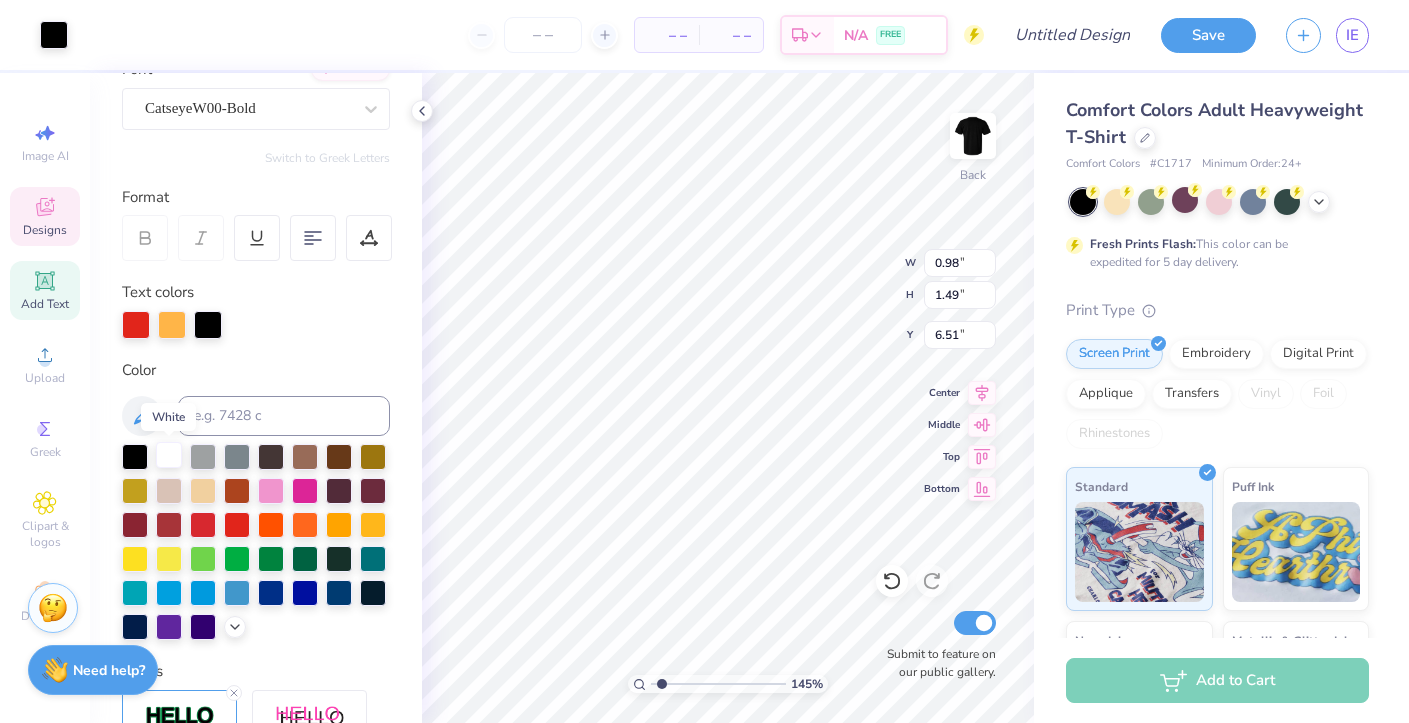click at bounding box center [169, 455] 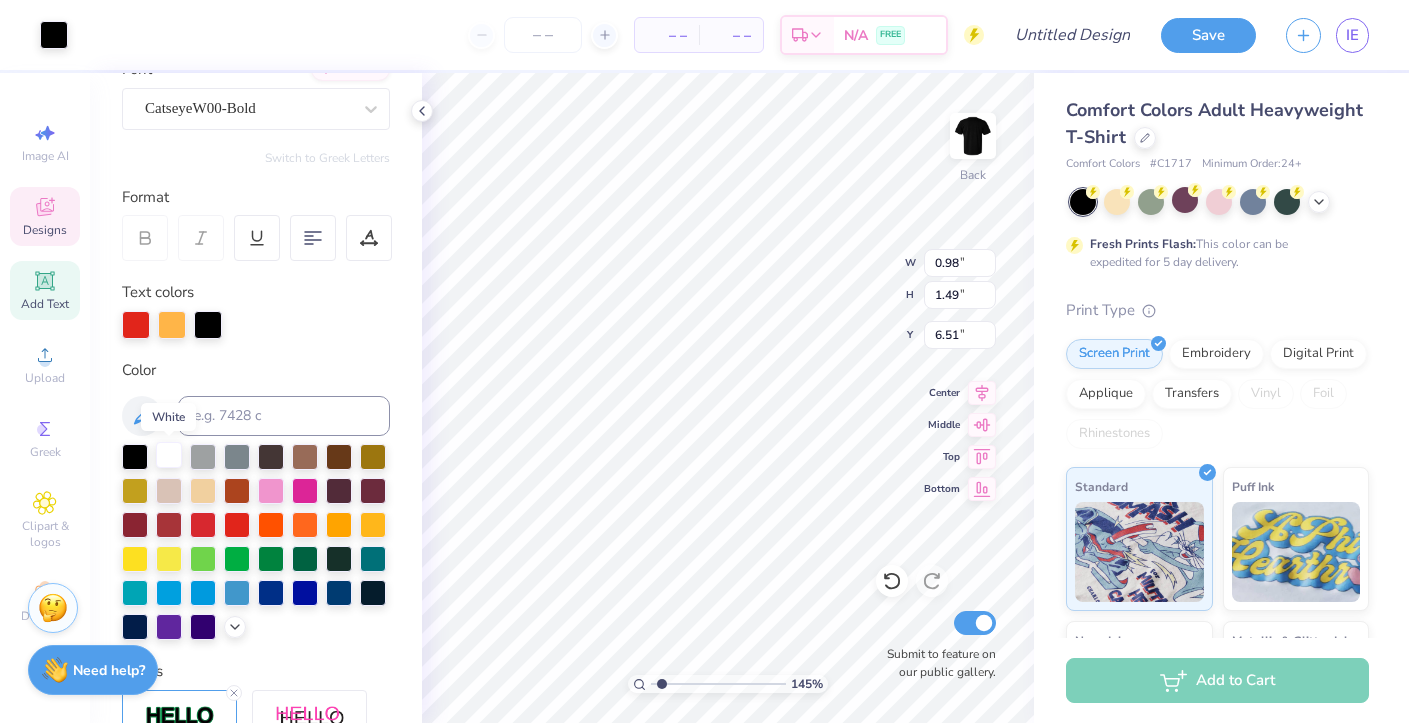 click at bounding box center [169, 455] 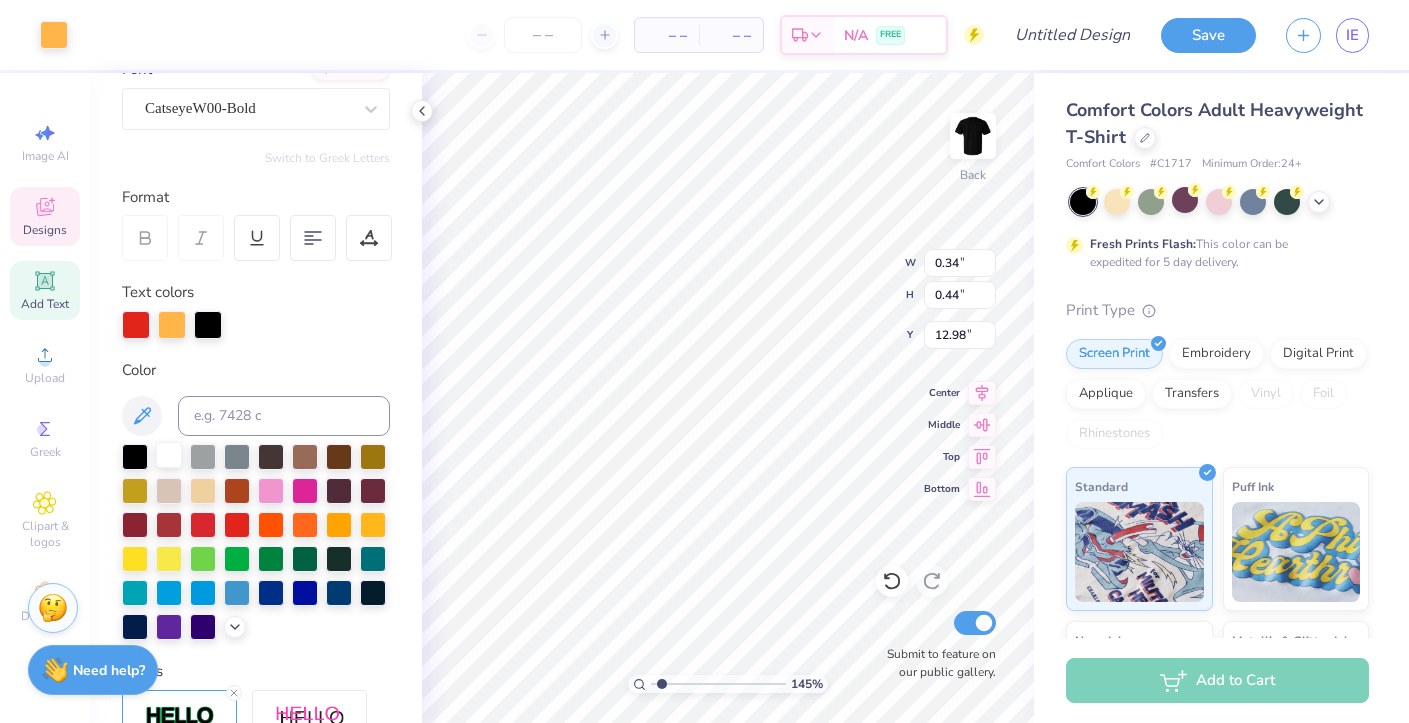 click at bounding box center [169, 455] 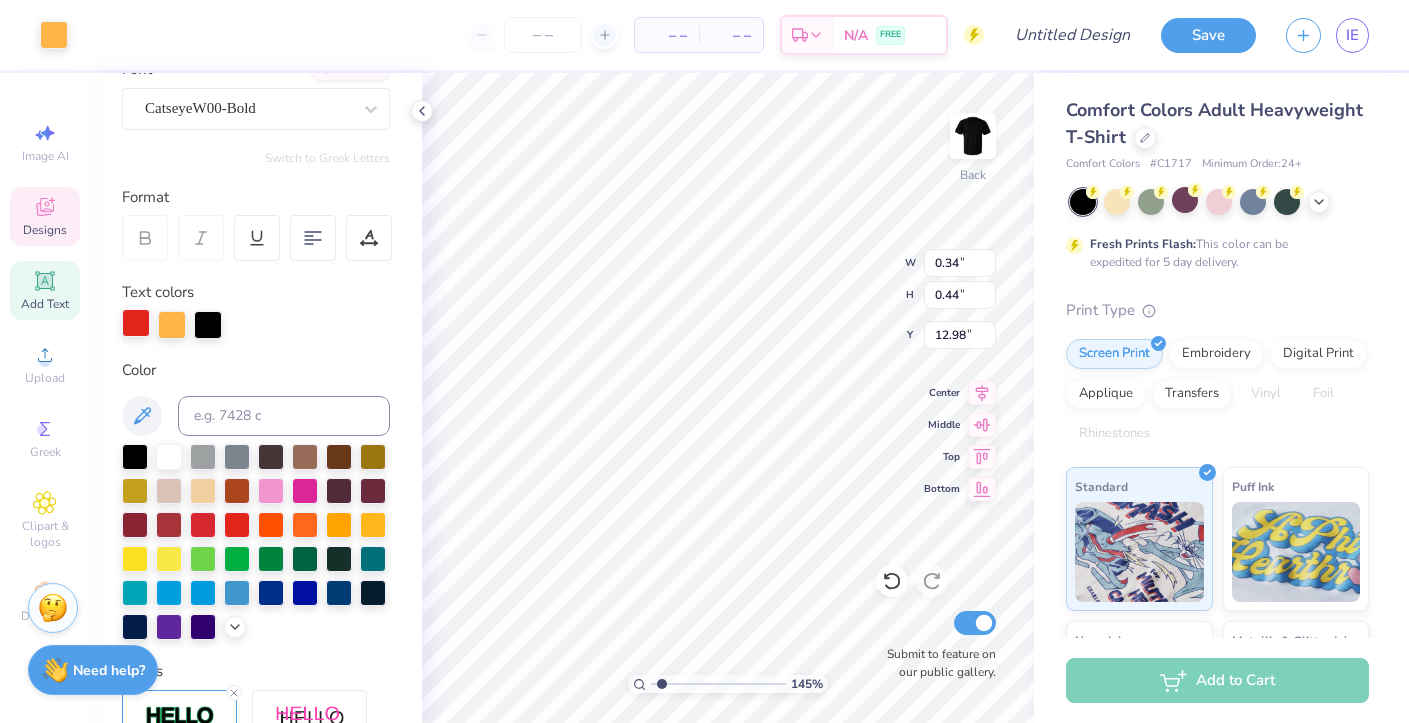 click at bounding box center (136, 323) 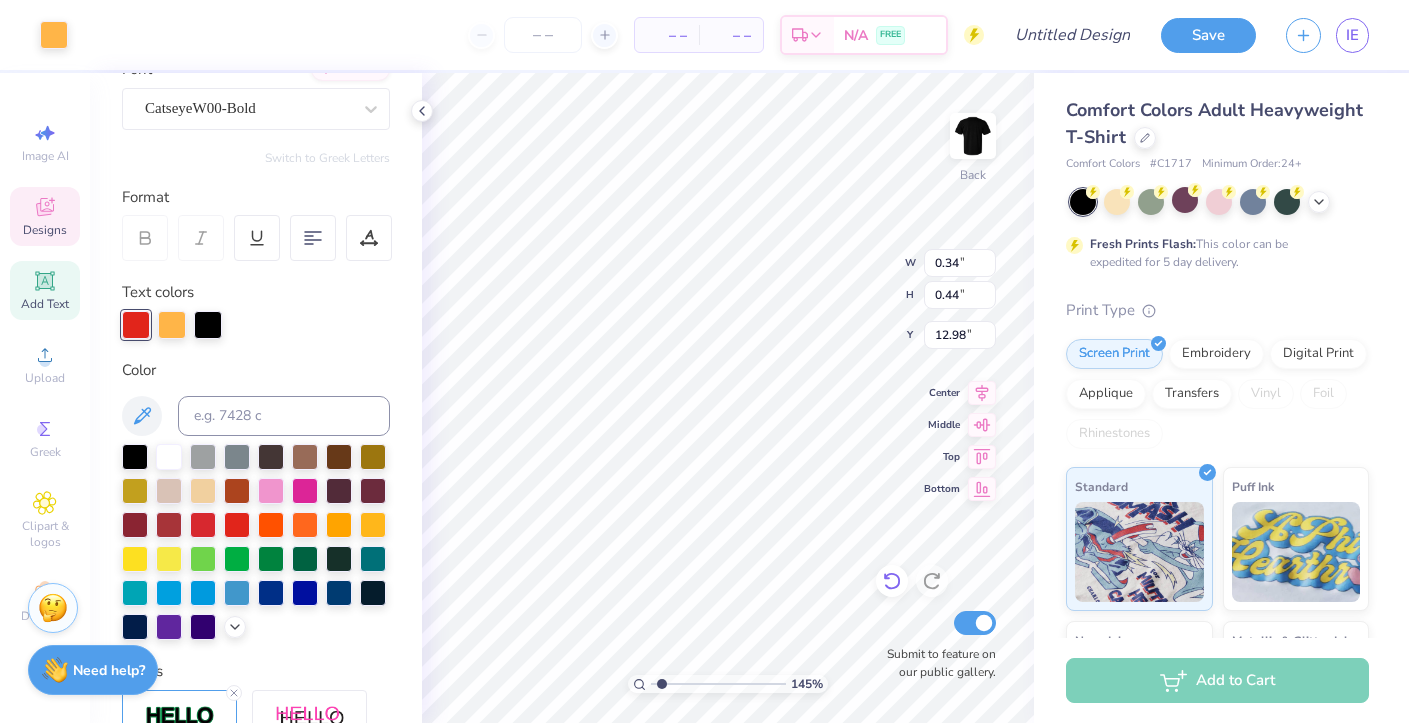 click 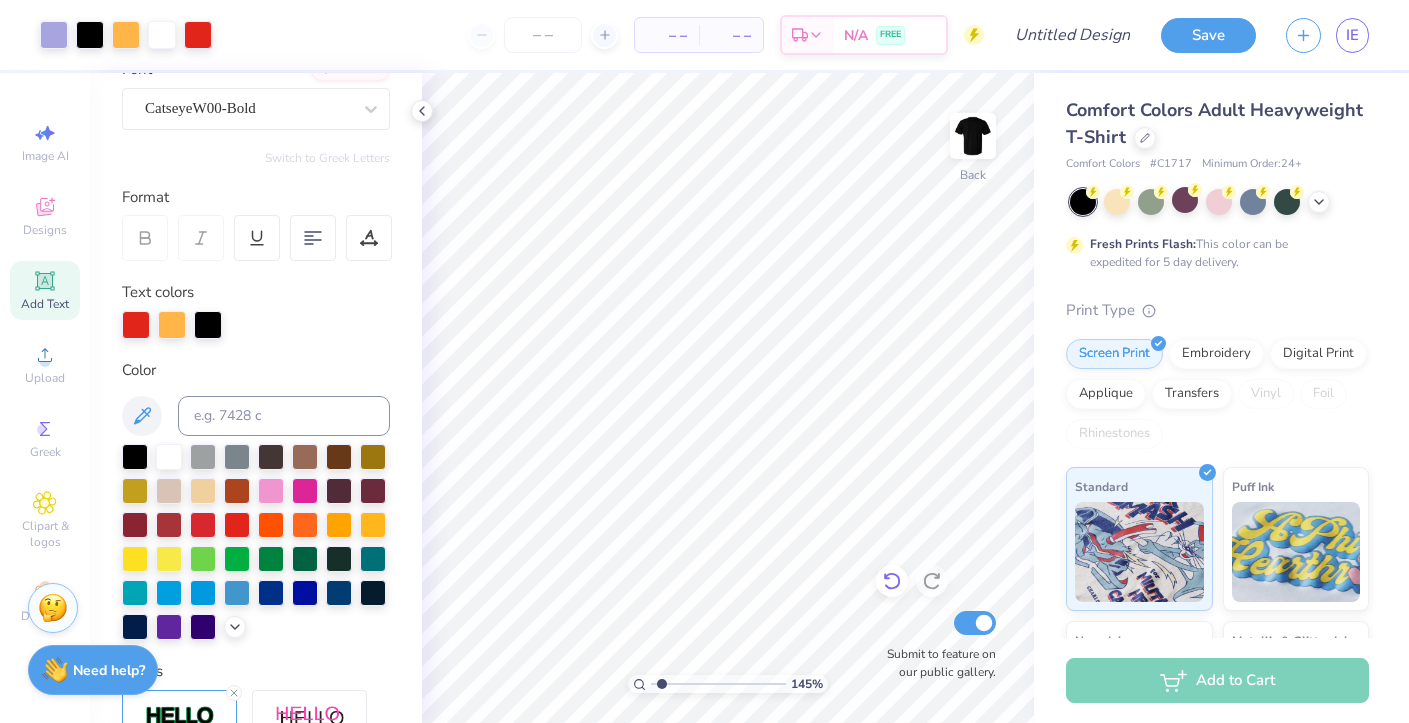 click 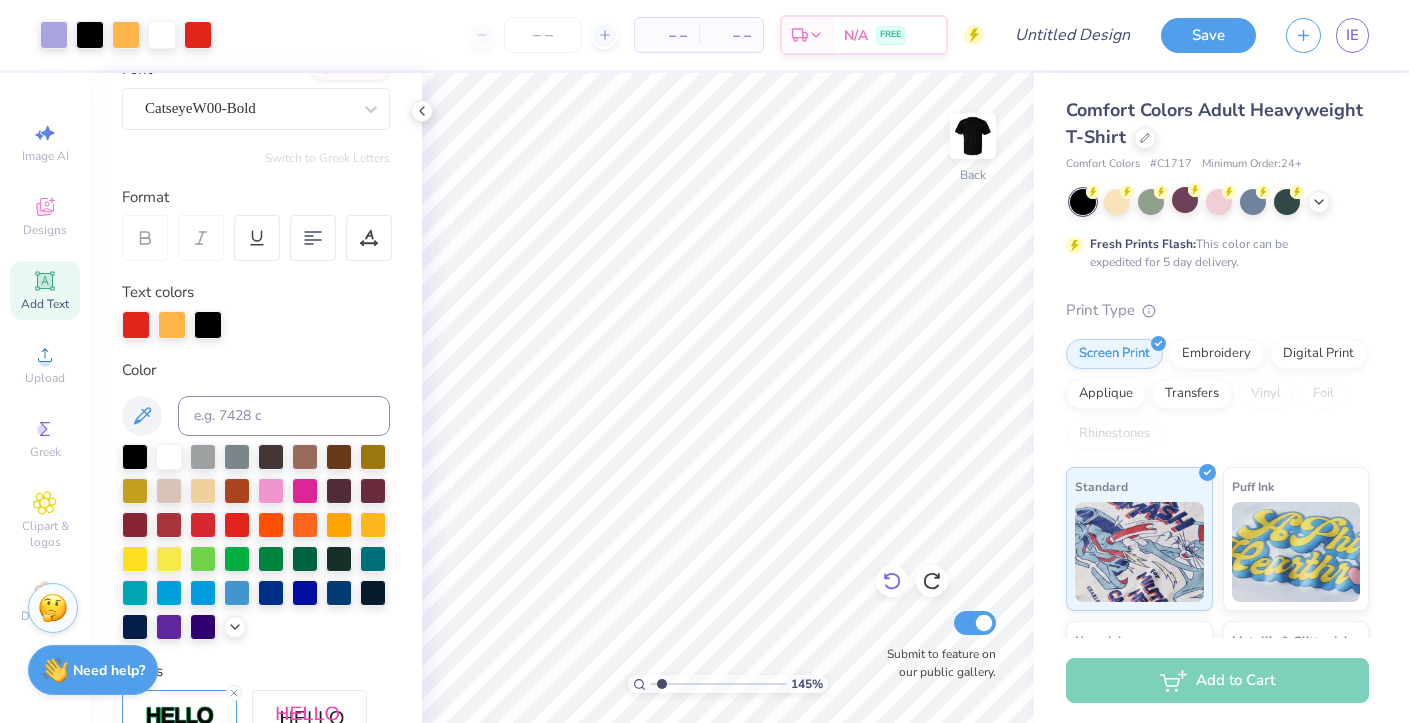 click 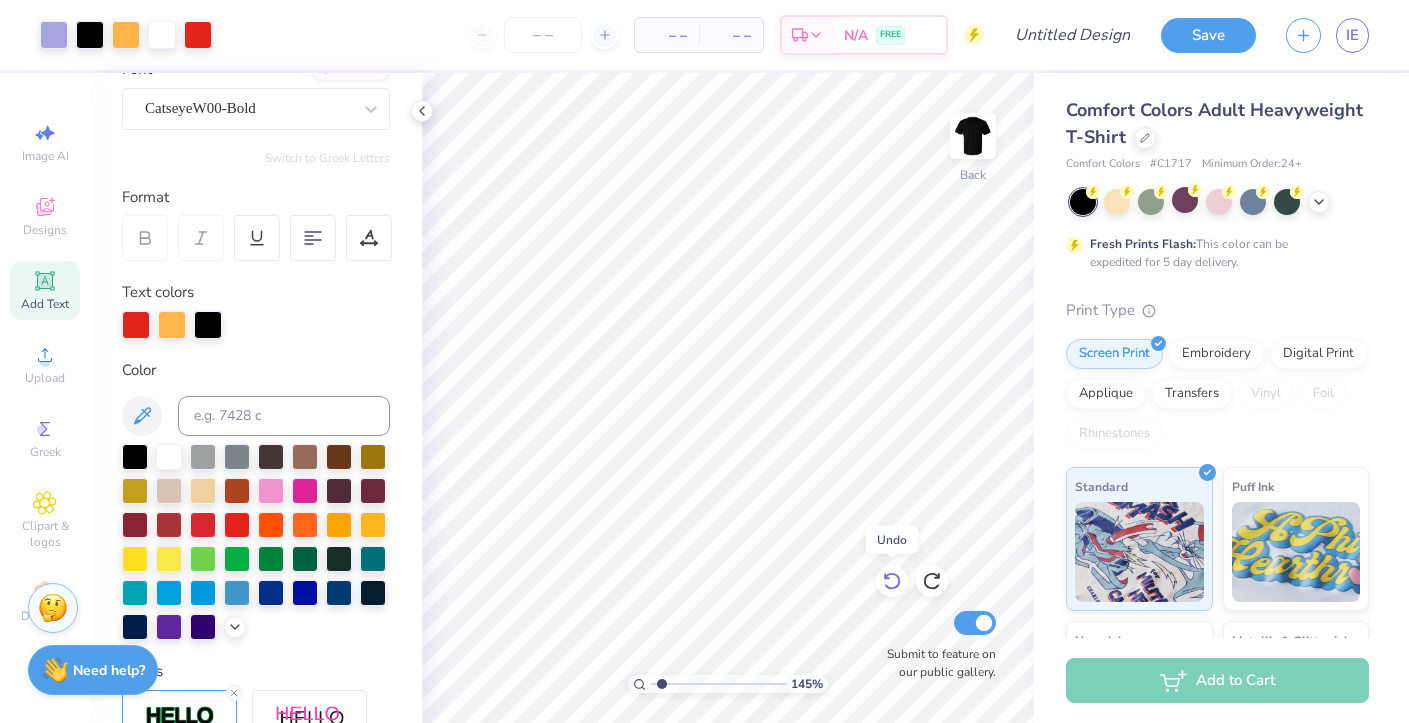 click 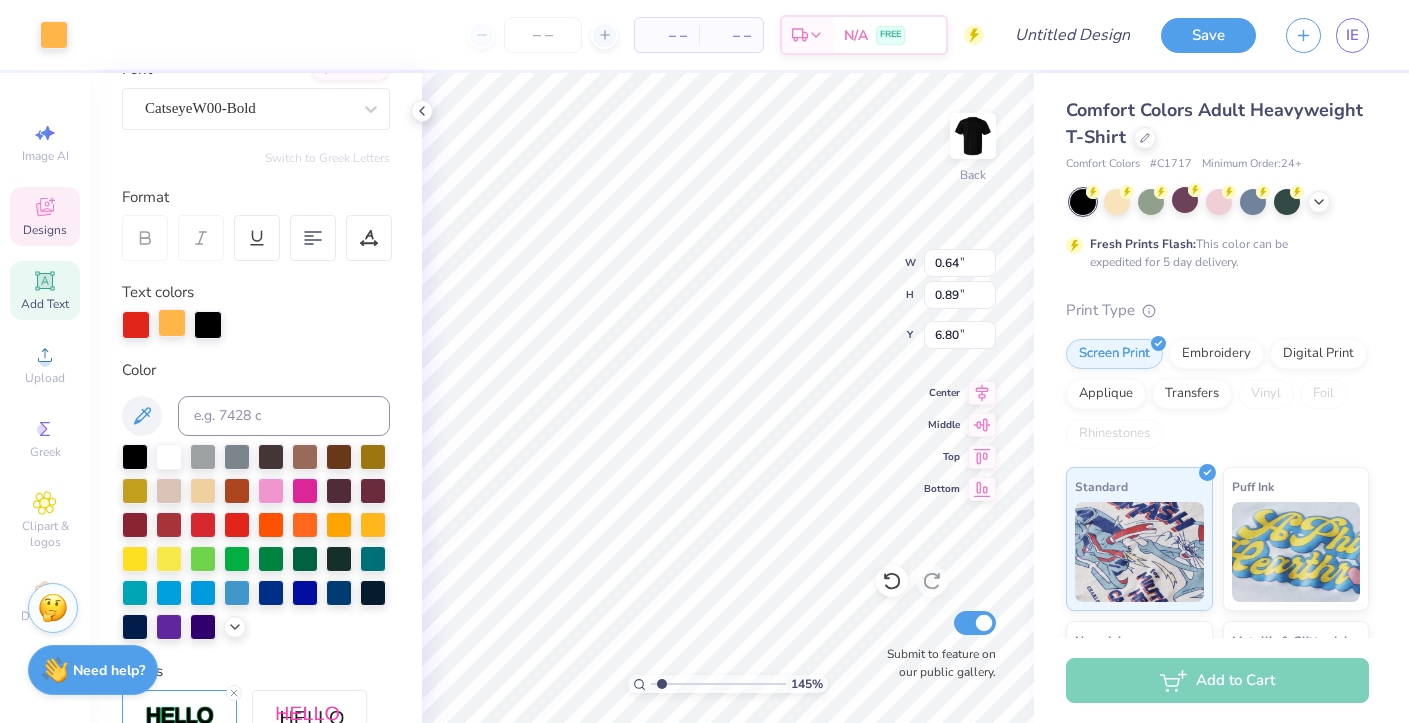 click at bounding box center [172, 323] 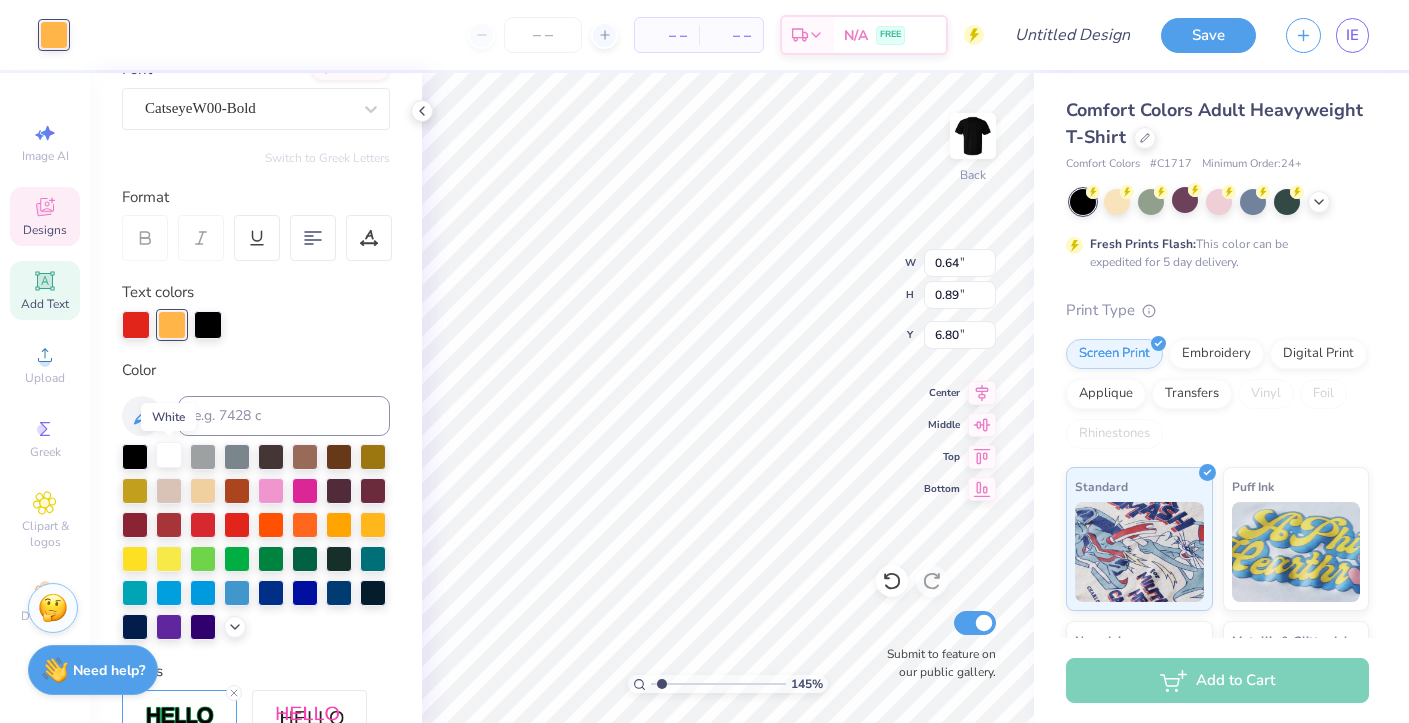 click at bounding box center (169, 455) 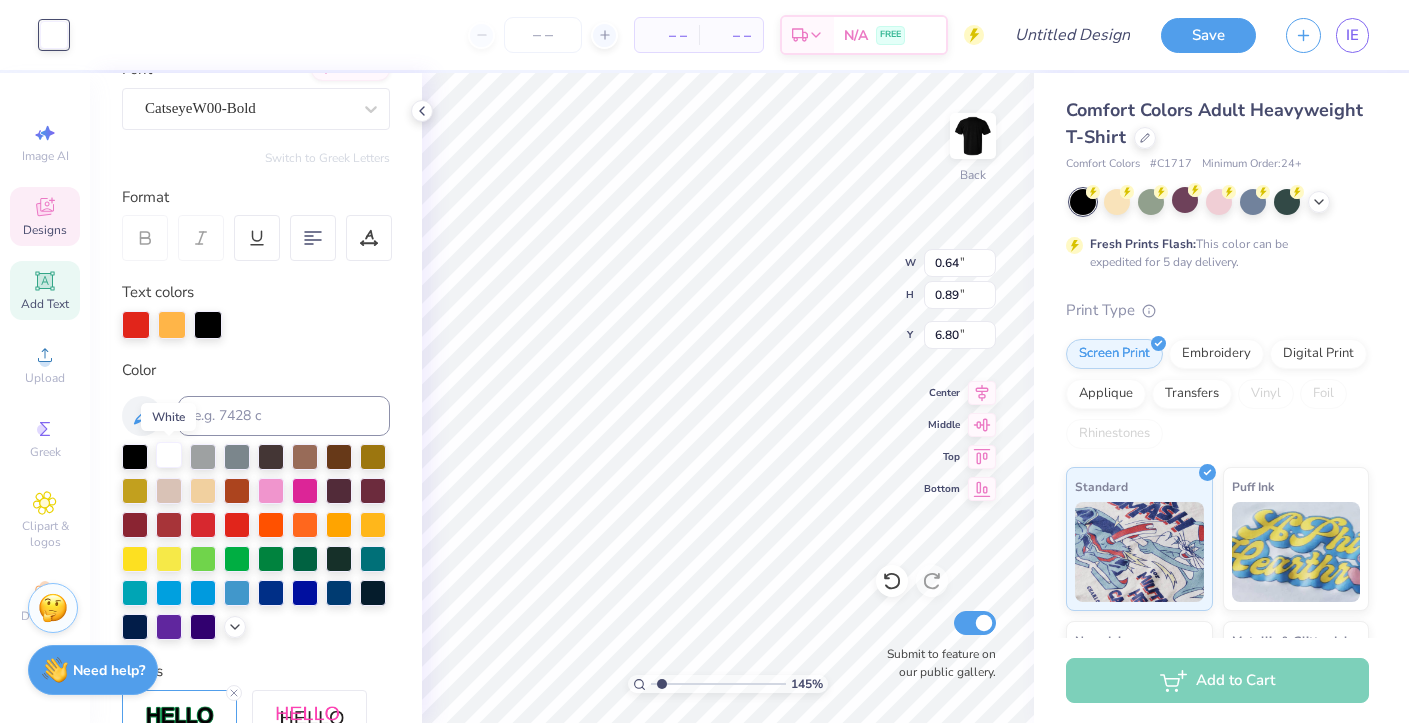 click at bounding box center (169, 455) 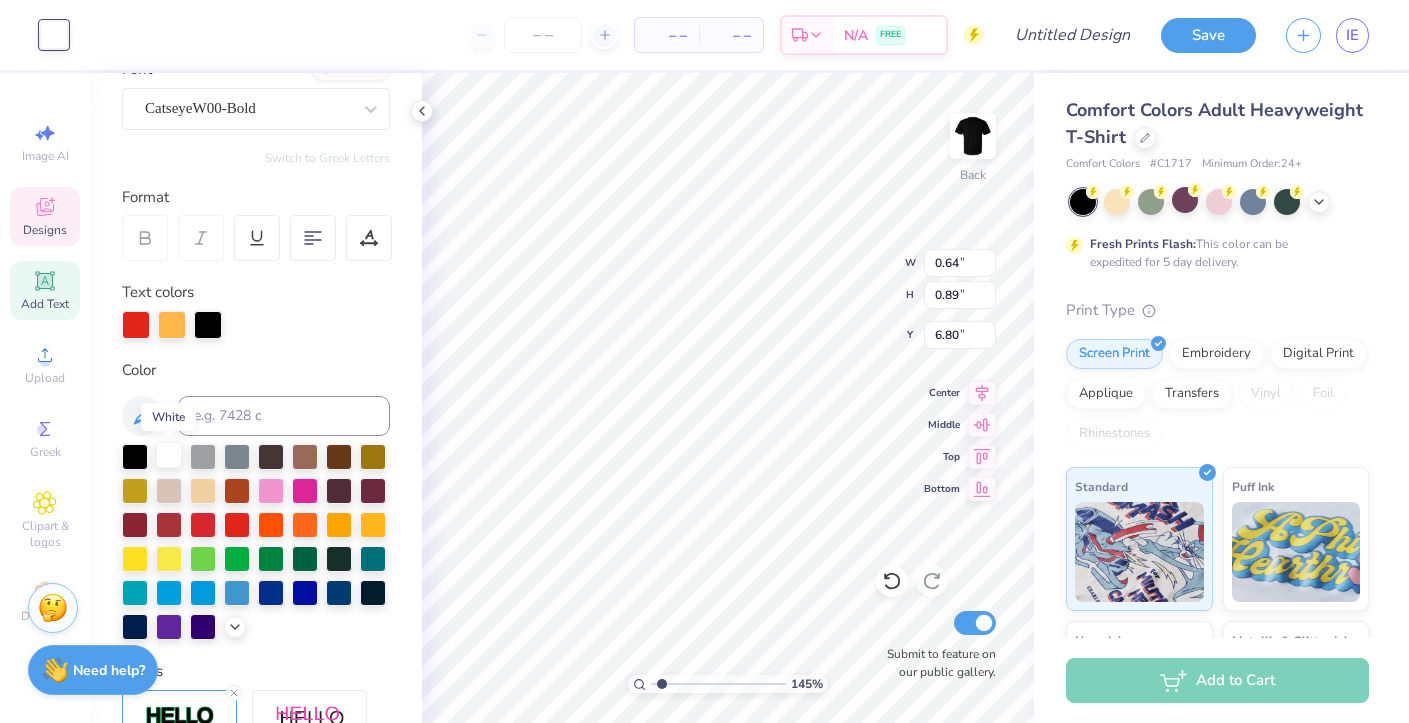 click at bounding box center [169, 455] 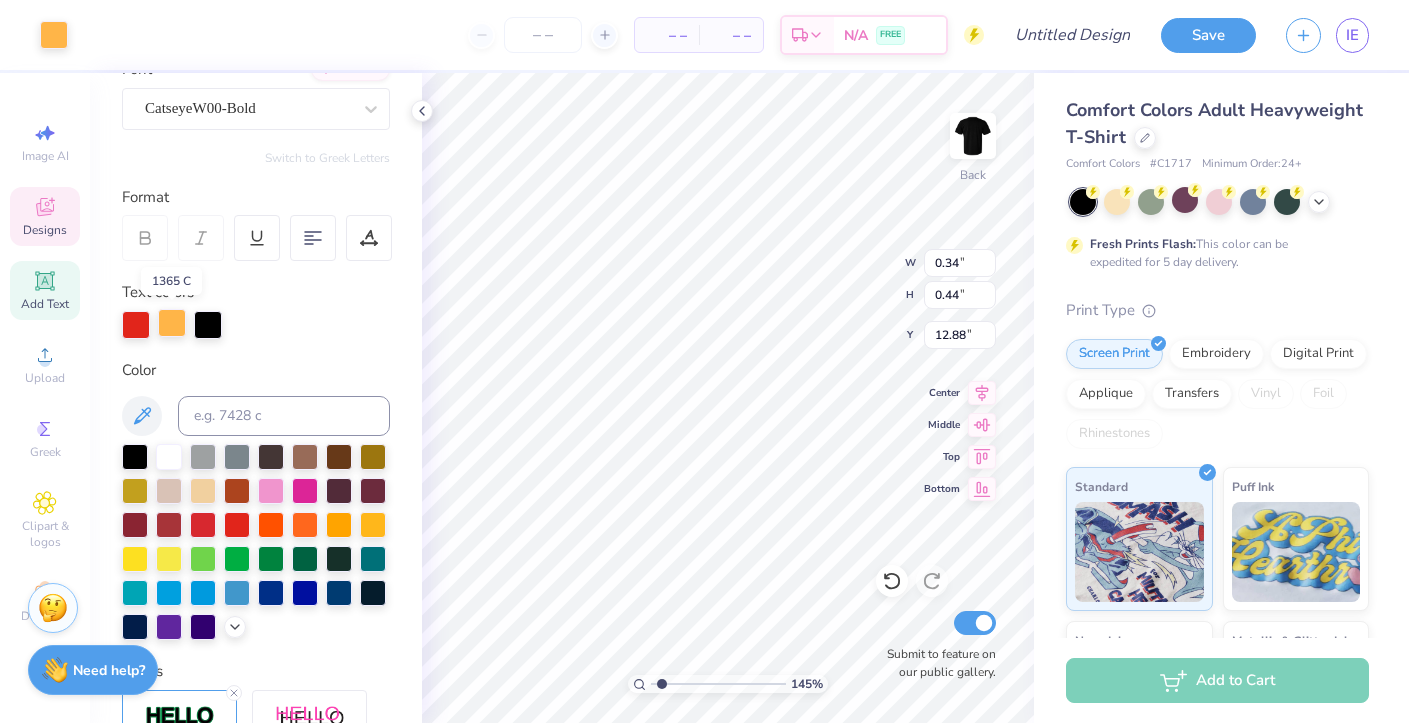 click at bounding box center (172, 323) 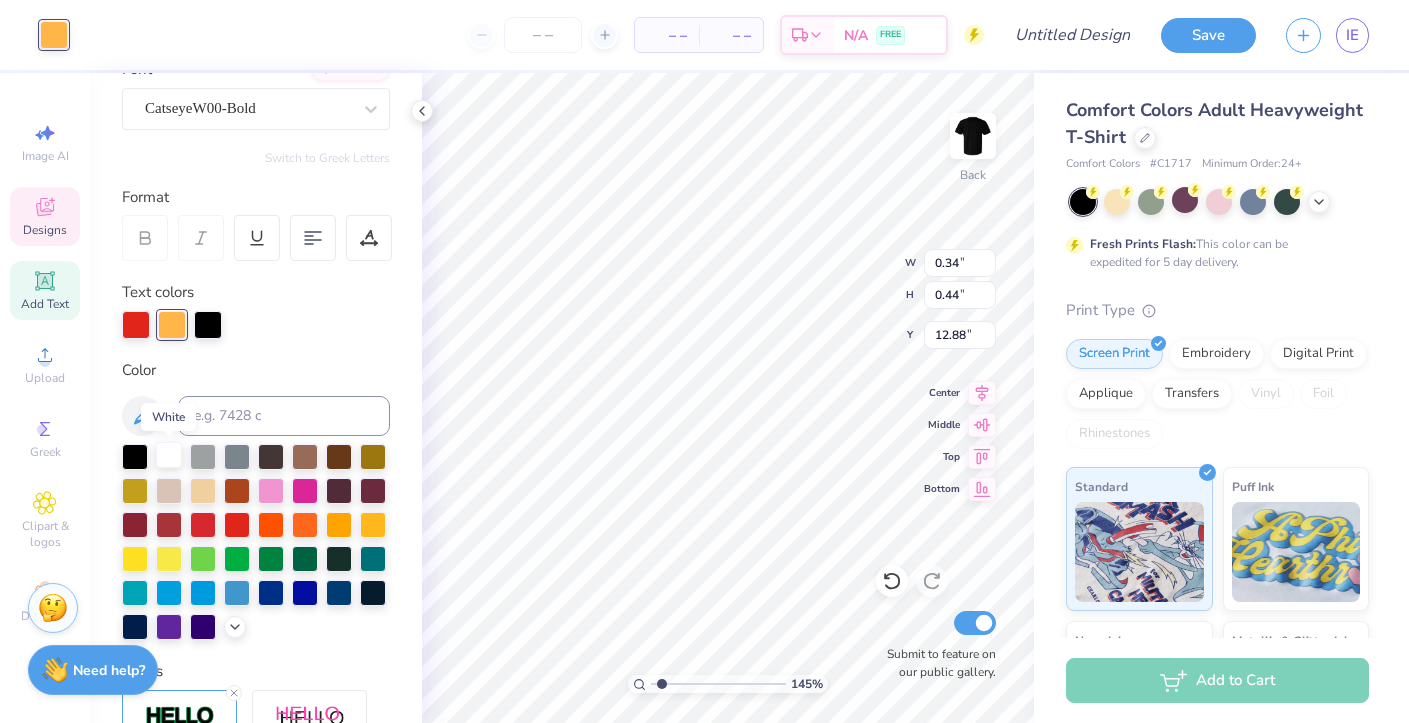 click at bounding box center (169, 455) 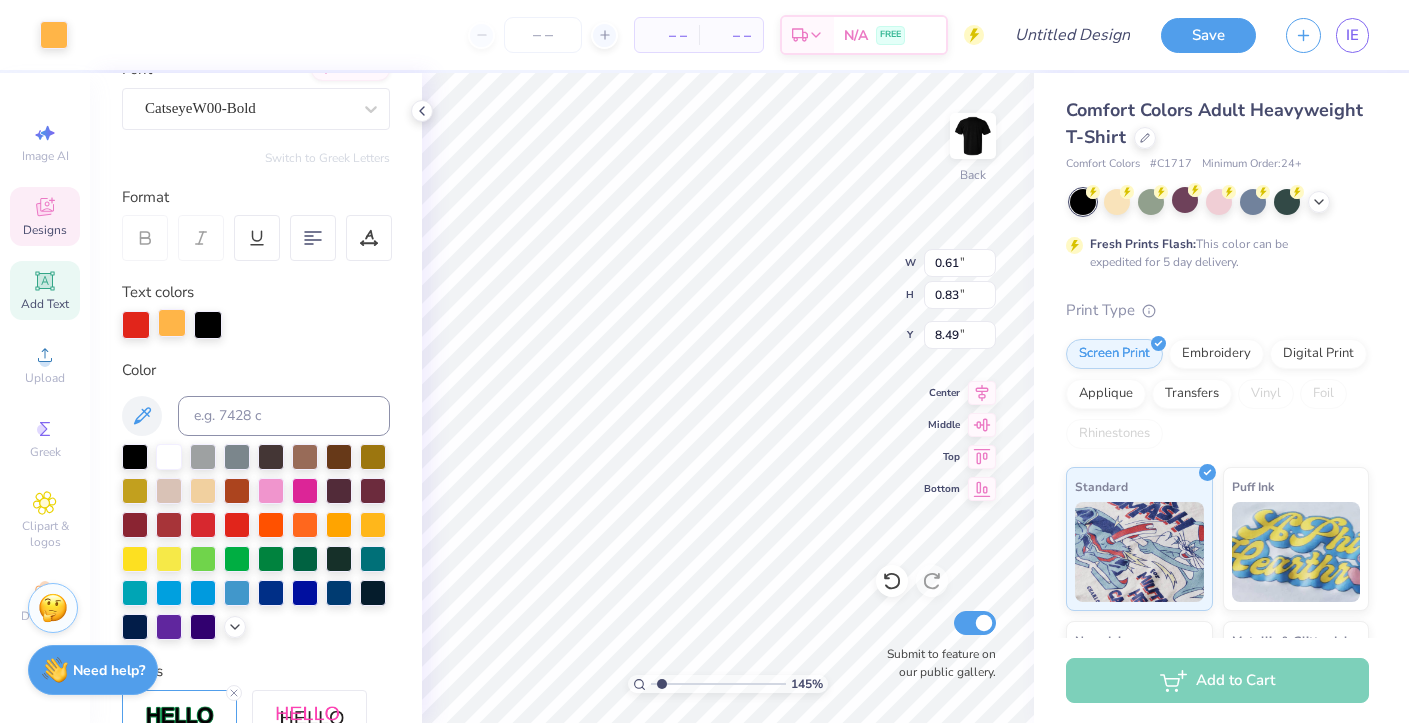 click at bounding box center (172, 323) 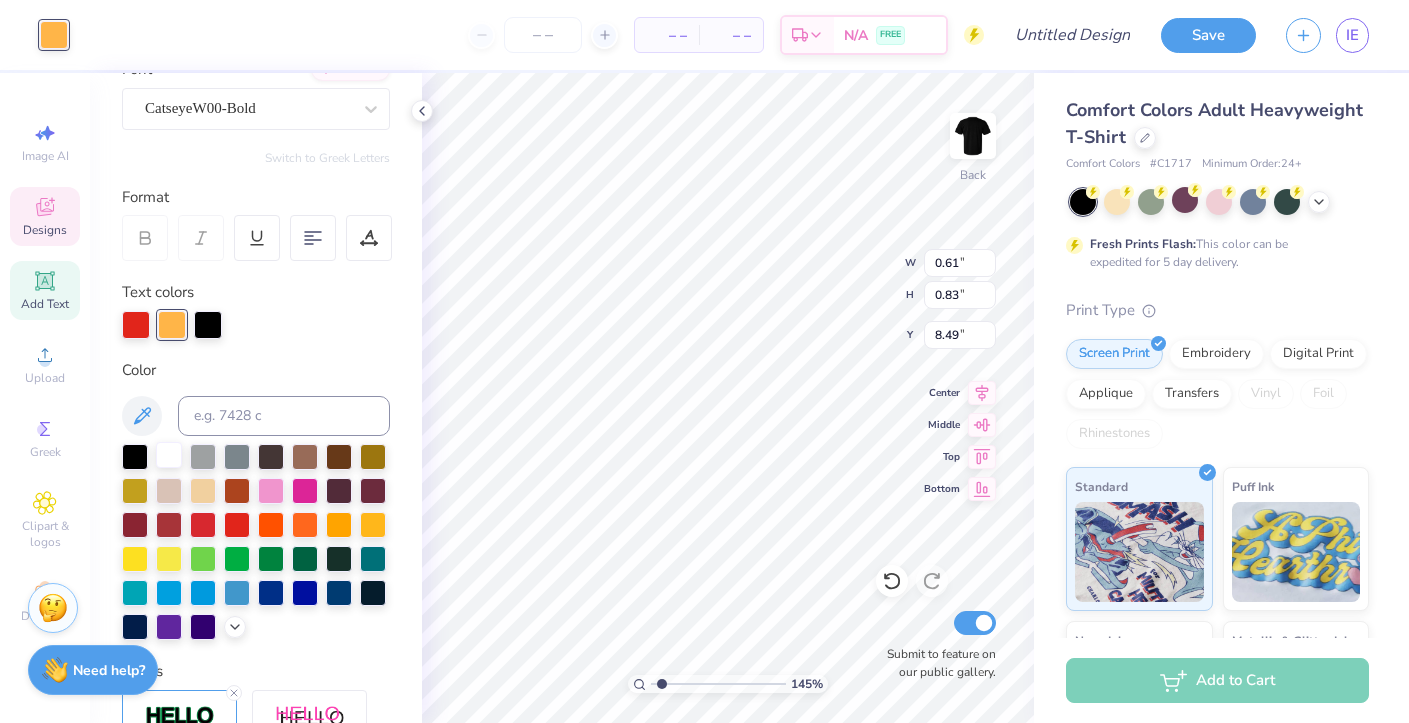 click at bounding box center [169, 455] 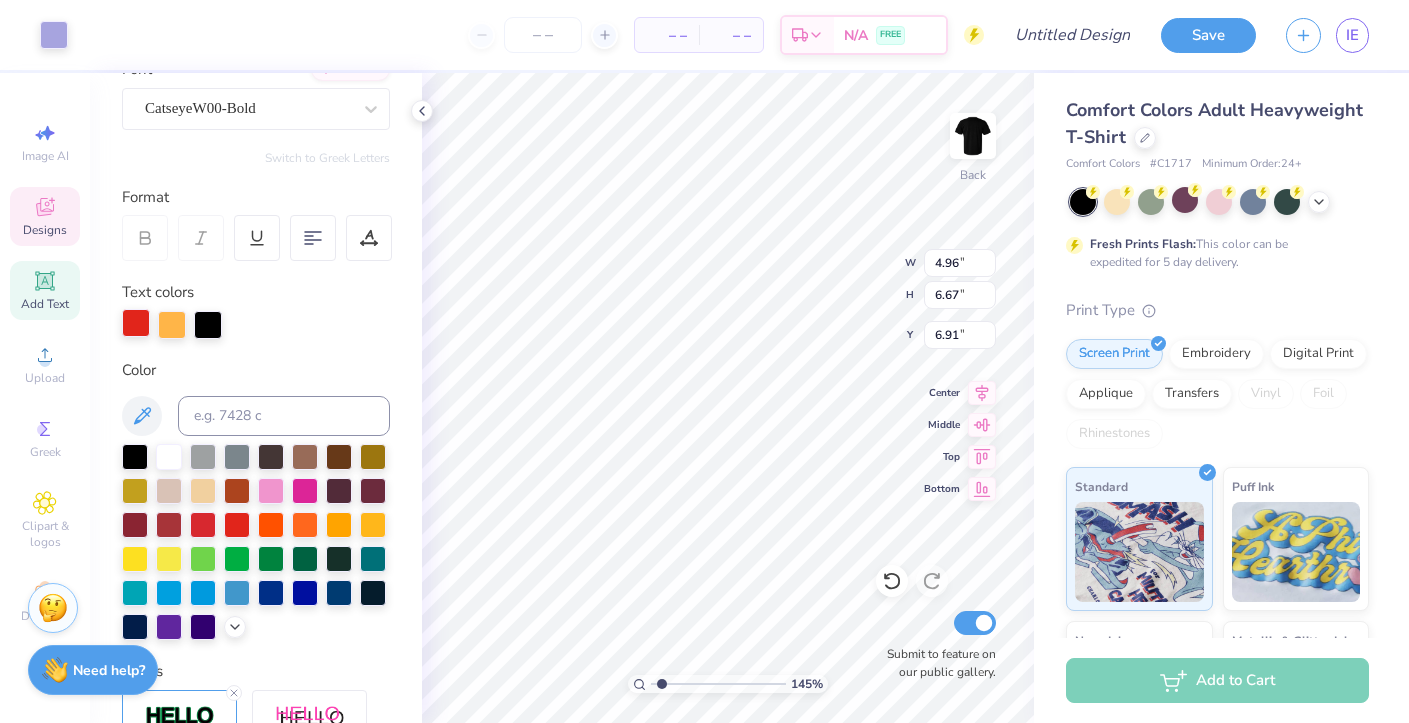 click at bounding box center [136, 323] 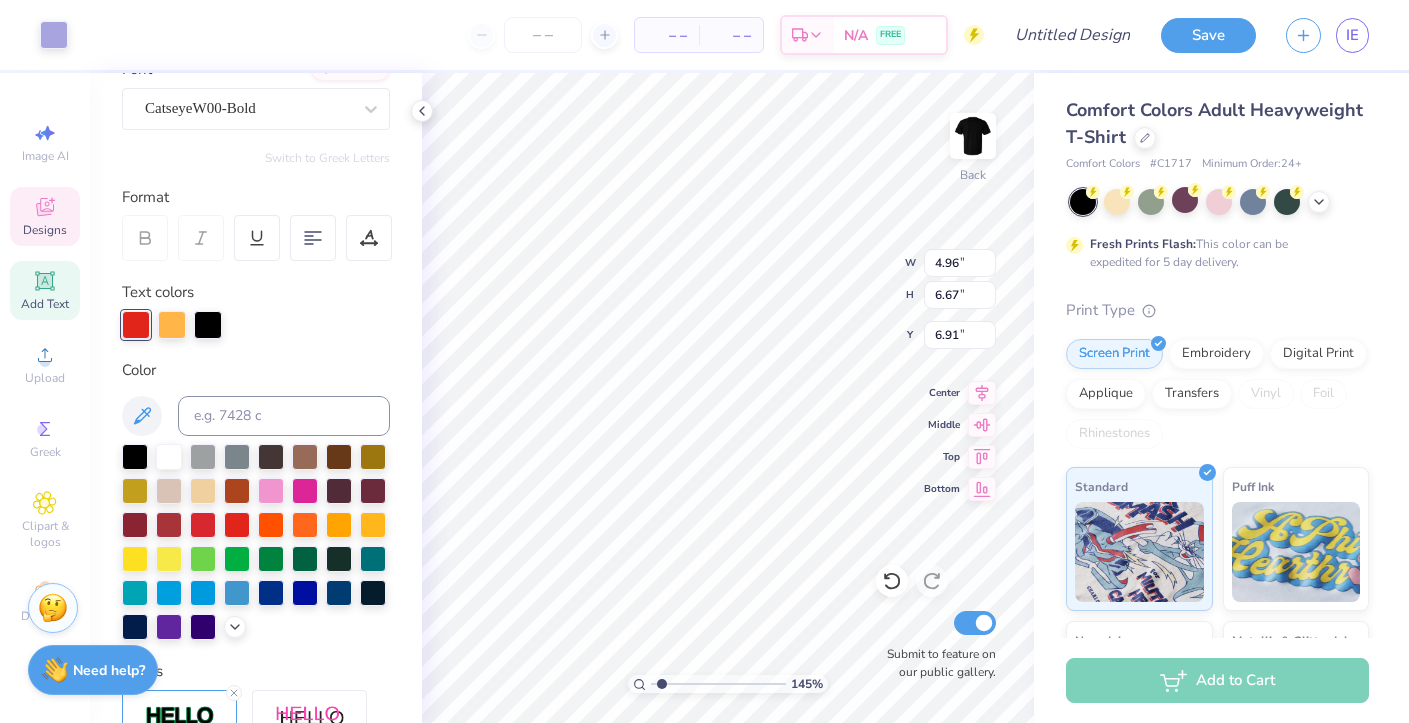 click at bounding box center [136, 325] 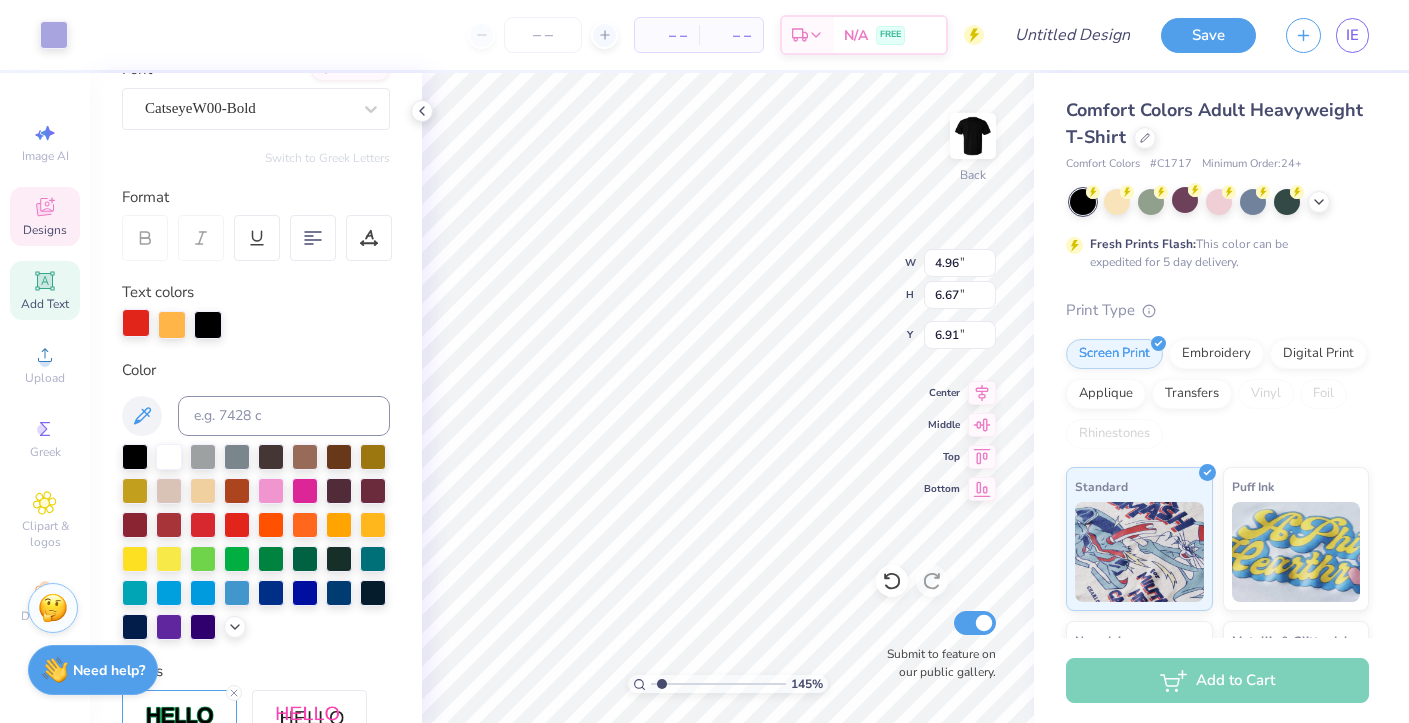 click at bounding box center (136, 323) 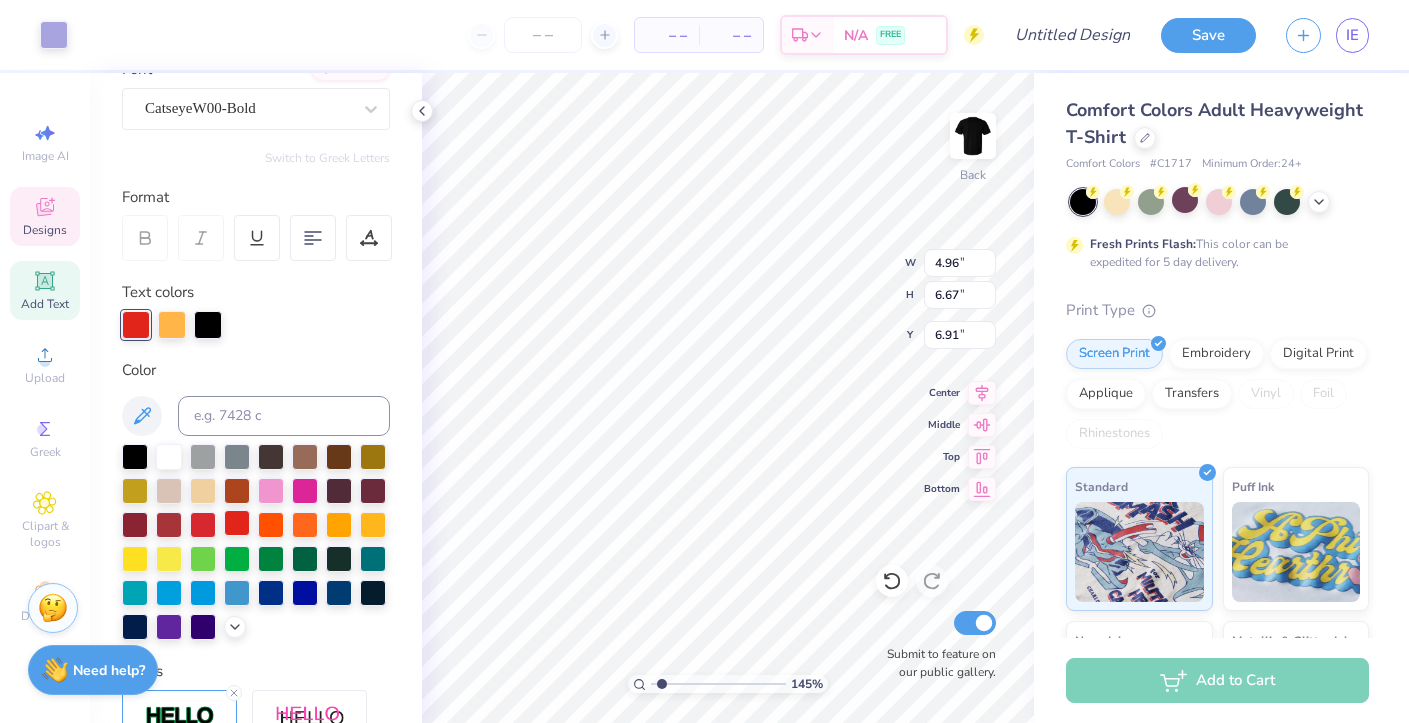 click at bounding box center (237, 523) 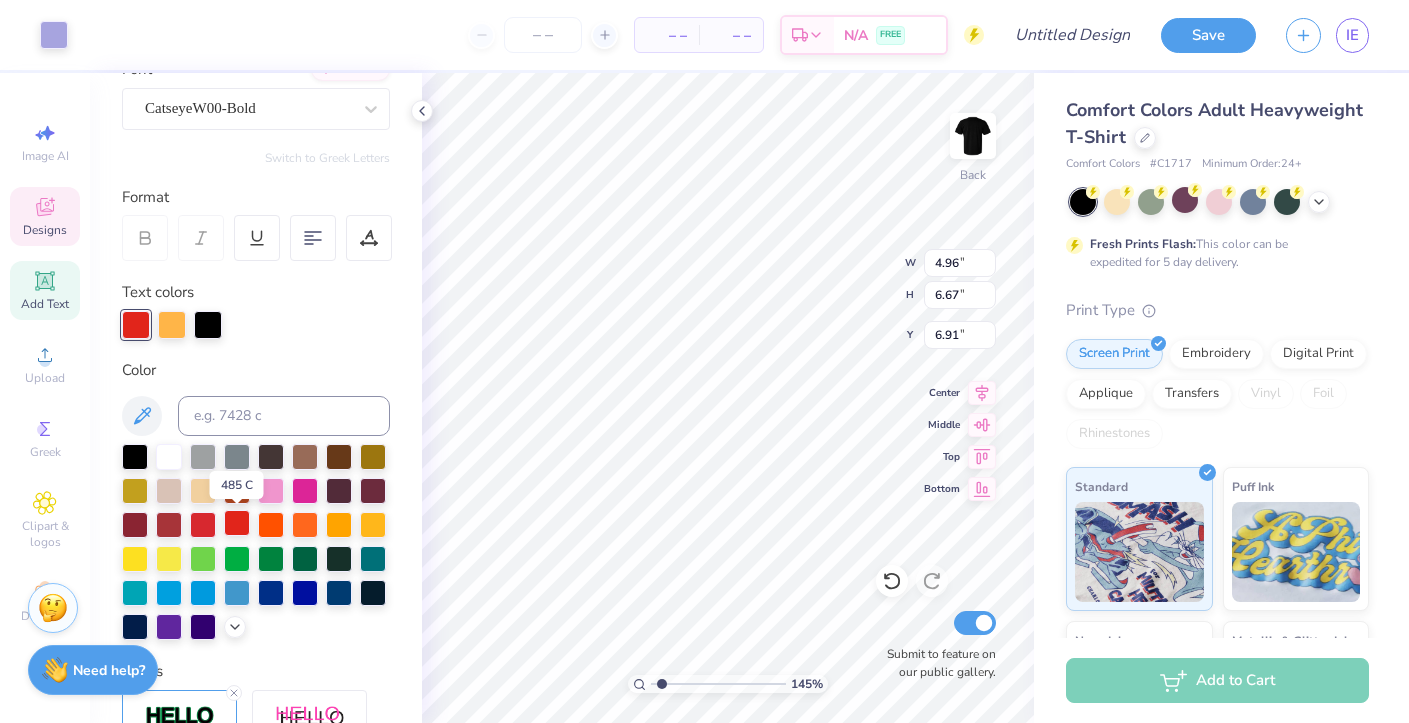 click at bounding box center [237, 523] 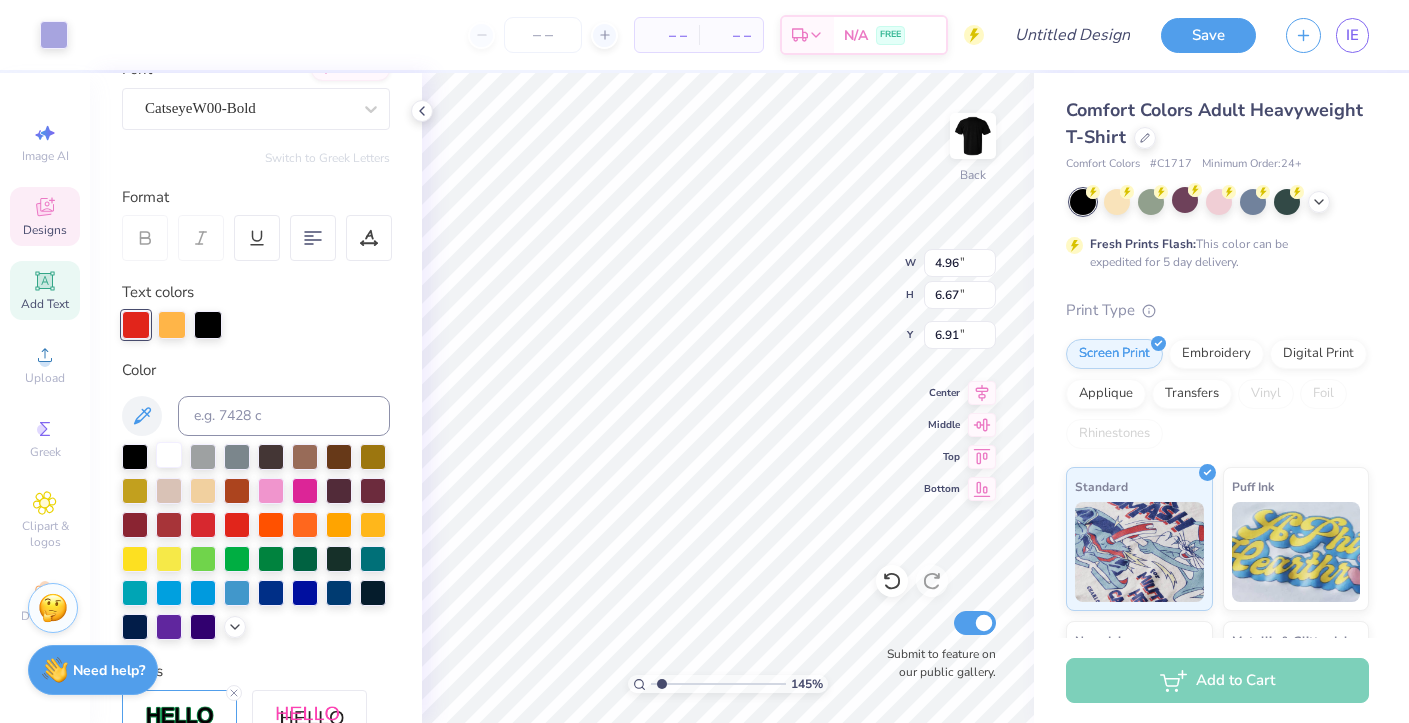 click at bounding box center [169, 455] 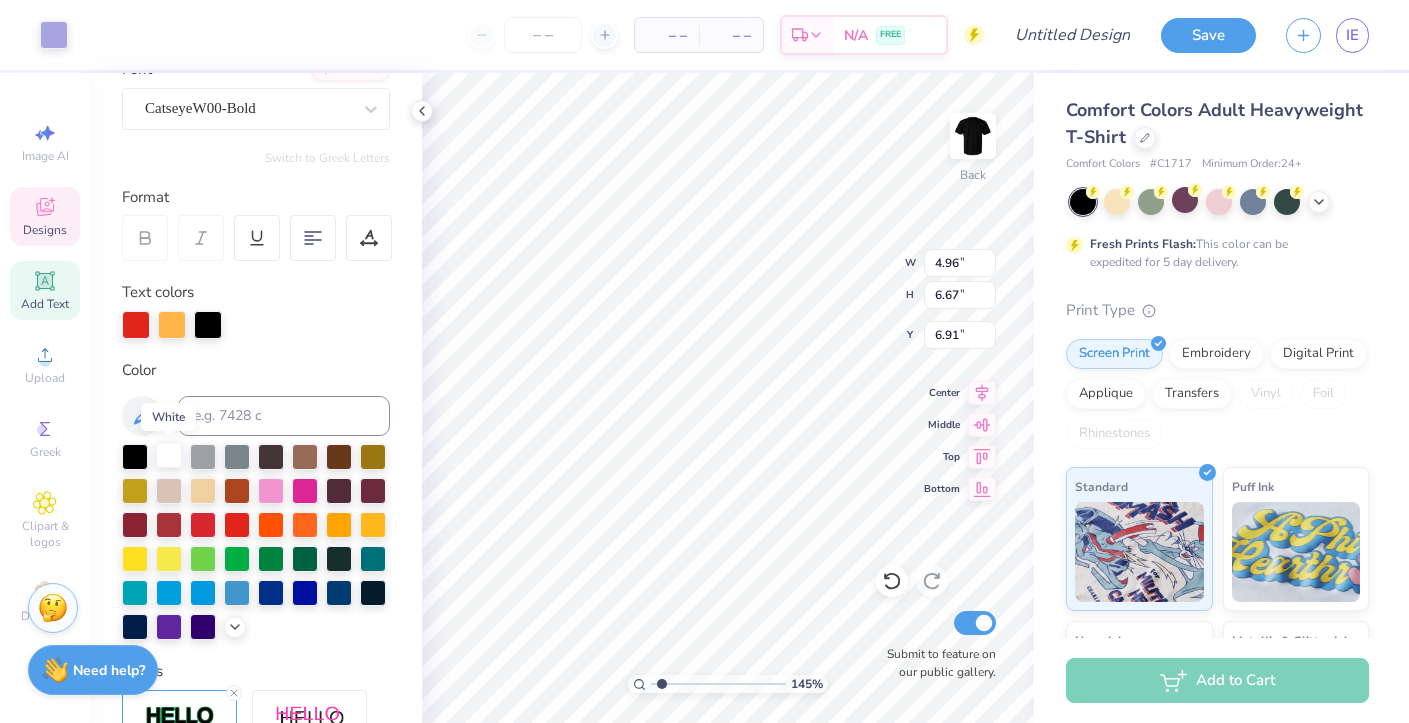 click at bounding box center [169, 455] 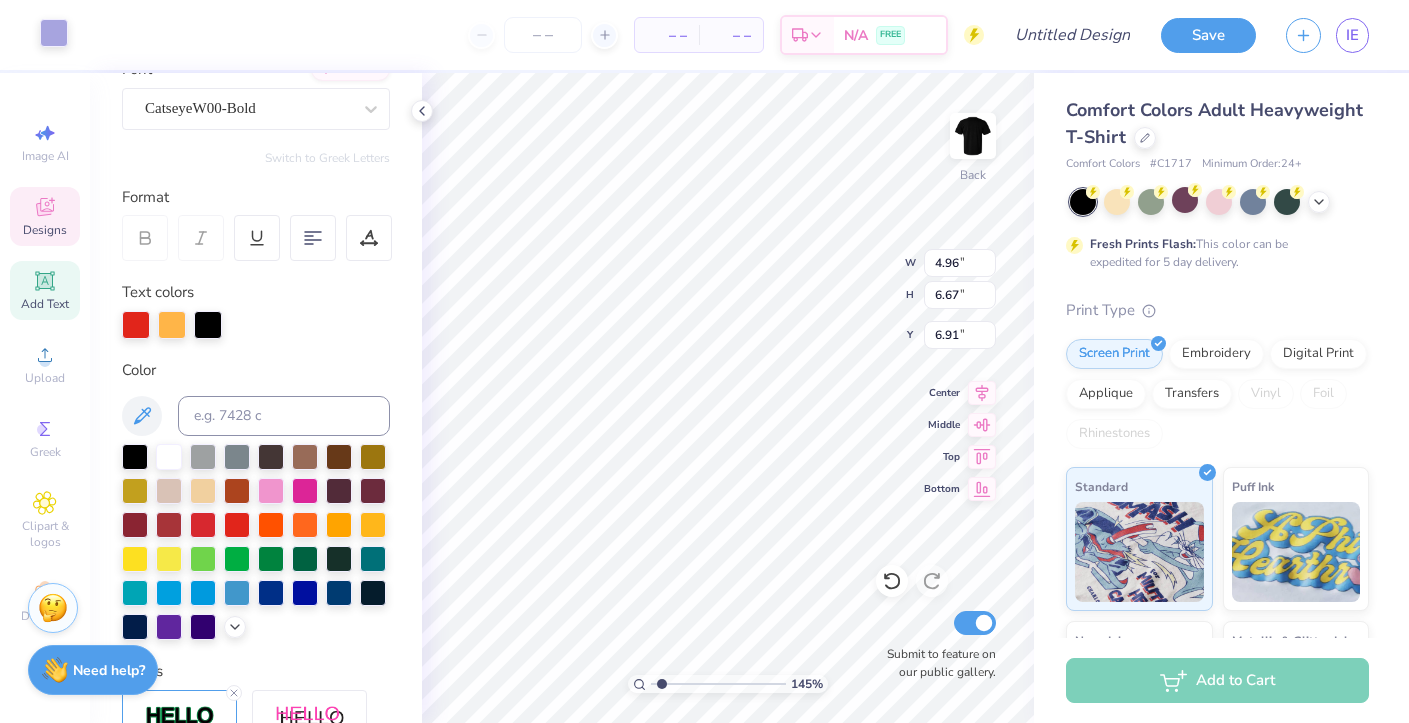 click at bounding box center [54, 33] 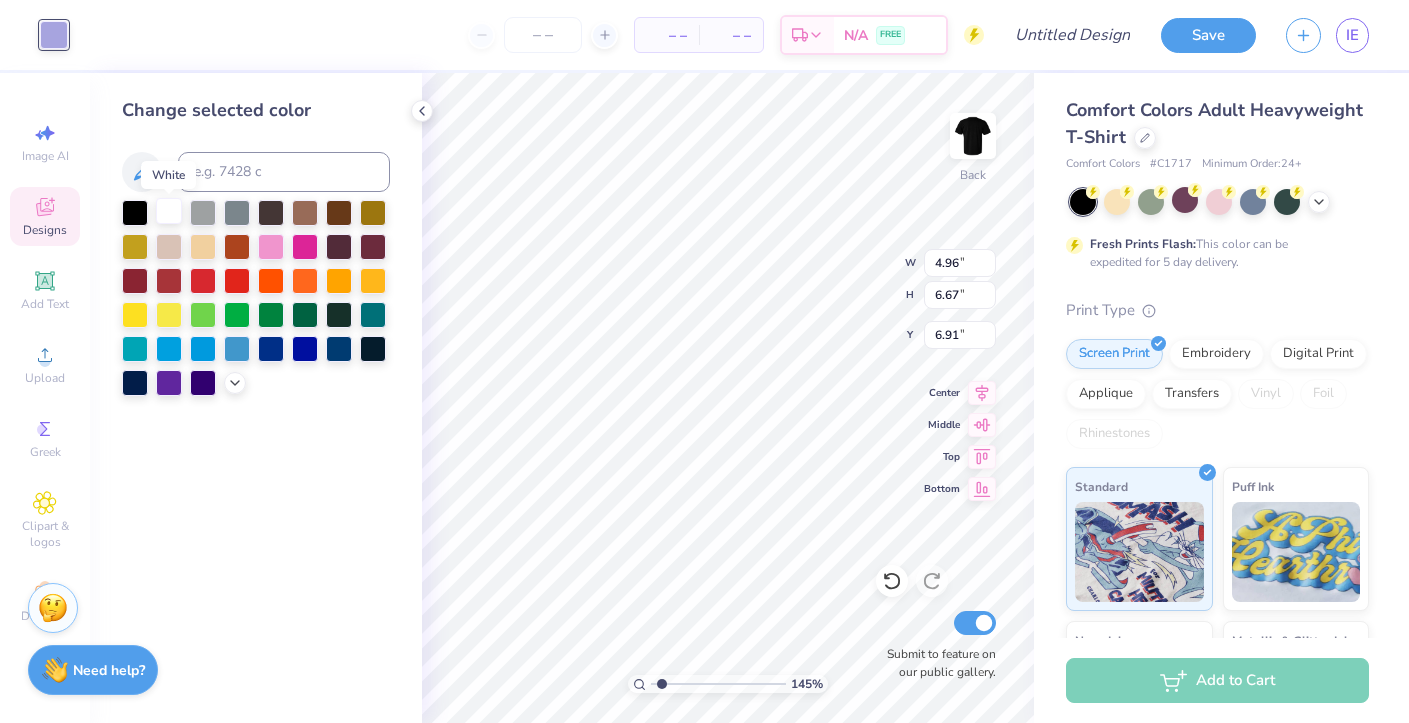 click at bounding box center [169, 211] 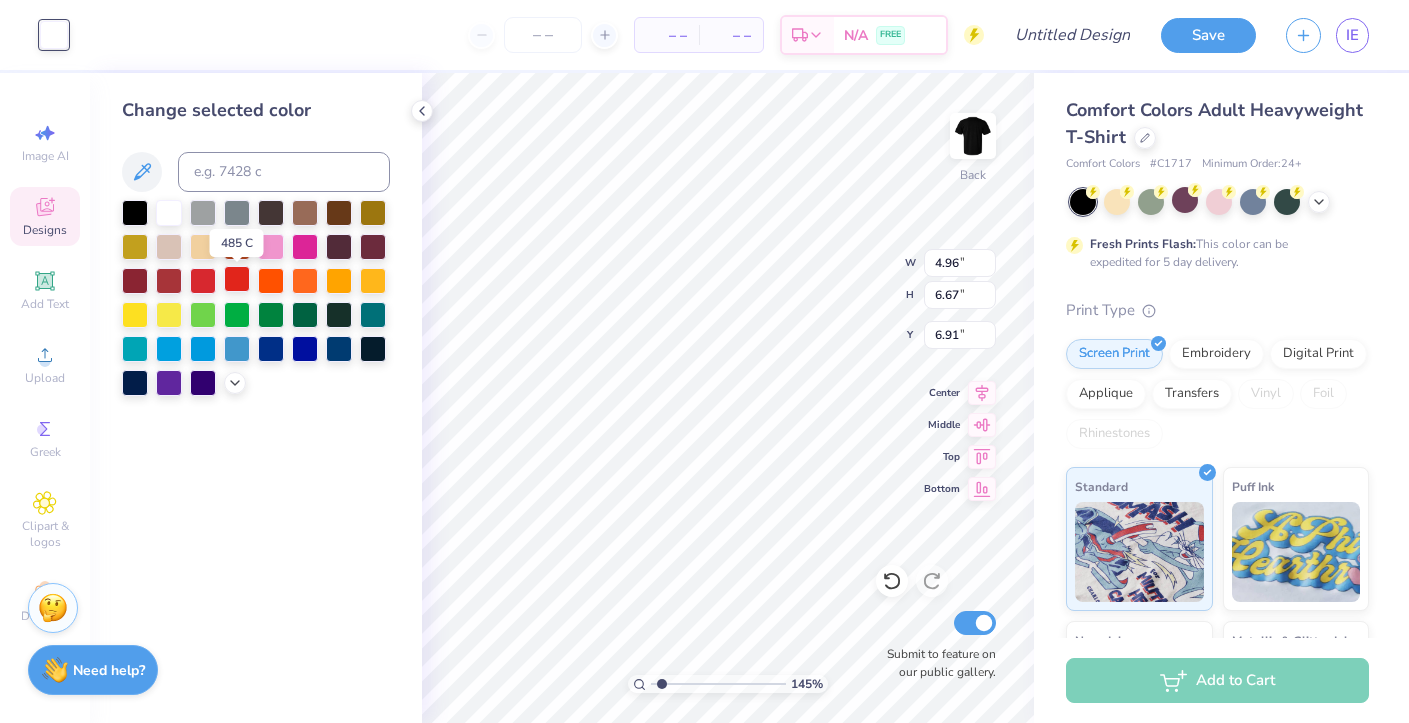 click at bounding box center (237, 279) 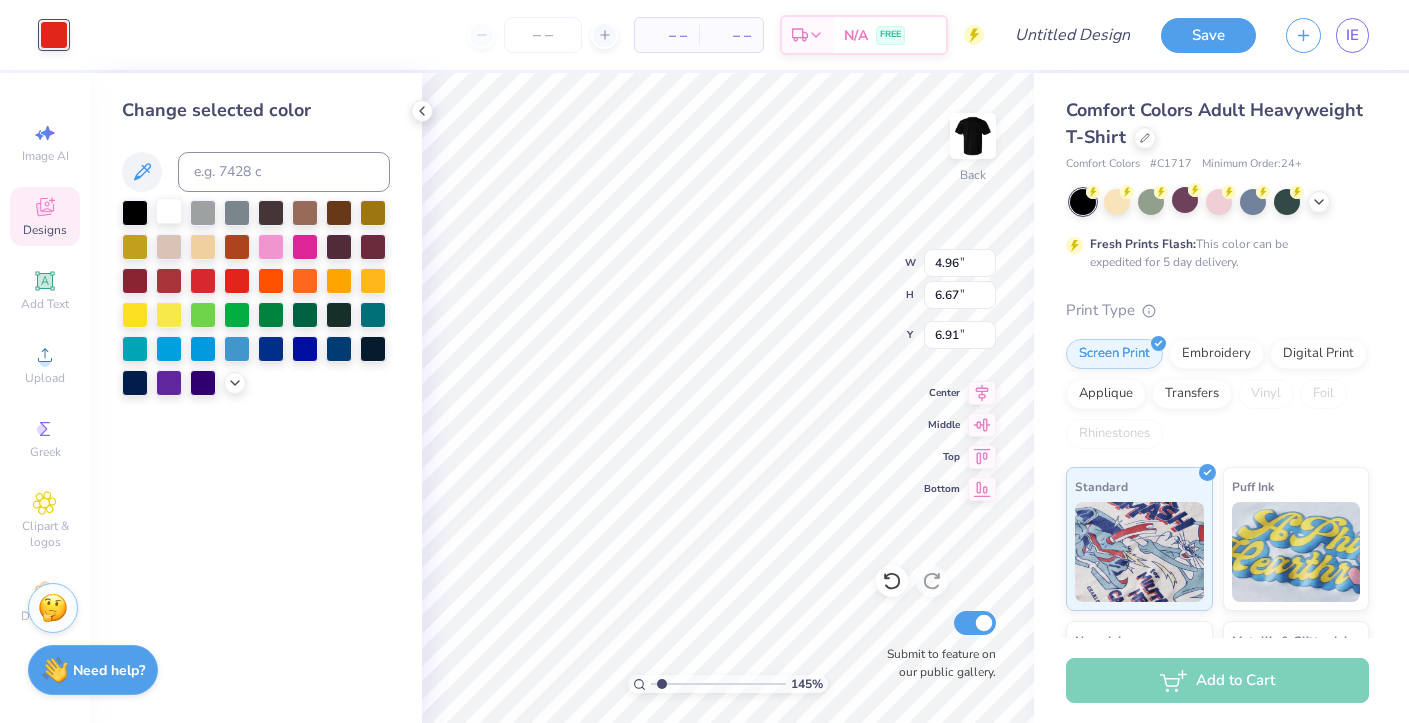 click at bounding box center [169, 211] 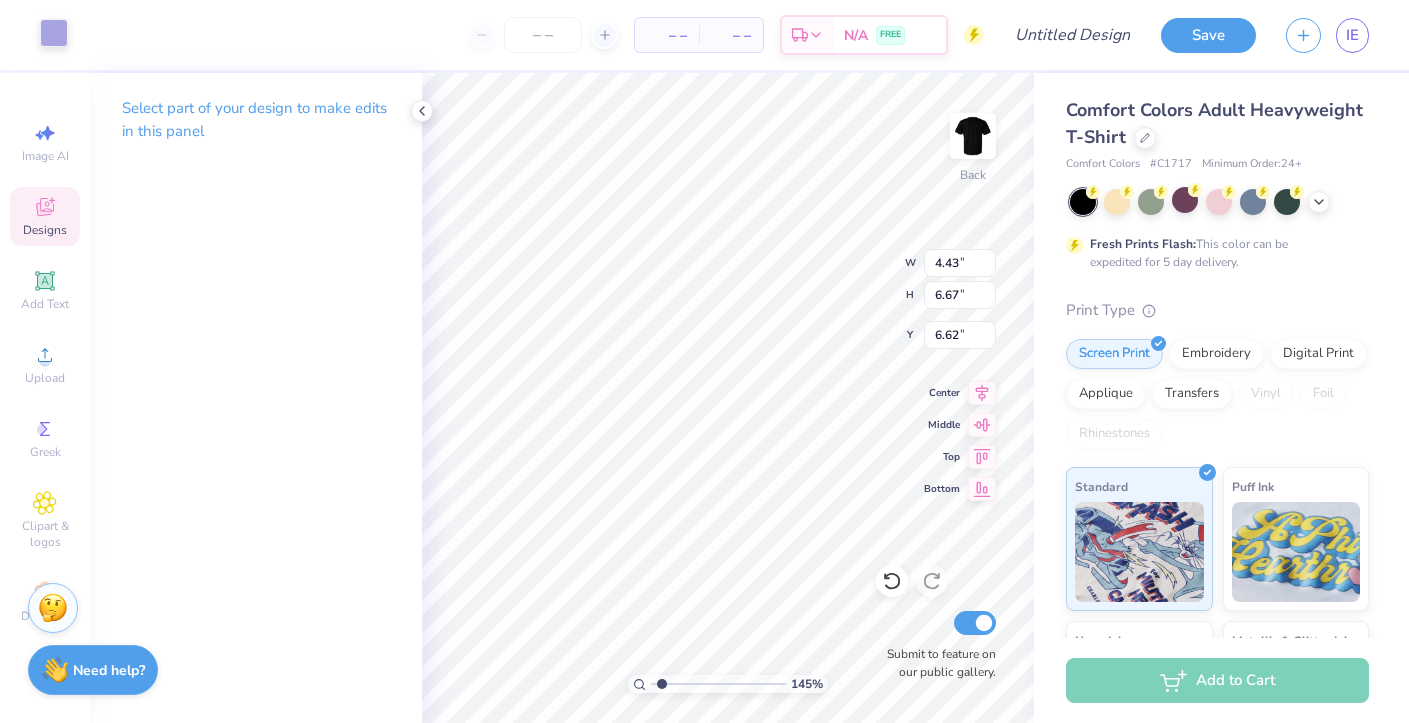click at bounding box center [54, 33] 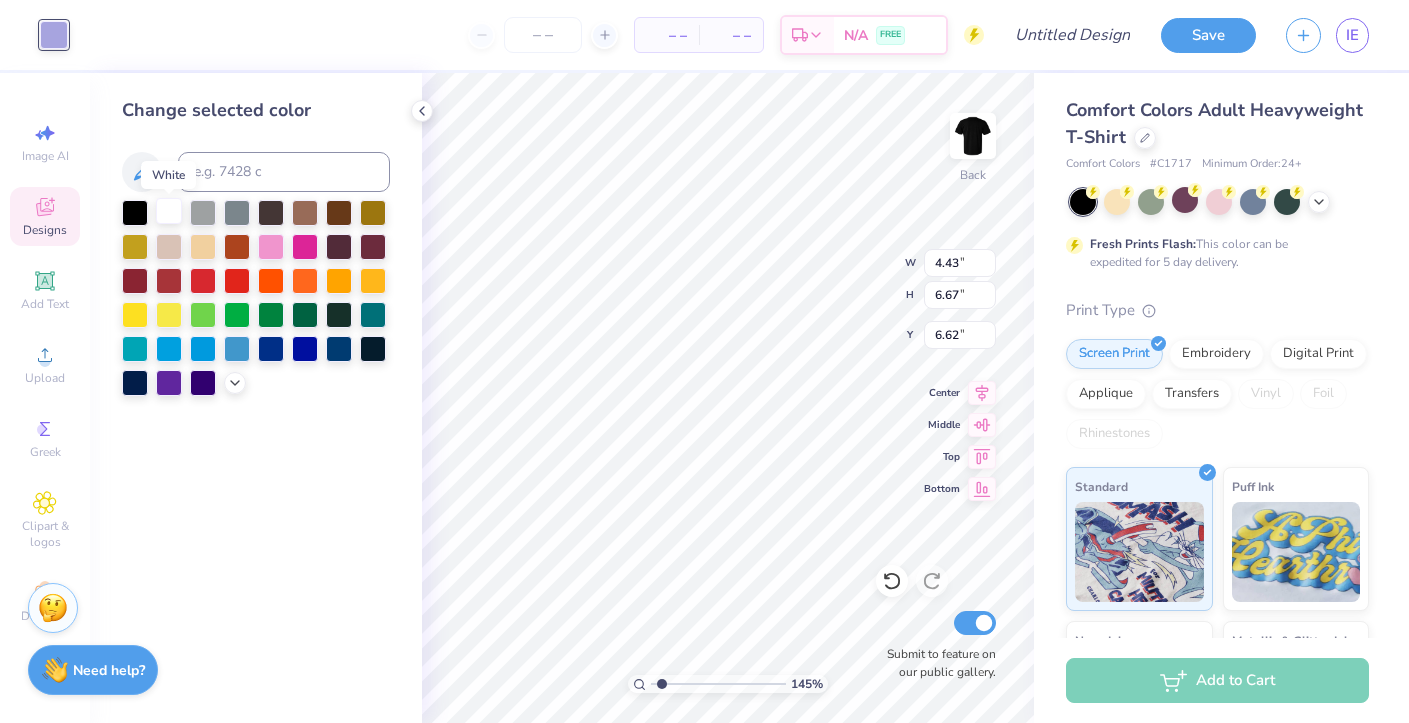 click at bounding box center [169, 211] 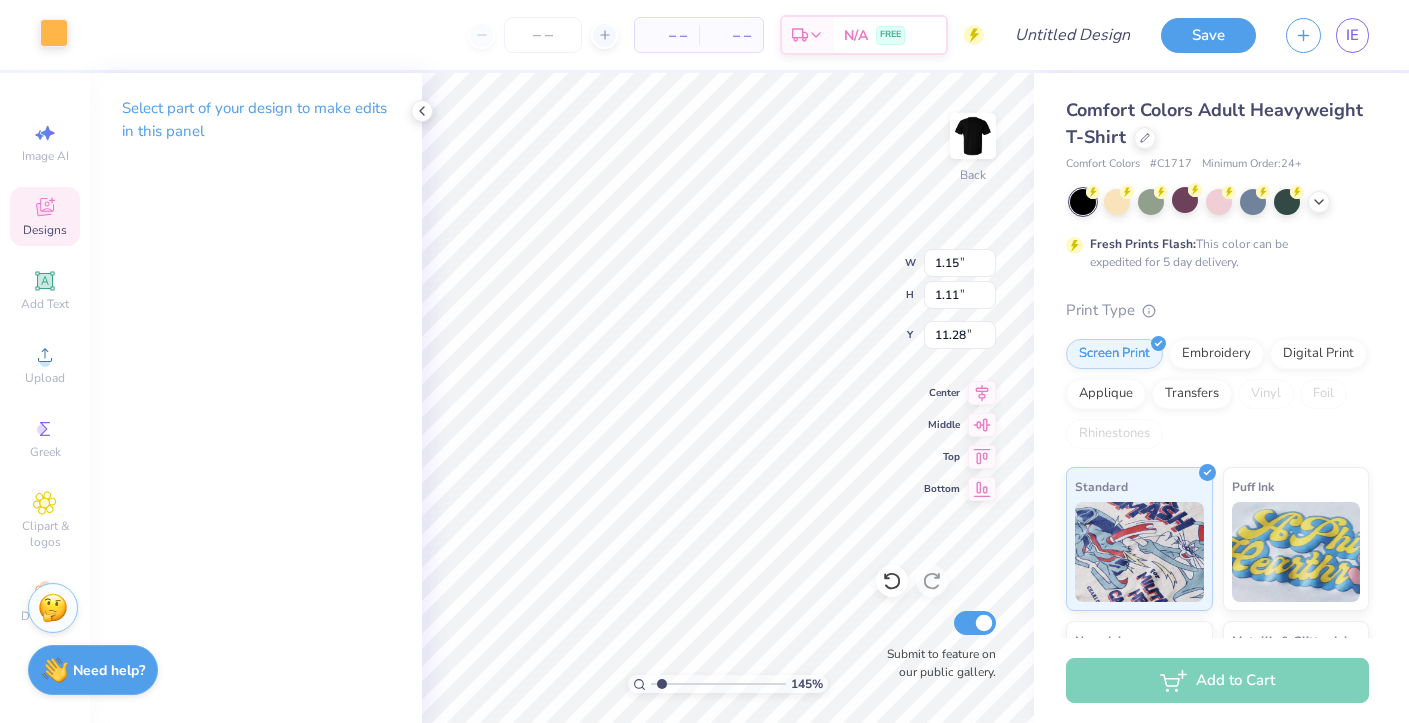 click at bounding box center [54, 33] 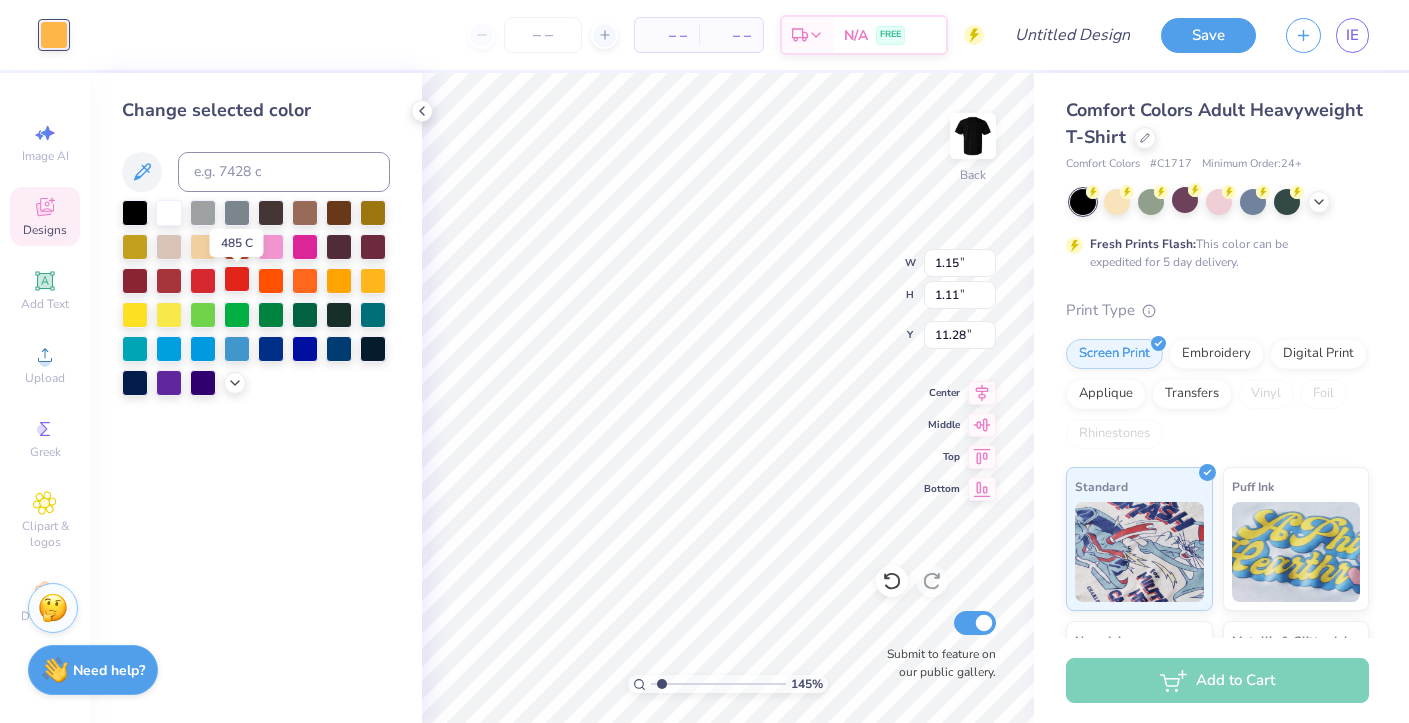 click at bounding box center (237, 279) 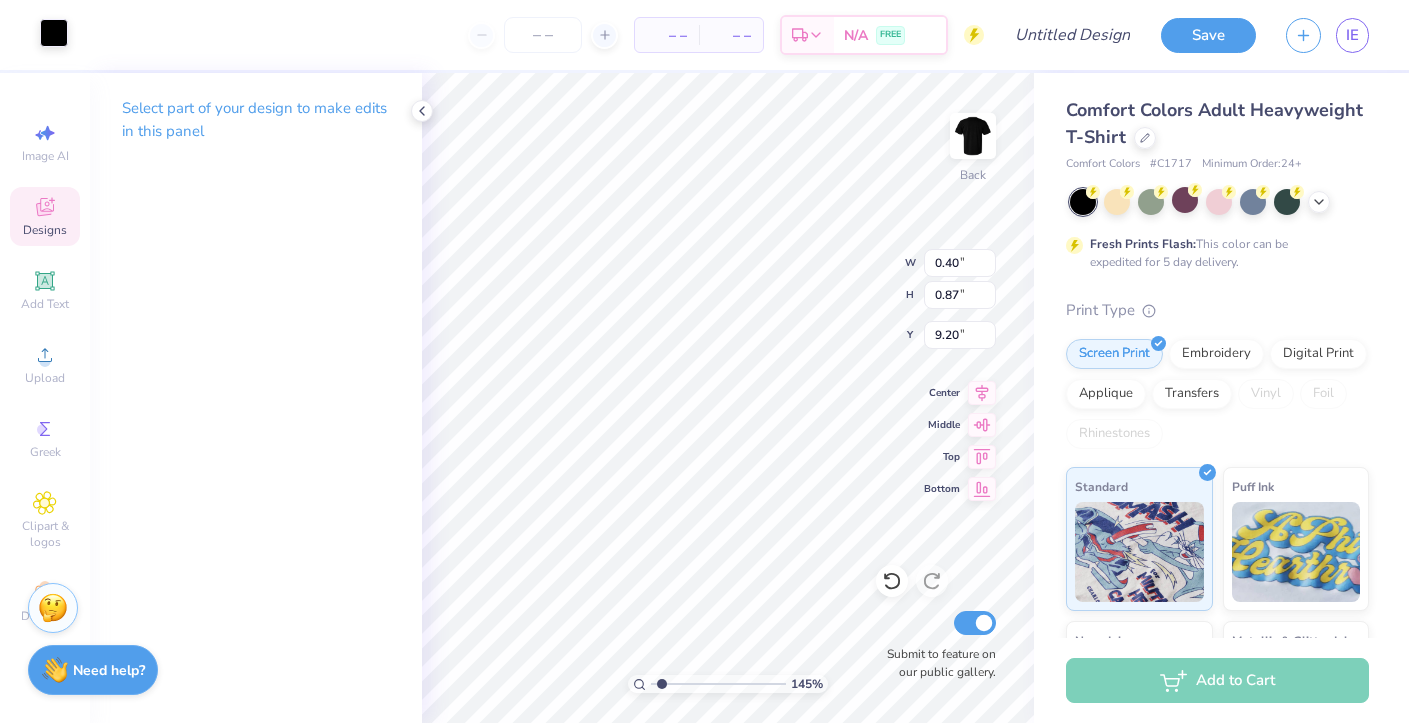 click at bounding box center (54, 33) 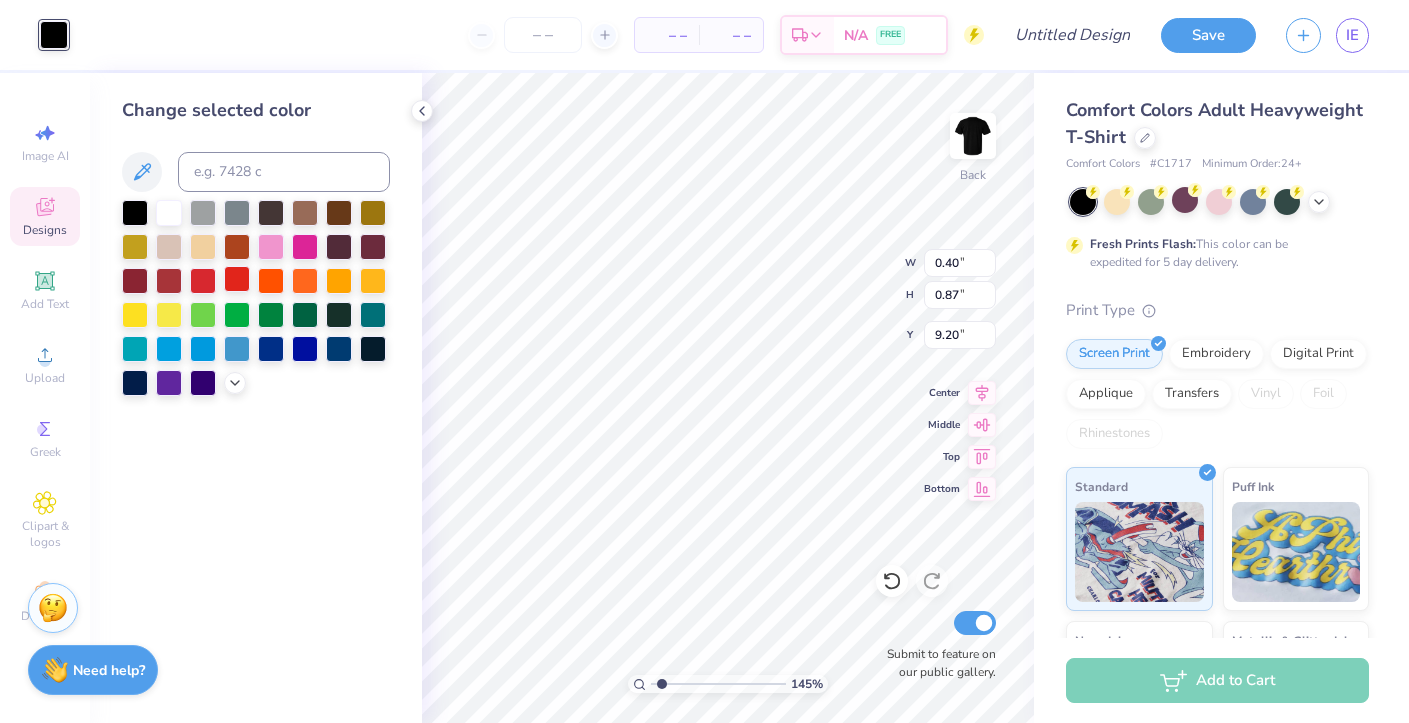 click at bounding box center (237, 279) 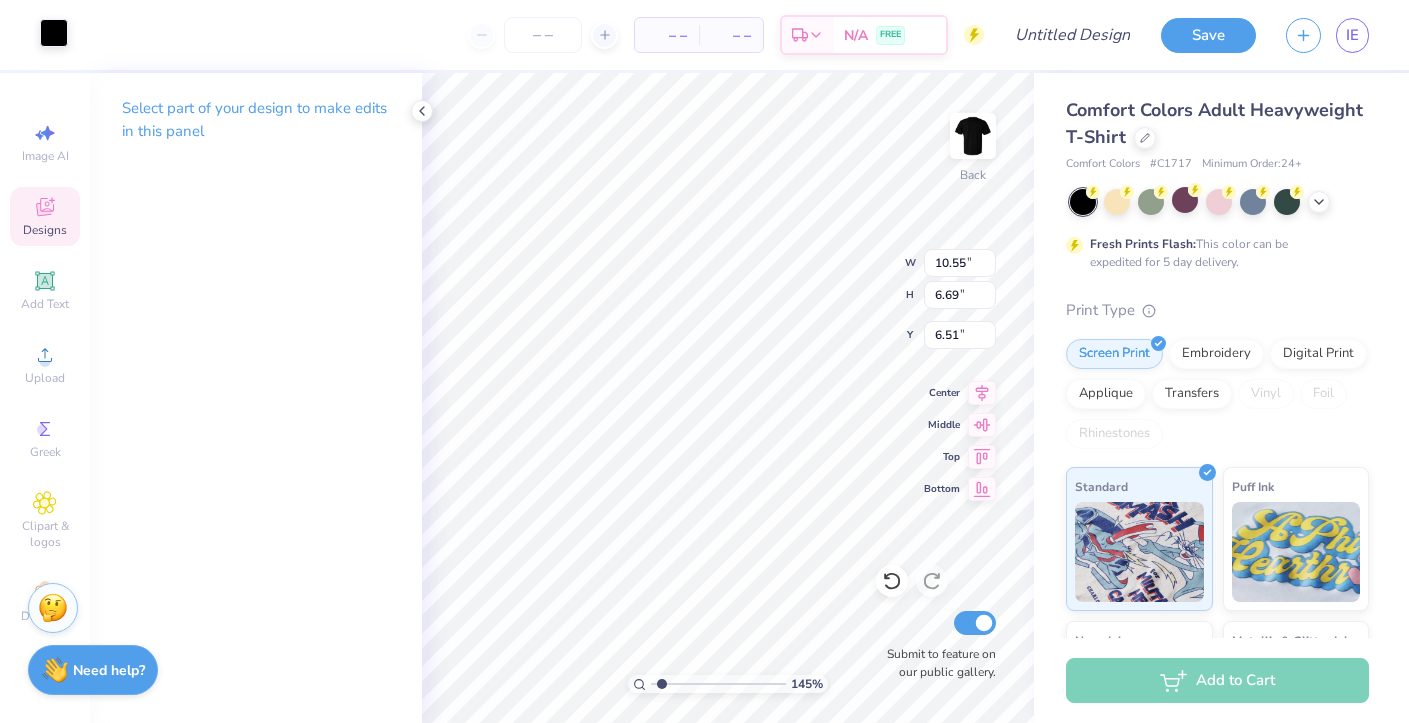 click at bounding box center [54, 33] 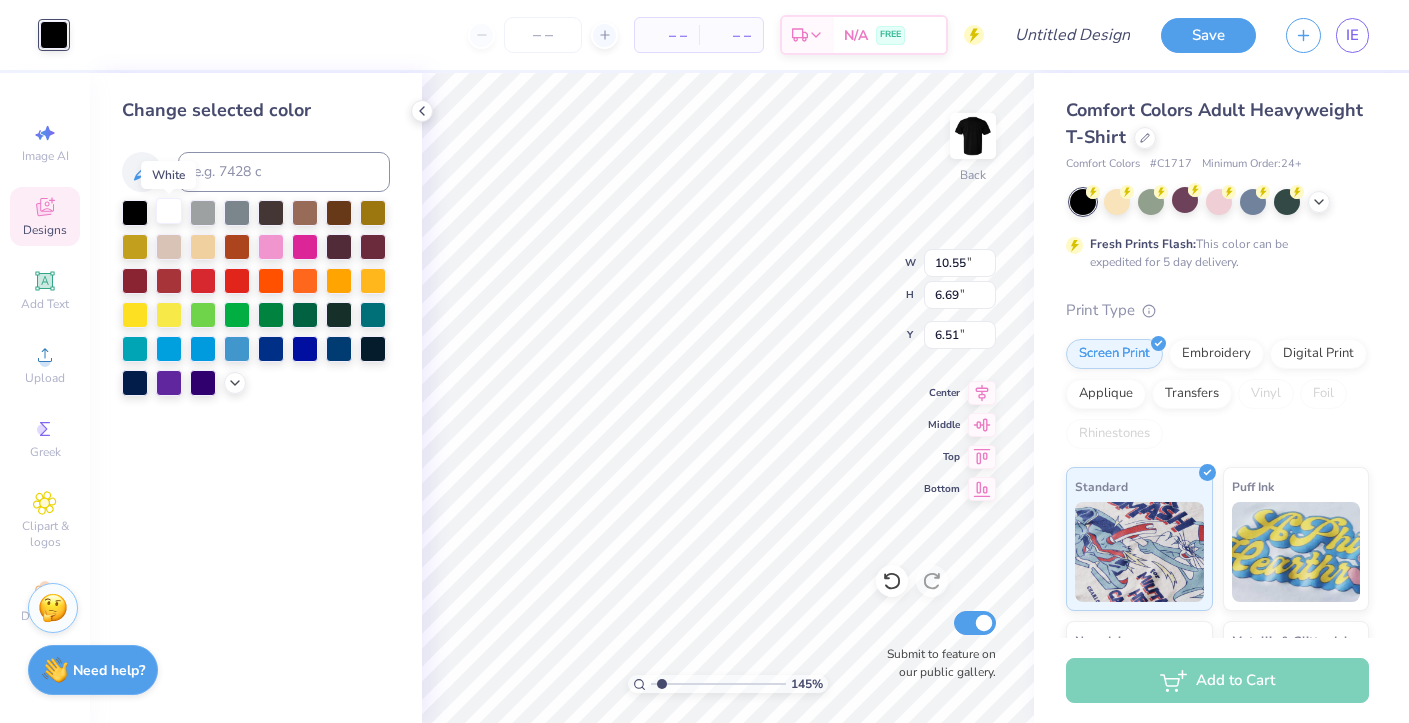 click at bounding box center (169, 211) 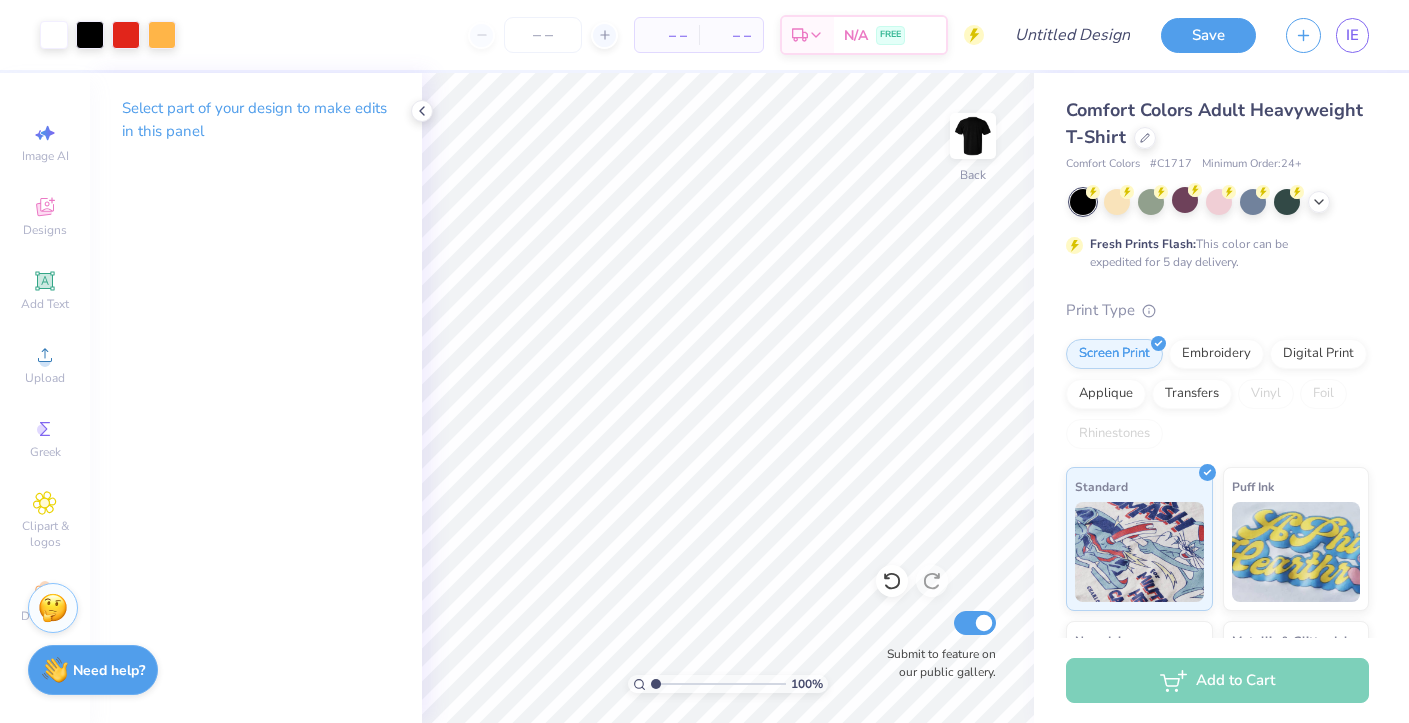 click at bounding box center [718, 684] 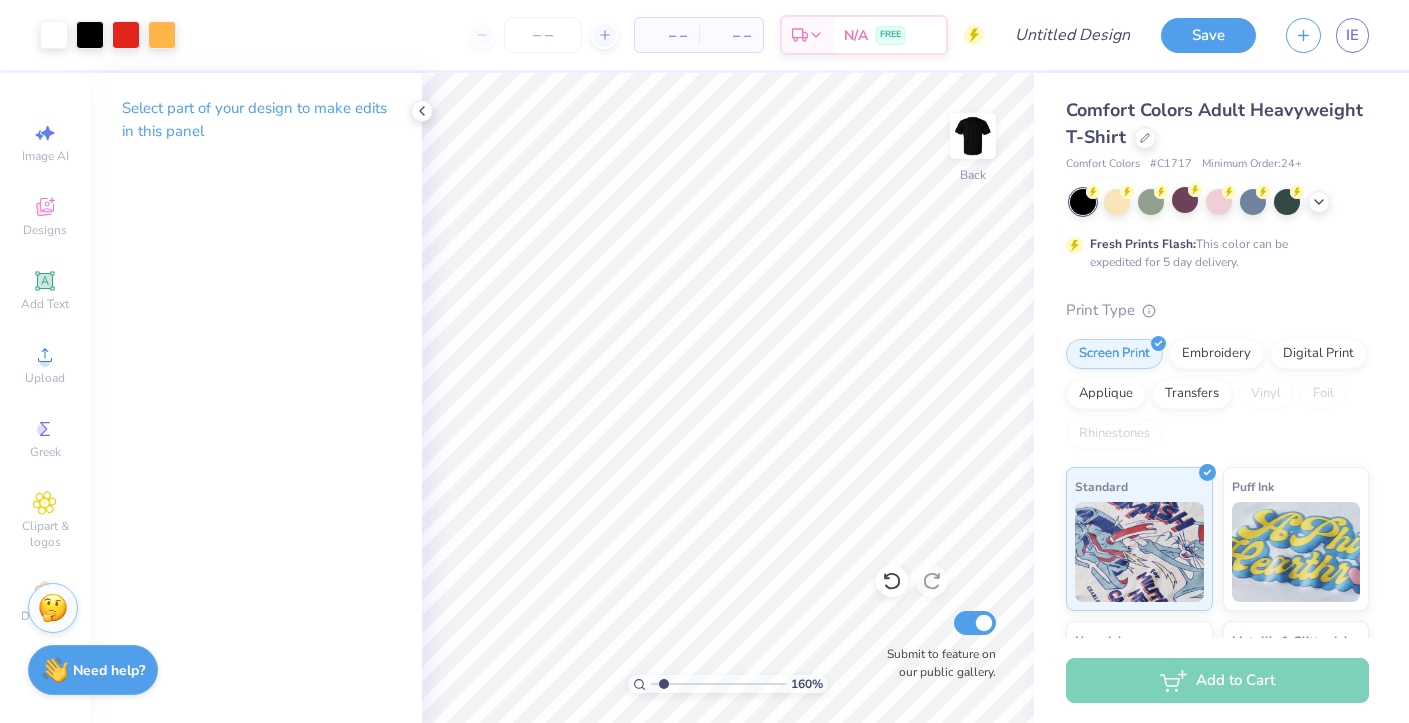 click at bounding box center [718, 684] 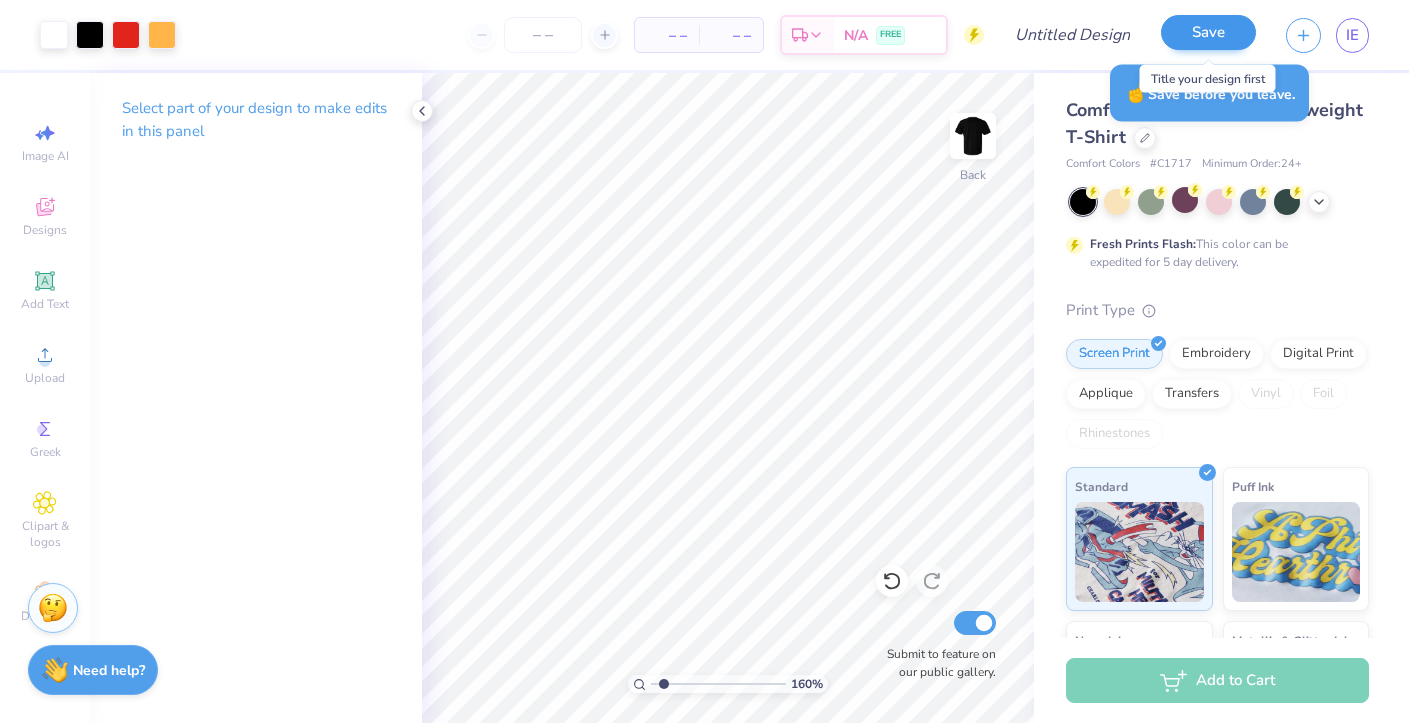 click on "Save" at bounding box center [1208, 32] 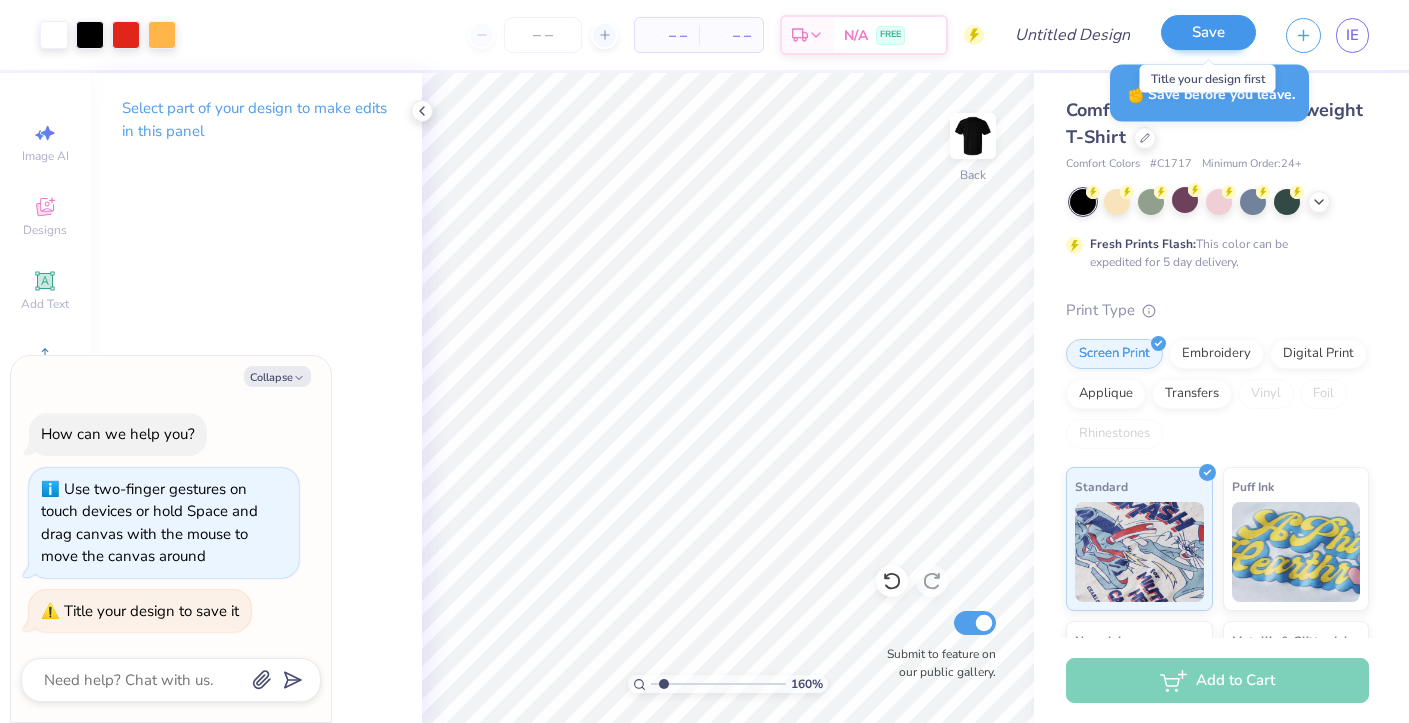 click on "Save" at bounding box center (1208, 32) 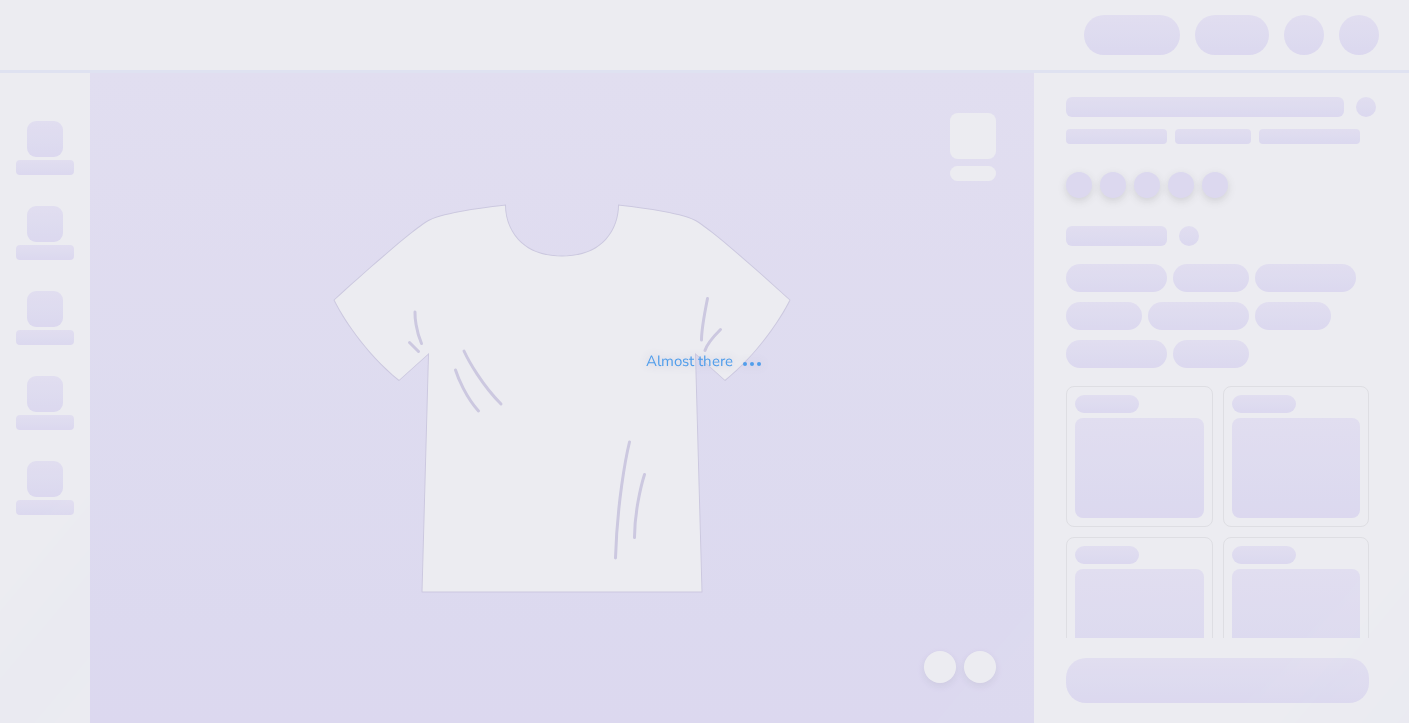 scroll, scrollTop: 0, scrollLeft: 0, axis: both 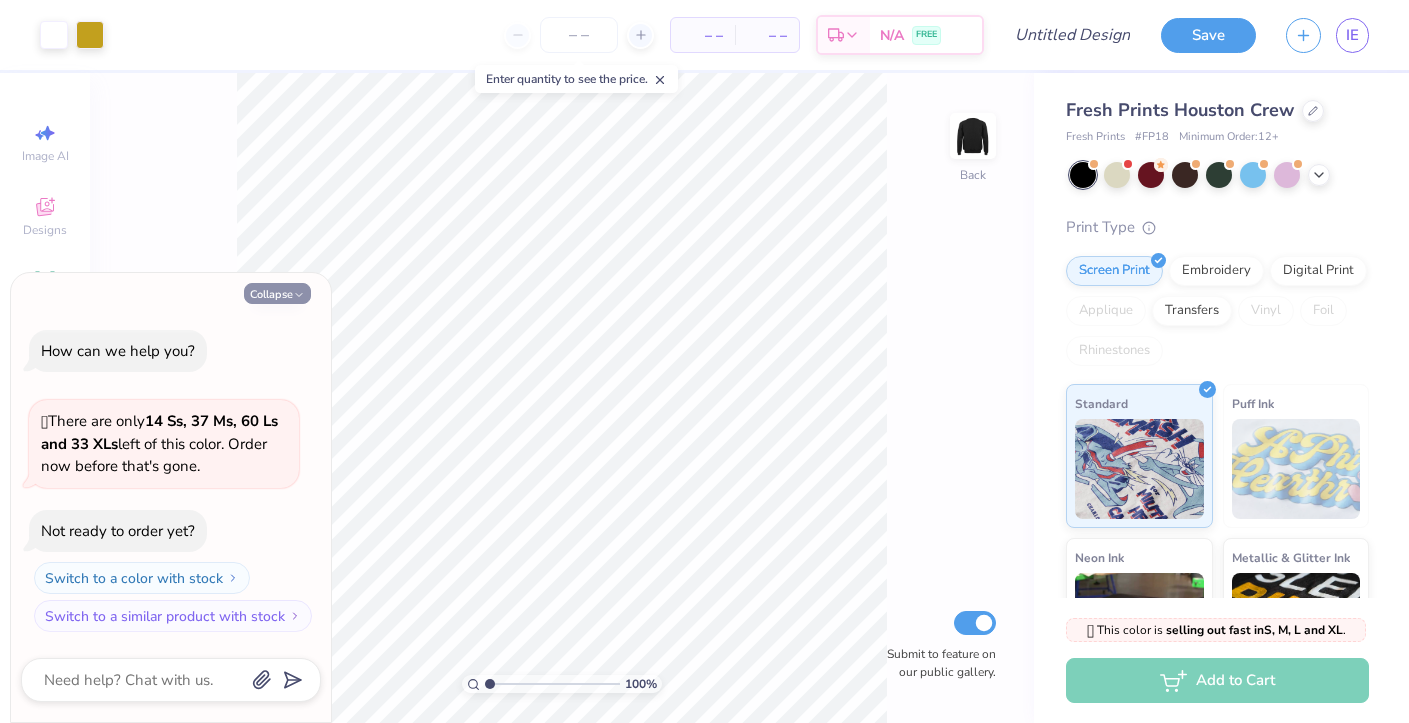 click 